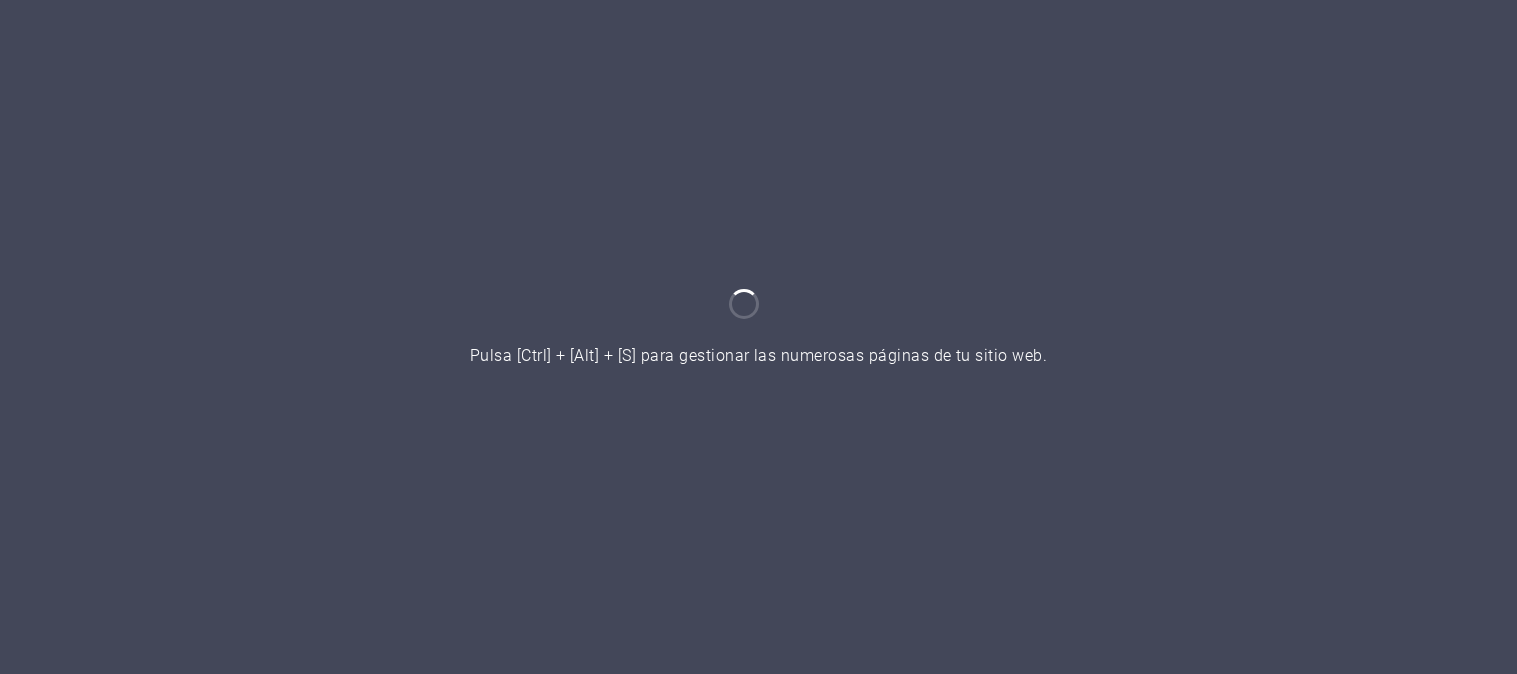 scroll, scrollTop: 0, scrollLeft: 0, axis: both 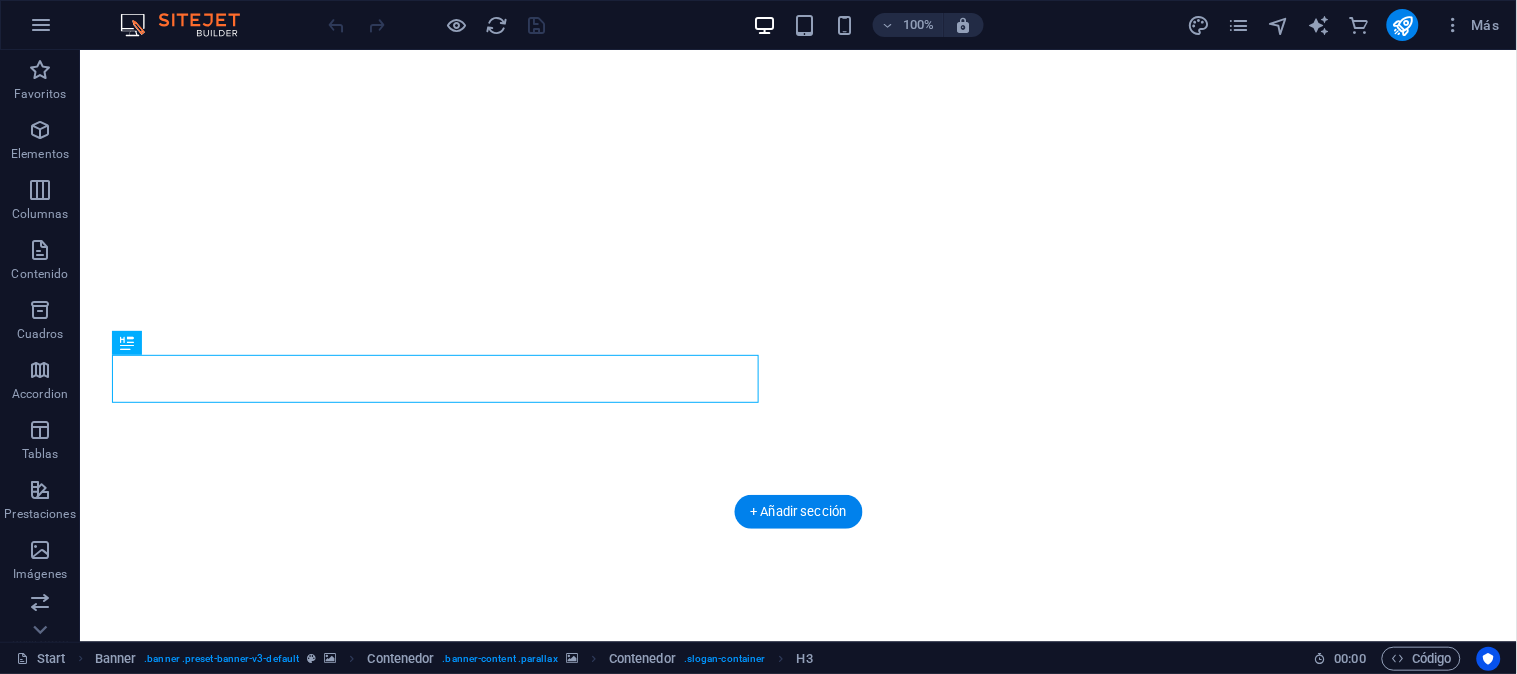 select on "%" 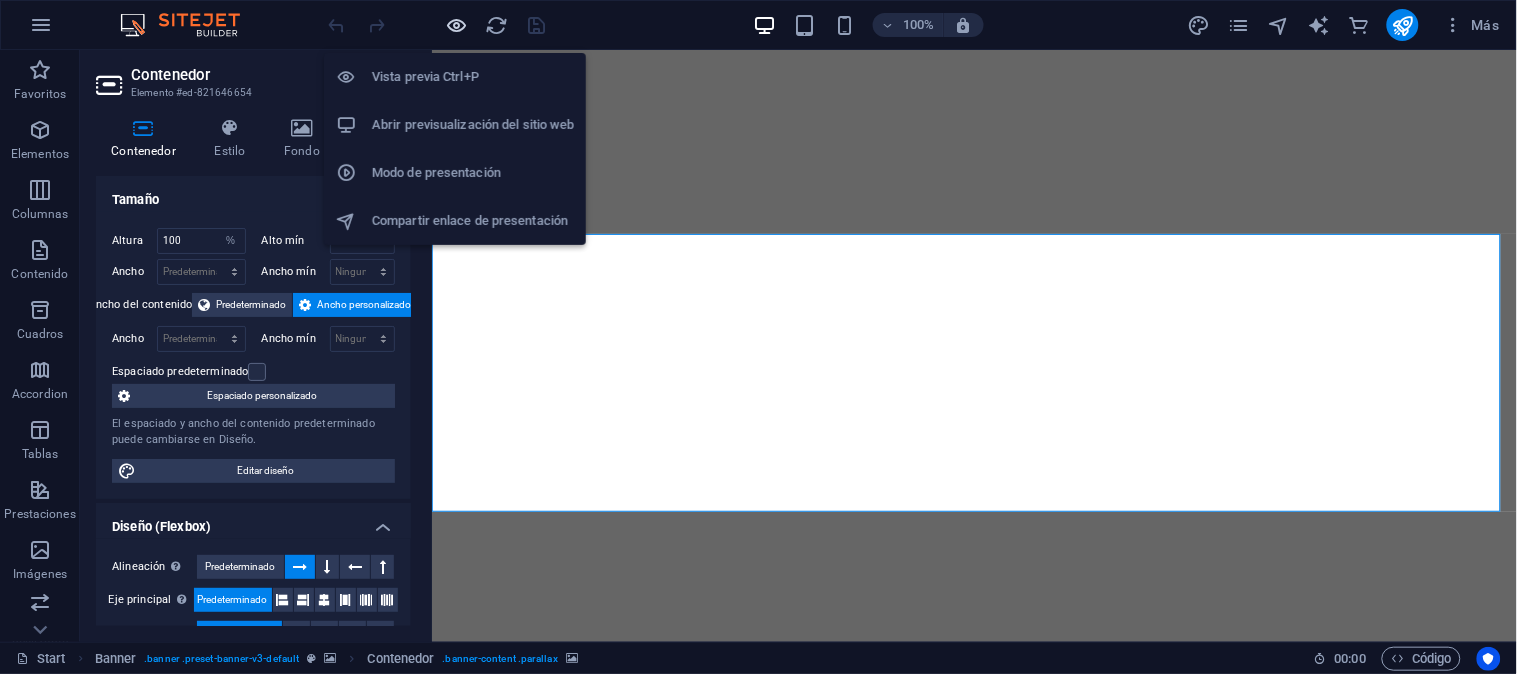 click at bounding box center (457, 25) 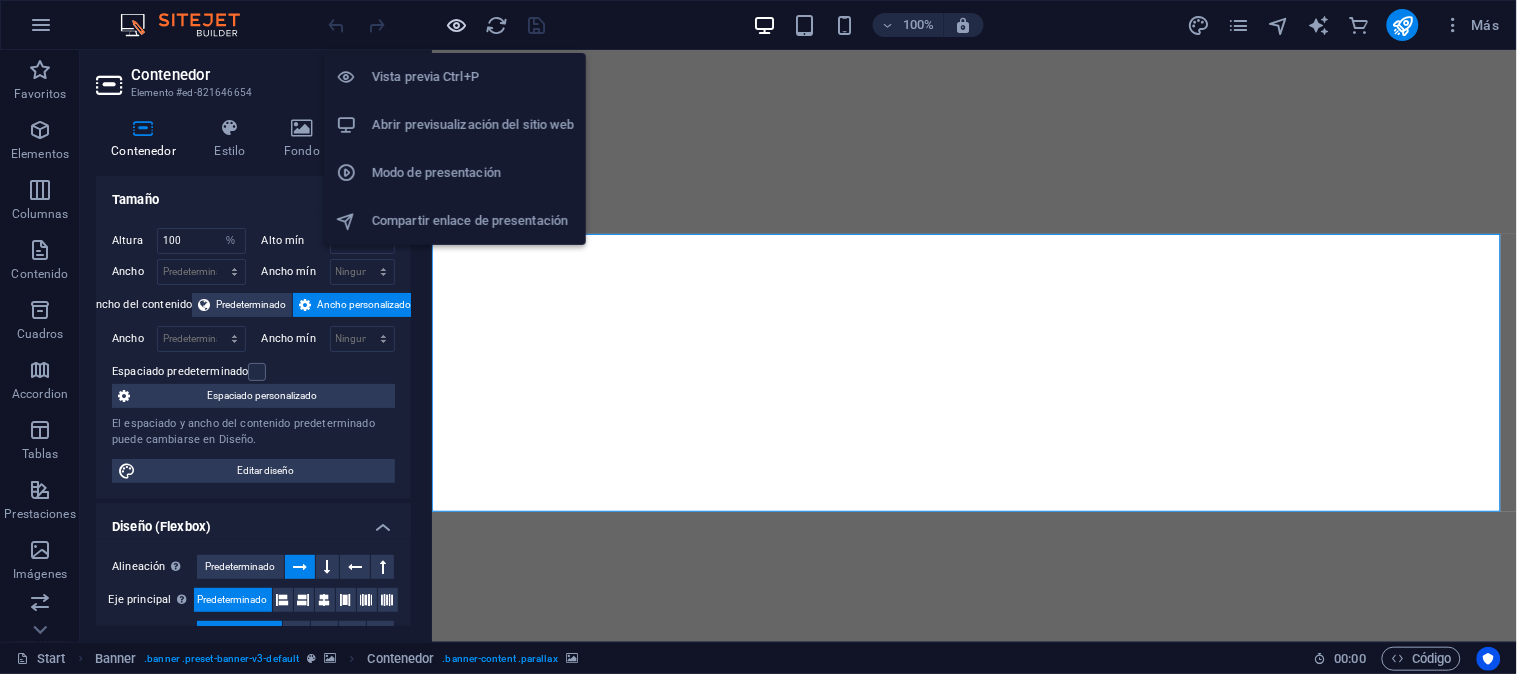 click at bounding box center [457, 25] 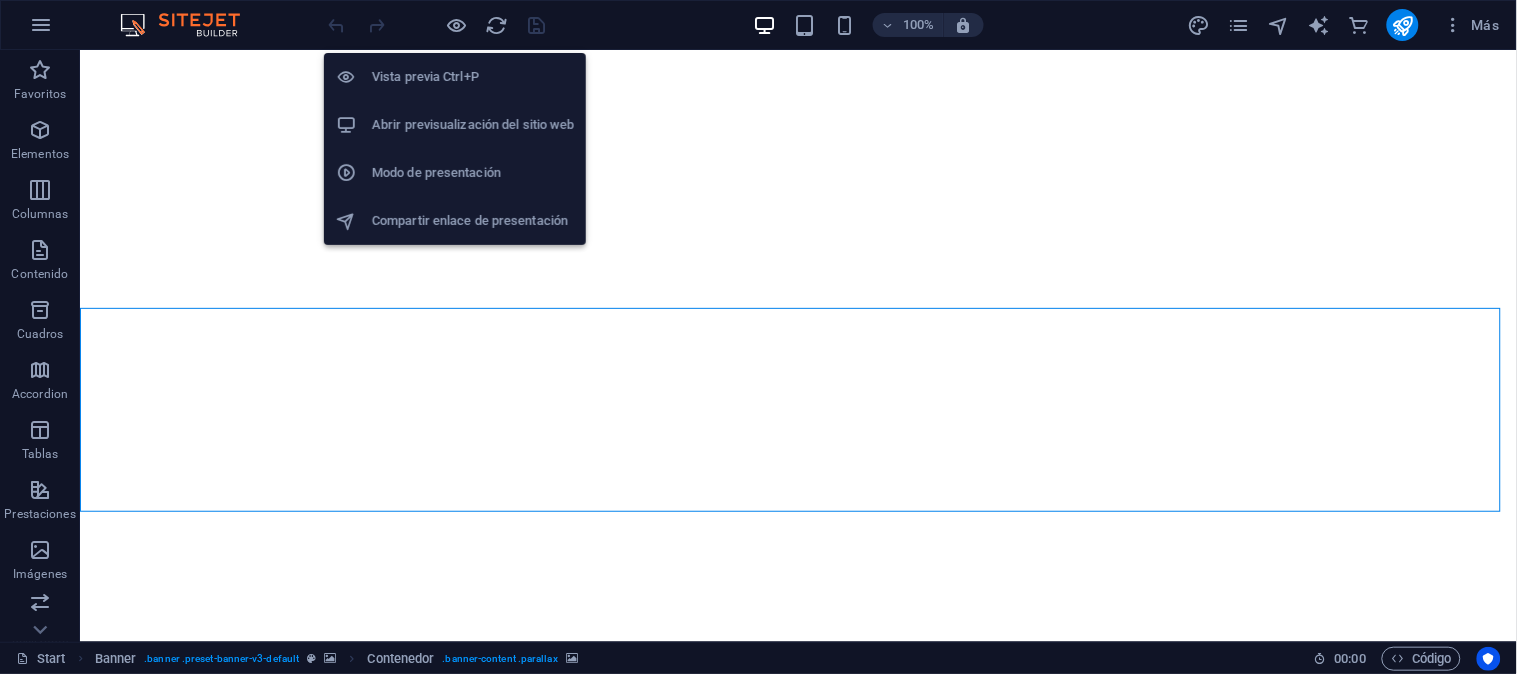 click on "Abrir previsualización del sitio web" at bounding box center [473, 125] 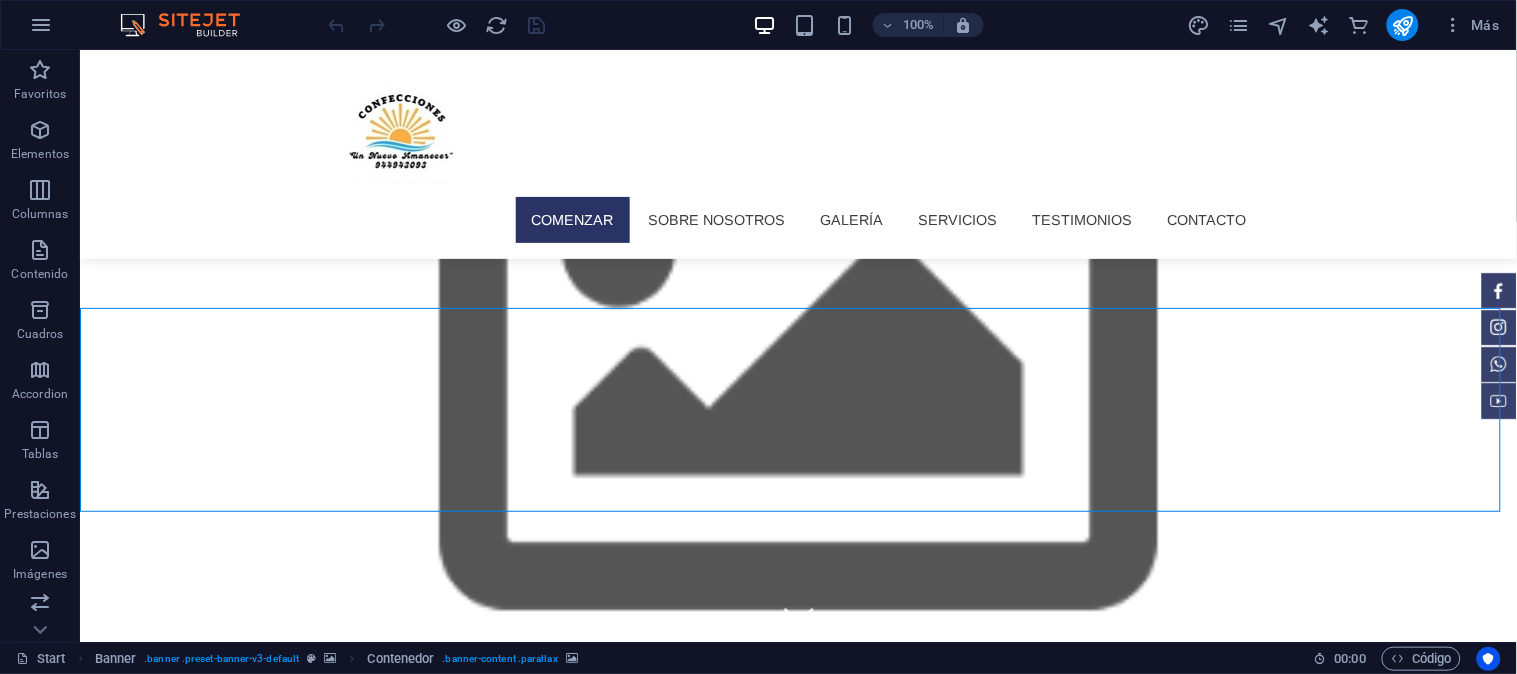 scroll, scrollTop: 111, scrollLeft: 0, axis: vertical 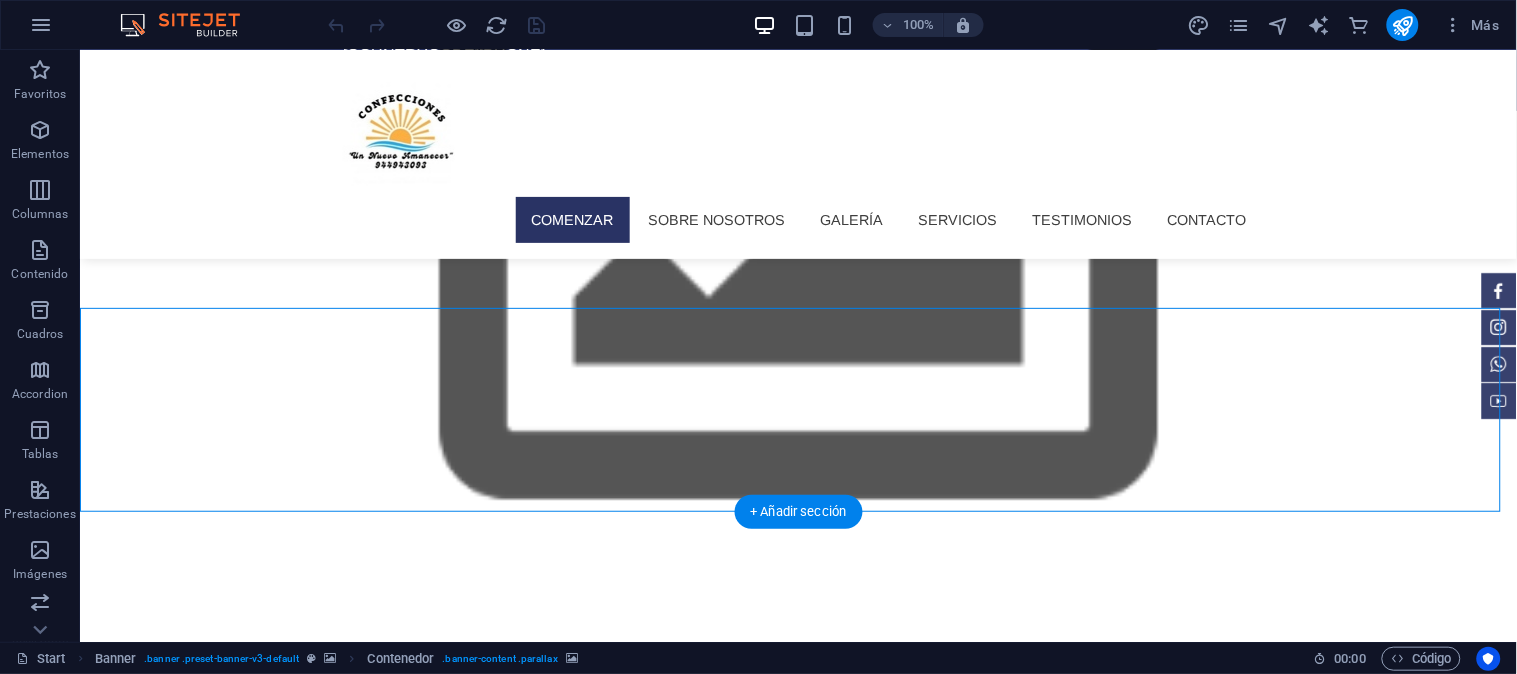 click at bounding box center [797, 883] 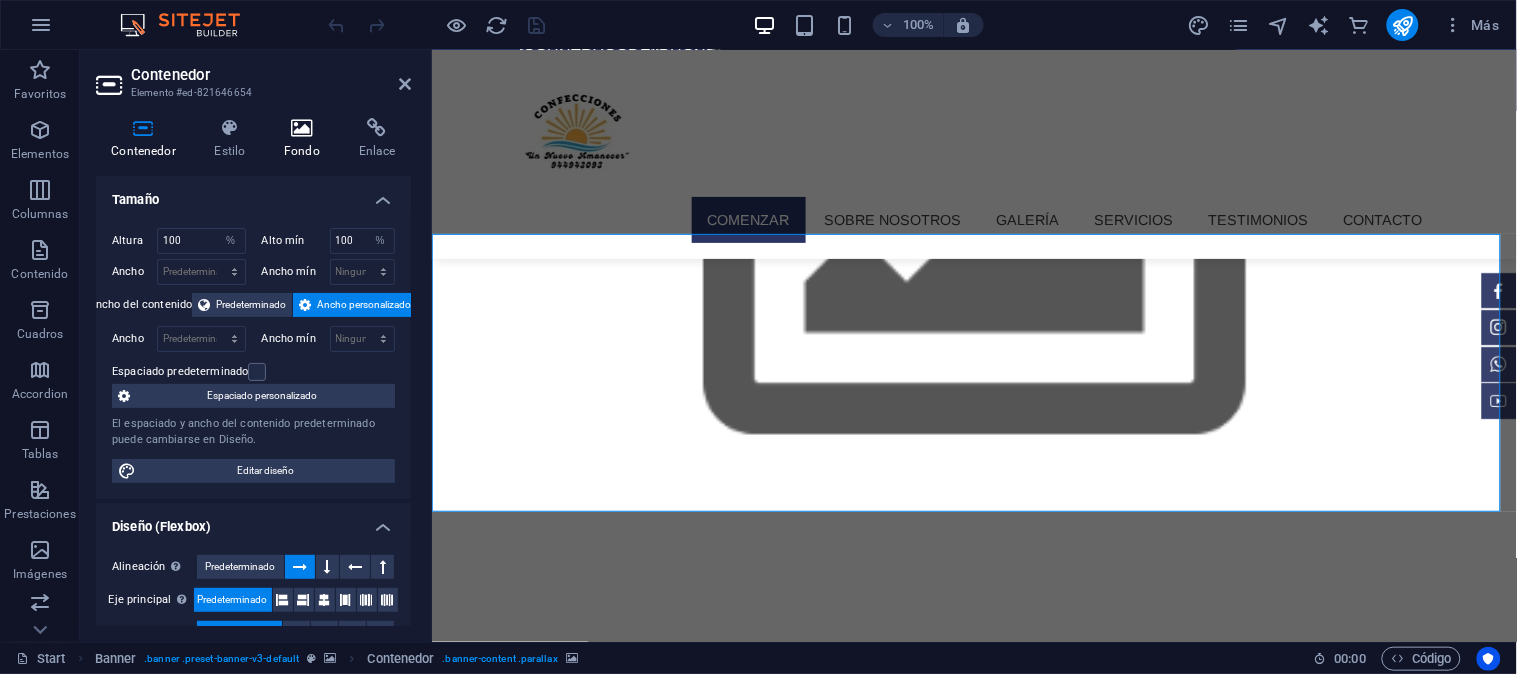 click at bounding box center (302, 128) 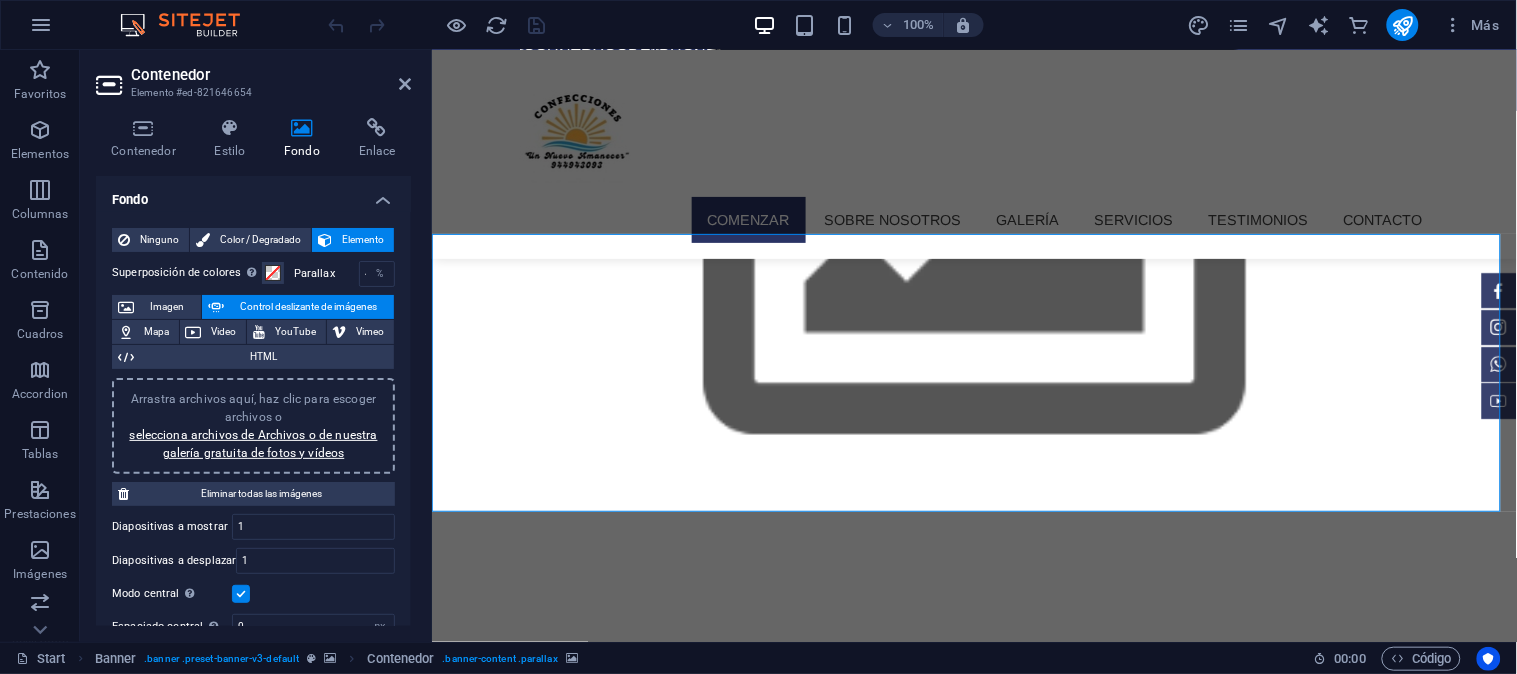 click at bounding box center [973, 933] 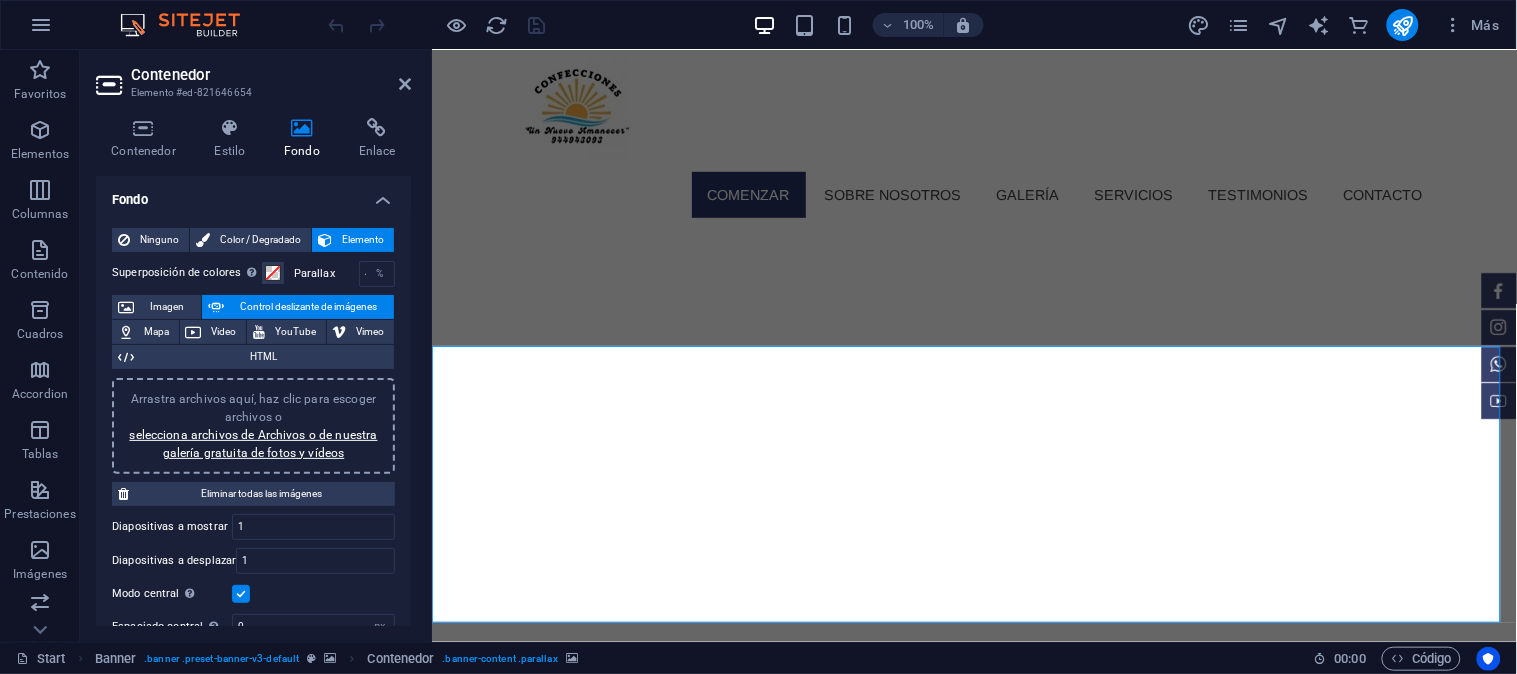 scroll, scrollTop: 0, scrollLeft: 0, axis: both 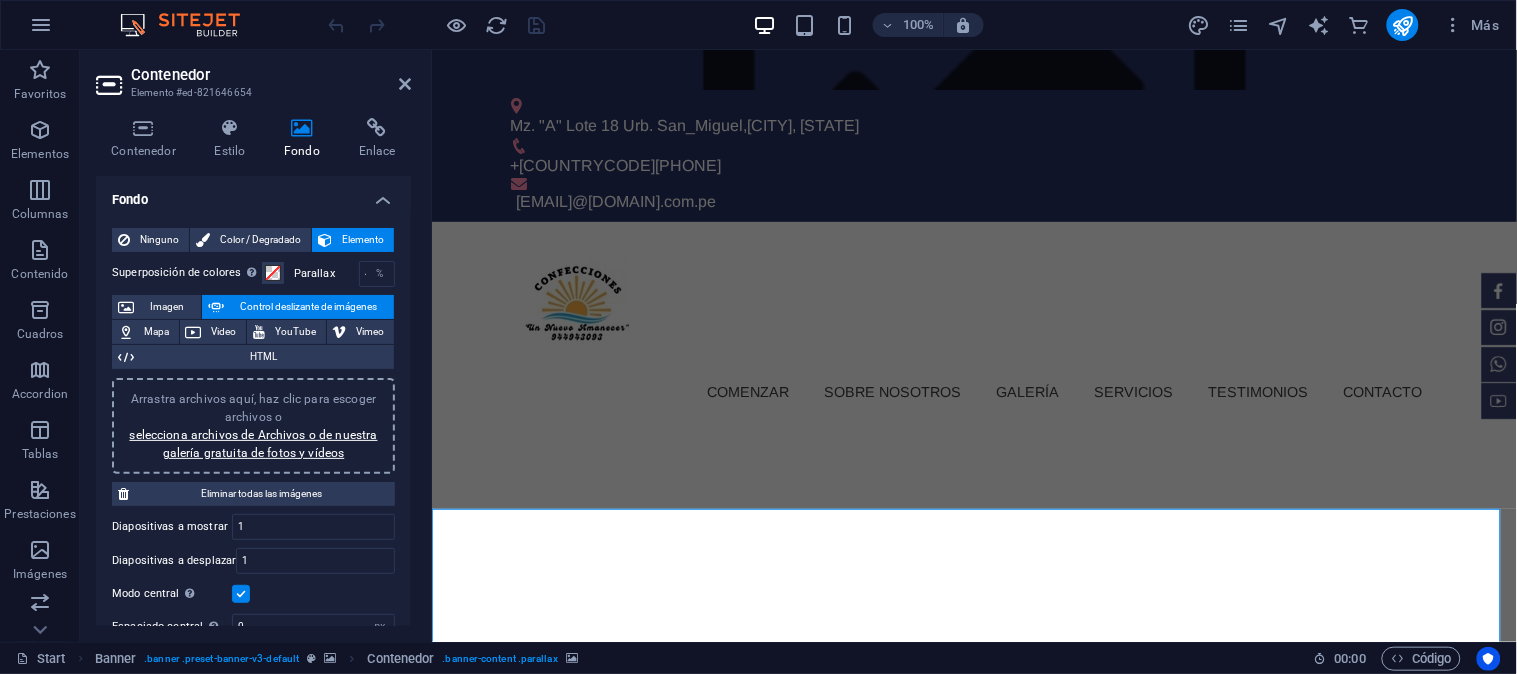 click at bounding box center (-4380, 454) 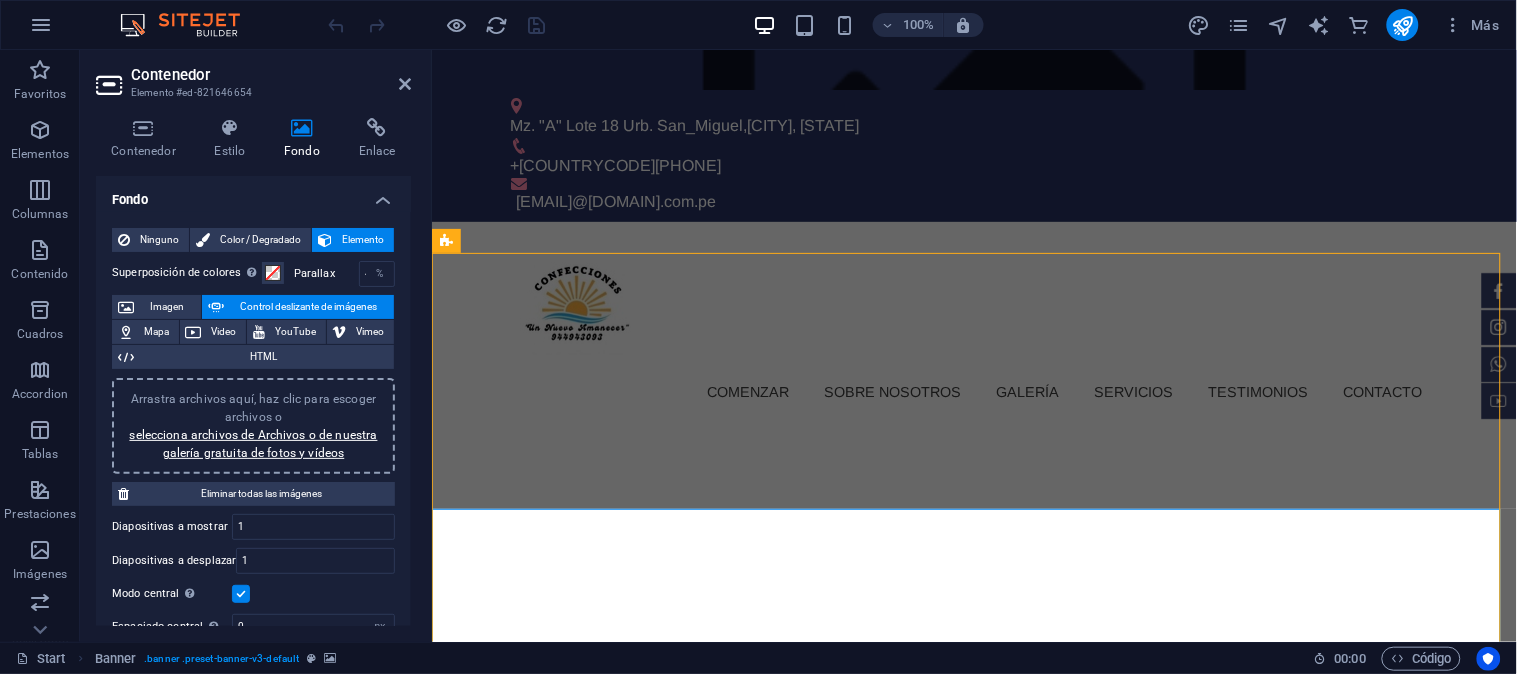 click at bounding box center [-4380, 454] 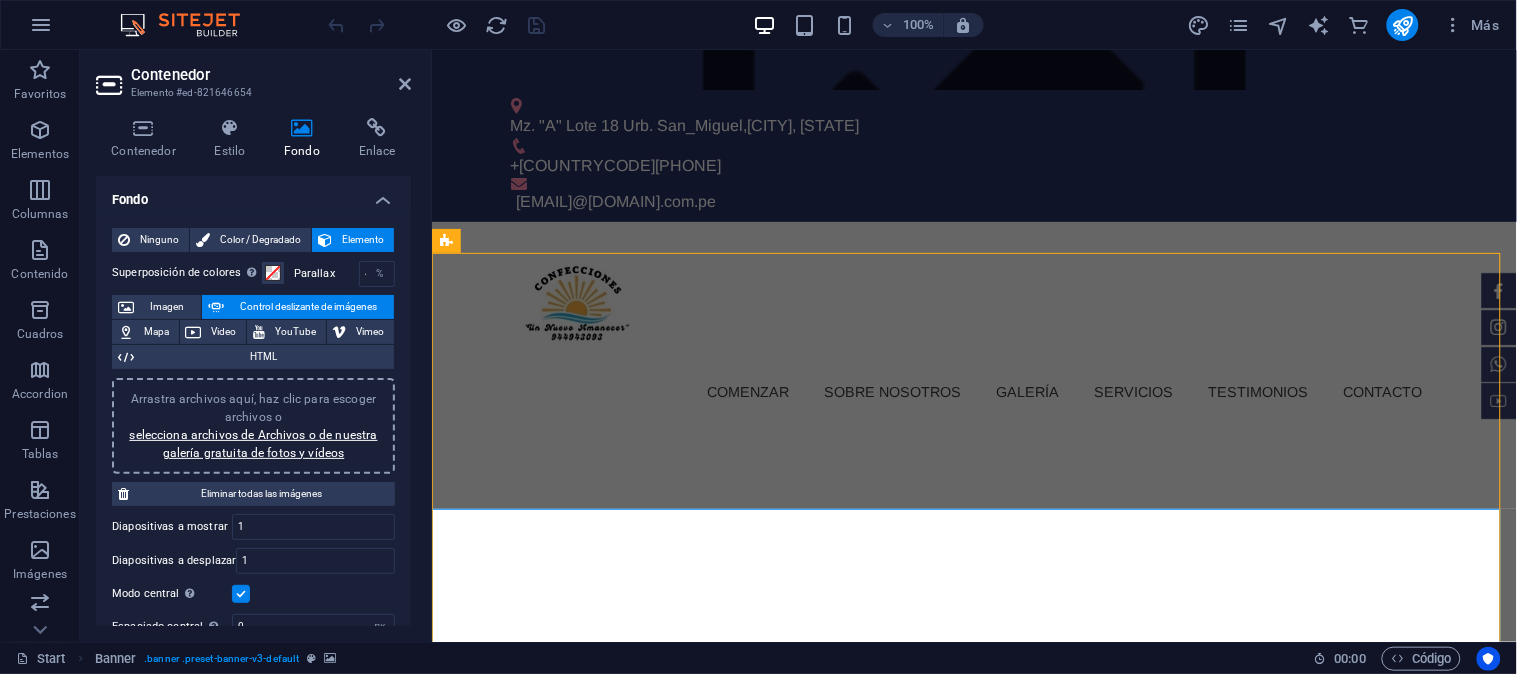 select on "%" 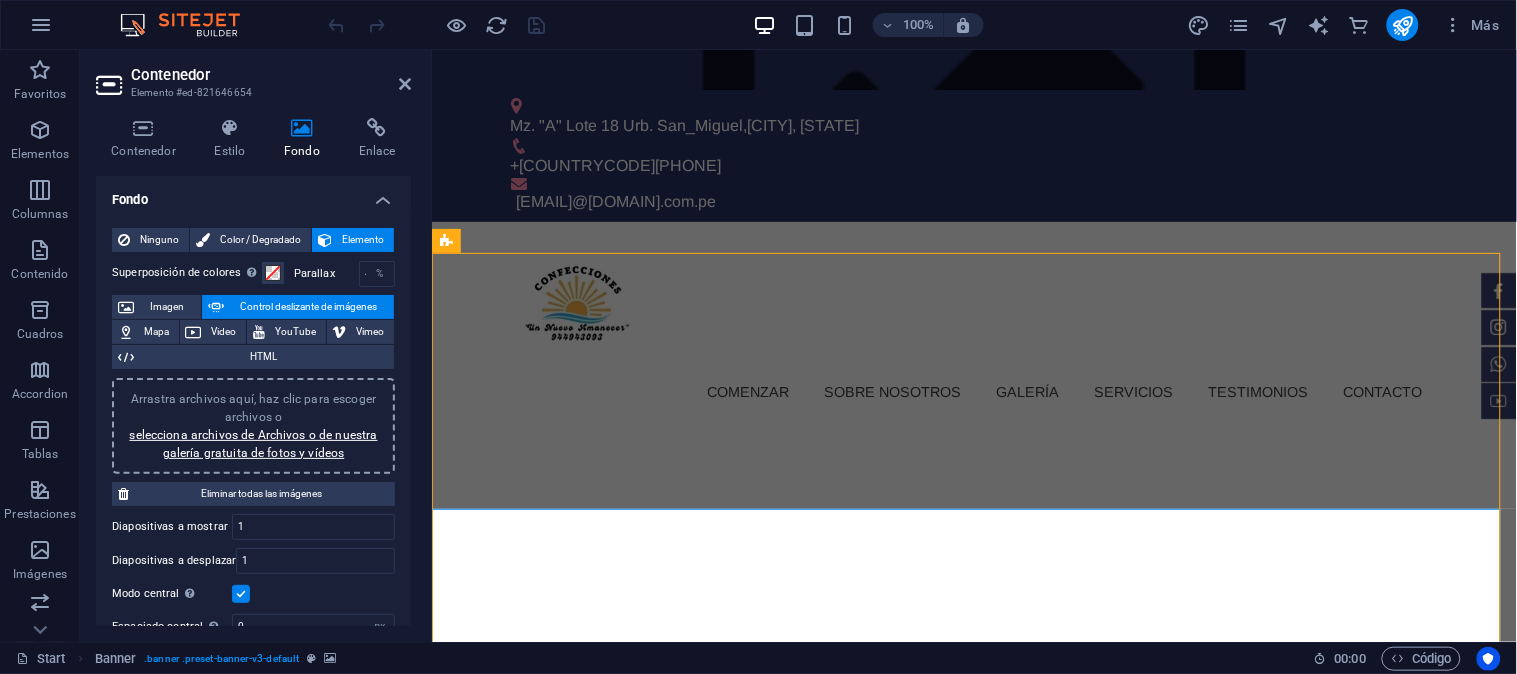 select on "vh" 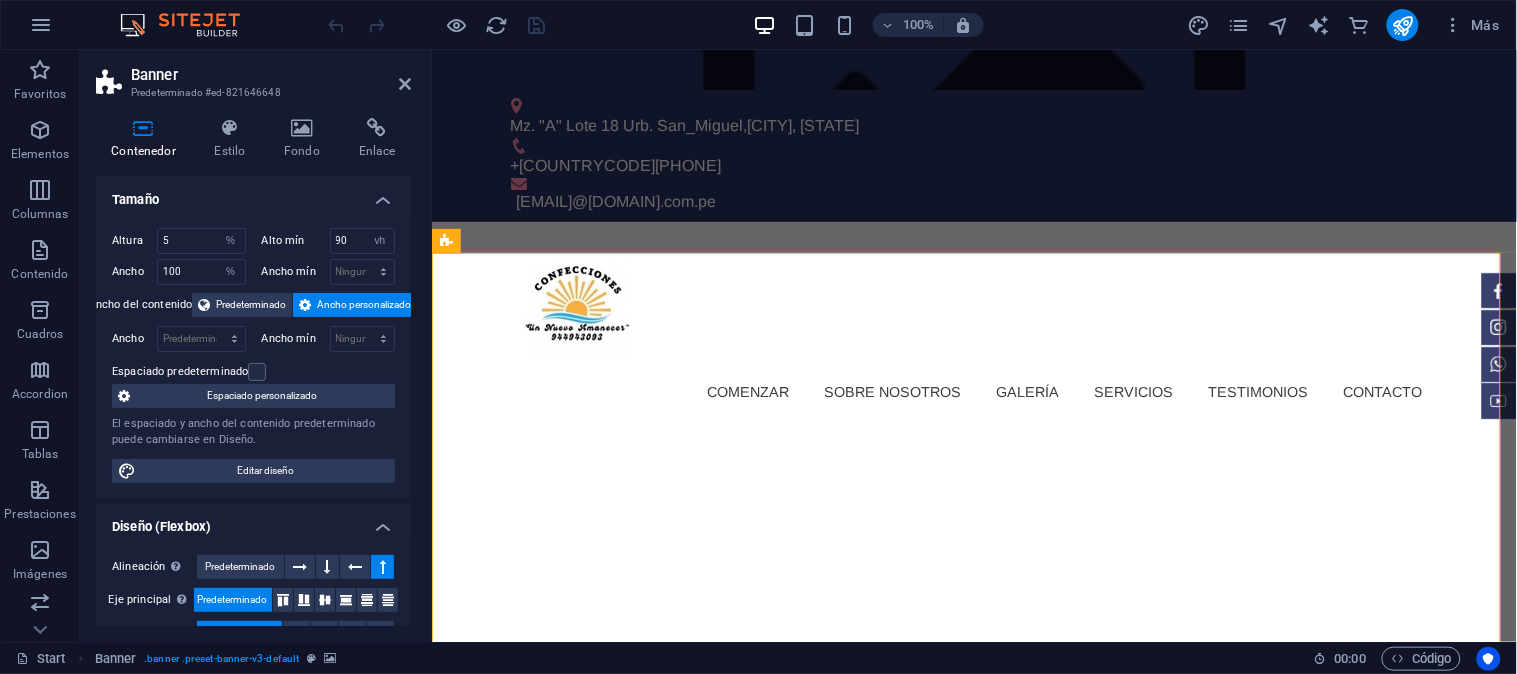 click on "Contenedor Estilo Fondo Enlace Tamaño Altura 5 Predeterminado px rem % vh vw Alto mín 90 Ninguno px rem % vh vw Ancho 100 Predeterminado px rem % em vh vw Ancho mín Ninguno px rem % vh vw Ancho del contenido Predeterminado Ancho personalizado Ancho Predeterminado px rem % em vh vw Ancho mín Ninguno px rem % vh vw Espaciado predeterminado Espaciado personalizado El espaciado y ancho del contenido predeterminado puede cambiarse en Diseño. Editar diseño Diseño (Flexbox) Alineación Determina flex-direction. Predeterminado Eje principal Determina la forma en la que los elementos deberían comportarse por el eje principal en este contenedor (contenido justificado). Predeterminado Eje lateral Controla la dirección vertical del elemento en el contenedor (alinear elementos). Predeterminado Ajuste Predeterminado Habilitado Deshabilitado Relleno Controla las distancias y la dirección de los elementos en el eje Y en varias líneas (alinear contenido). Predeterminado Accesibilidad Rol Ninguno %" at bounding box center (253, 372) 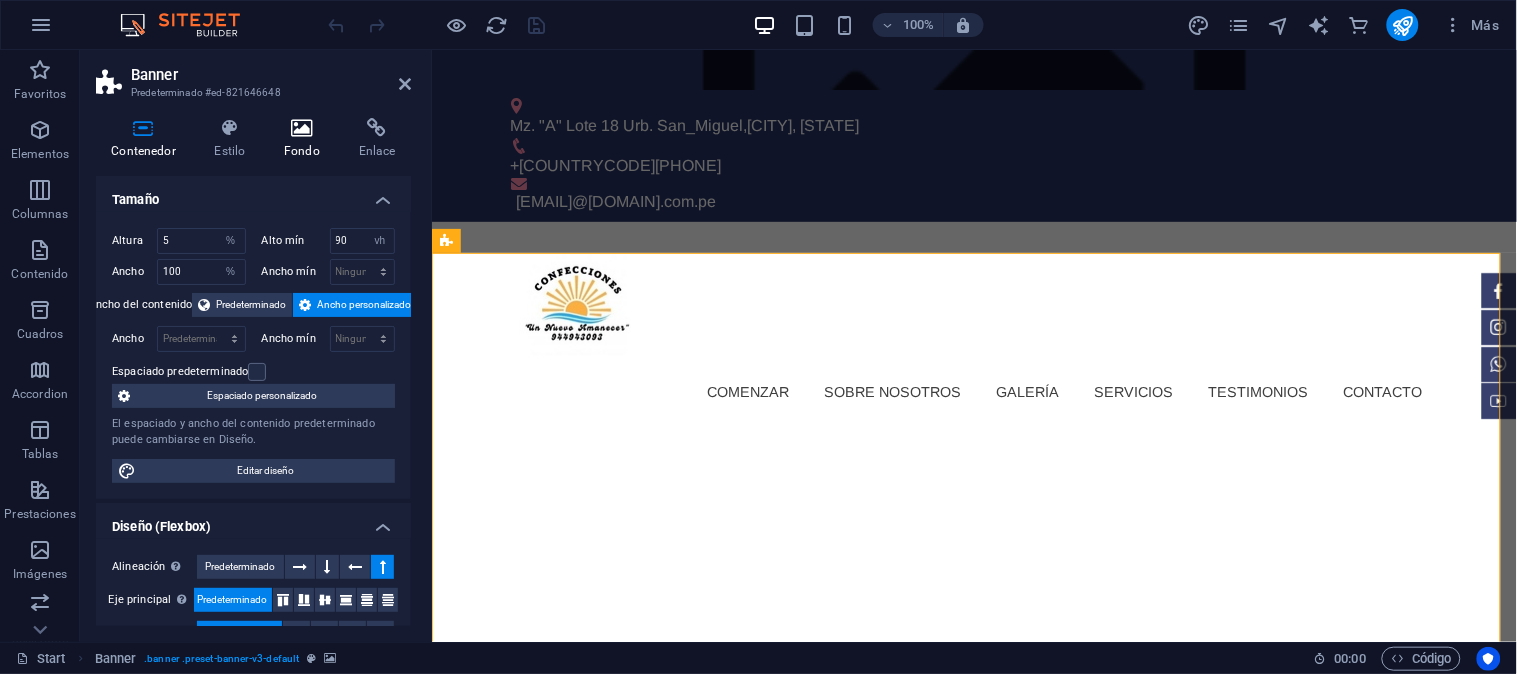 click at bounding box center [302, 128] 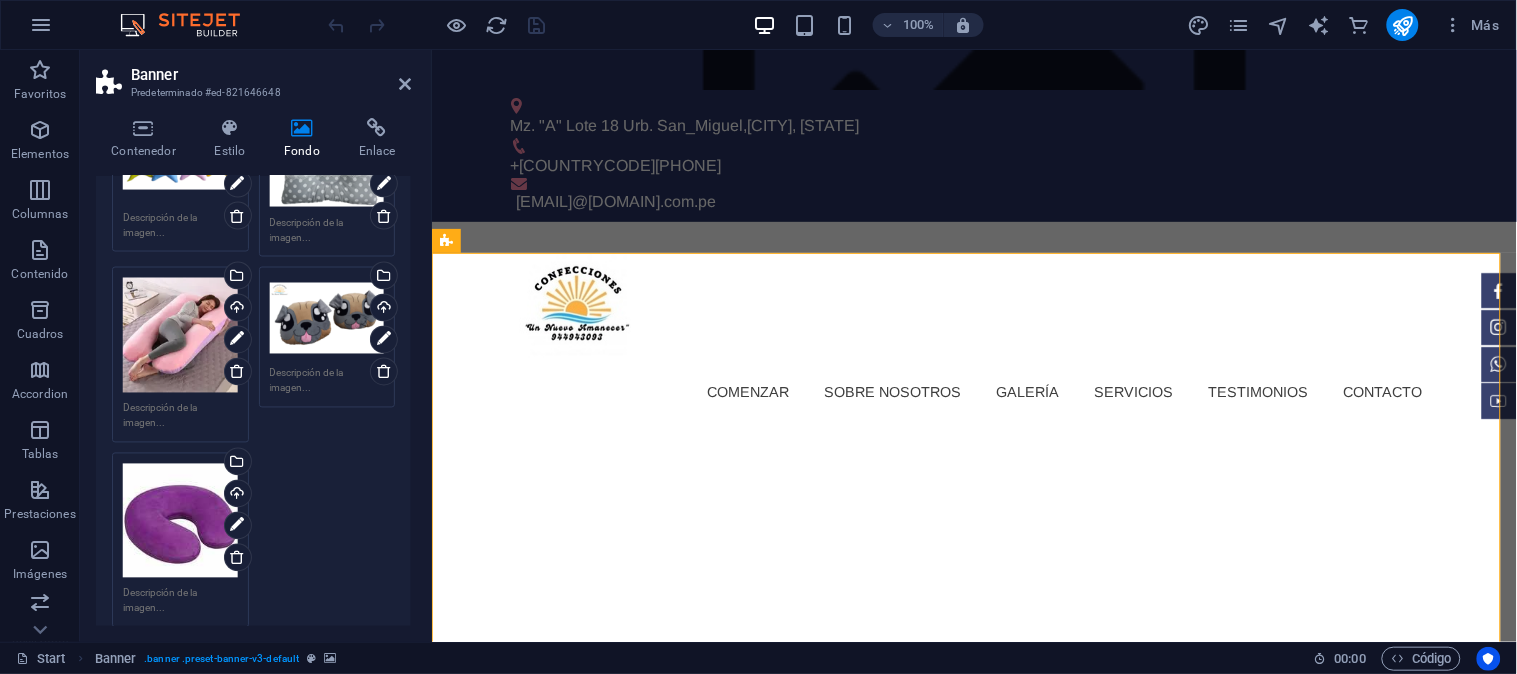 scroll, scrollTop: 888, scrollLeft: 0, axis: vertical 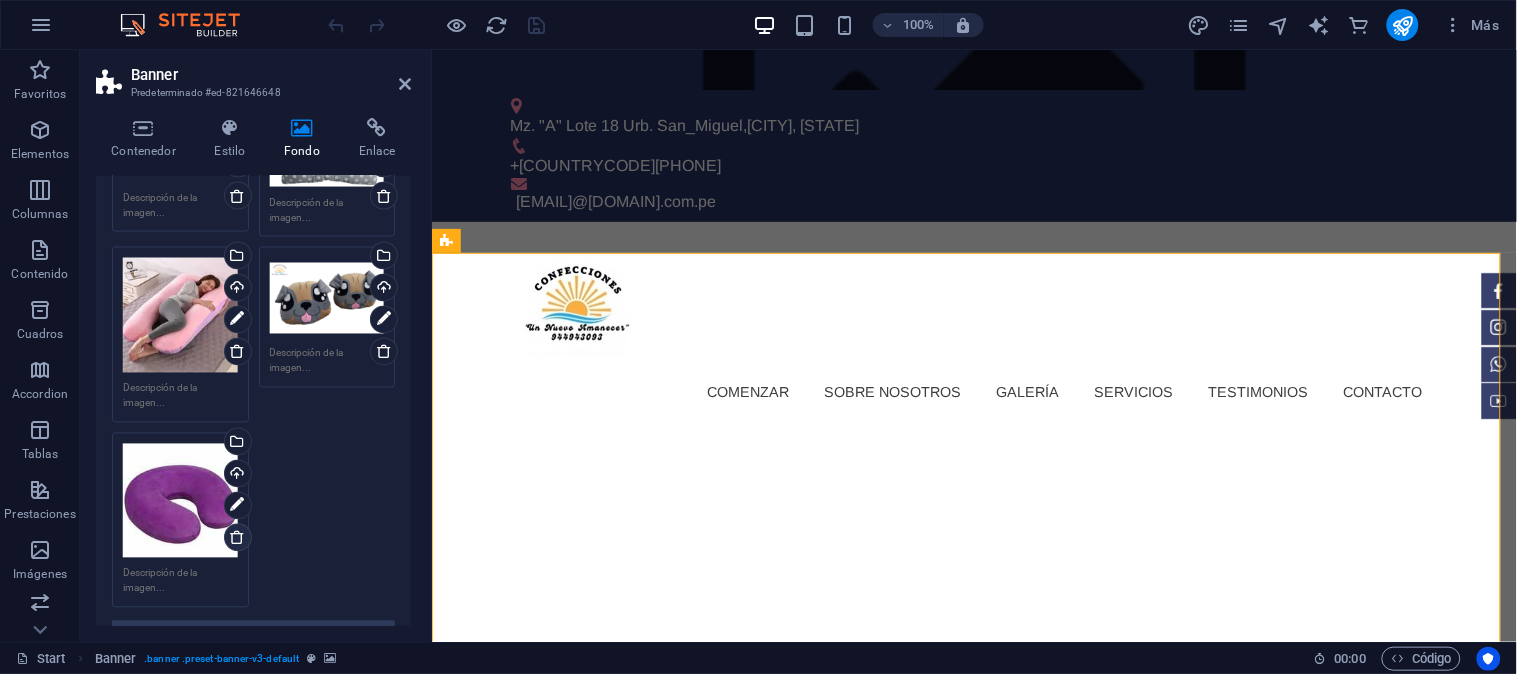click at bounding box center (237, 538) 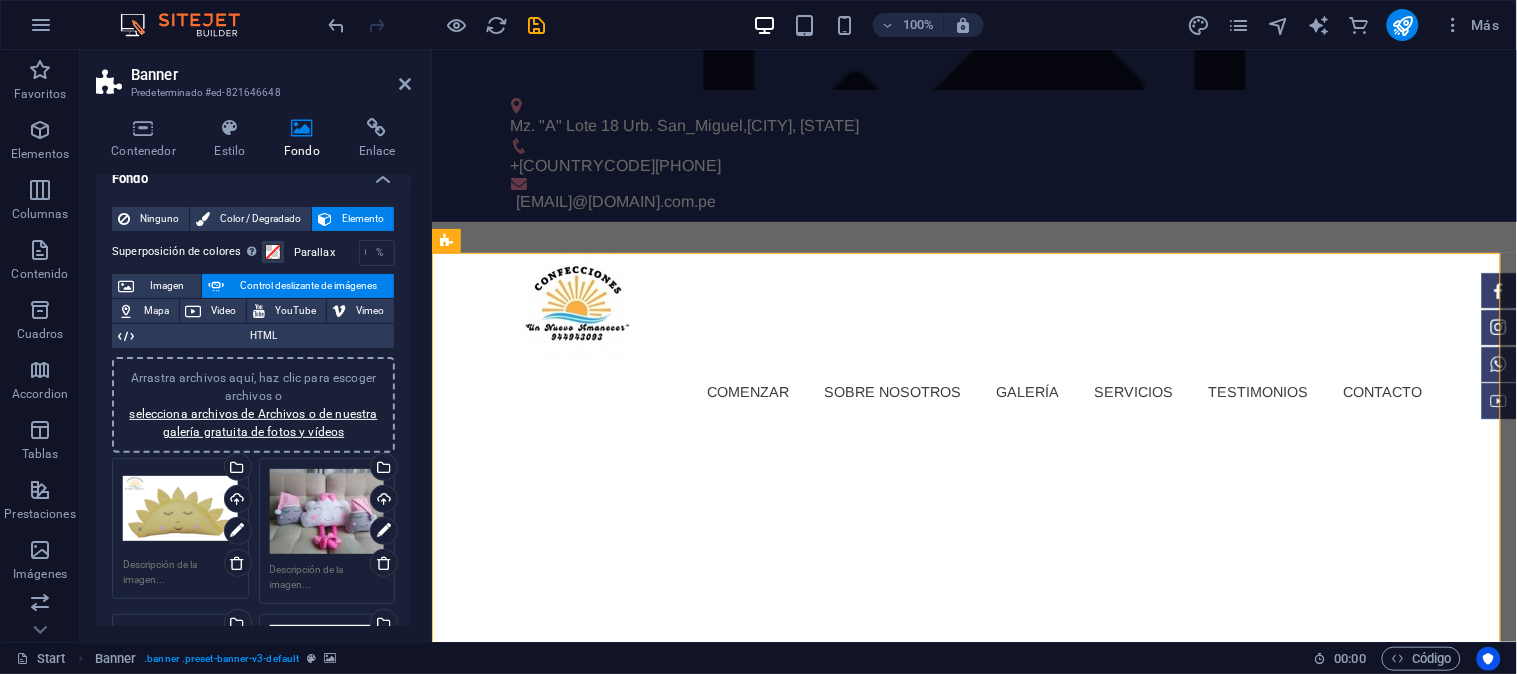scroll, scrollTop: 0, scrollLeft: 0, axis: both 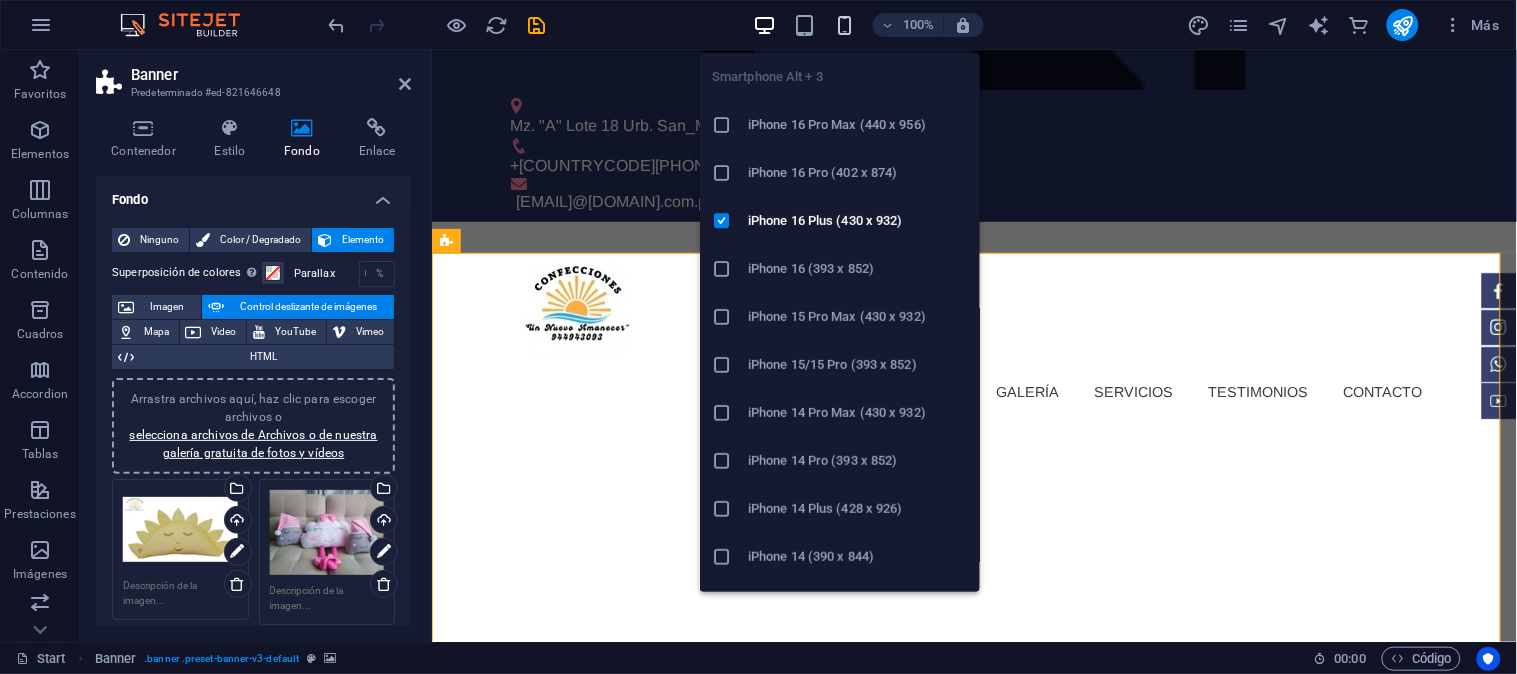 click at bounding box center (844, 25) 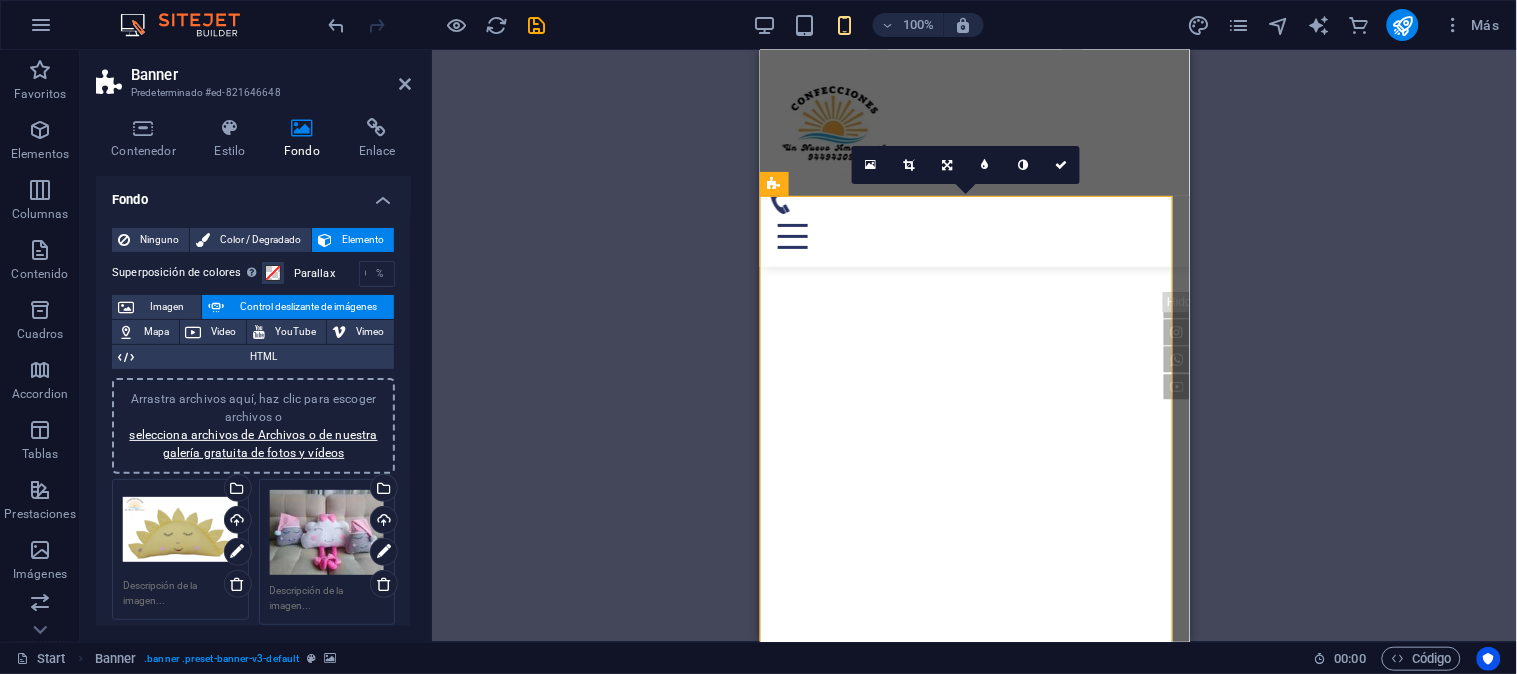 scroll, scrollTop: 222, scrollLeft: 0, axis: vertical 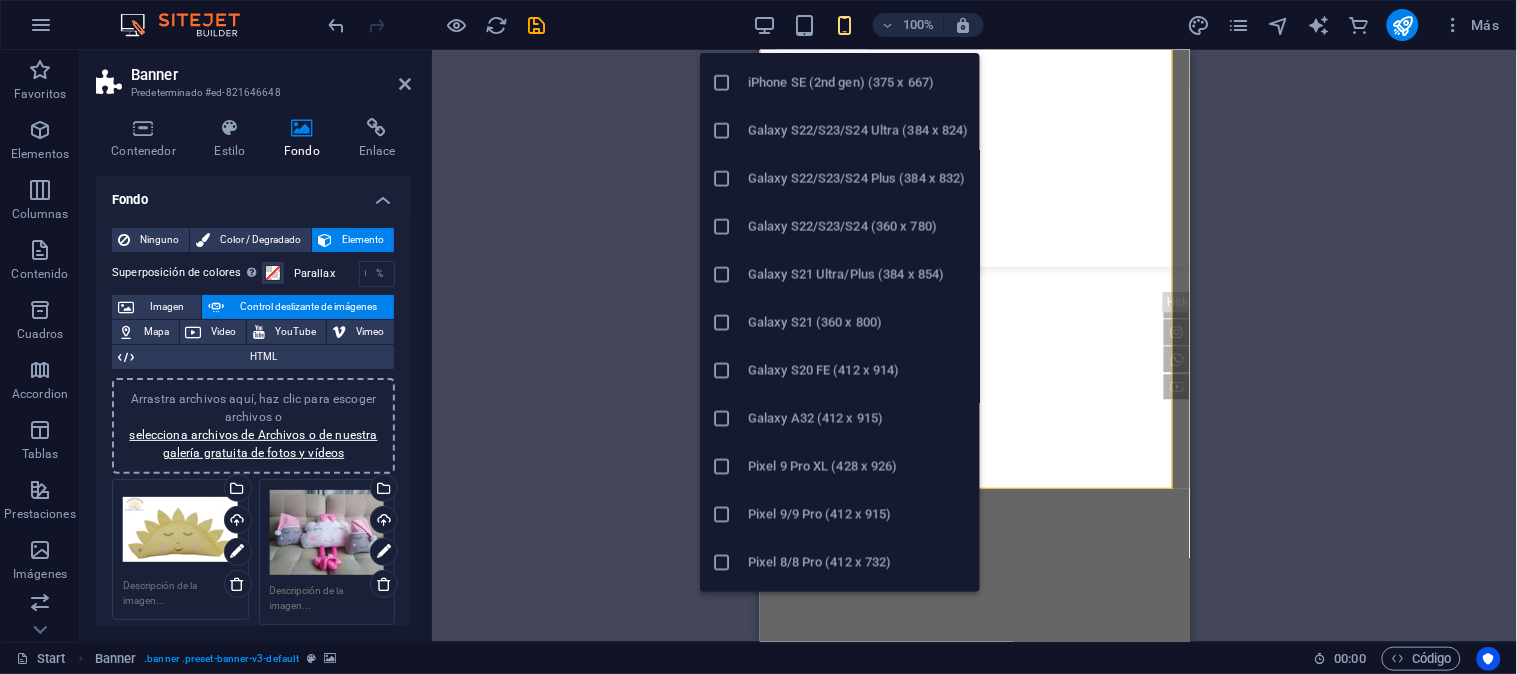 click at bounding box center (722, 179) 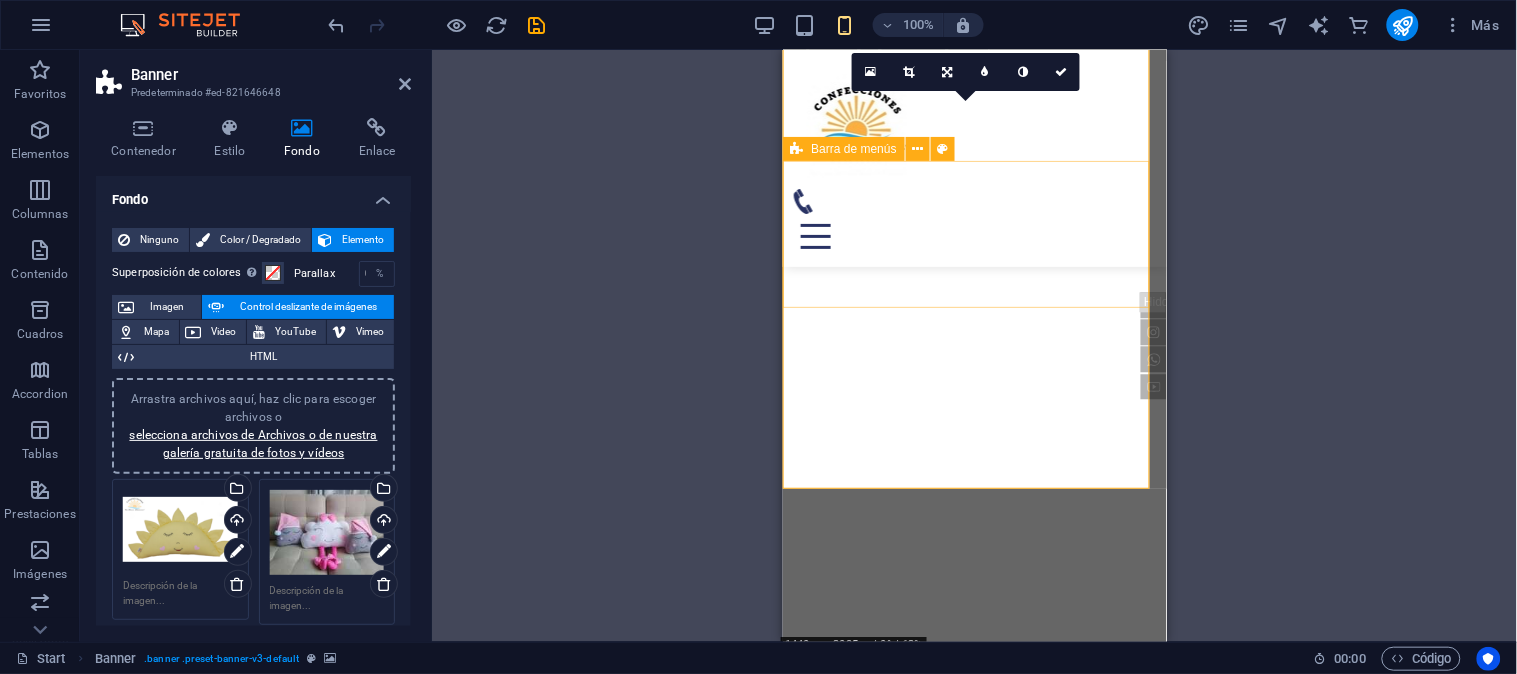scroll, scrollTop: 222, scrollLeft: 0, axis: vertical 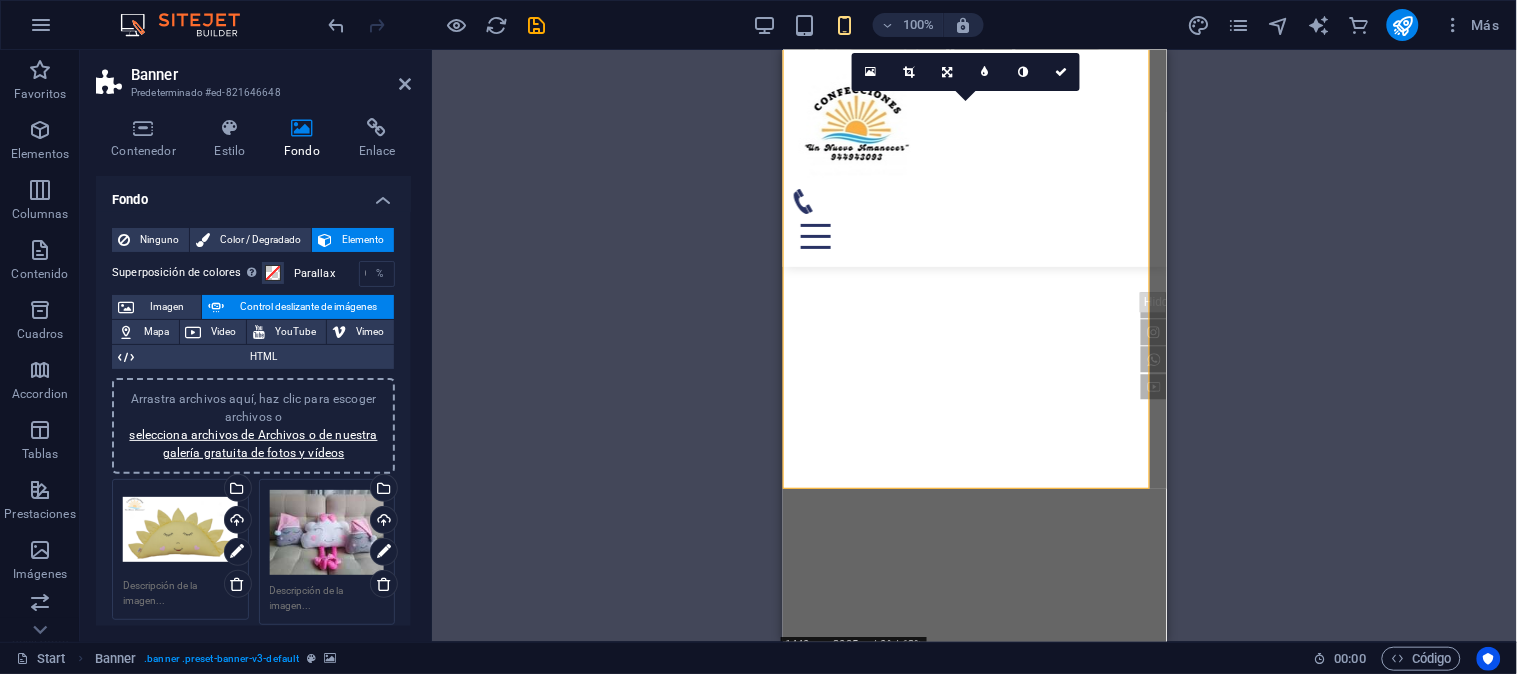 click at bounding box center (-874, 282) 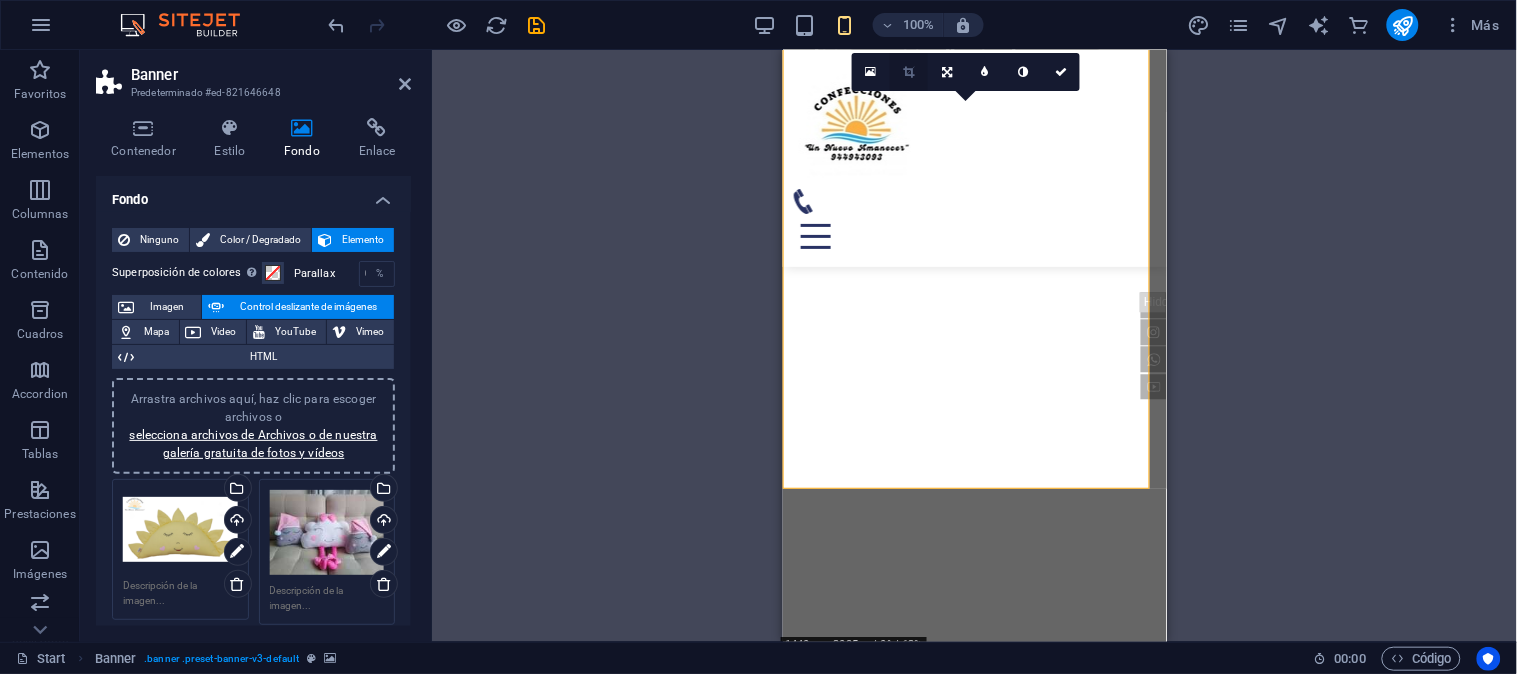click at bounding box center (909, 72) 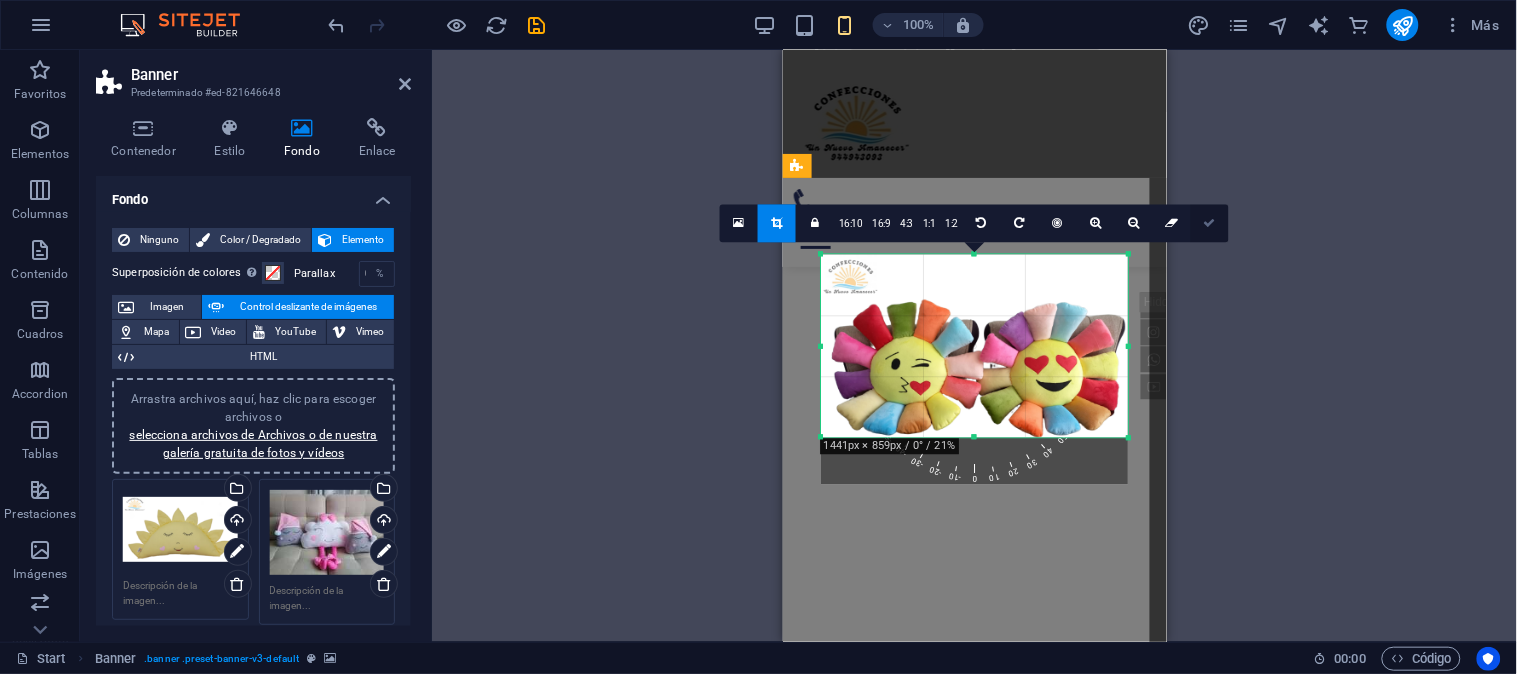 click at bounding box center [1210, 223] 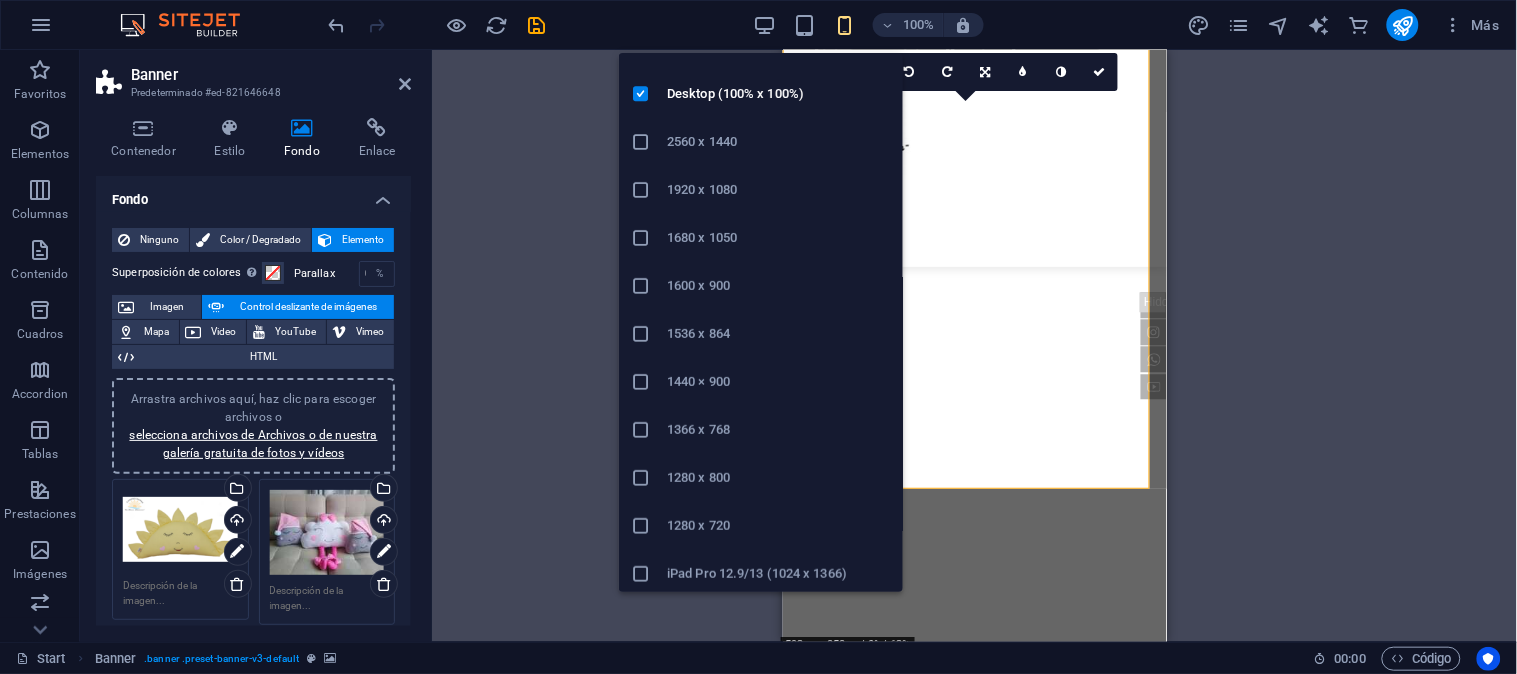 scroll, scrollTop: 0, scrollLeft: 0, axis: both 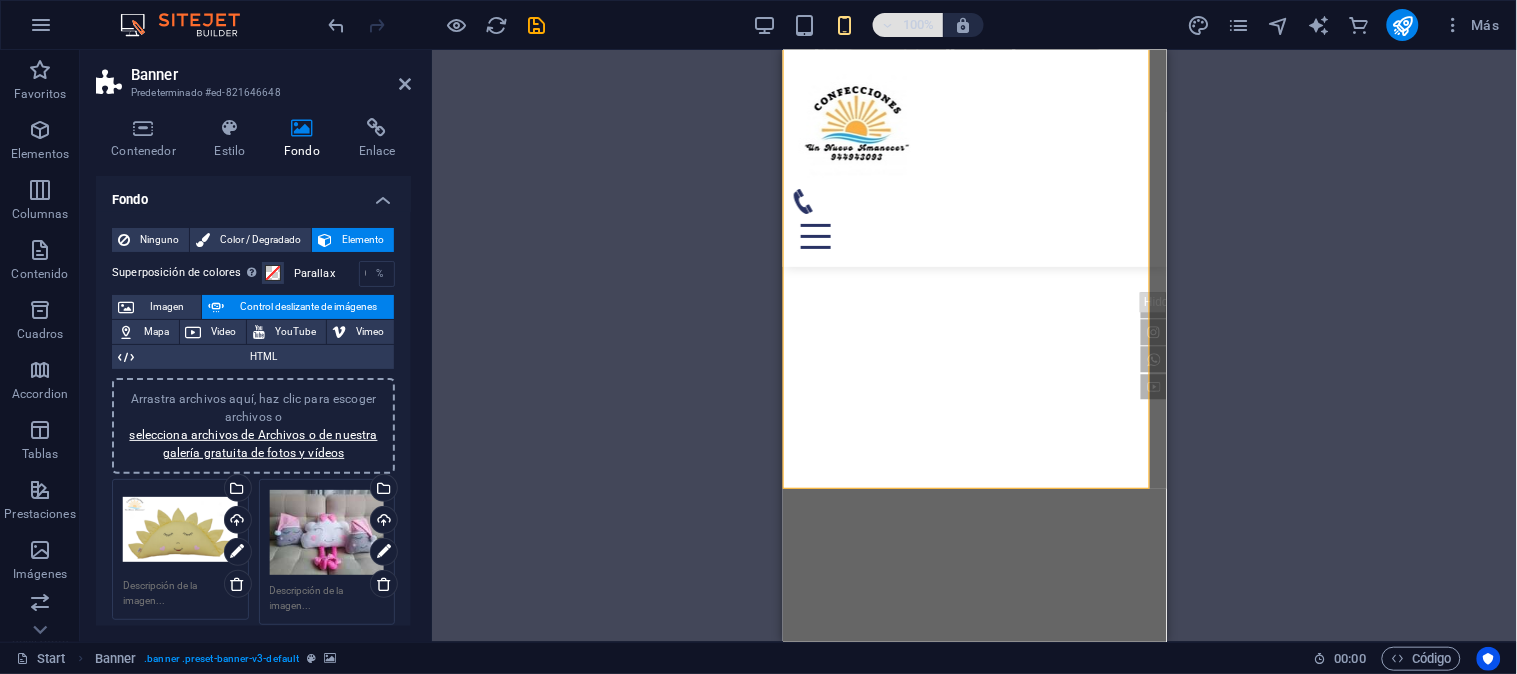 click on "100%" at bounding box center [919, 25] 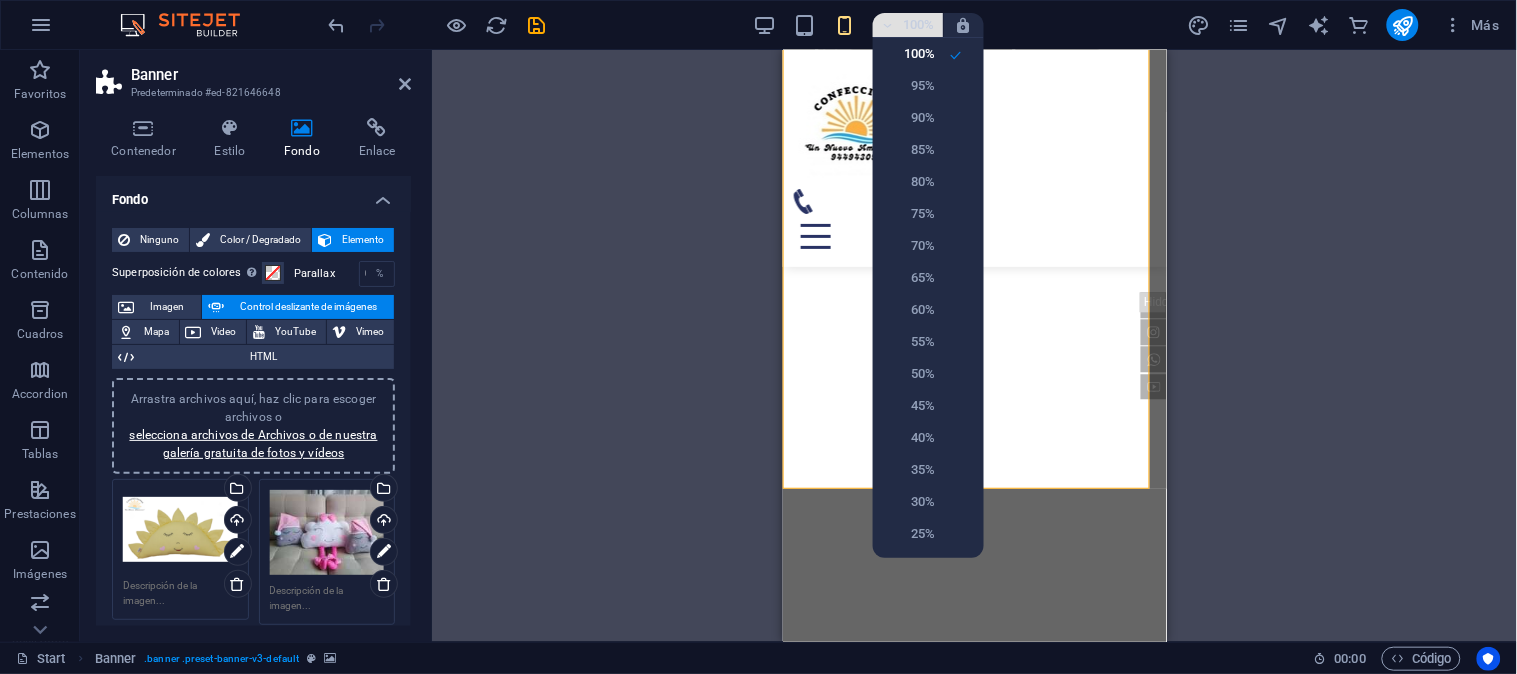 click at bounding box center (758, 337) 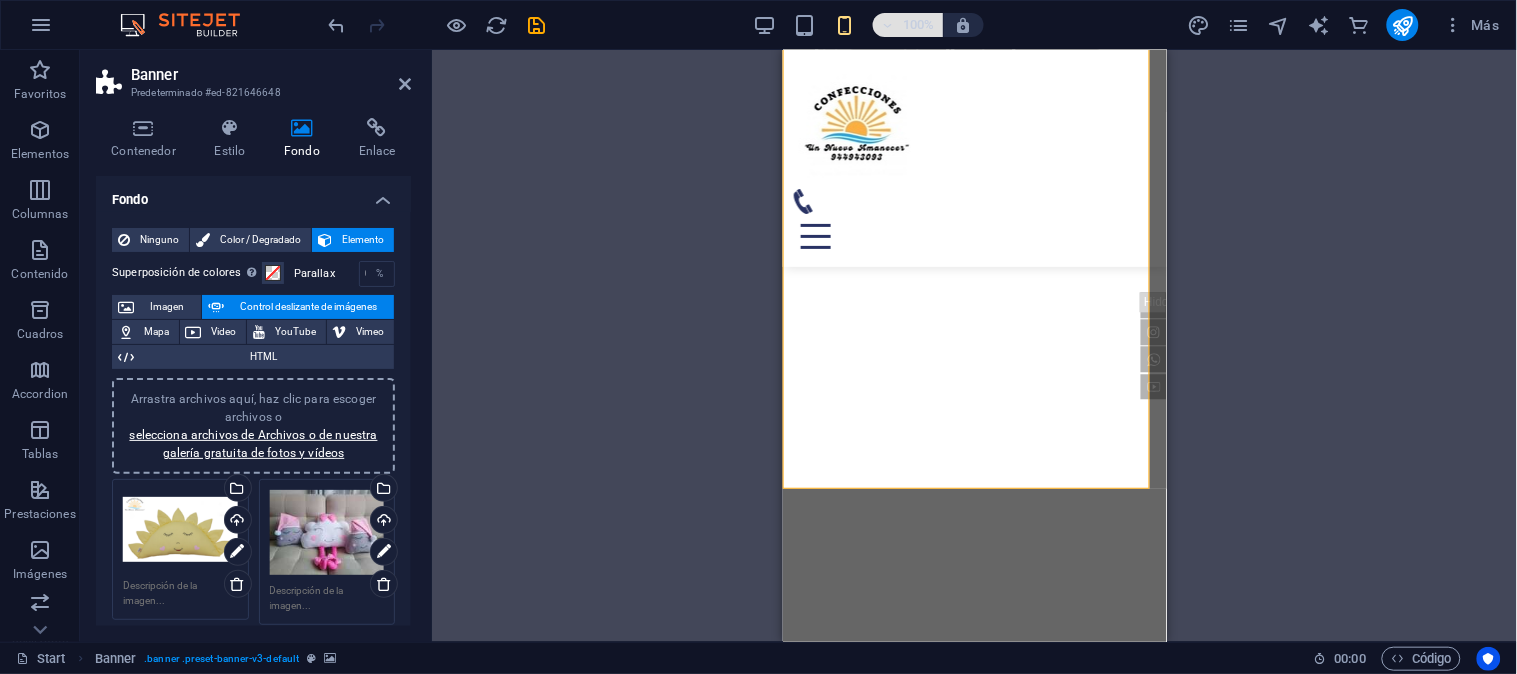 click on "100%" at bounding box center [919, 25] 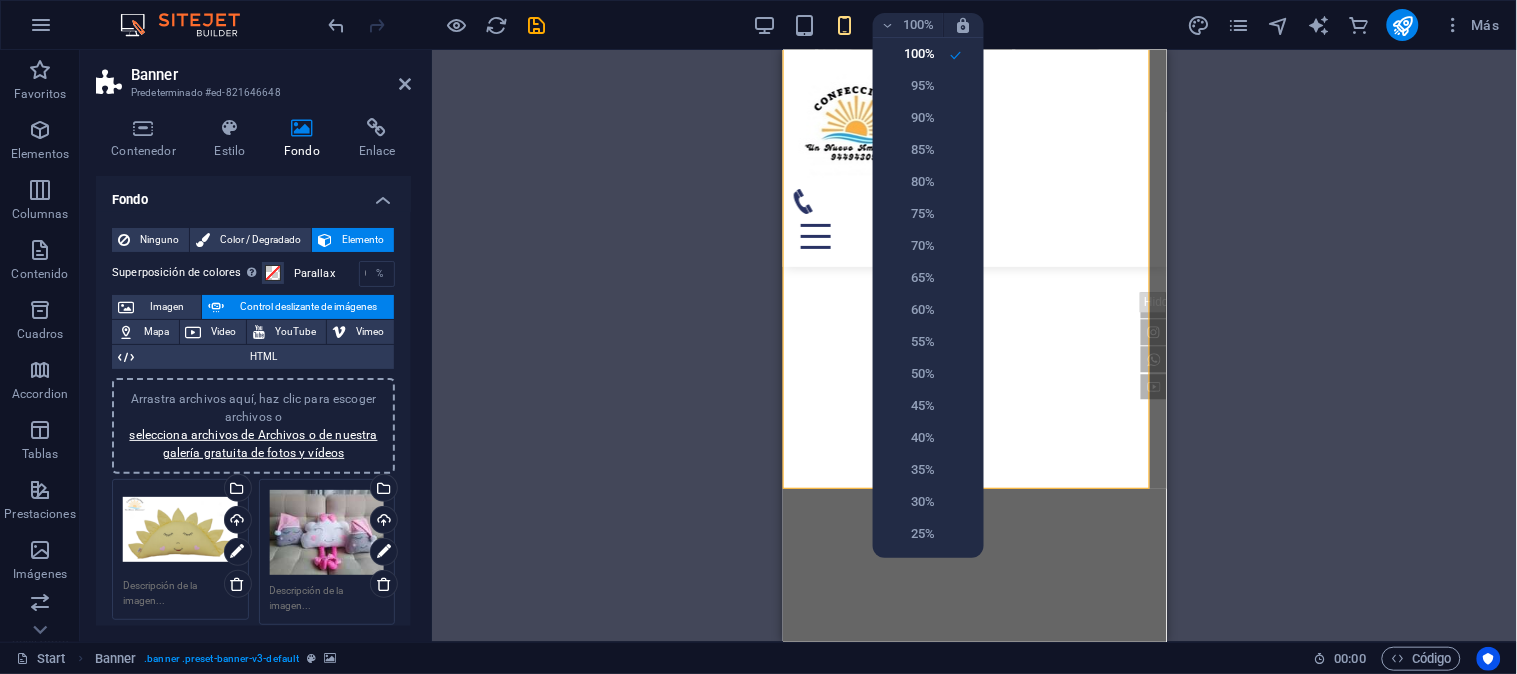 click at bounding box center (758, 337) 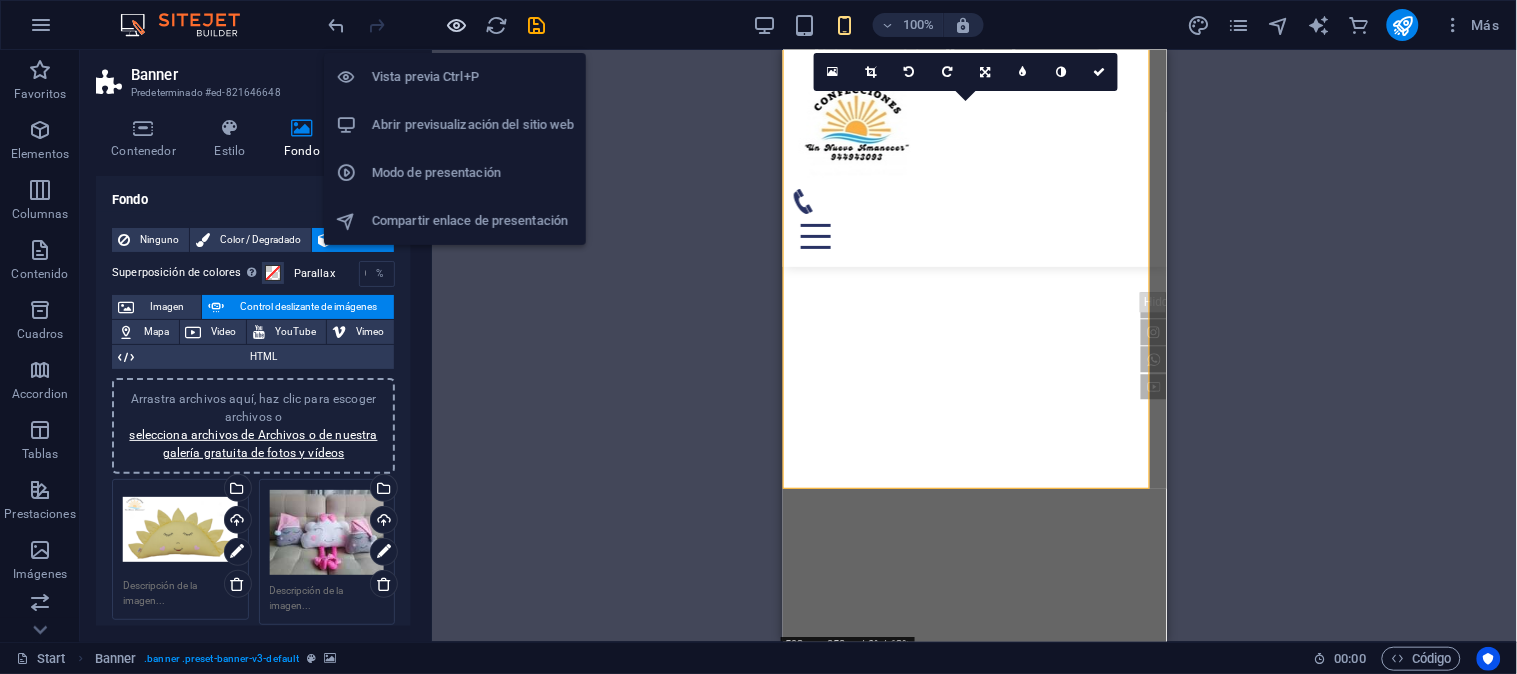 click at bounding box center (457, 25) 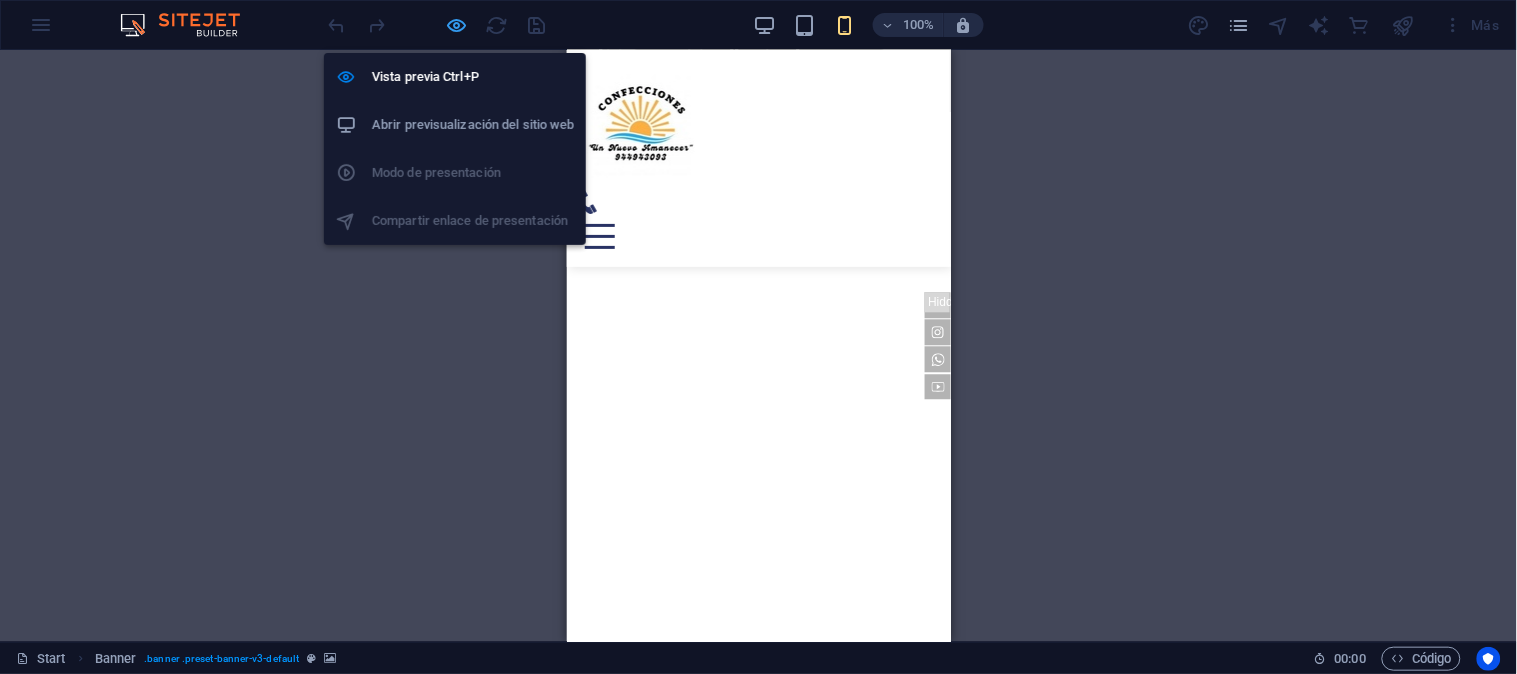 scroll, scrollTop: 94, scrollLeft: 0, axis: vertical 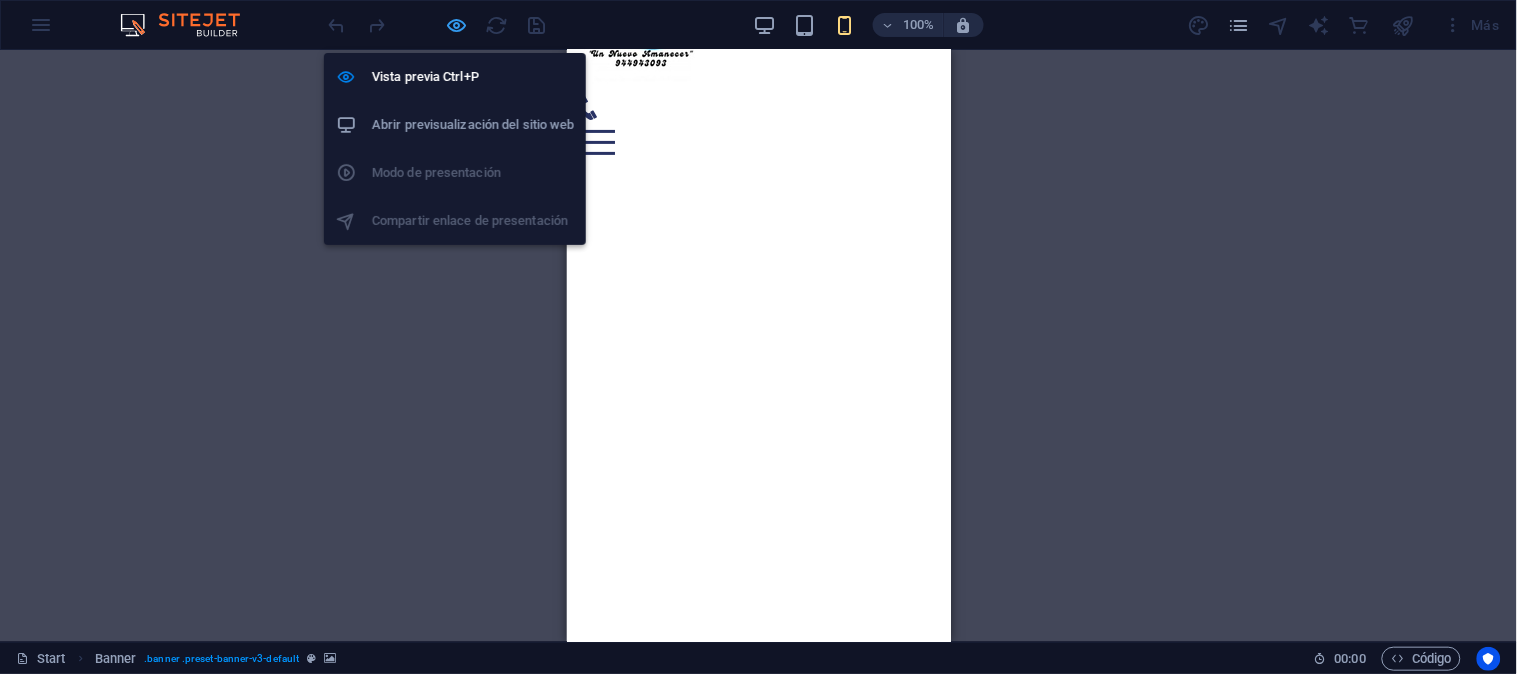click at bounding box center (457, 25) 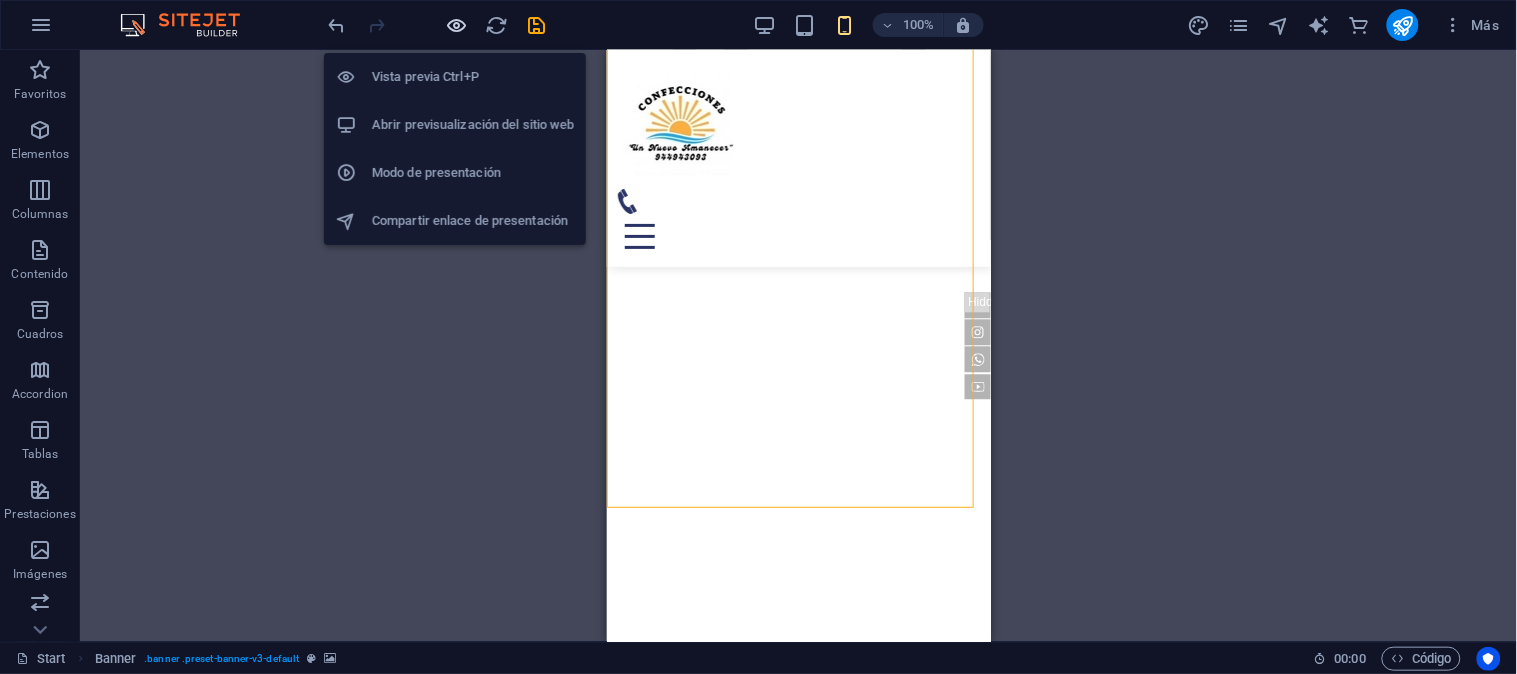 scroll, scrollTop: 222, scrollLeft: 0, axis: vertical 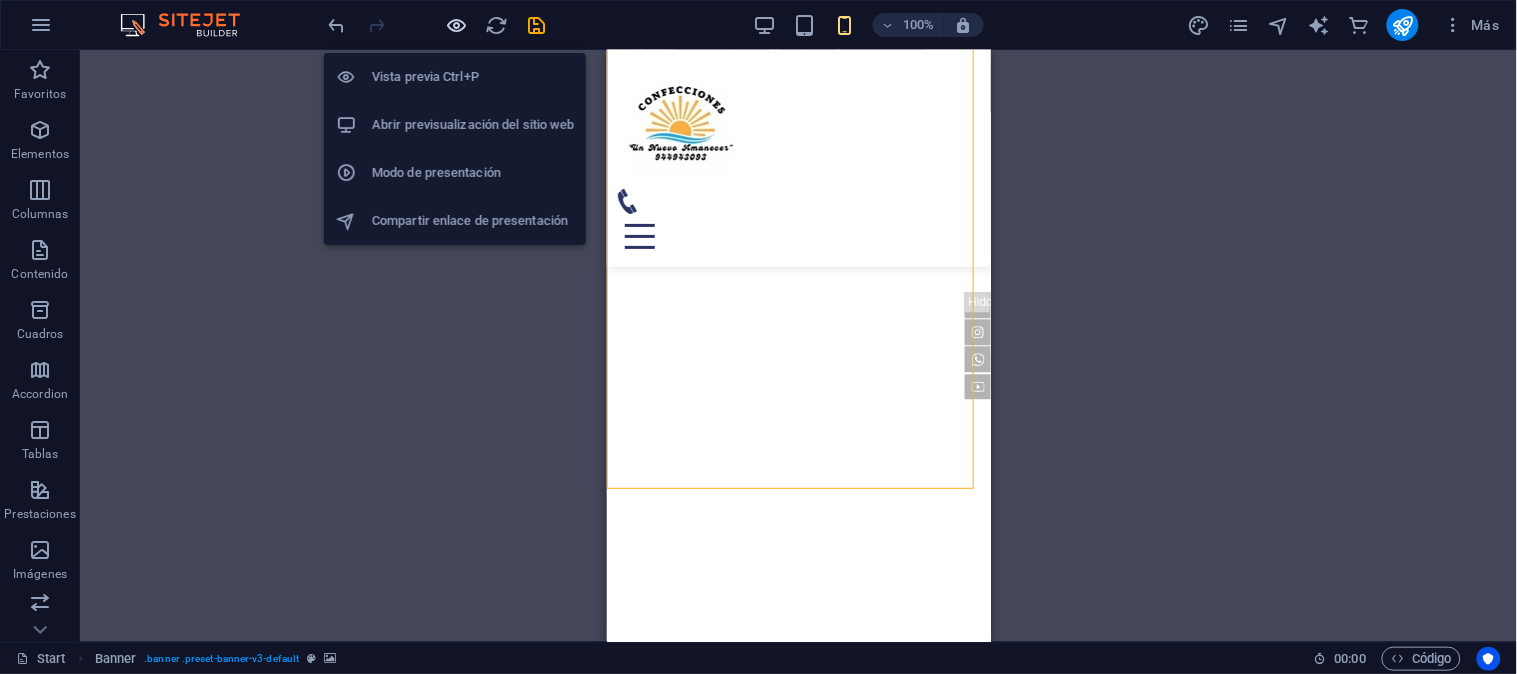 click at bounding box center (457, 25) 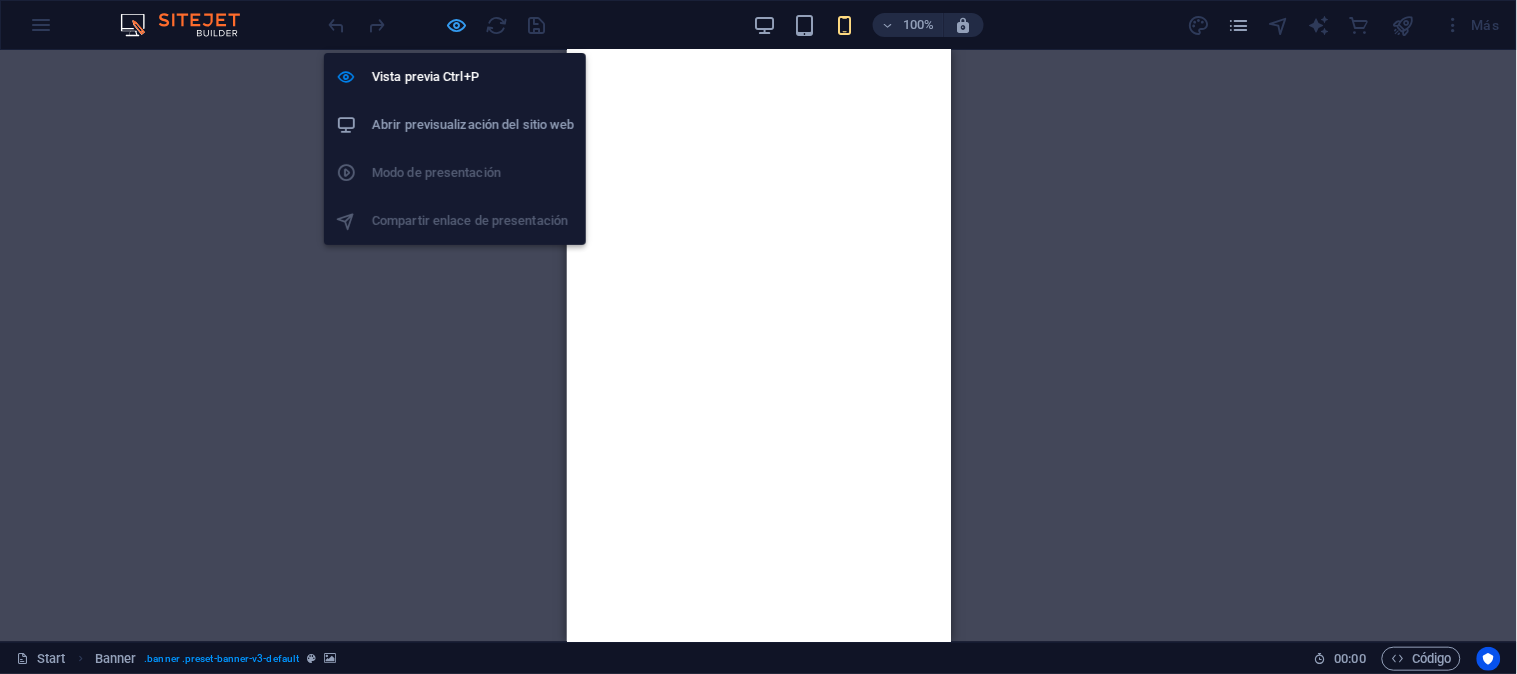 scroll, scrollTop: 94, scrollLeft: 0, axis: vertical 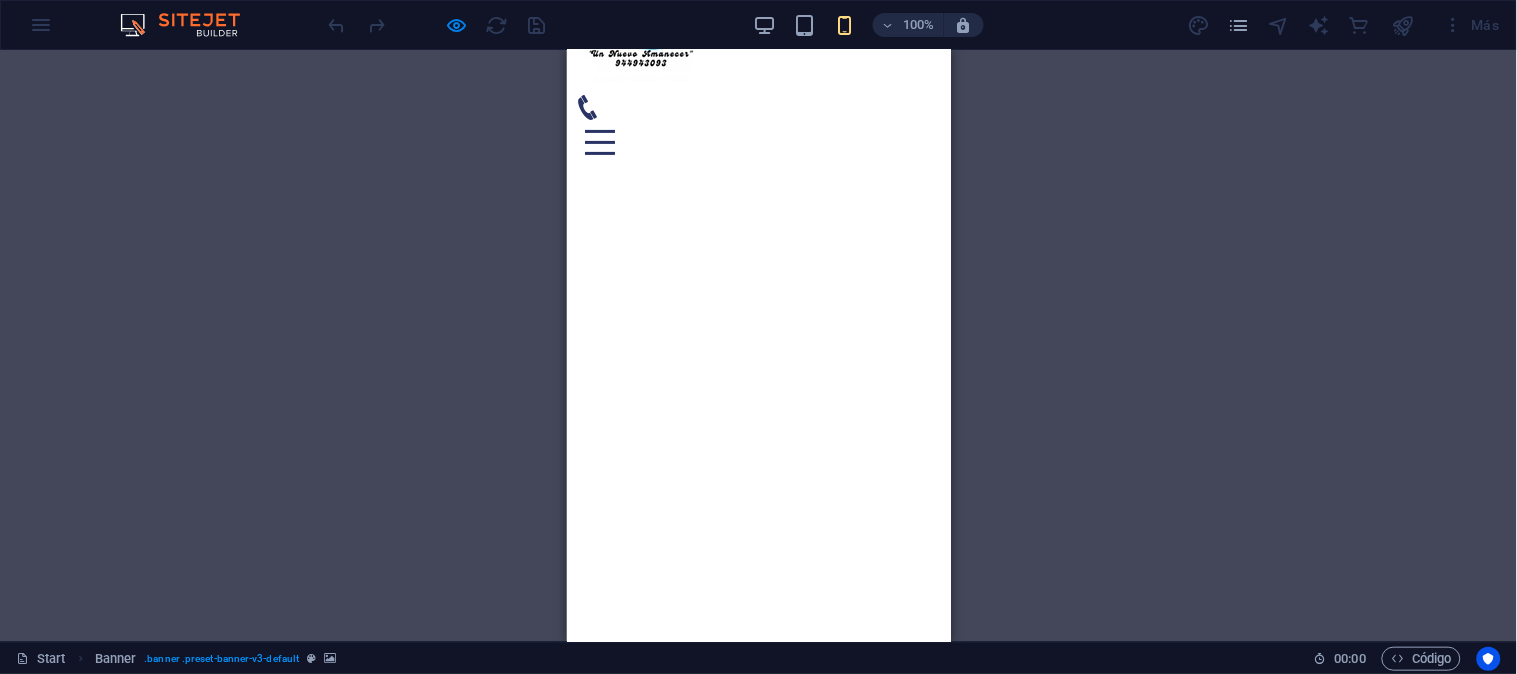 click at bounding box center (437, 25) 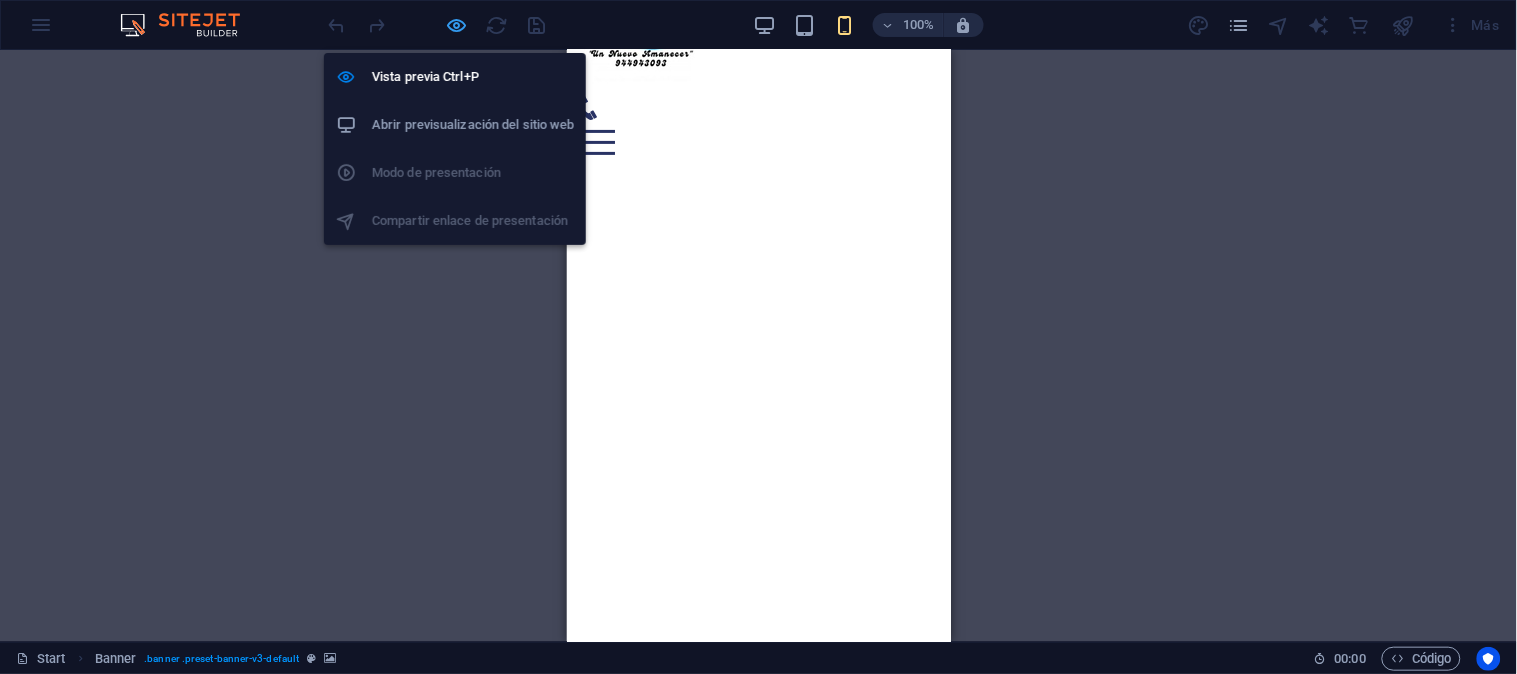 click at bounding box center [457, 25] 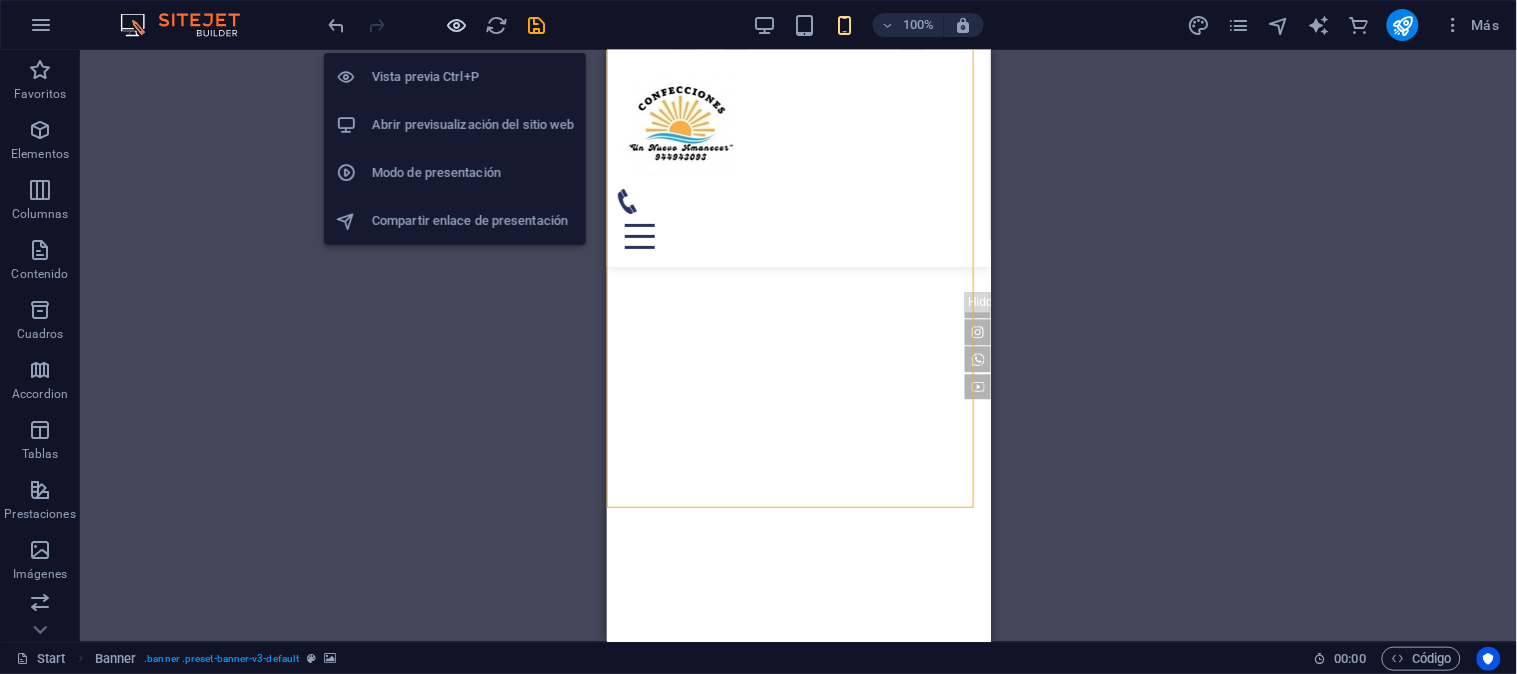 scroll, scrollTop: 222, scrollLeft: 0, axis: vertical 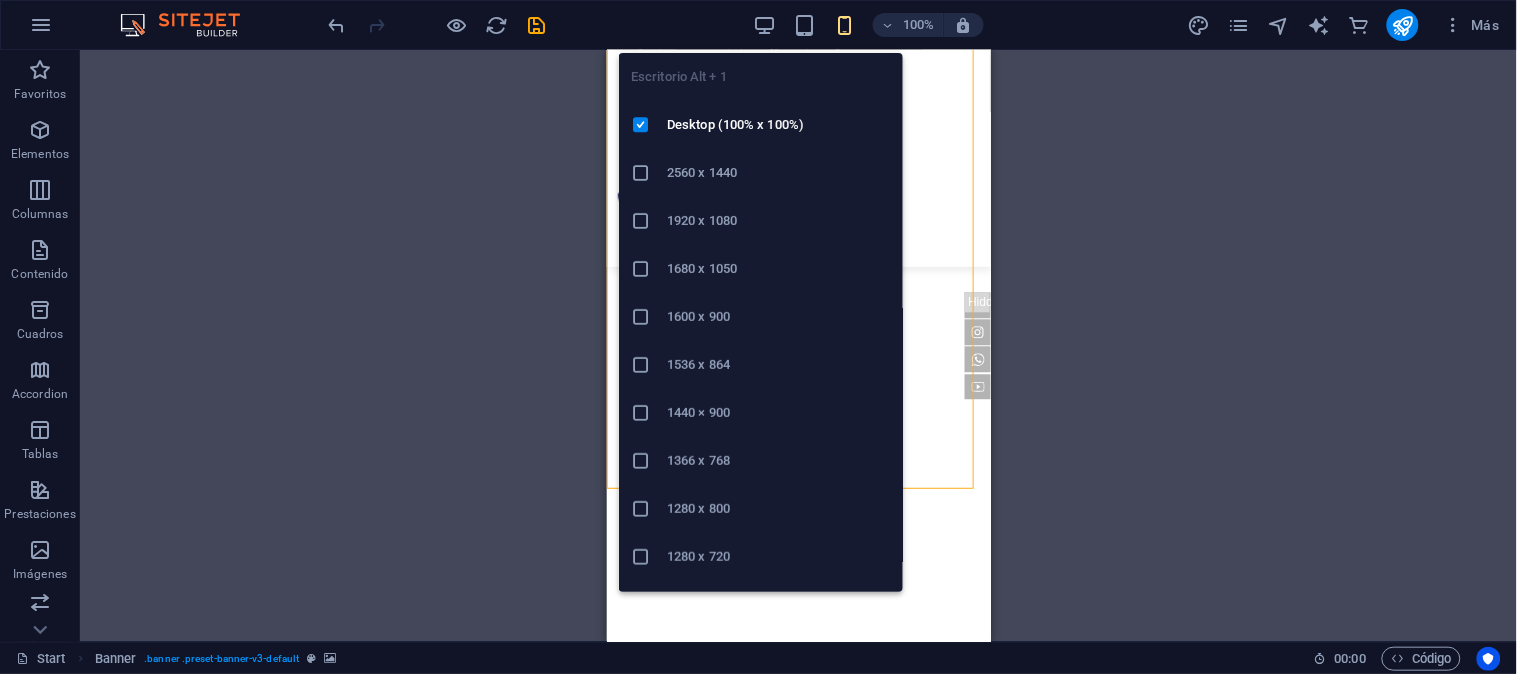 click on "Escritorio Alt + 1 Desktop (100% x 100%) 2560 x 1440 1920 x 1080 1680 x 1050 1600 x 900 1536 x 864 1440 × 900 1366 x 768 1280 x 800 1280 x 720 iPad Pro 12.9/13 (1024 x 1366) Galaxy Tab S9/S10 Ultra (1024 x 1366)" at bounding box center (761, 314) 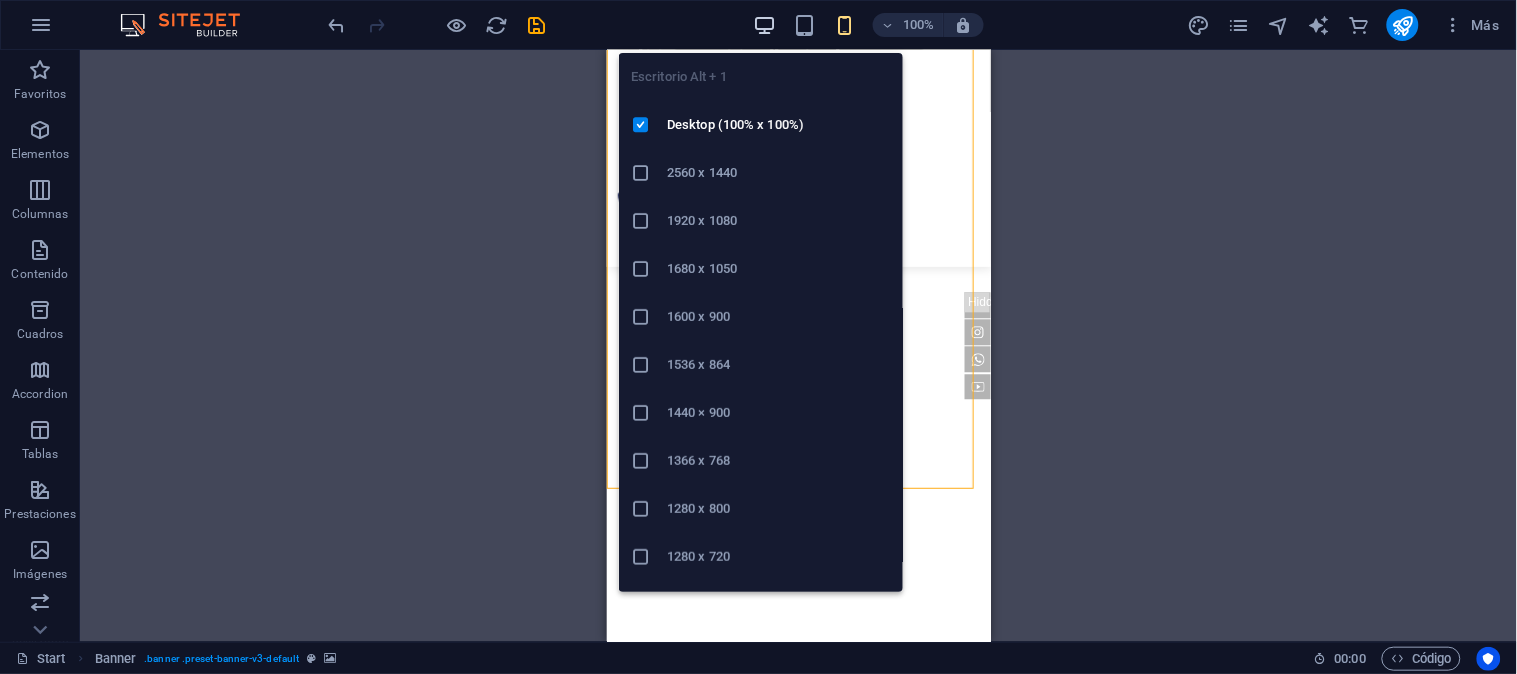 click at bounding box center [764, 25] 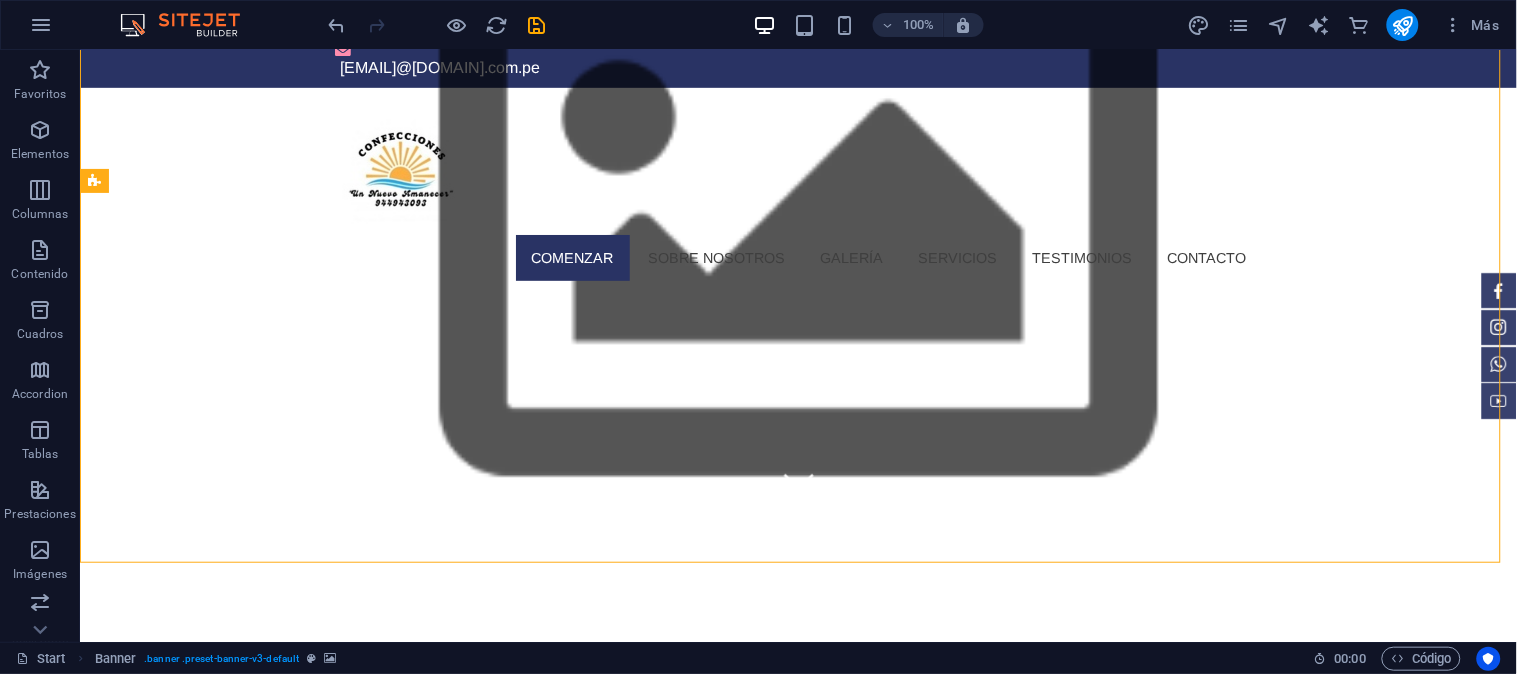 scroll, scrollTop: 23, scrollLeft: 0, axis: vertical 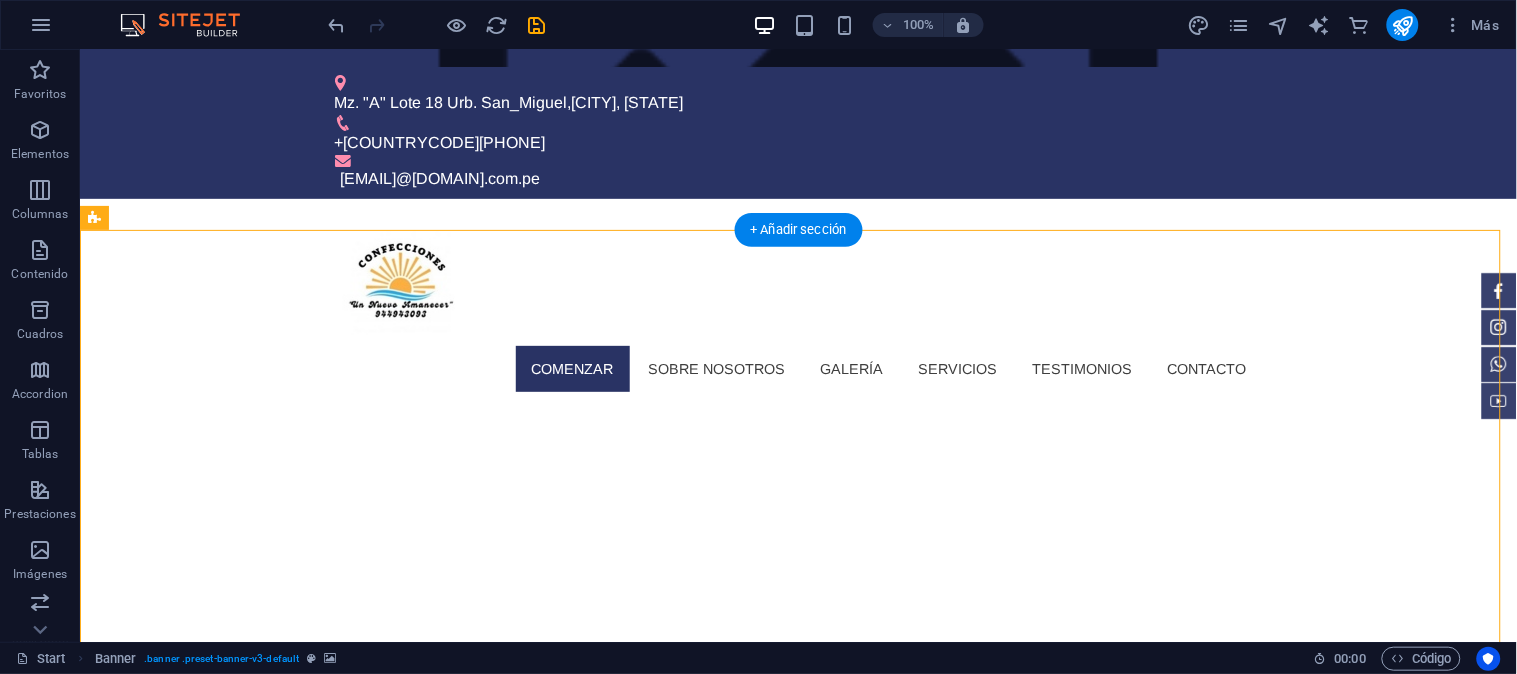 click at bounding box center (-12008, 431) 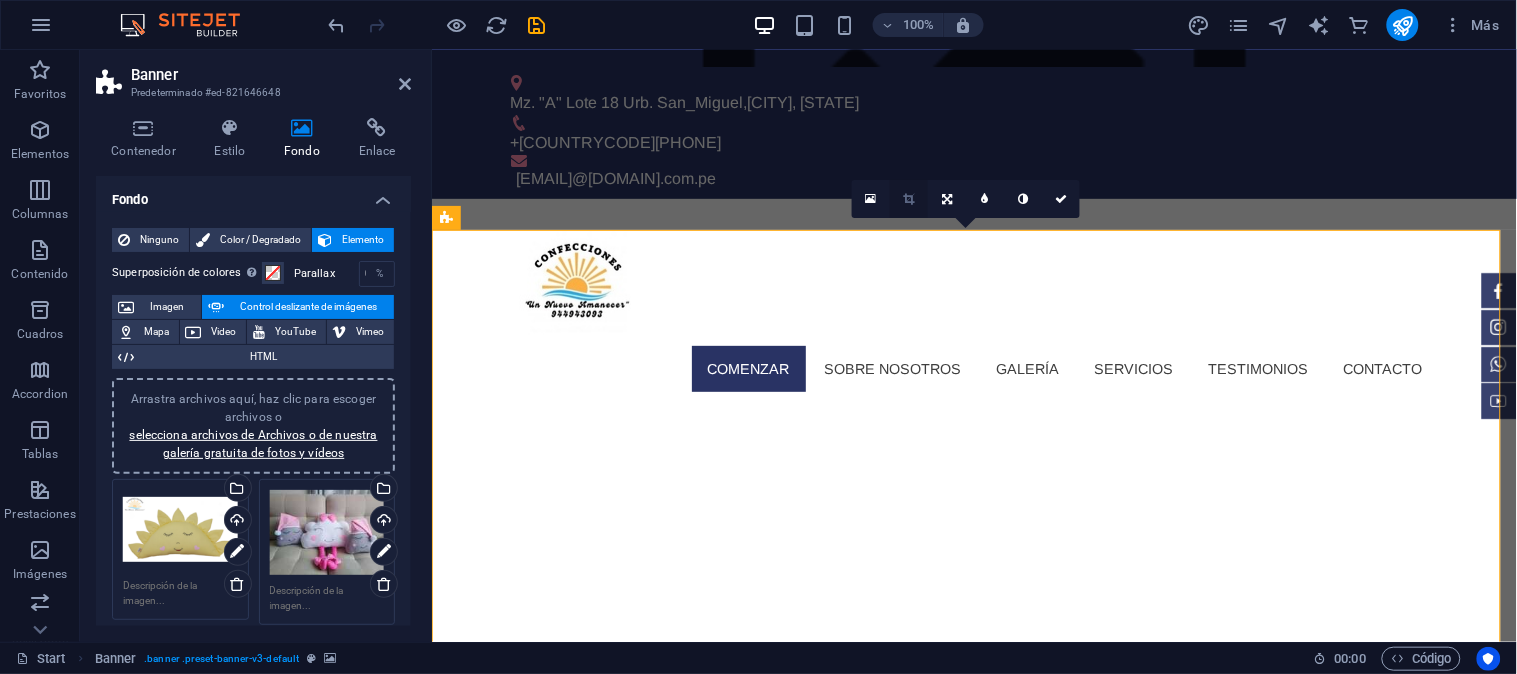 click at bounding box center (909, 199) 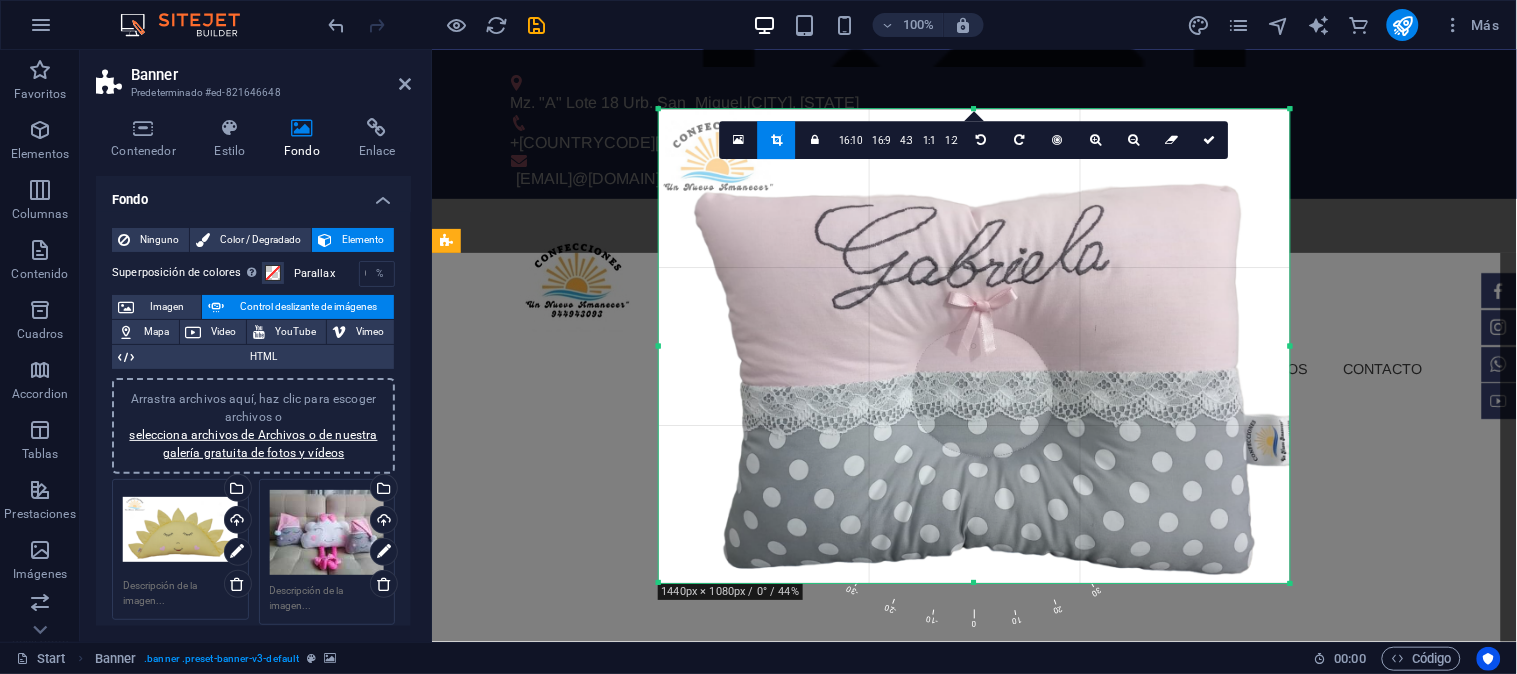 click at bounding box center (975, 346) 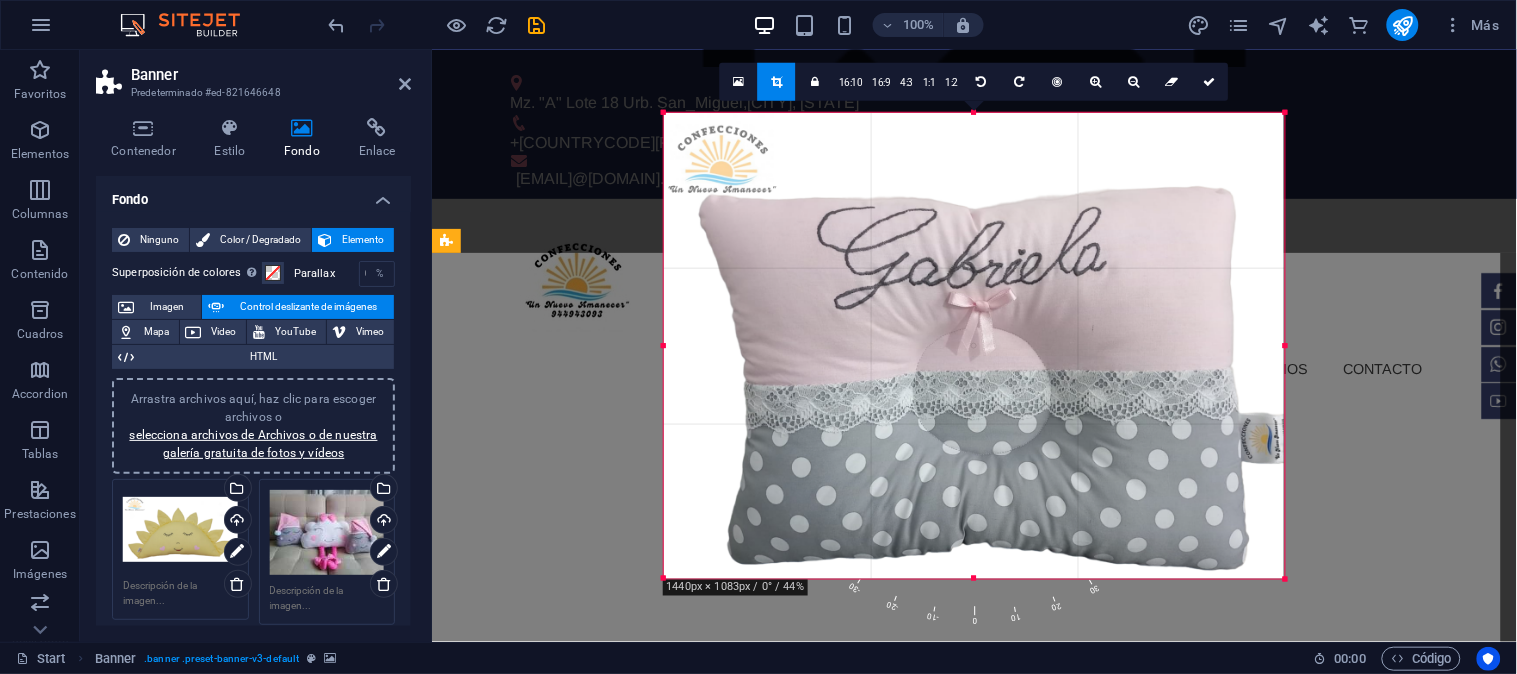 drag, startPoint x: 1291, startPoint y: 110, endPoint x: 1280, endPoint y: 183, distance: 73.82411 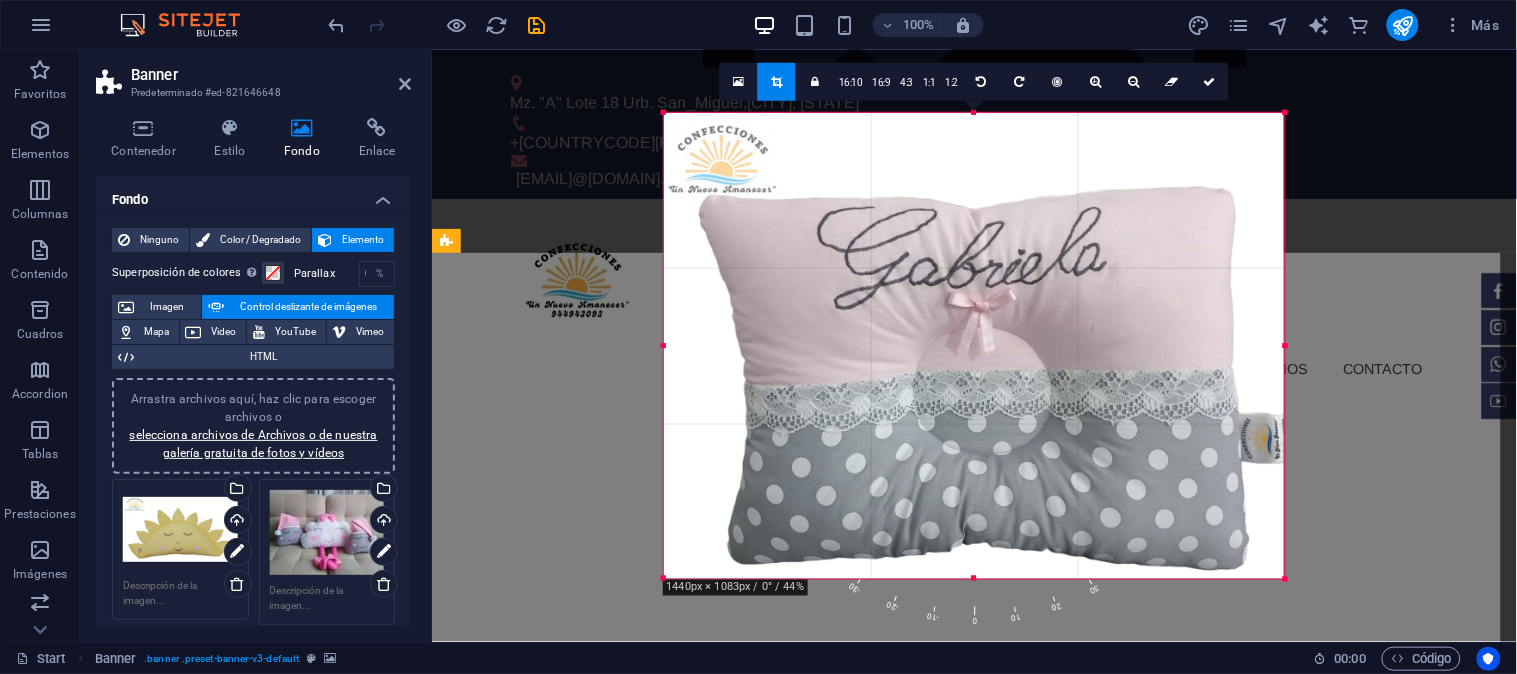 click on "180 170 160 150 140 130 120 110 100 90 80 70 60 50 40 30 20 10 0 -10 -20 -30 -40 -50 -60 -70 -80 -90 -100 -110 -120 -130 -140 -150 -160 -170 1440px × 1083px / 0° / 44% 16:10 16:9 4:3 1:1 1:2 0" at bounding box center [975, 346] 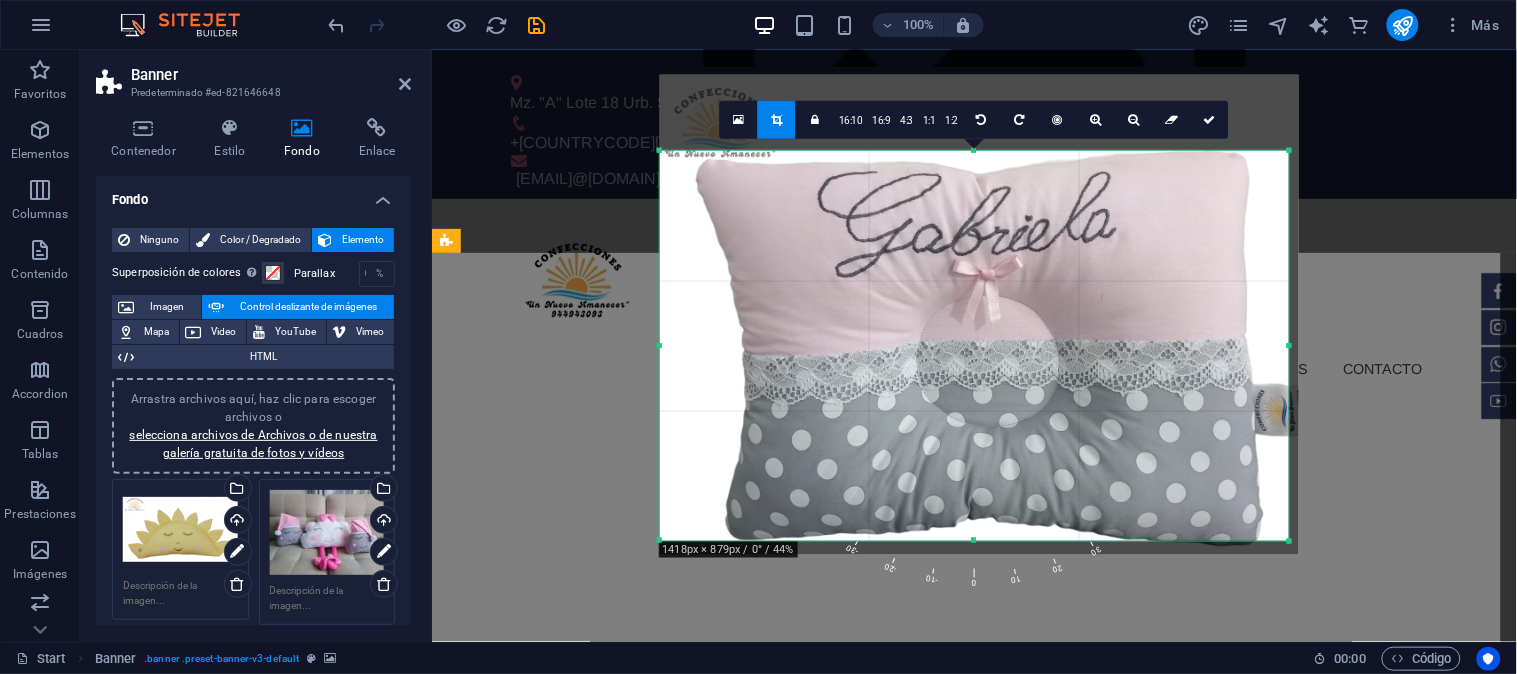 drag, startPoint x: 1285, startPoint y: 108, endPoint x: 1293, endPoint y: 184, distance: 76.41989 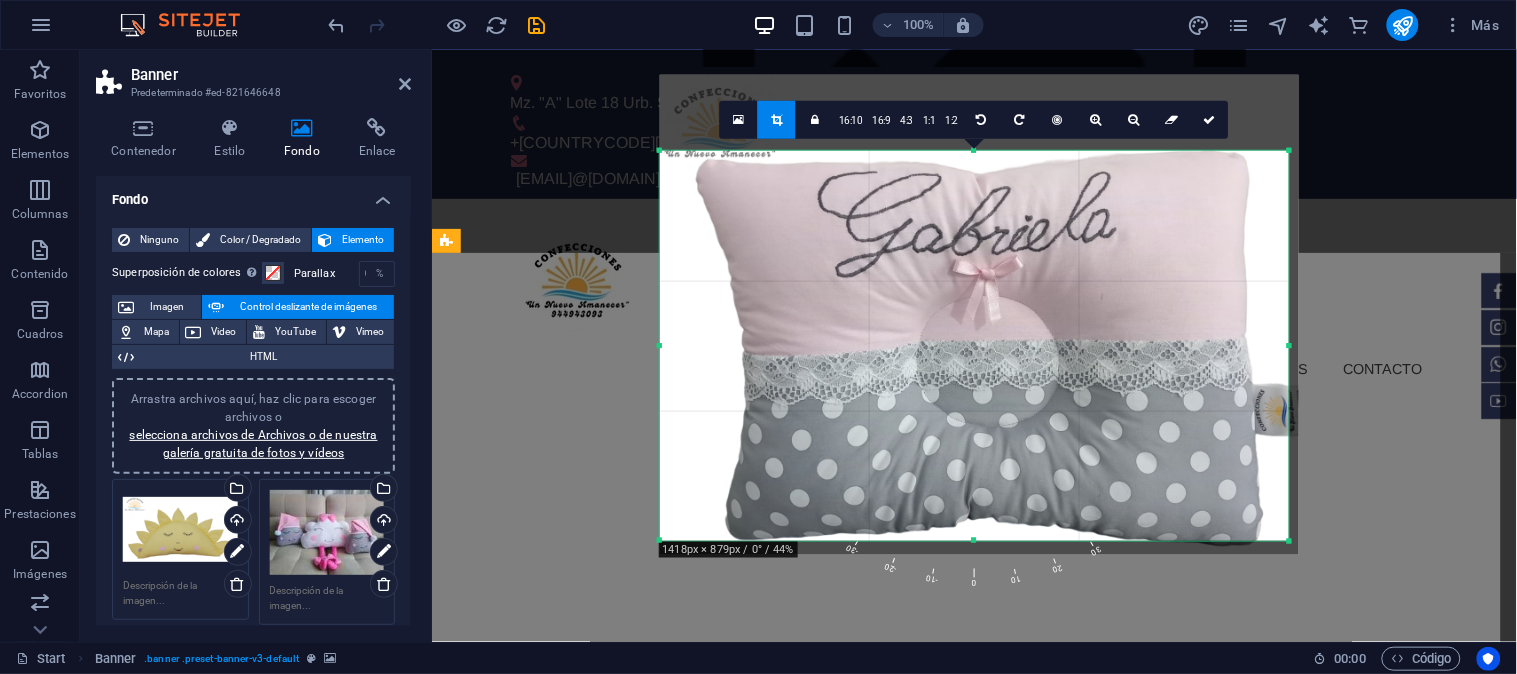click on "180 170 160 150 140 130 120 110 100 90 80 70 60 50 40 30 20 10 0 -10 -20 -30 -40 -50 -60 -70 -80 -90 -100 -110 -120 -130 -140 -150 -160 -170 1418px × 879px / 0° / 44% 16:10 16:9 4:3 1:1 1:2 0" at bounding box center [975, 346] 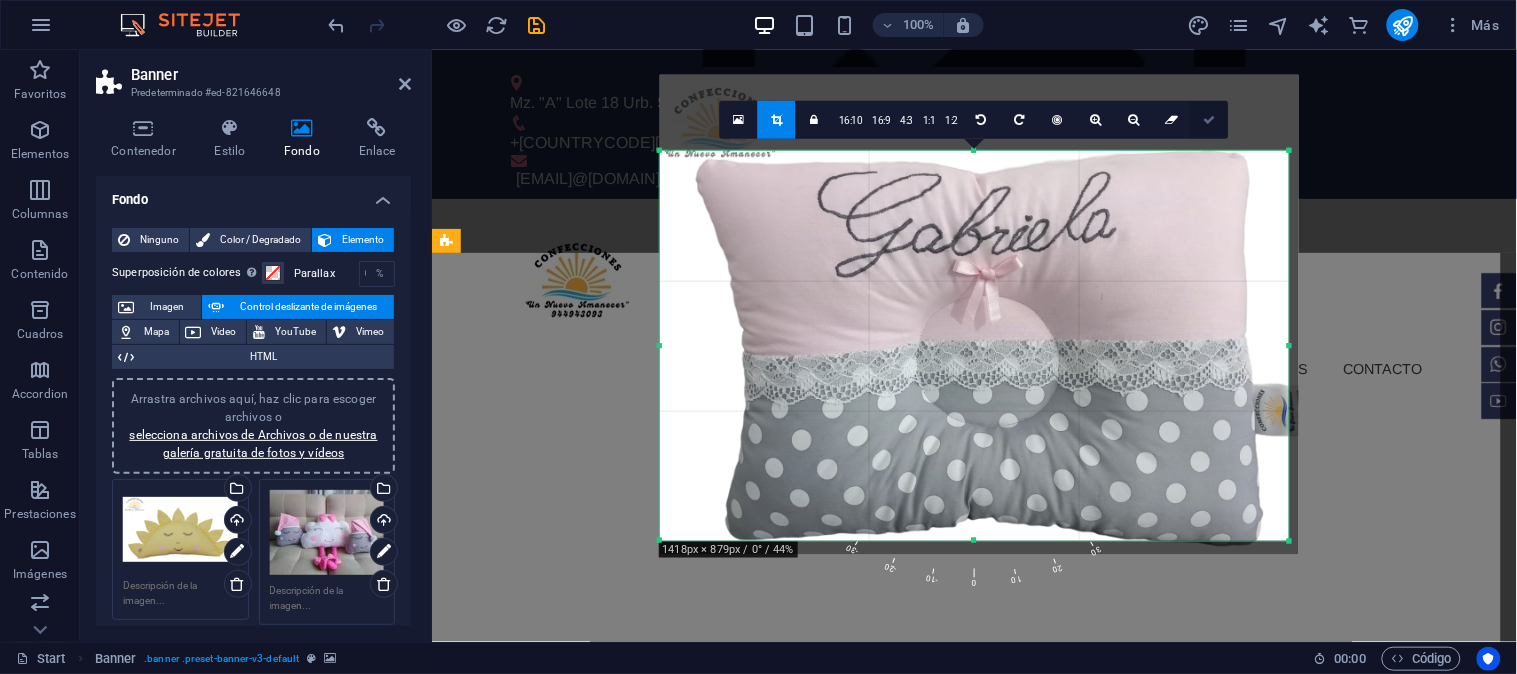 drag, startPoint x: 1208, startPoint y: 133, endPoint x: 778, endPoint y: 81, distance: 433.13278 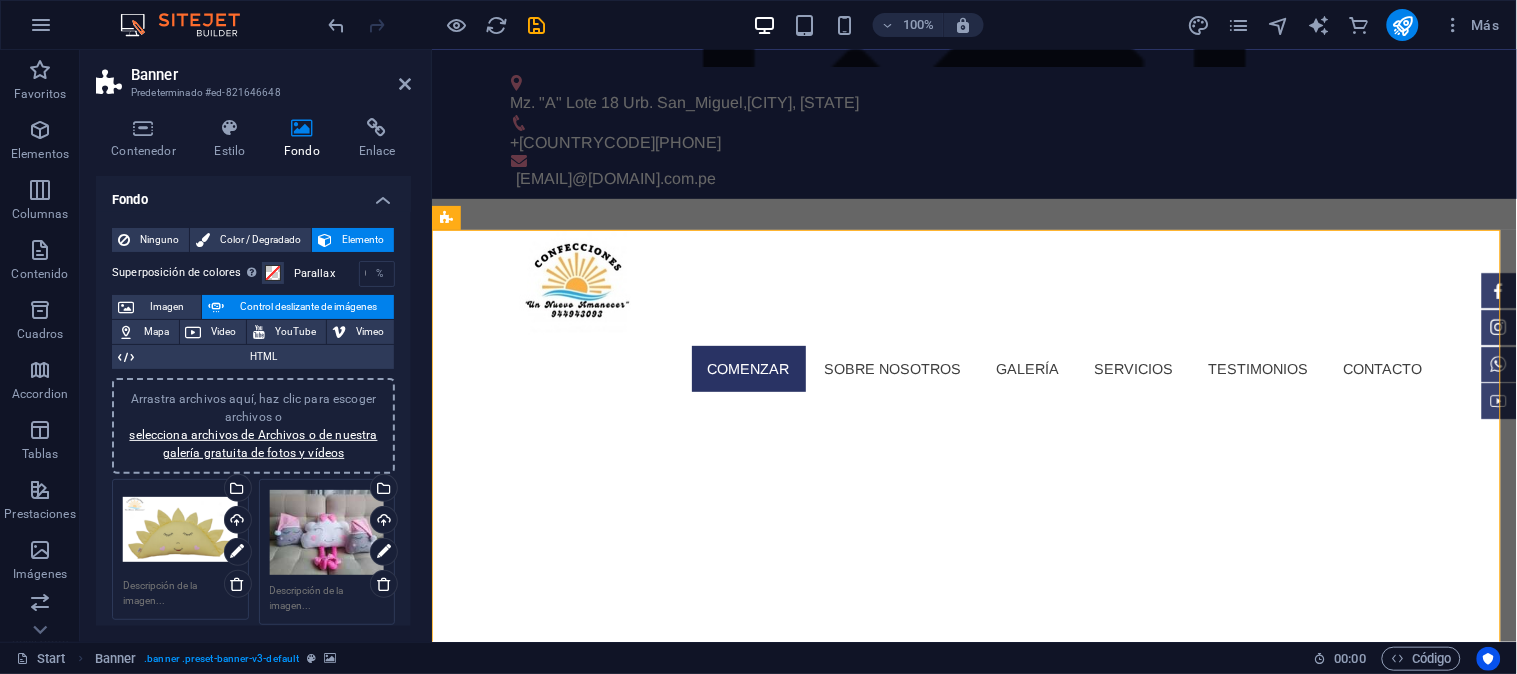 click at bounding box center [437, 25] 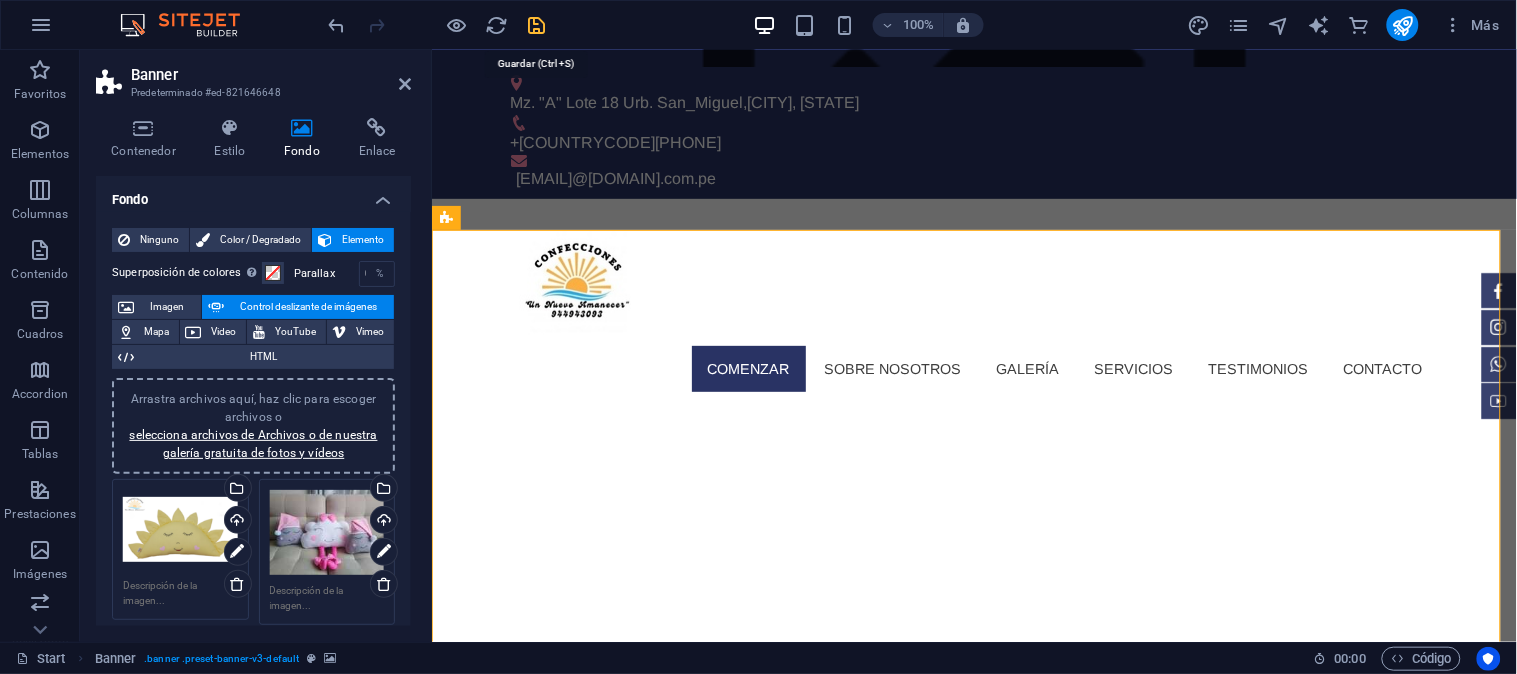 click at bounding box center (537, 25) 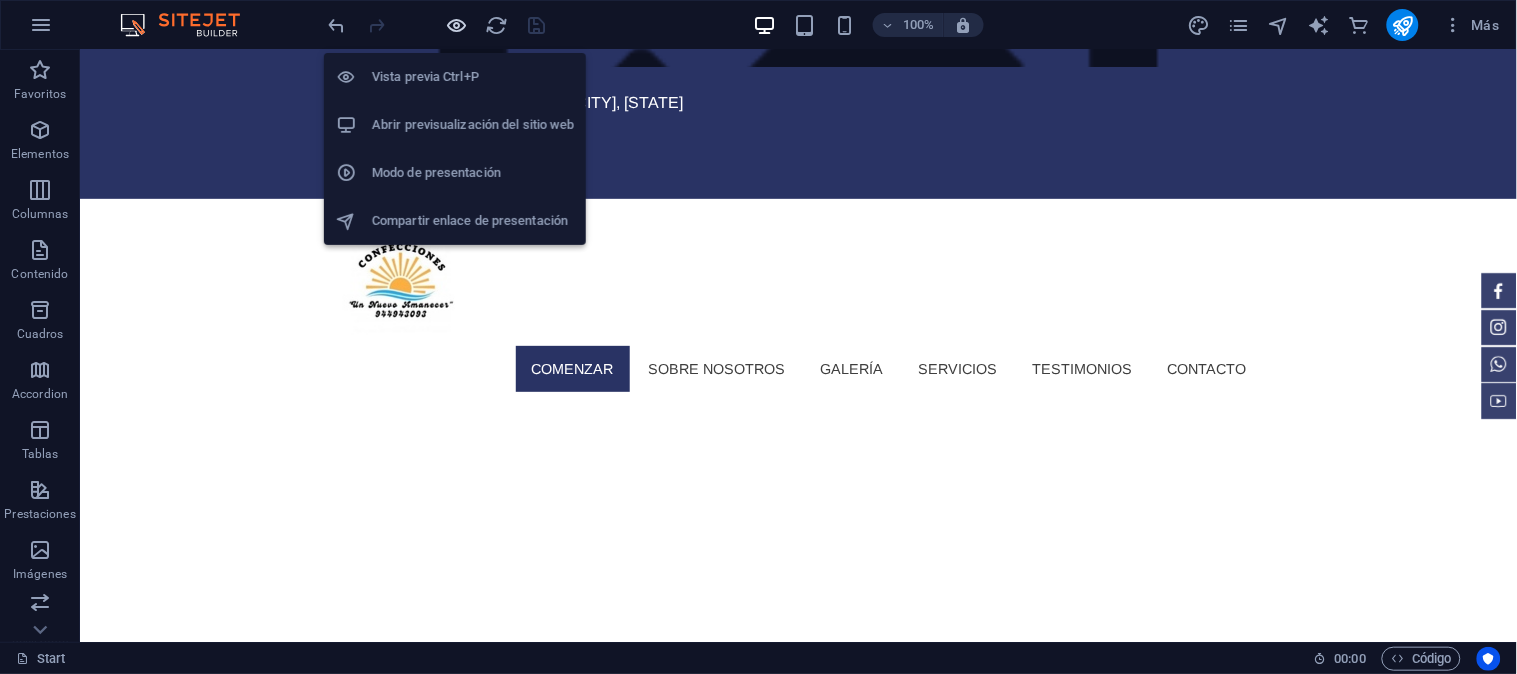 click at bounding box center (457, 25) 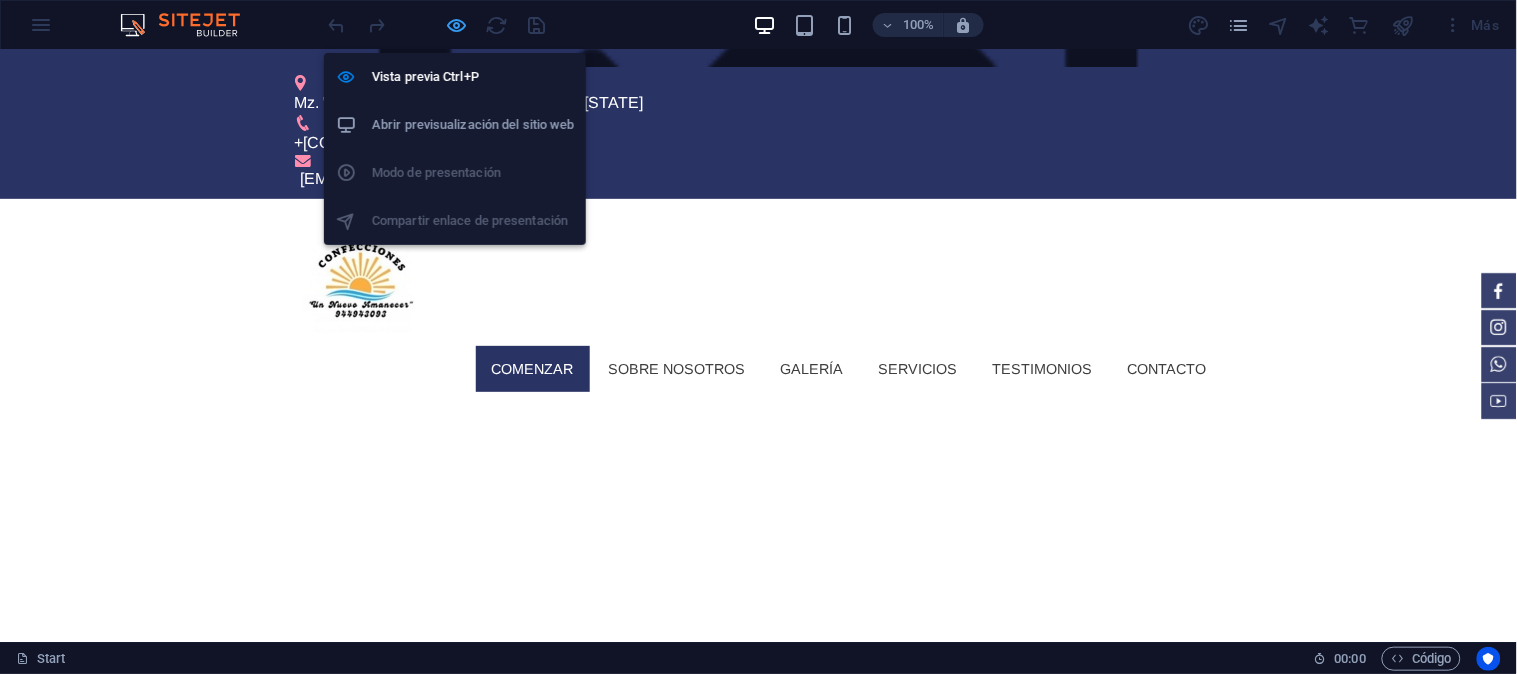 click at bounding box center (457, 25) 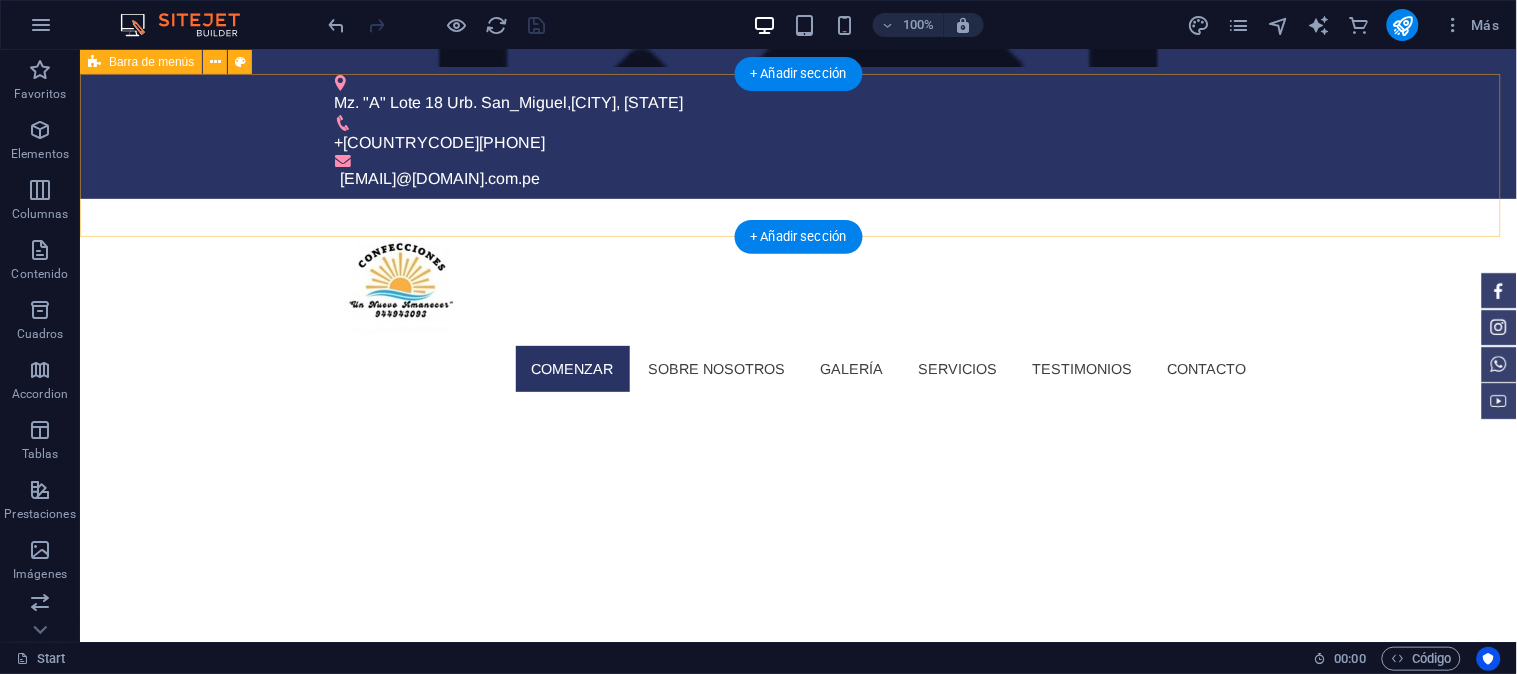 scroll, scrollTop: 0, scrollLeft: 0, axis: both 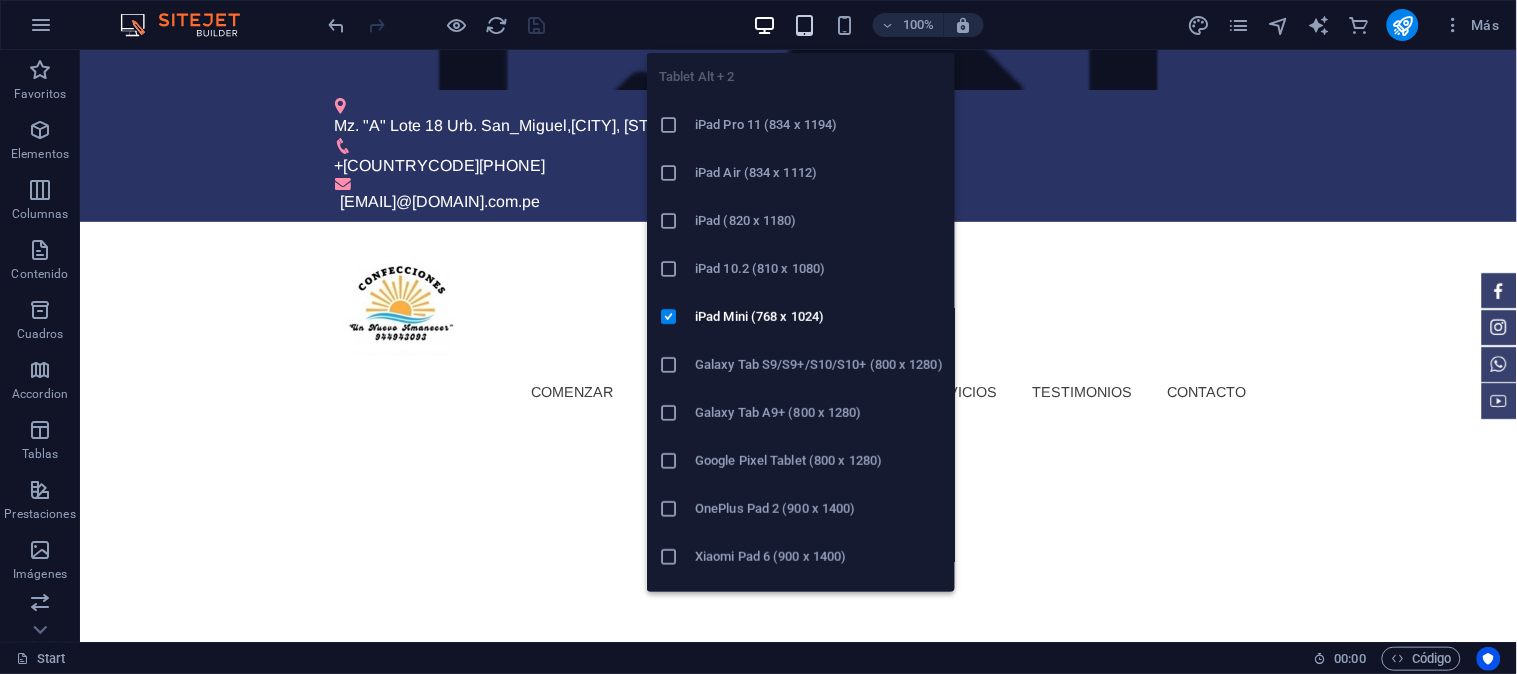 click at bounding box center (804, 25) 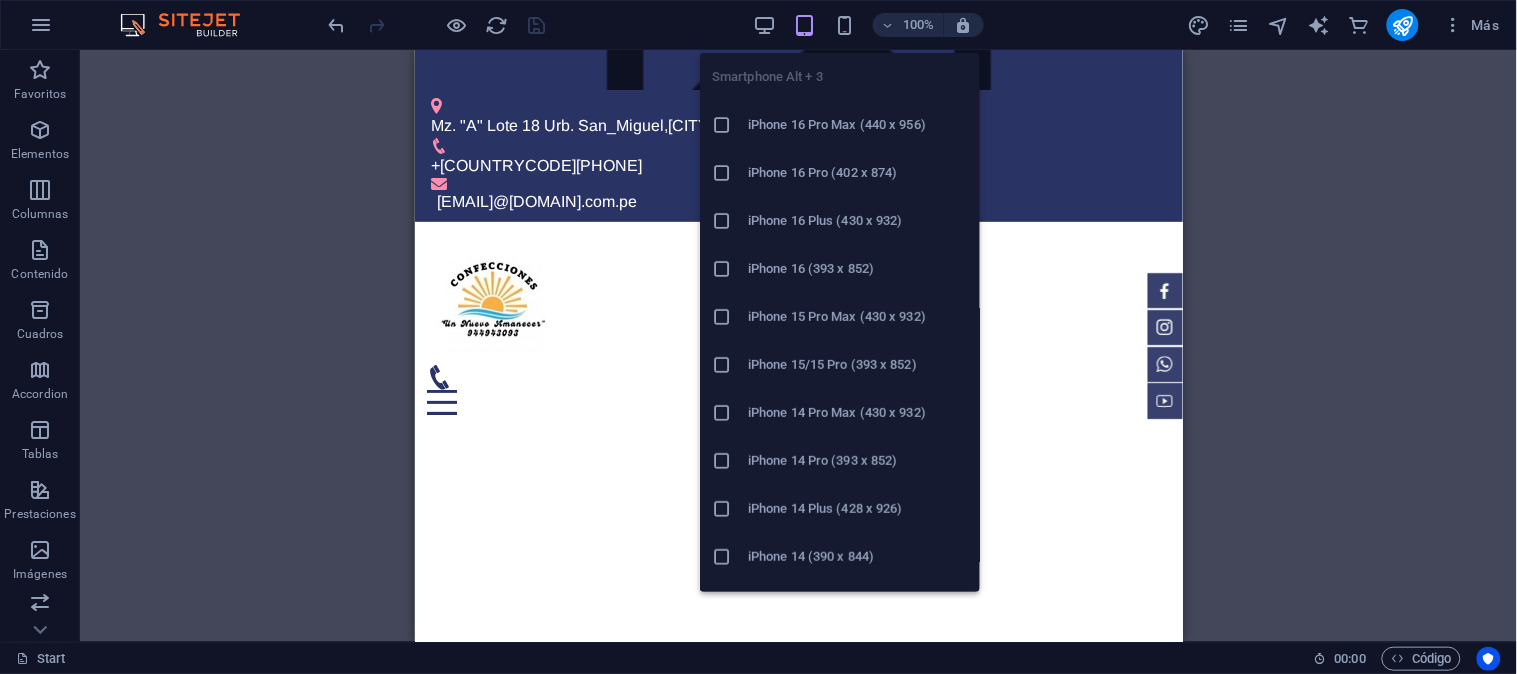 click on "100% Más" at bounding box center [758, 25] 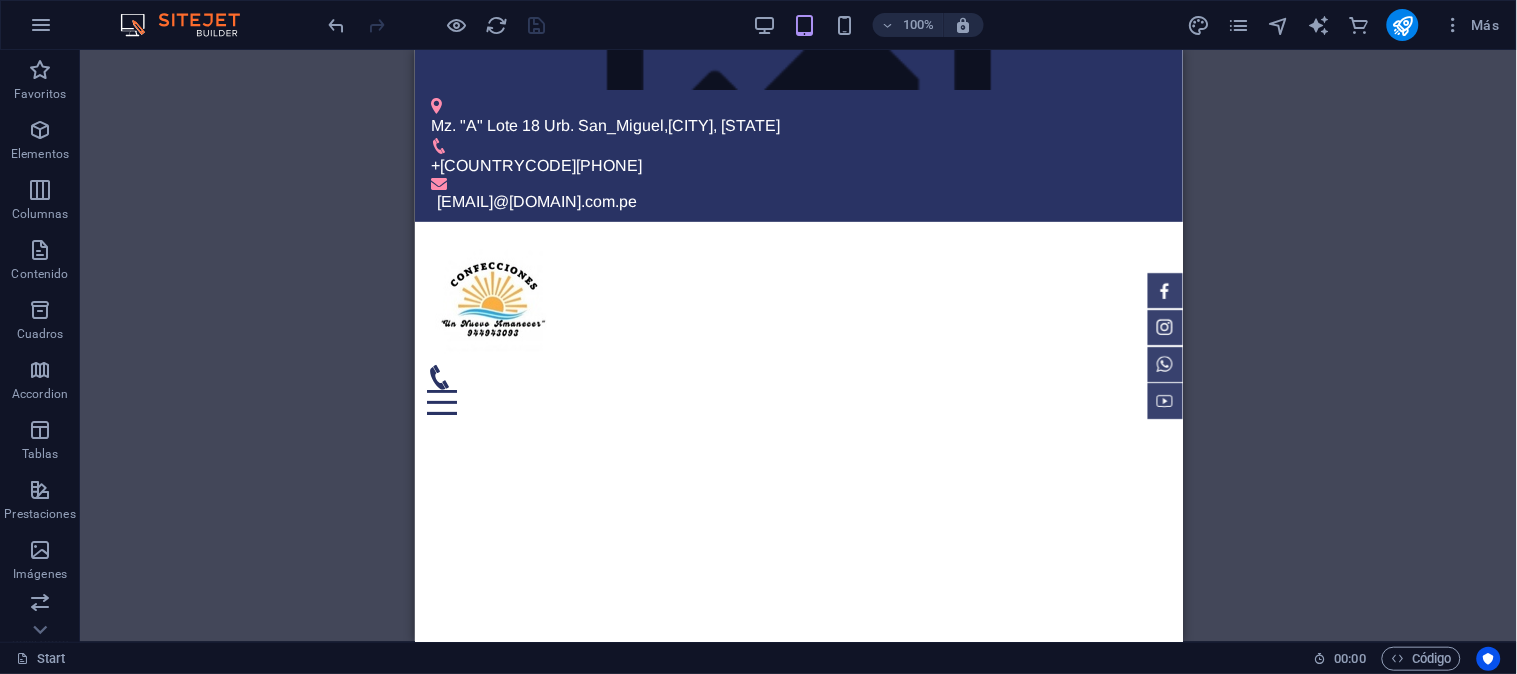 click on "100%" at bounding box center [868, 25] 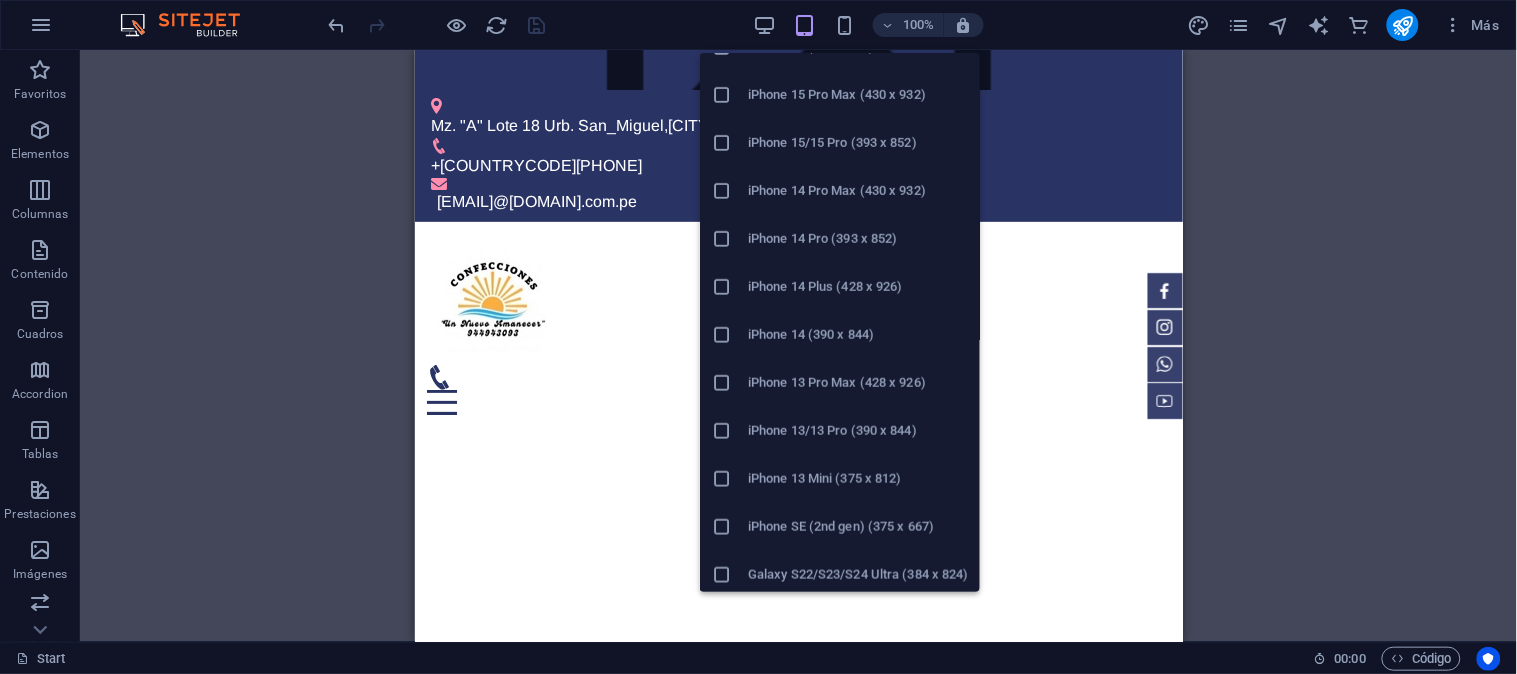 scroll, scrollTop: 444, scrollLeft: 0, axis: vertical 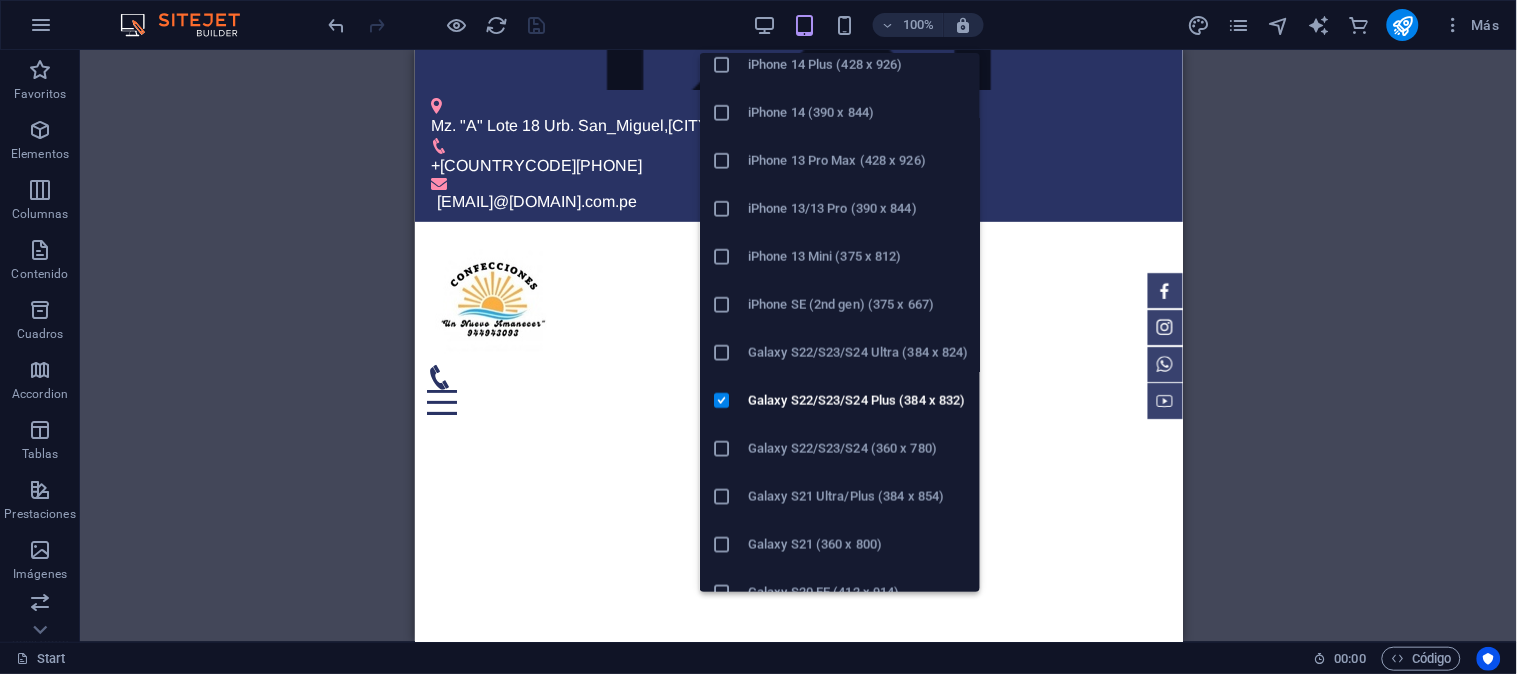 type 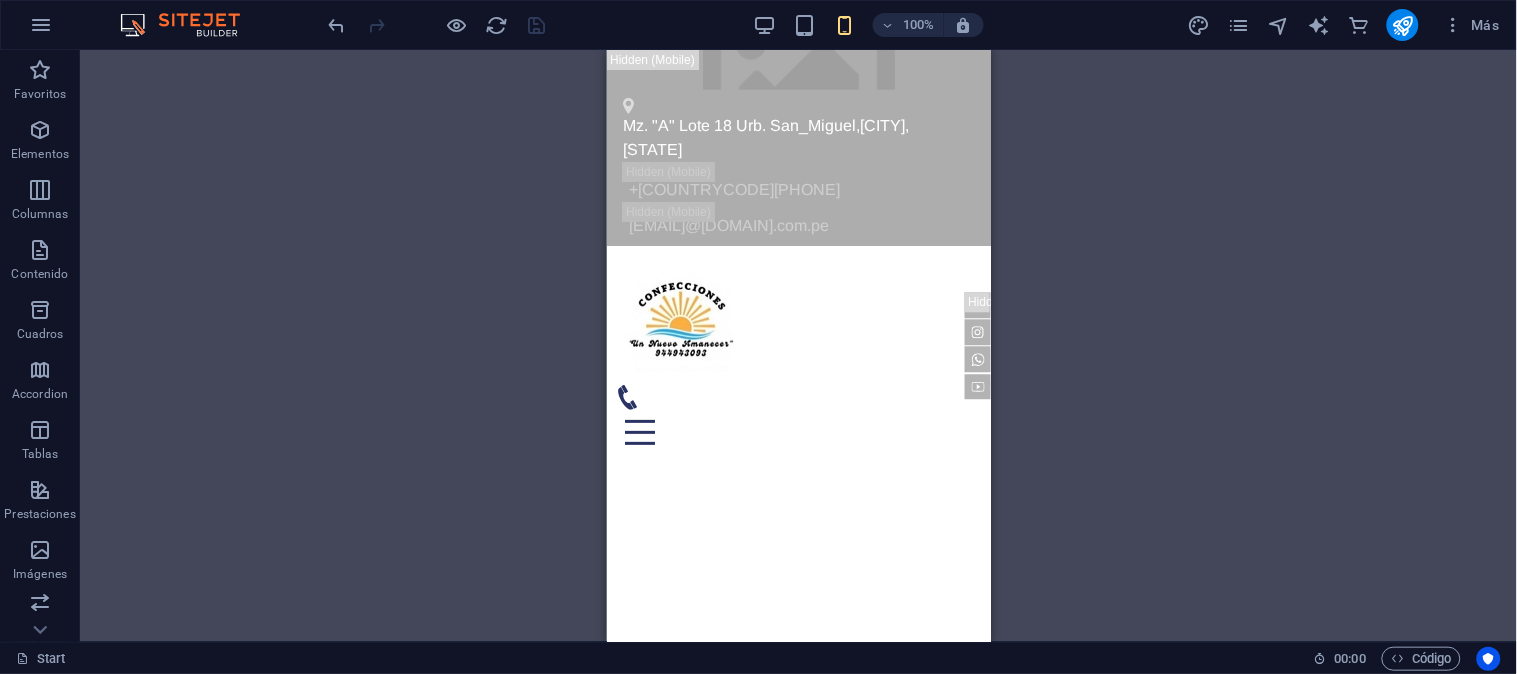 click on "100% Más" at bounding box center (758, 25) 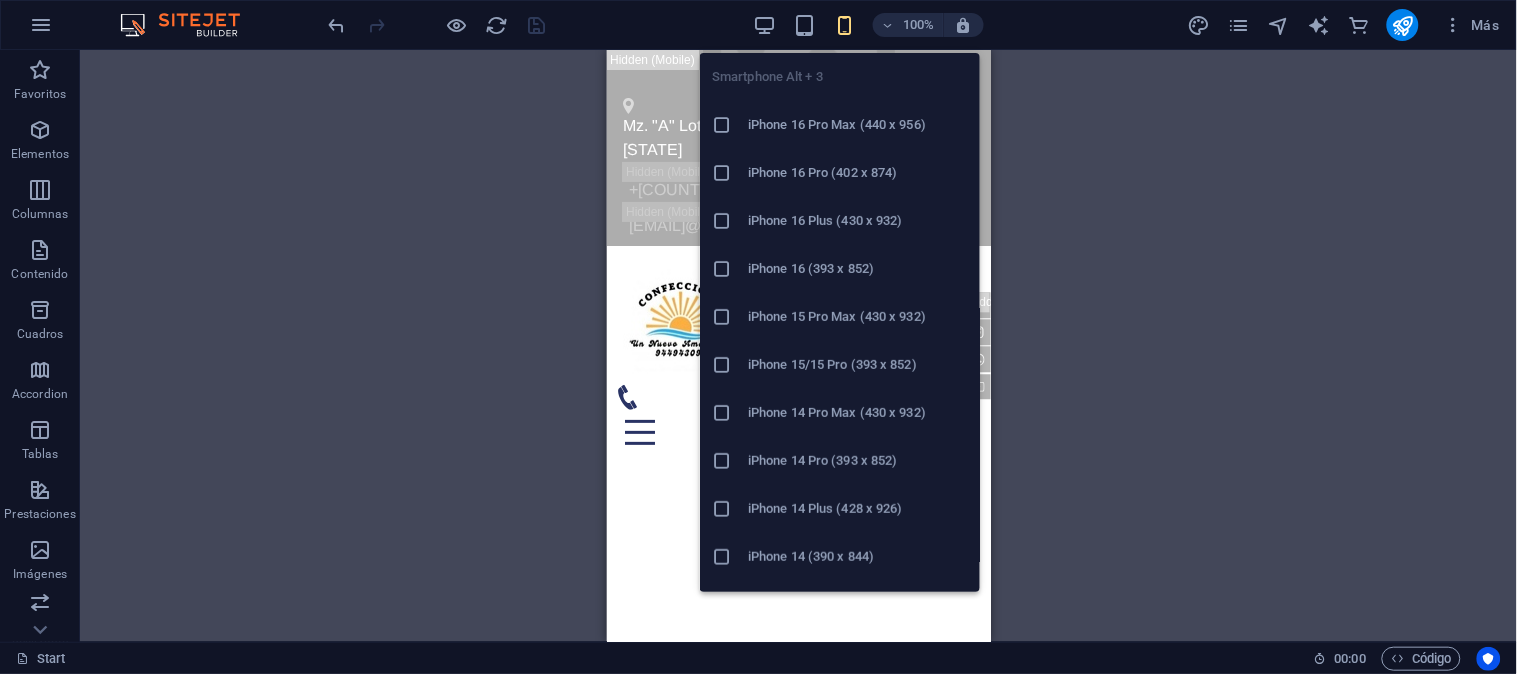 click at bounding box center [844, 25] 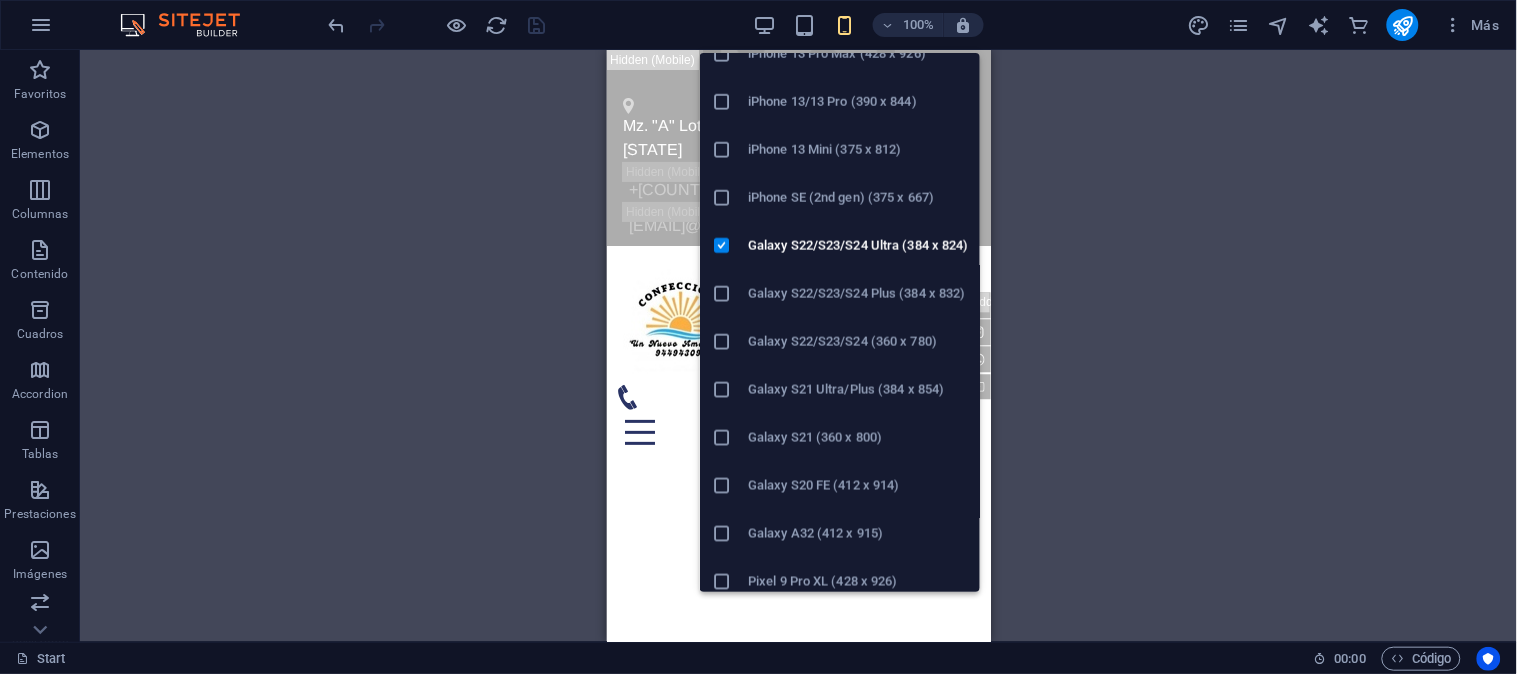 scroll, scrollTop: 555, scrollLeft: 0, axis: vertical 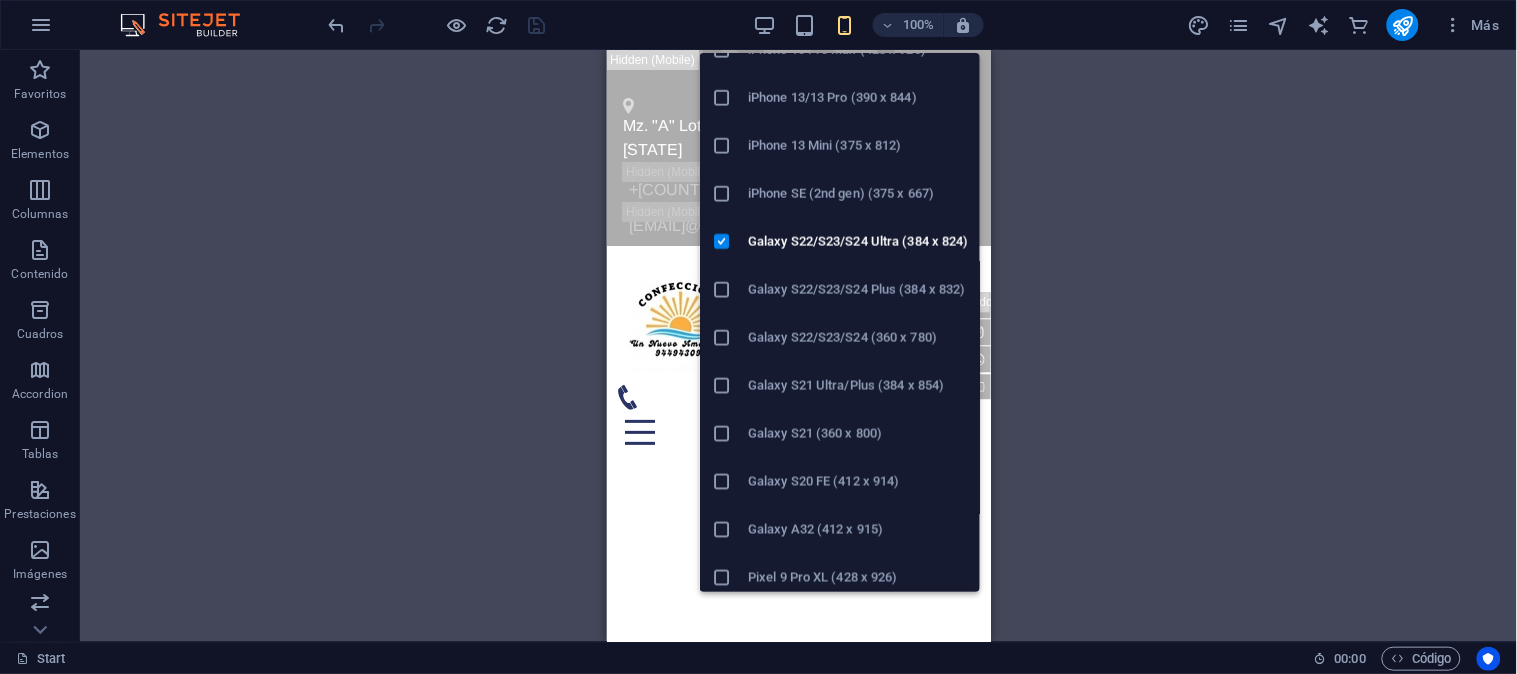 drag, startPoint x: 124, startPoint y: 236, endPoint x: 731, endPoint y: 286, distance: 609.05585 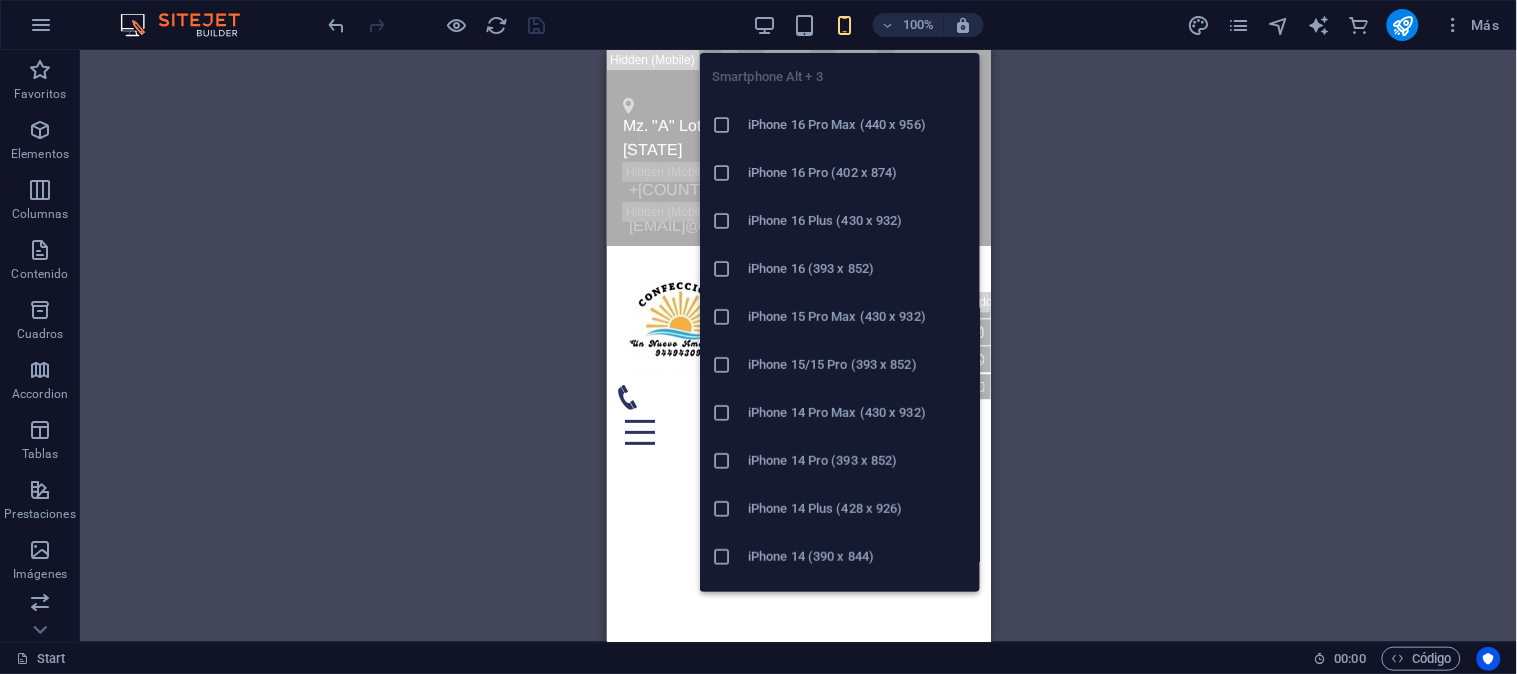 click at bounding box center (844, 25) 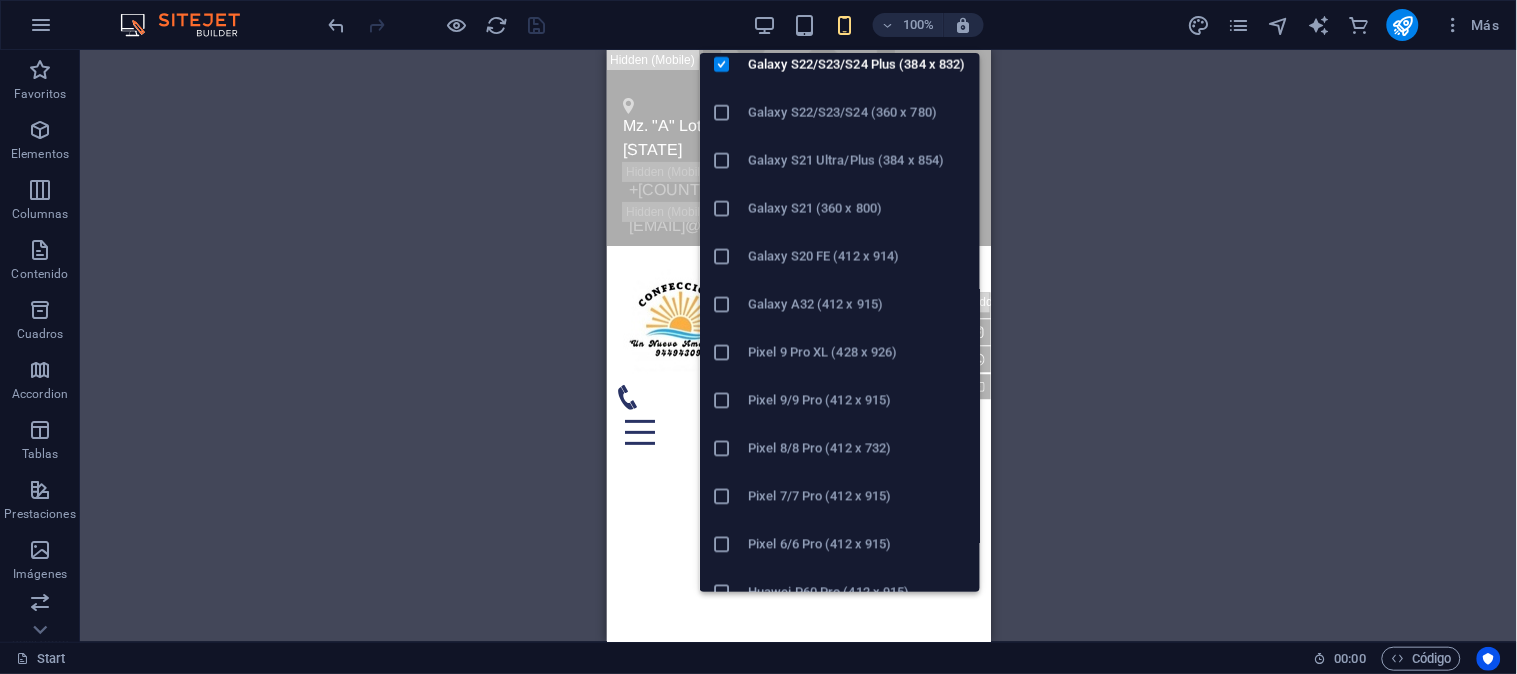 scroll, scrollTop: 555, scrollLeft: 0, axis: vertical 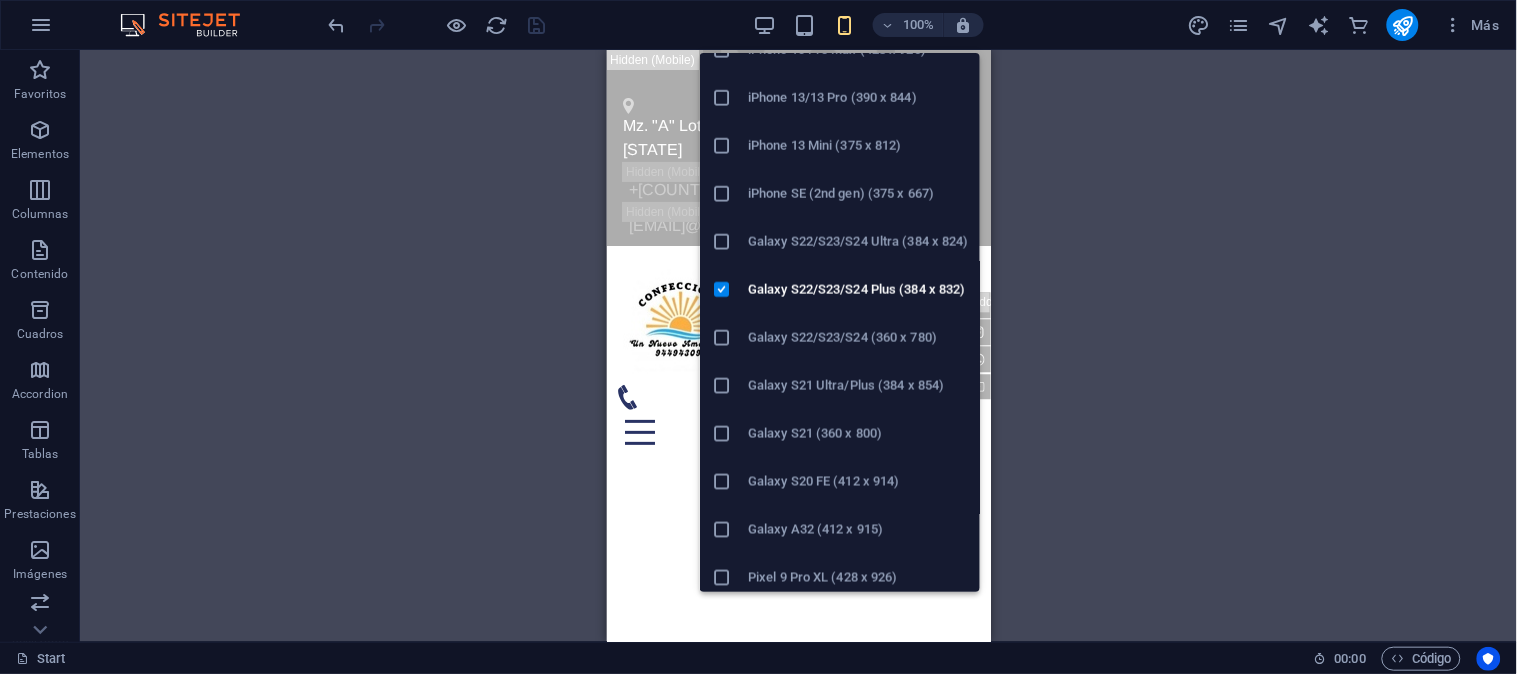 type 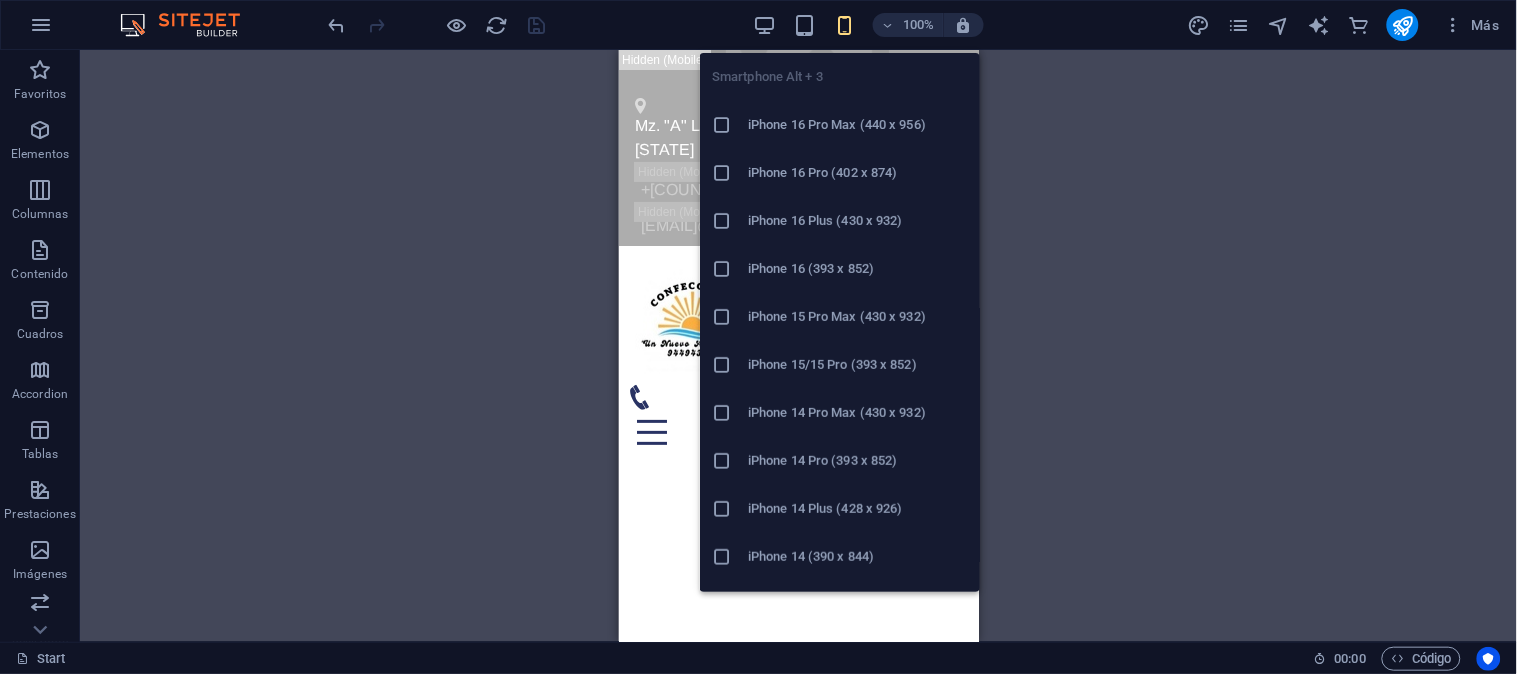 click at bounding box center [844, 25] 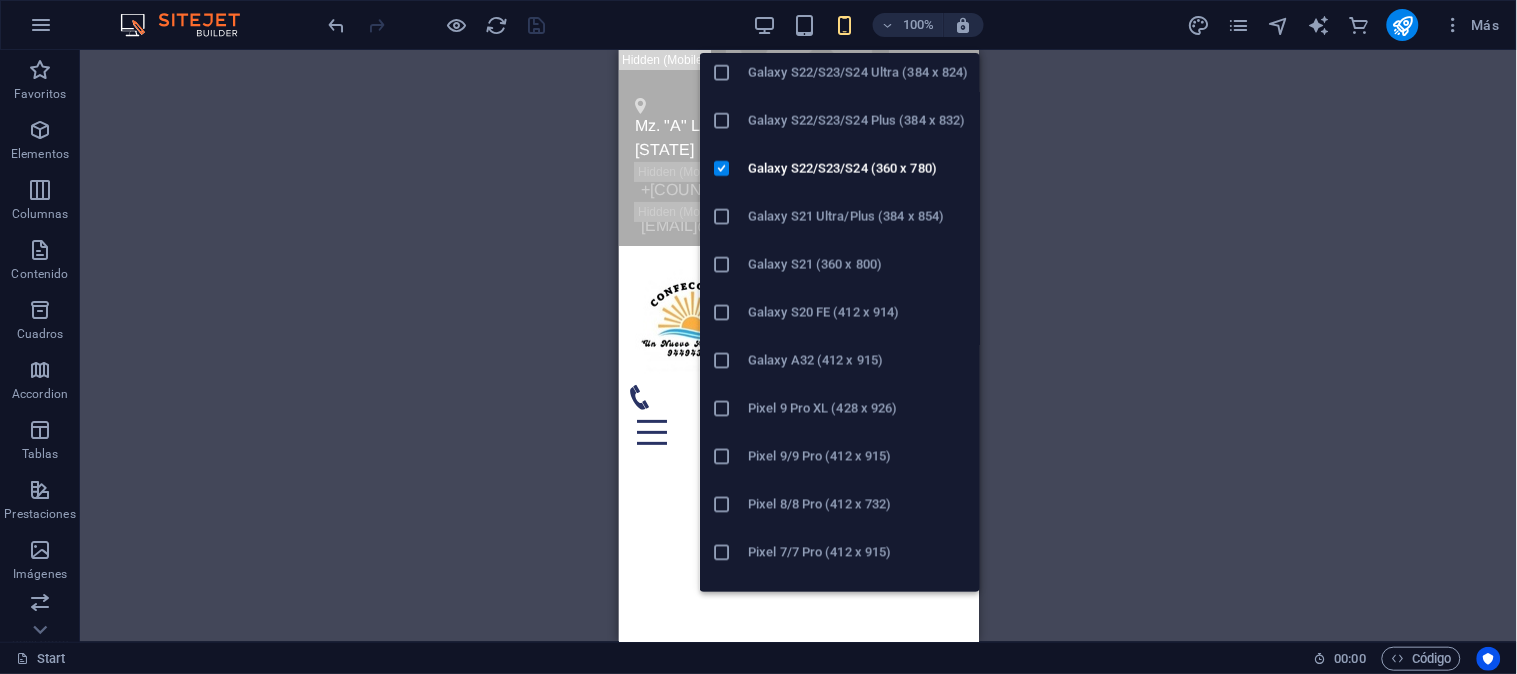 scroll, scrollTop: 777, scrollLeft: 0, axis: vertical 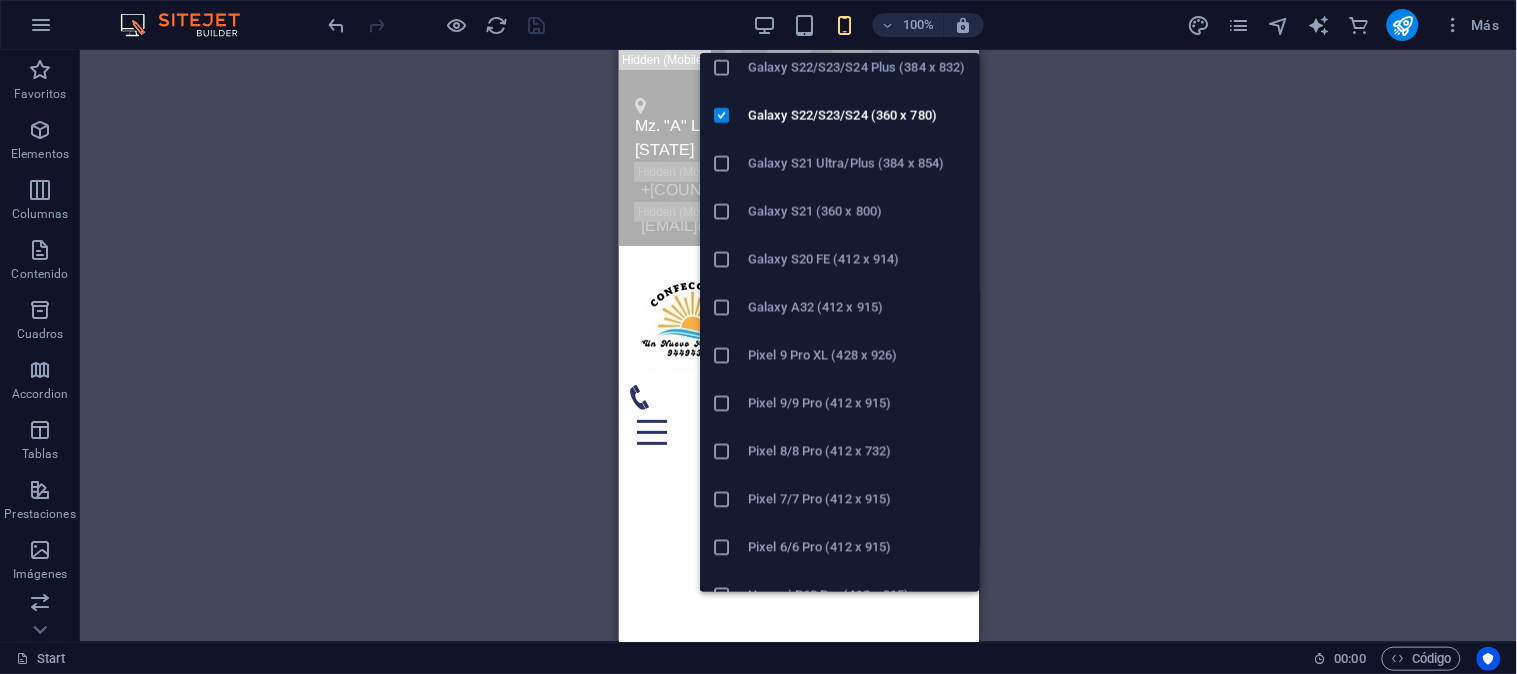 click at bounding box center (722, 308) 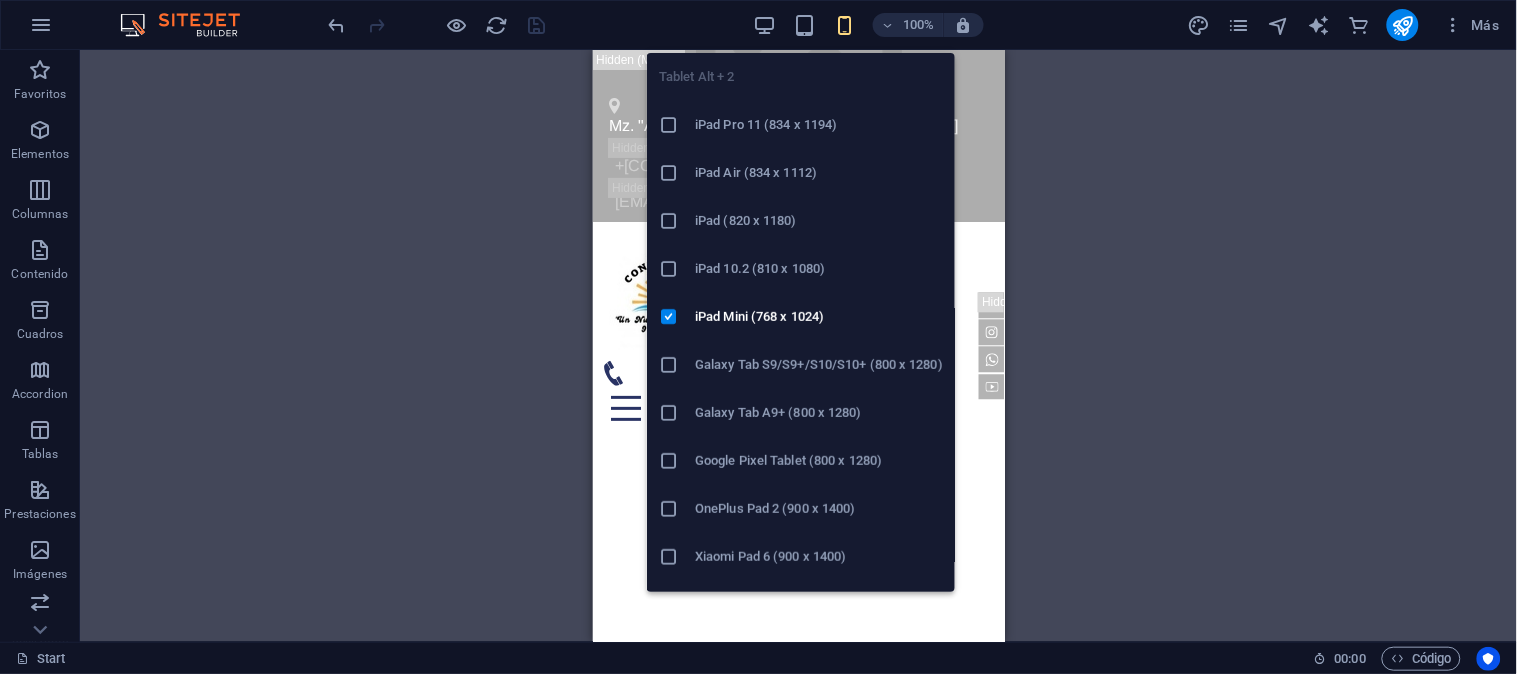 click on "Tablet Alt + 2 iPad Pro 11 (834 x 1194) iPad Air (834 x 1112) iPad (820 x 1180) iPad 10.2 (810 x 1080) iPad Mini (768 x 1024) Galaxy Tab S9/S9+/S10/S10+ (800 x 1280) Galaxy Tab A9+ (800 x 1280) Google Pixel Tablet (800 x 1280) OnePlus Pad 2 (900 x 1400) Xiaomi Pad 6 (900 x 1400) Huawei MatePad Pro 13.2 (900 x 1400) Huawei MatePad mini (600 x 1024) Fire HD 10 (800 x 1280) Fire HD 8 (600 x 1024)" at bounding box center [801, 314] 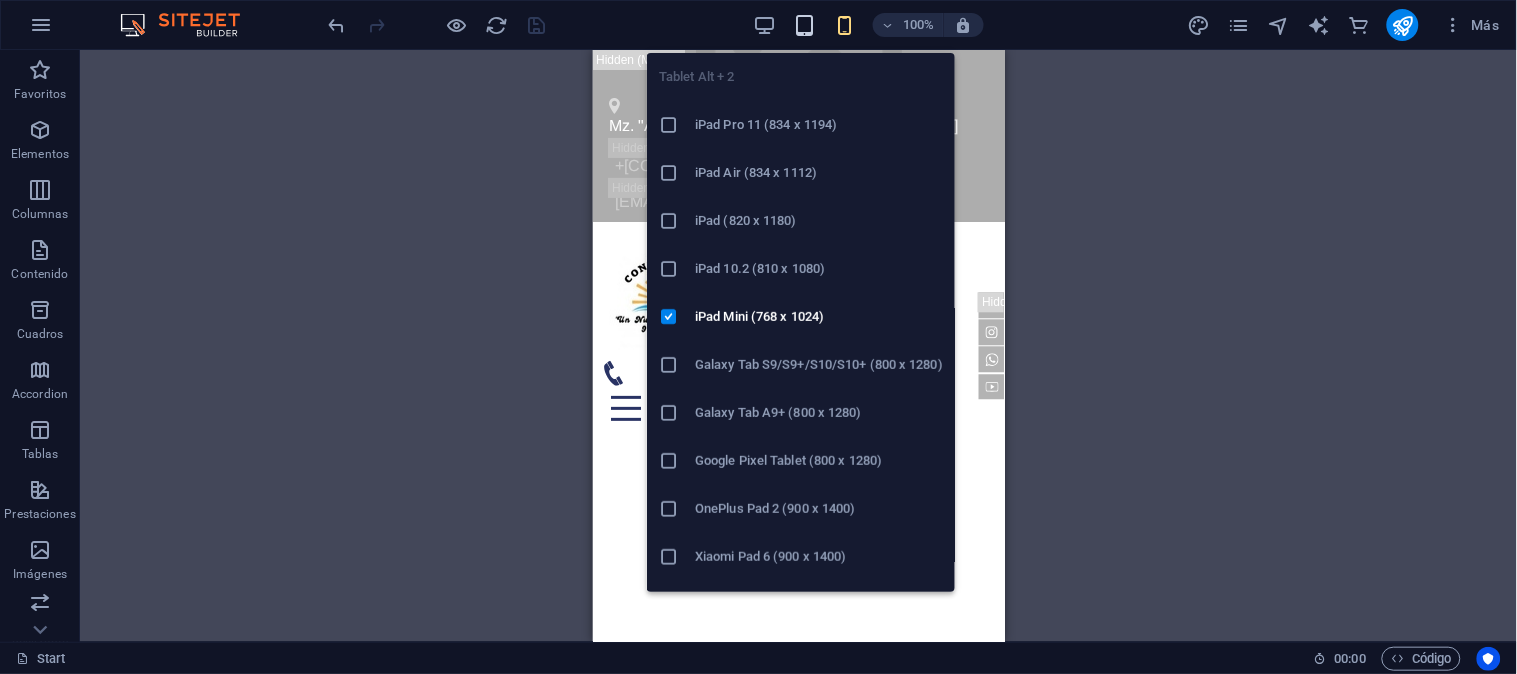 click at bounding box center (804, 25) 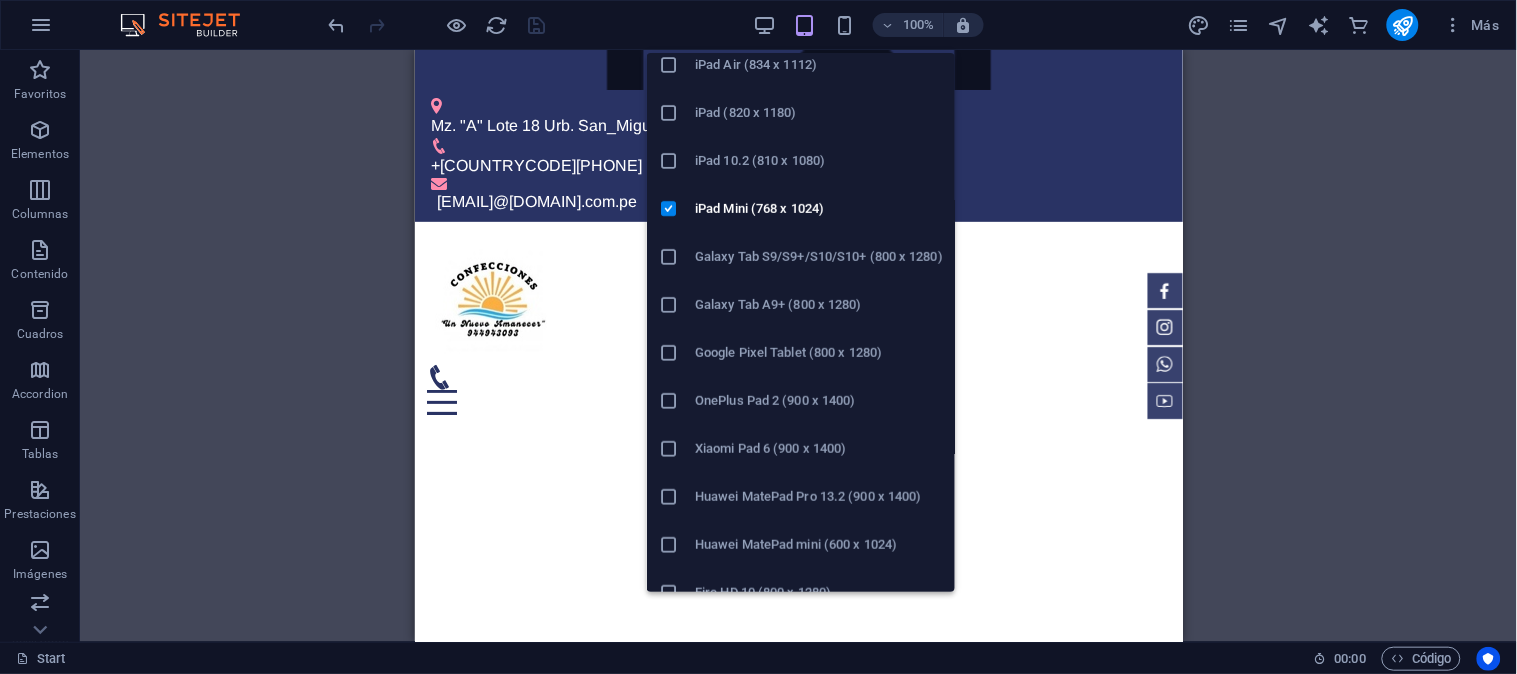 scroll, scrollTop: 0, scrollLeft: 0, axis: both 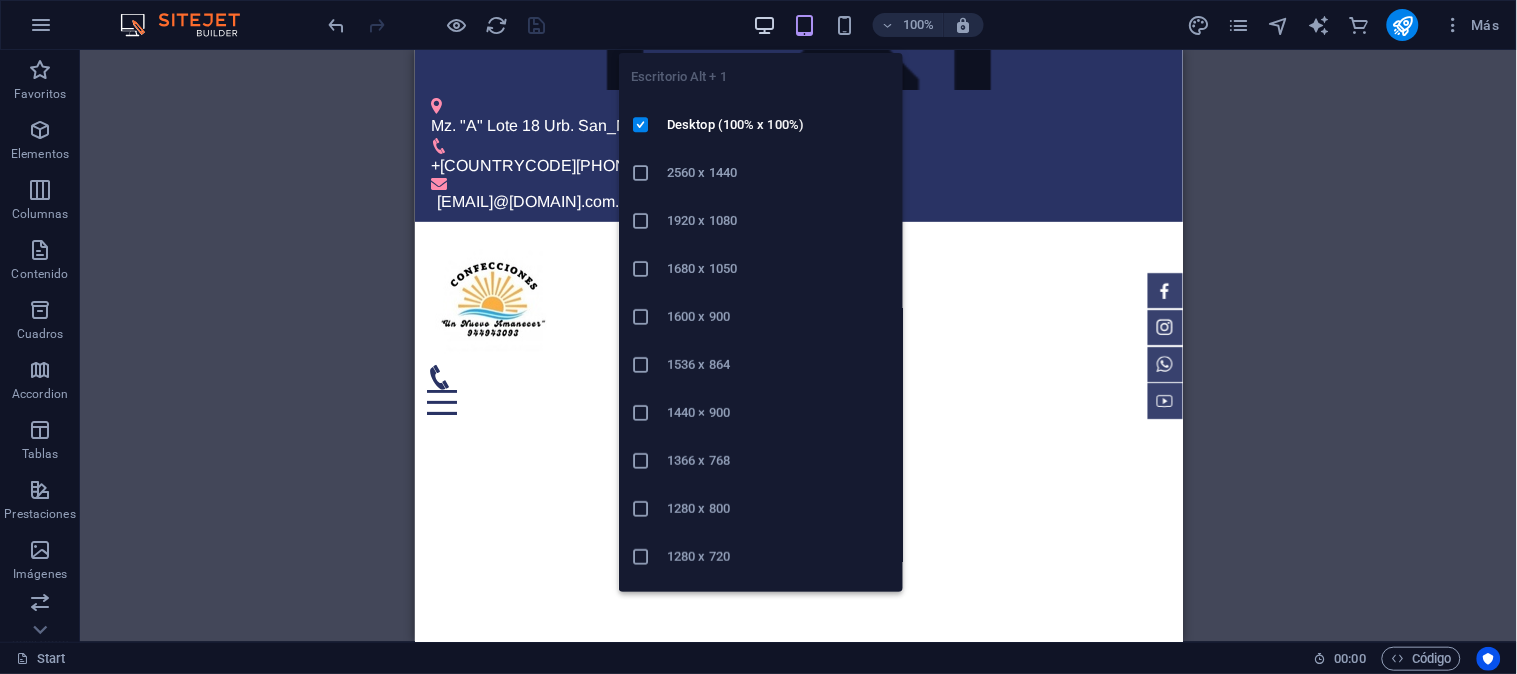 click at bounding box center (764, 25) 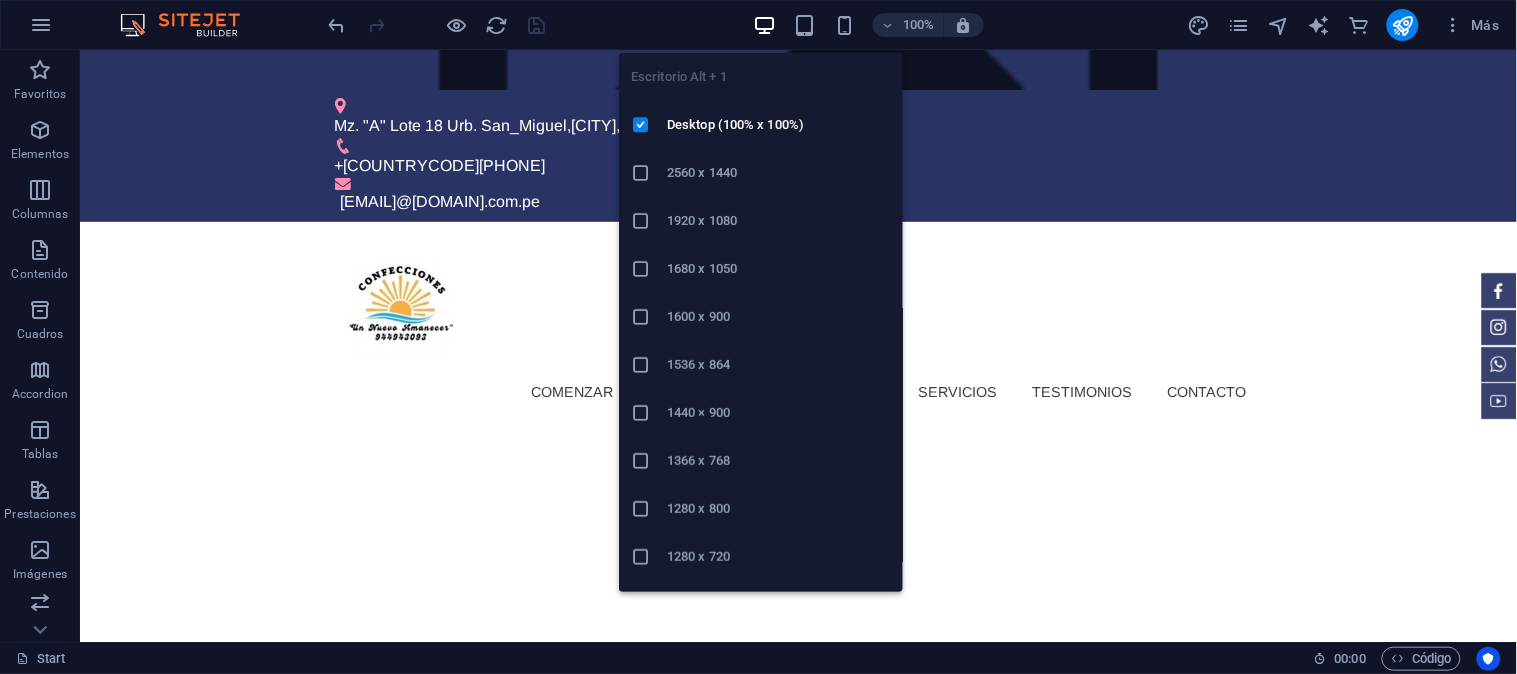 drag, startPoint x: 644, startPoint y: 463, endPoint x: 529, endPoint y: 413, distance: 125.39936 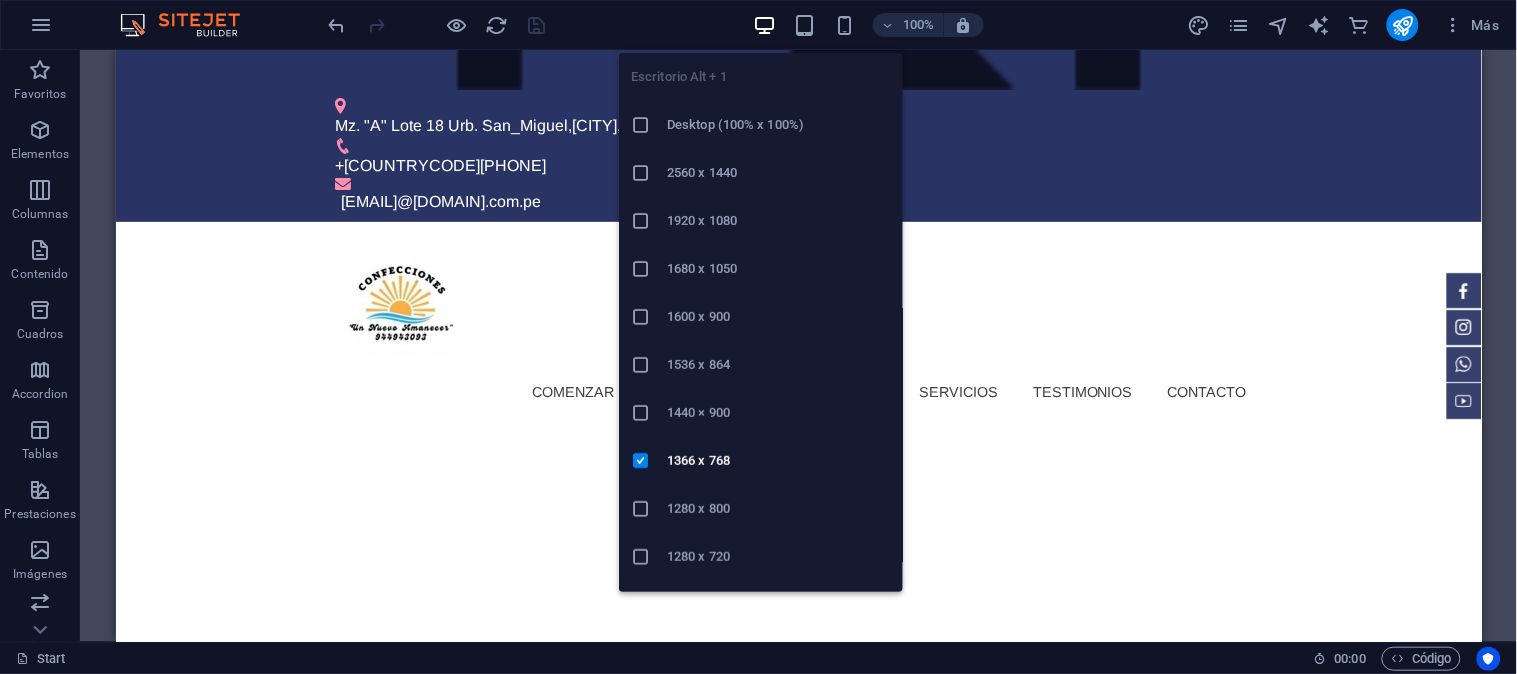 click at bounding box center (764, 25) 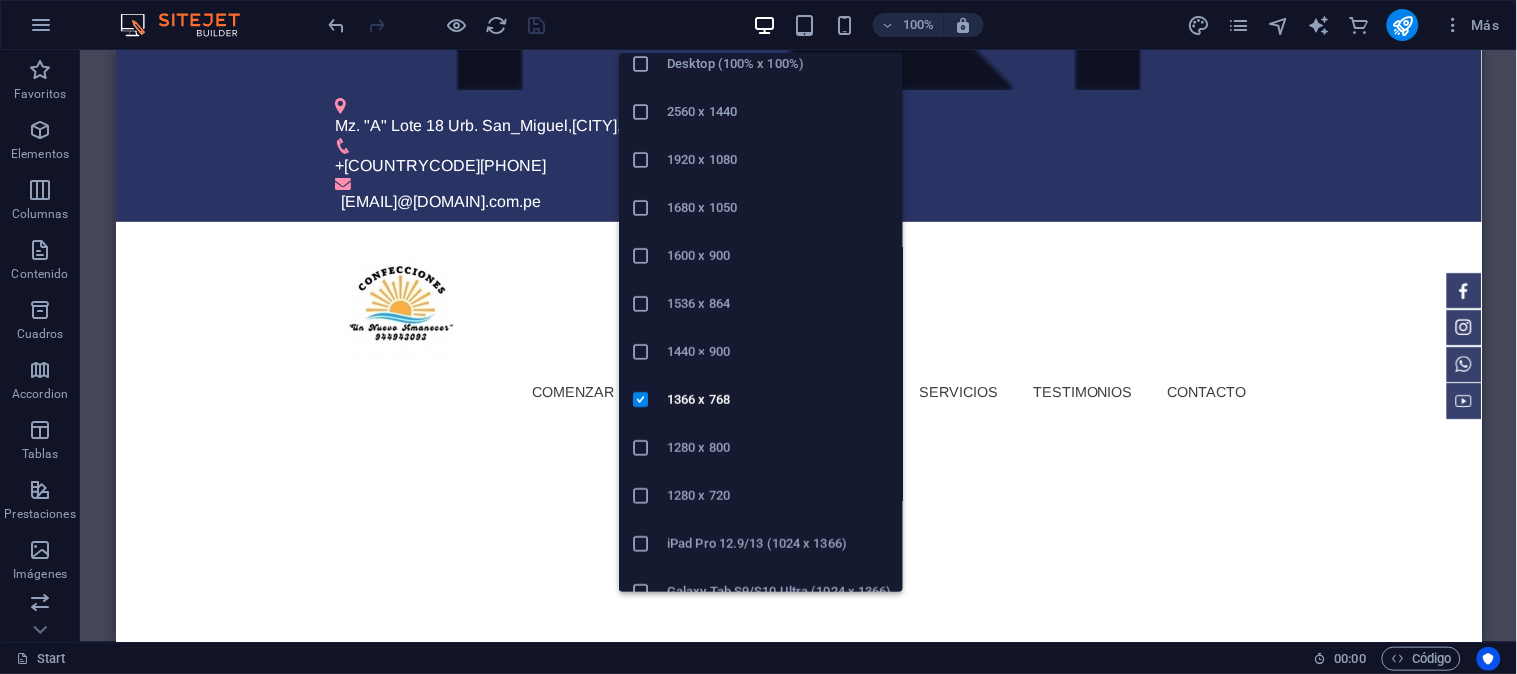 scroll, scrollTop: 83, scrollLeft: 0, axis: vertical 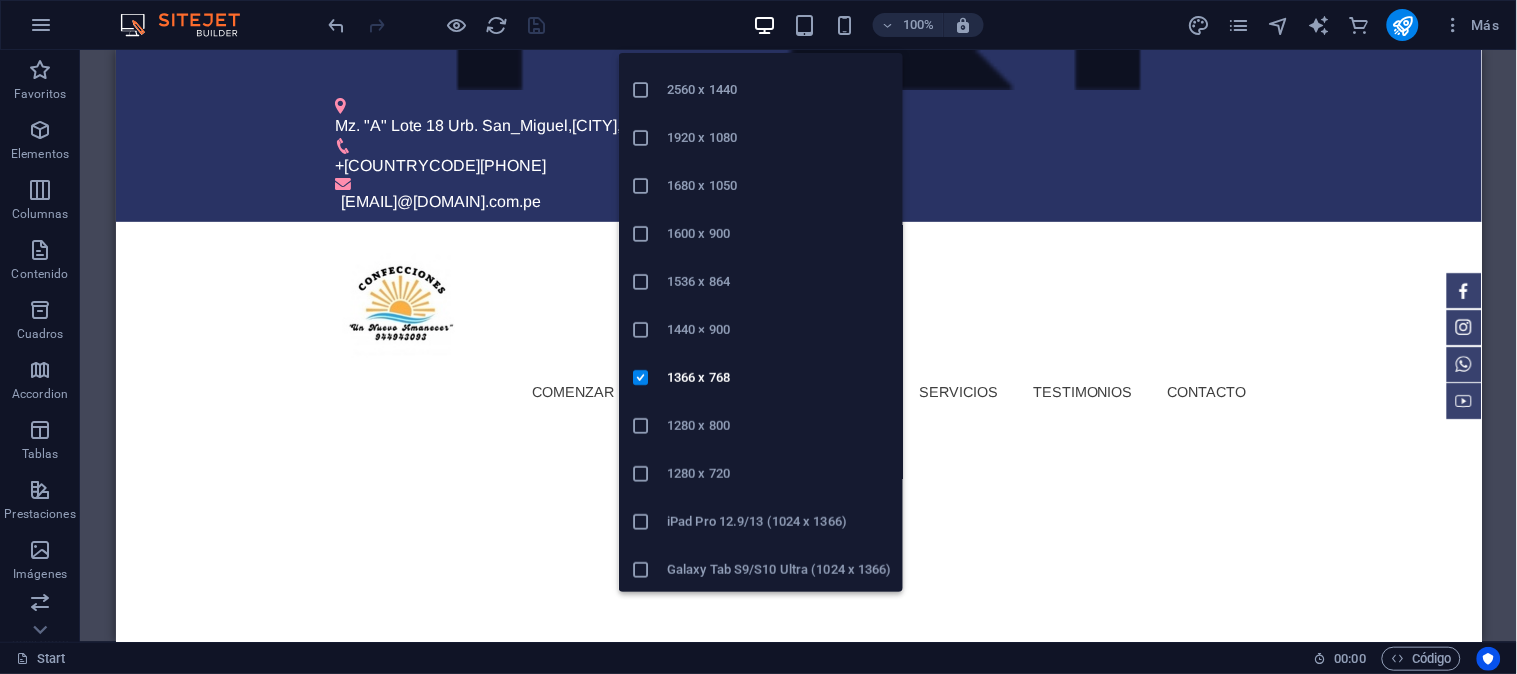 click at bounding box center [641, 474] 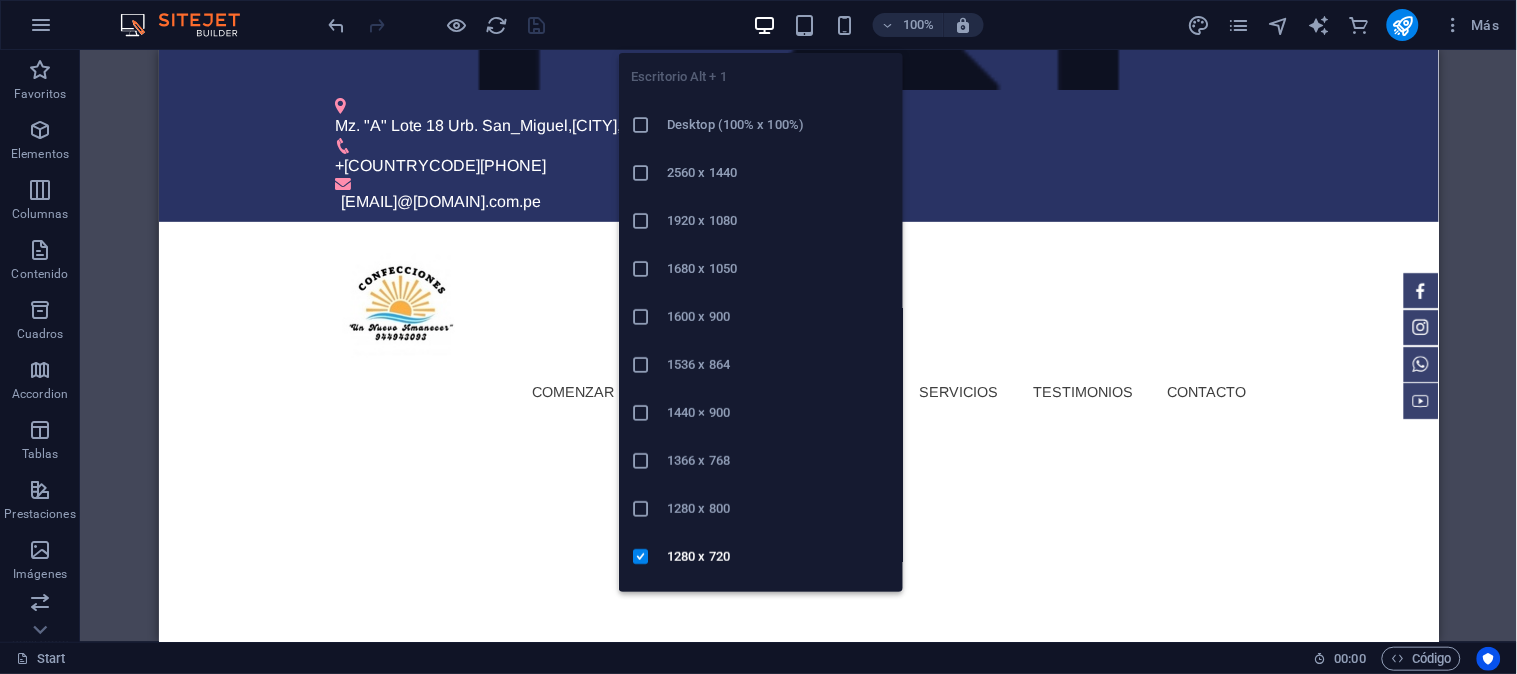 click at bounding box center (764, 25) 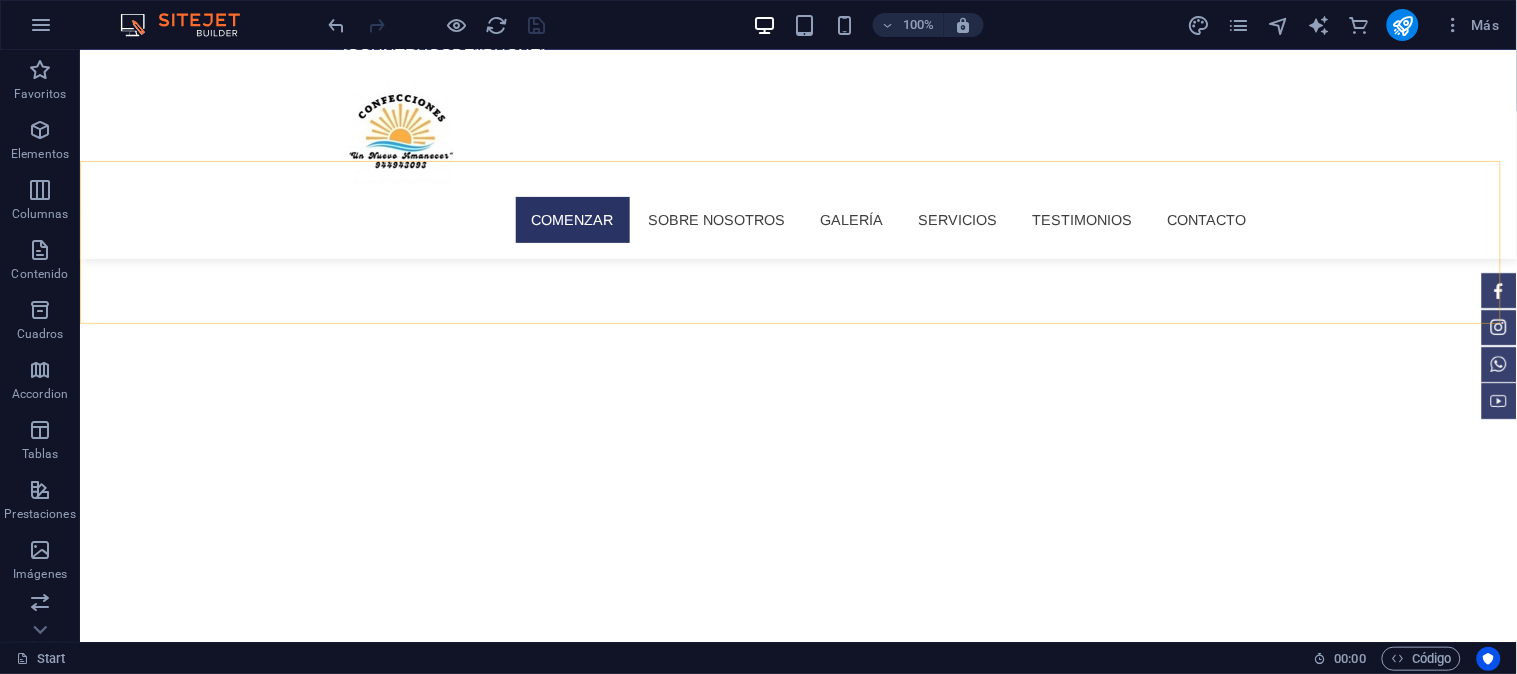 scroll, scrollTop: 0, scrollLeft: 0, axis: both 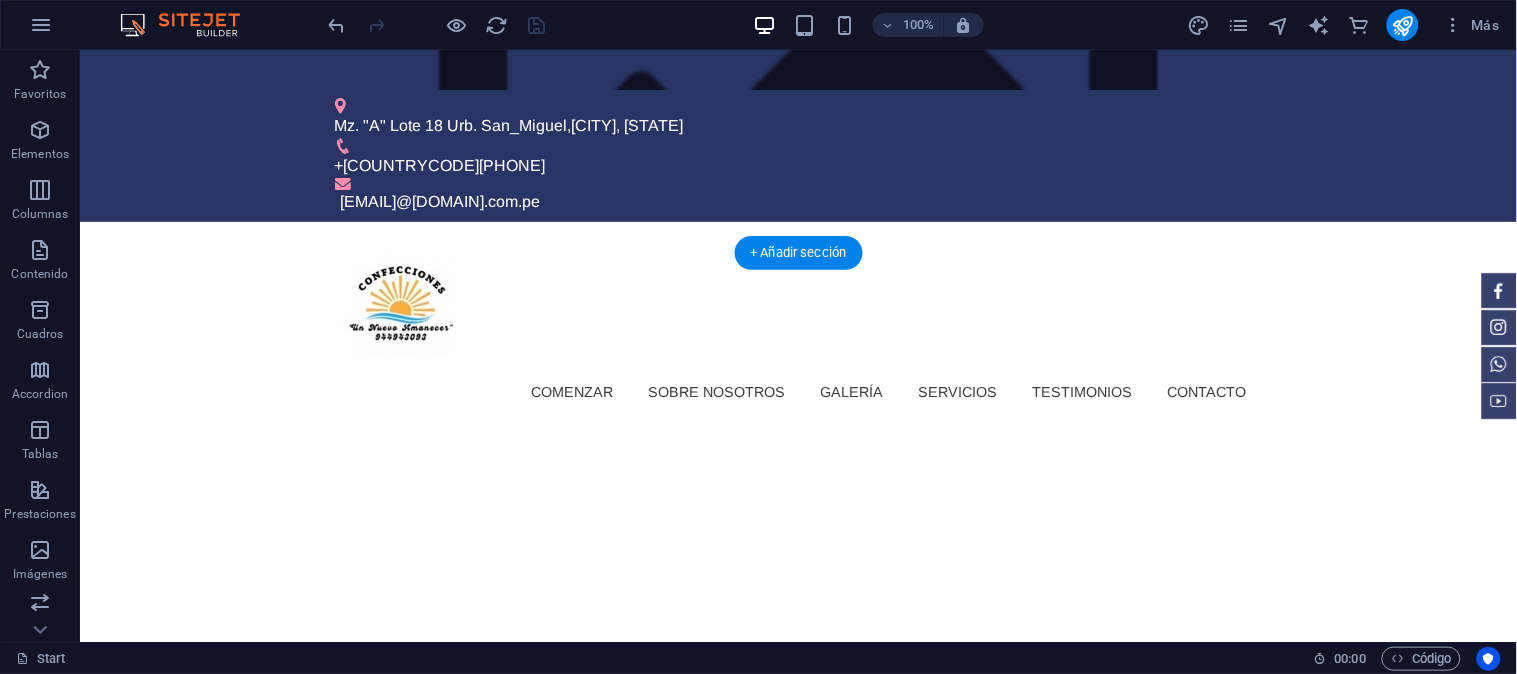 click at bounding box center [-7742, 454] 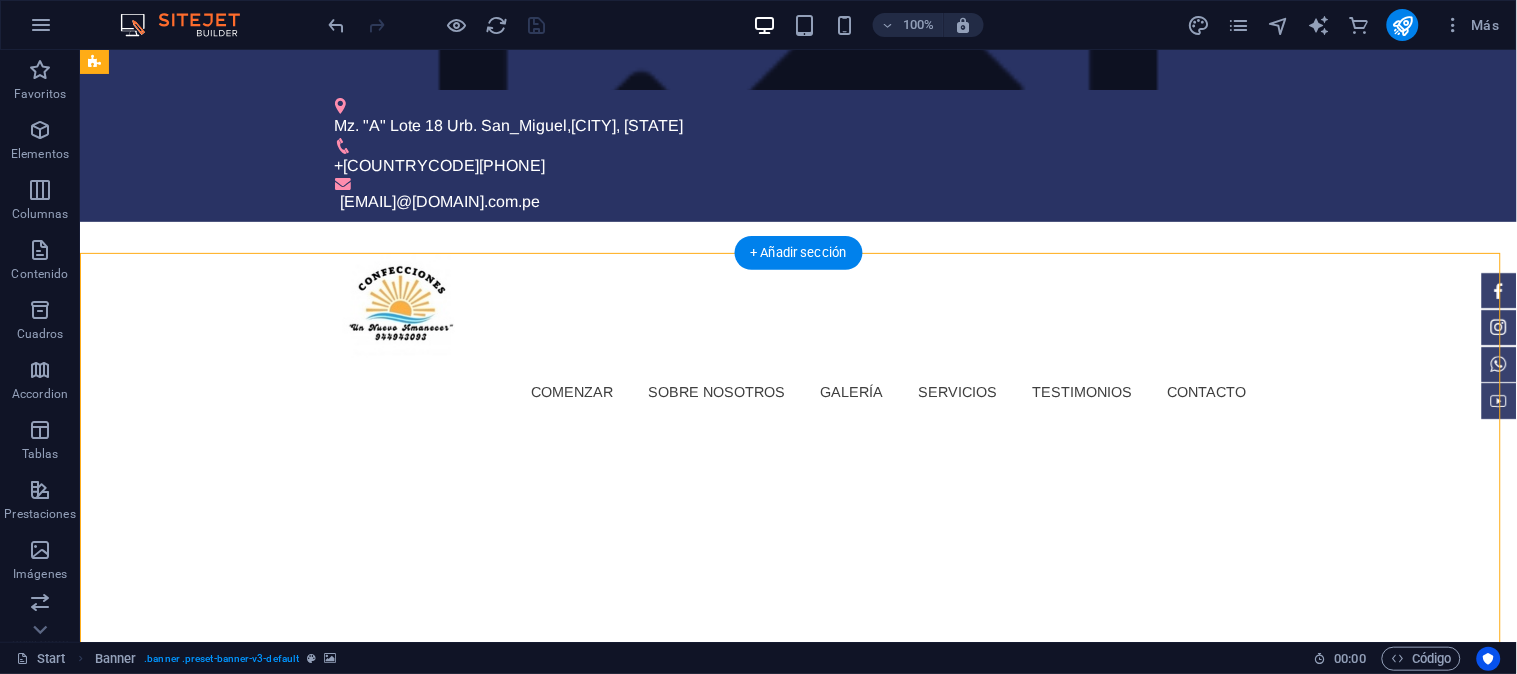 click at bounding box center [-7742, 454] 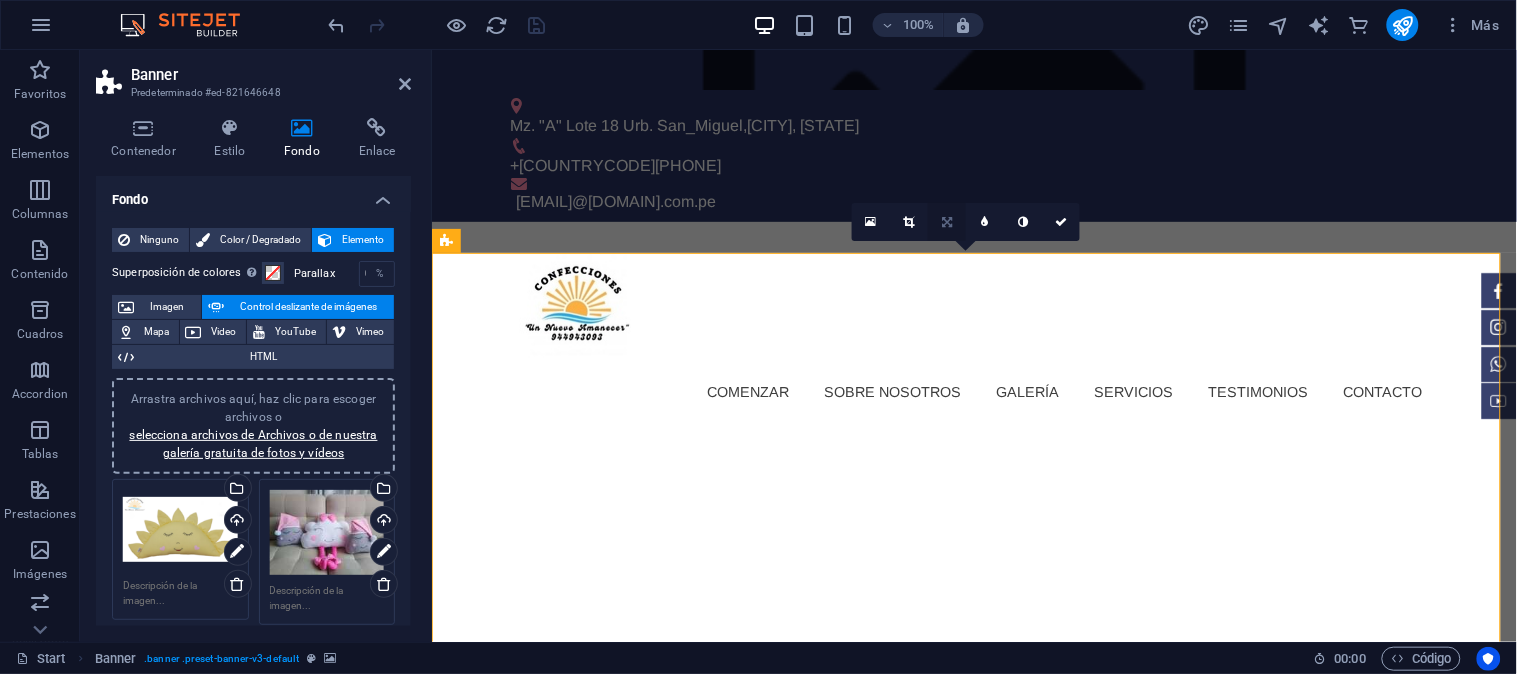 click at bounding box center [947, 222] 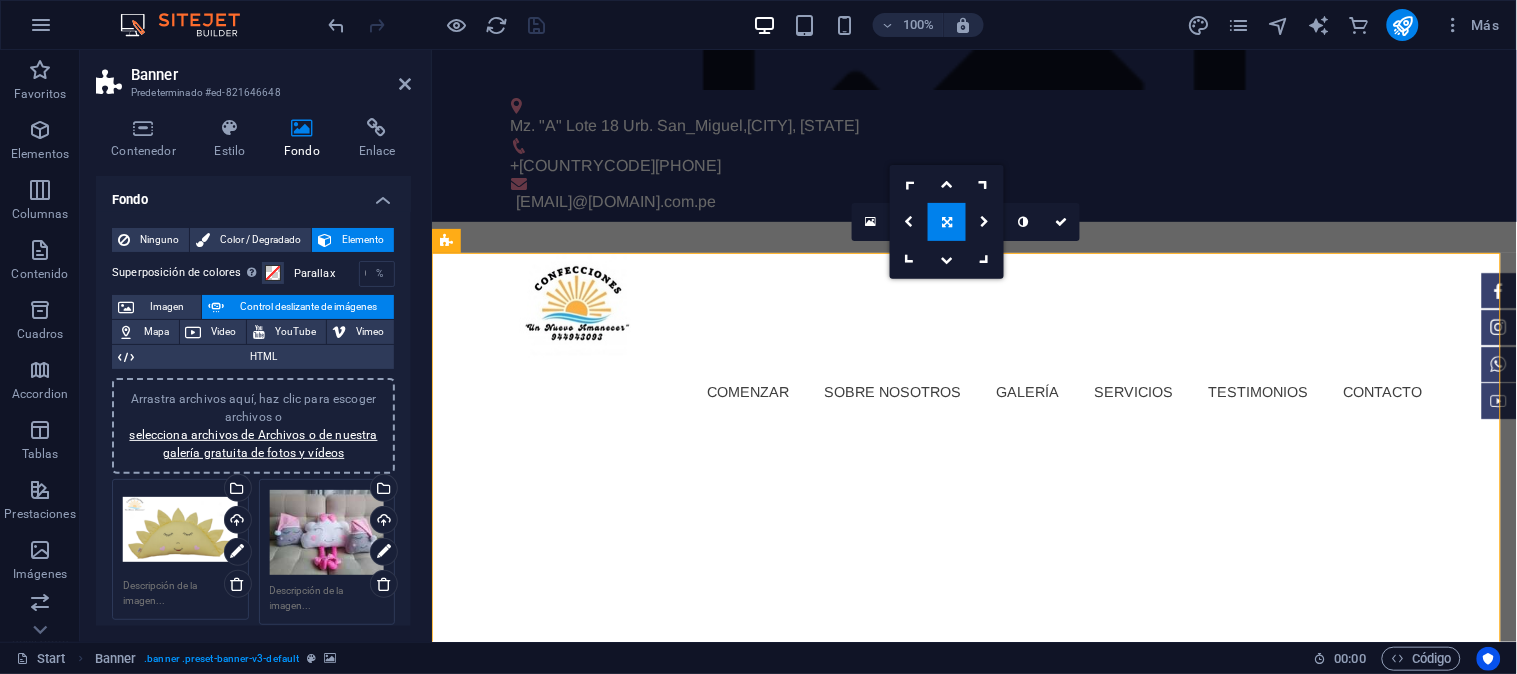 click at bounding box center (947, 222) 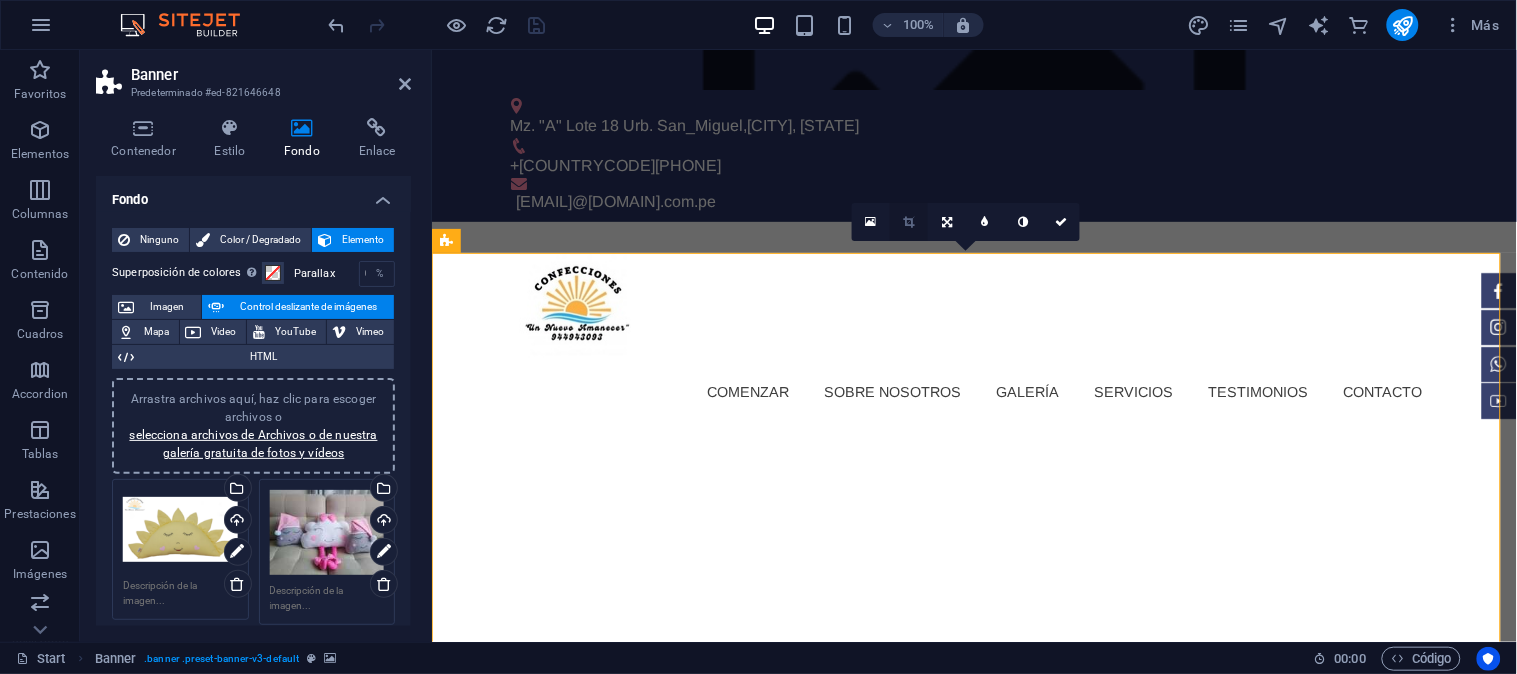 click at bounding box center (909, 222) 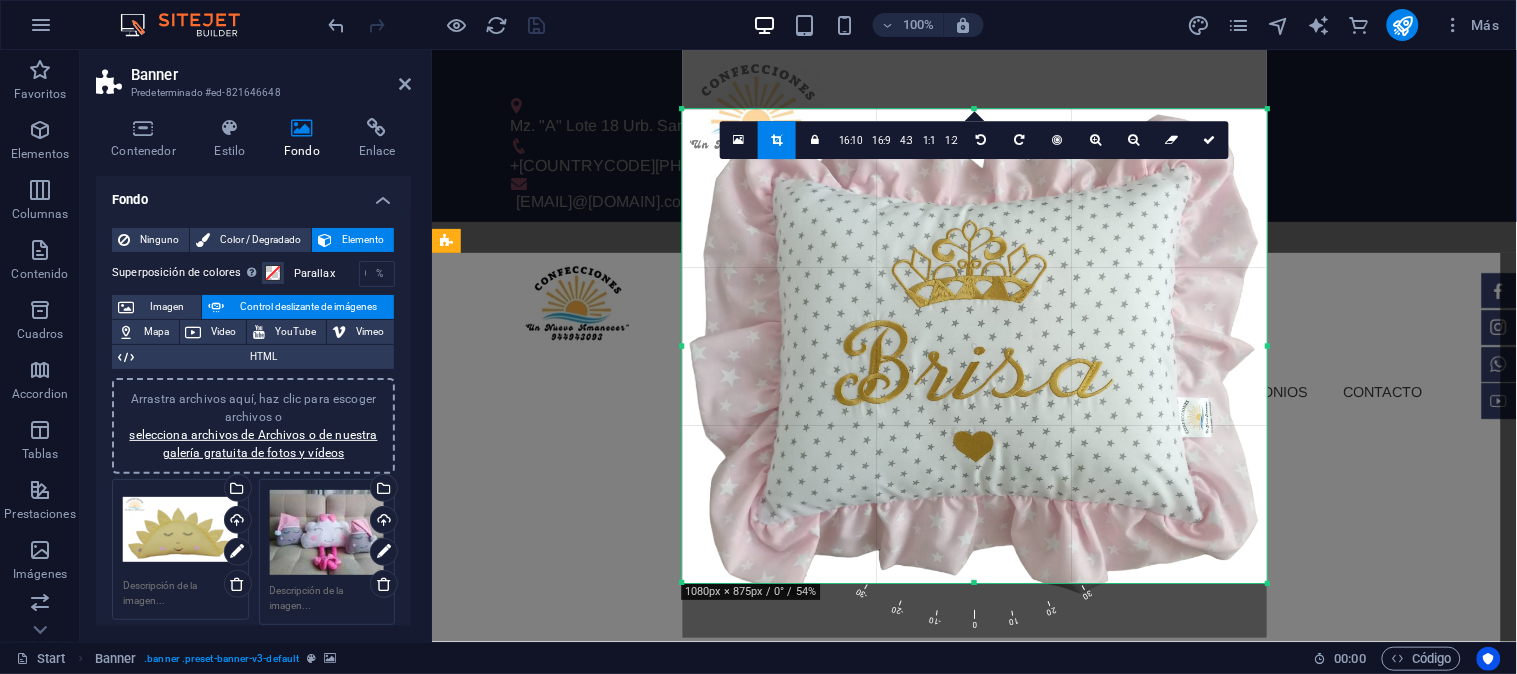 click on "180 170 160 150 140 130 120 110 100 90 80 70 60 50 40 30 20 10 0 -10 -20 -30 -40 -50 -60 -70 -80 -90 -100 -110 -120 -130 -140 -150 -160 -170 1080px × 875px / 0° / 54% 16:10 16:9 4:3 1:1 1:2 0" at bounding box center (974, 346) 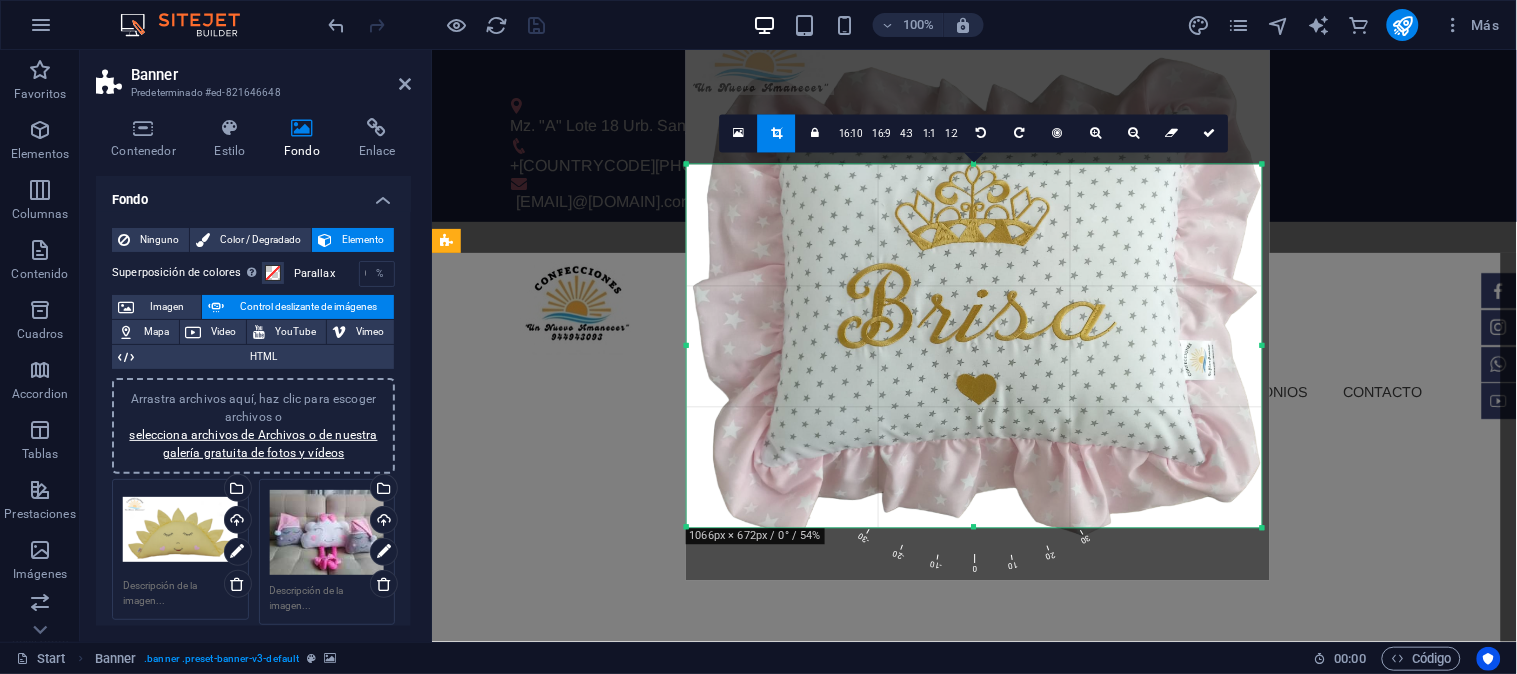 drag, startPoint x: 1267, startPoint y: 105, endPoint x: 1258, endPoint y: 216, distance: 111.364265 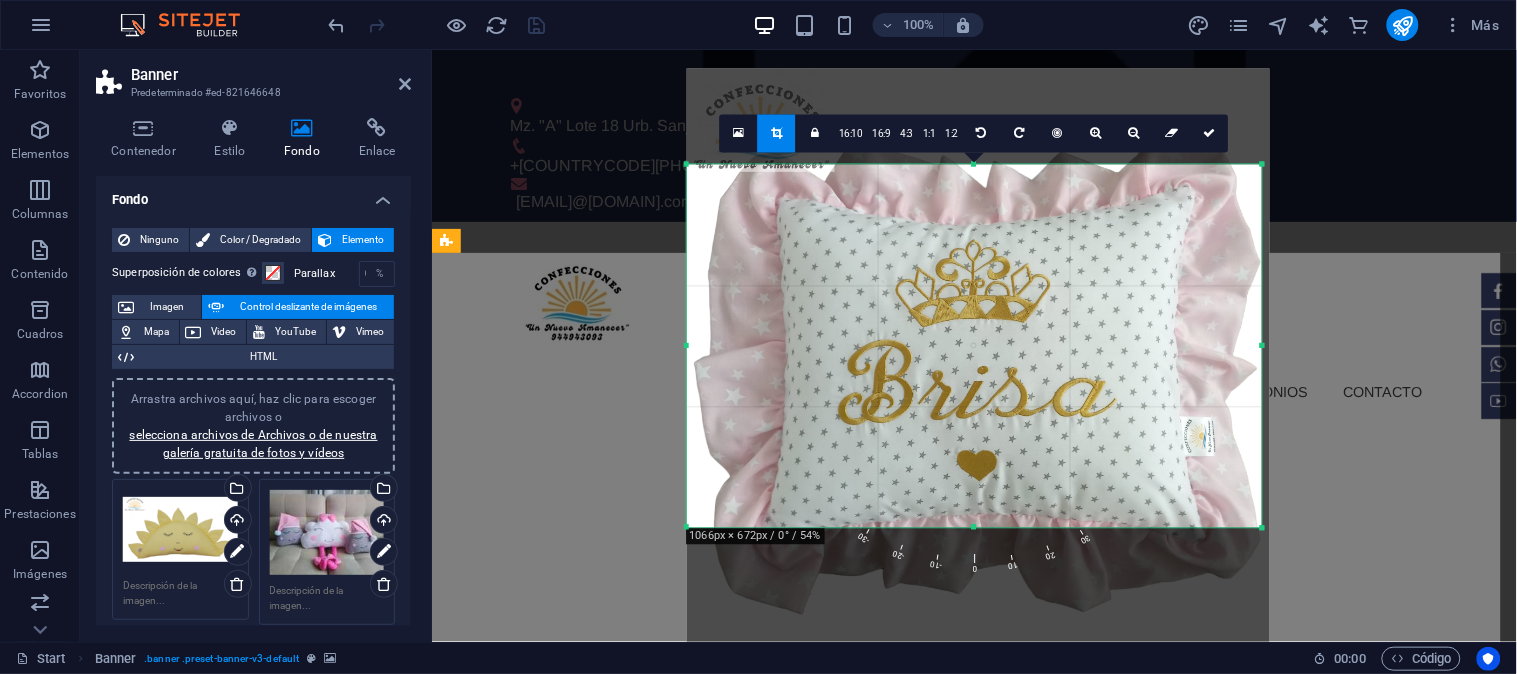 drag, startPoint x: 1141, startPoint y: 377, endPoint x: 1140, endPoint y: 454, distance: 77.00649 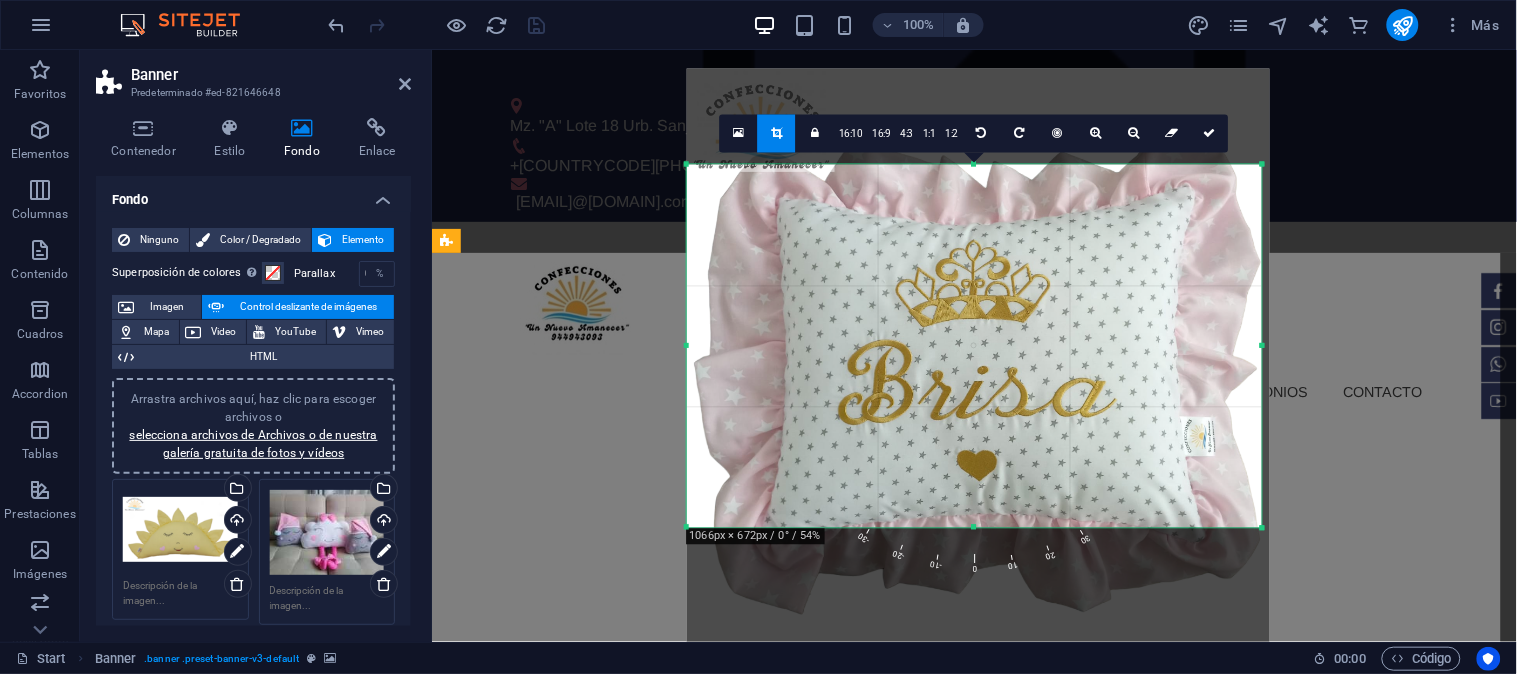click at bounding box center (979, 363) 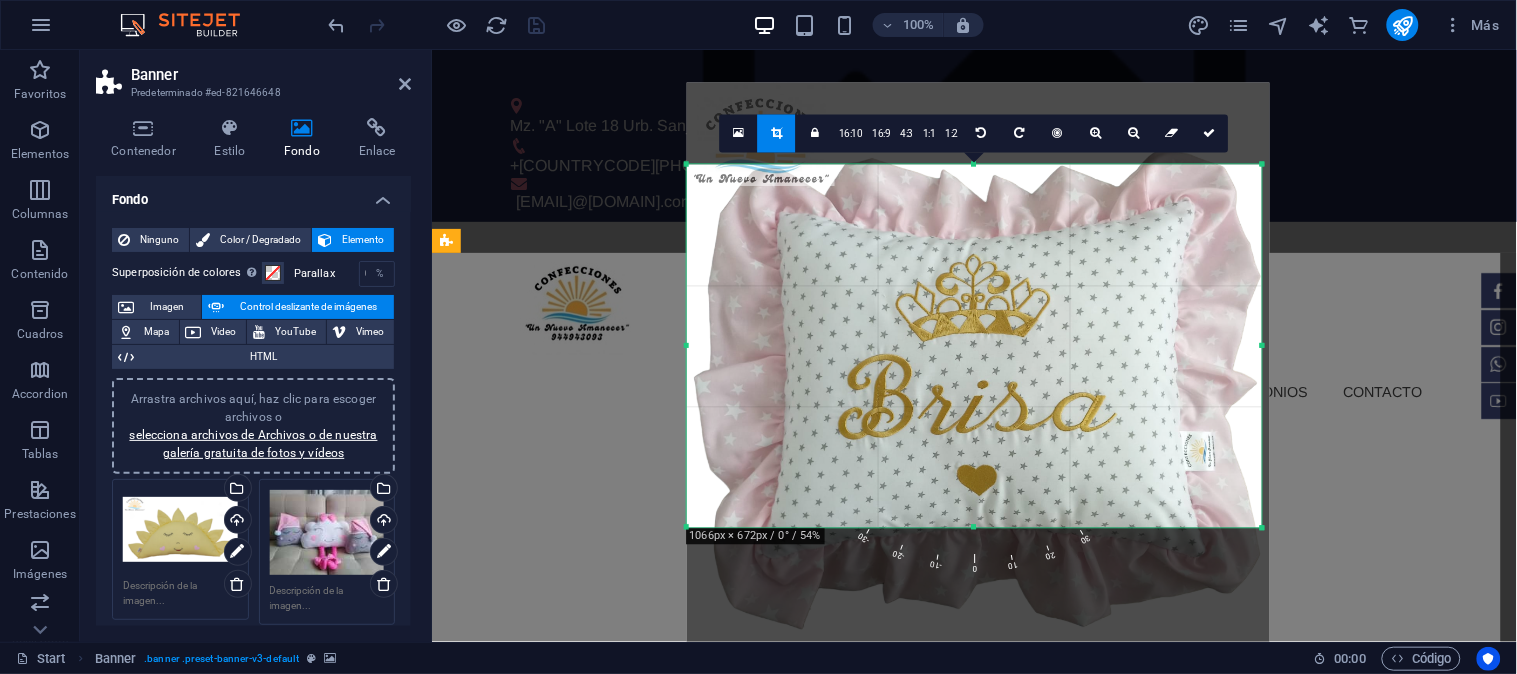 drag, startPoint x: 1140, startPoint y: 454, endPoint x: 1144, endPoint y: 468, distance: 14.56022 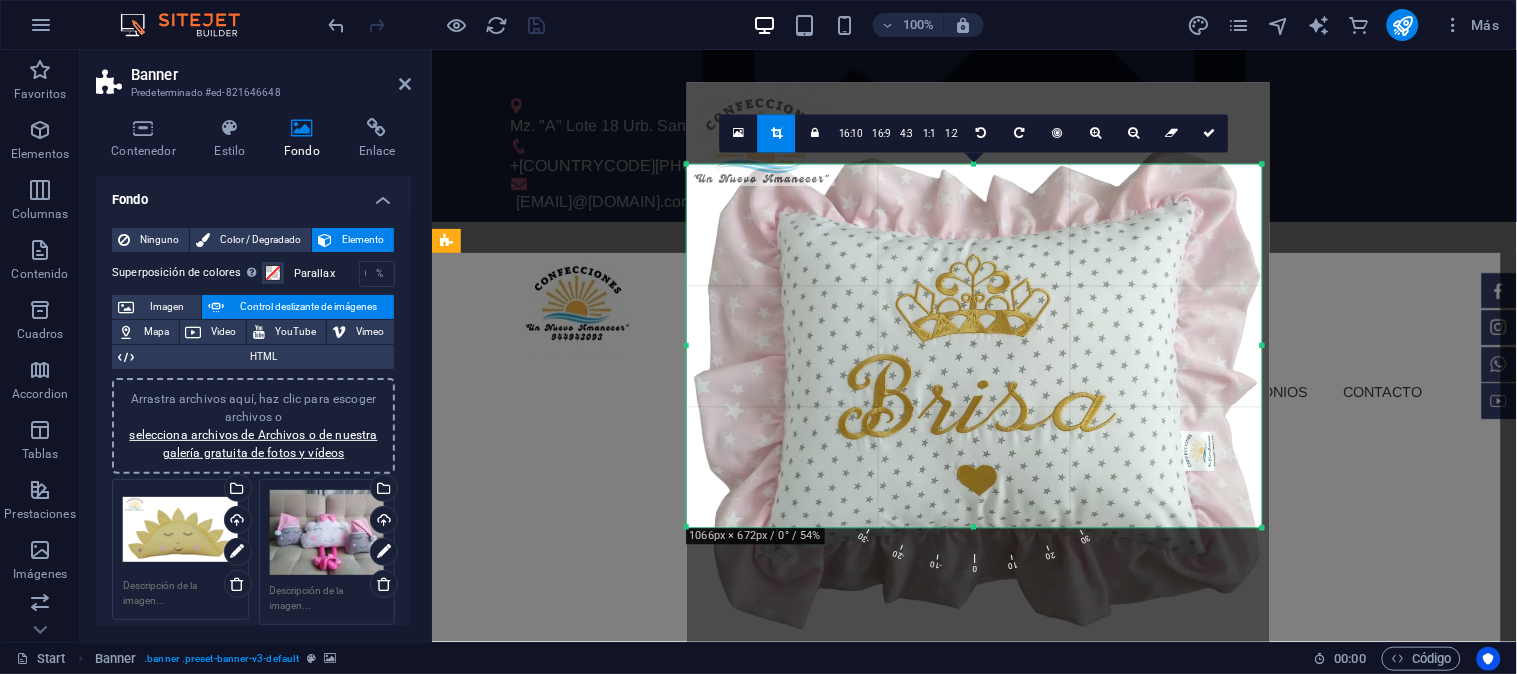 click at bounding box center [979, 377] 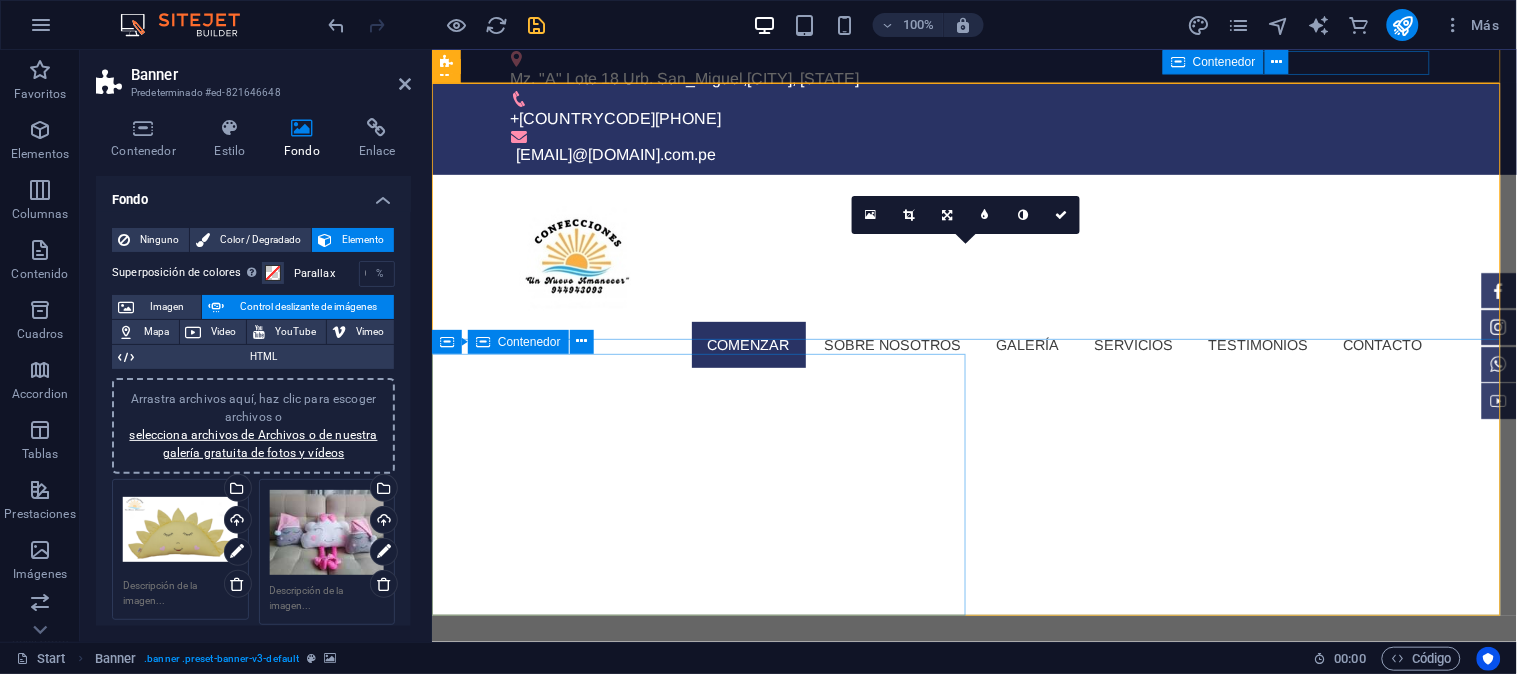 scroll, scrollTop: 0, scrollLeft: 0, axis: both 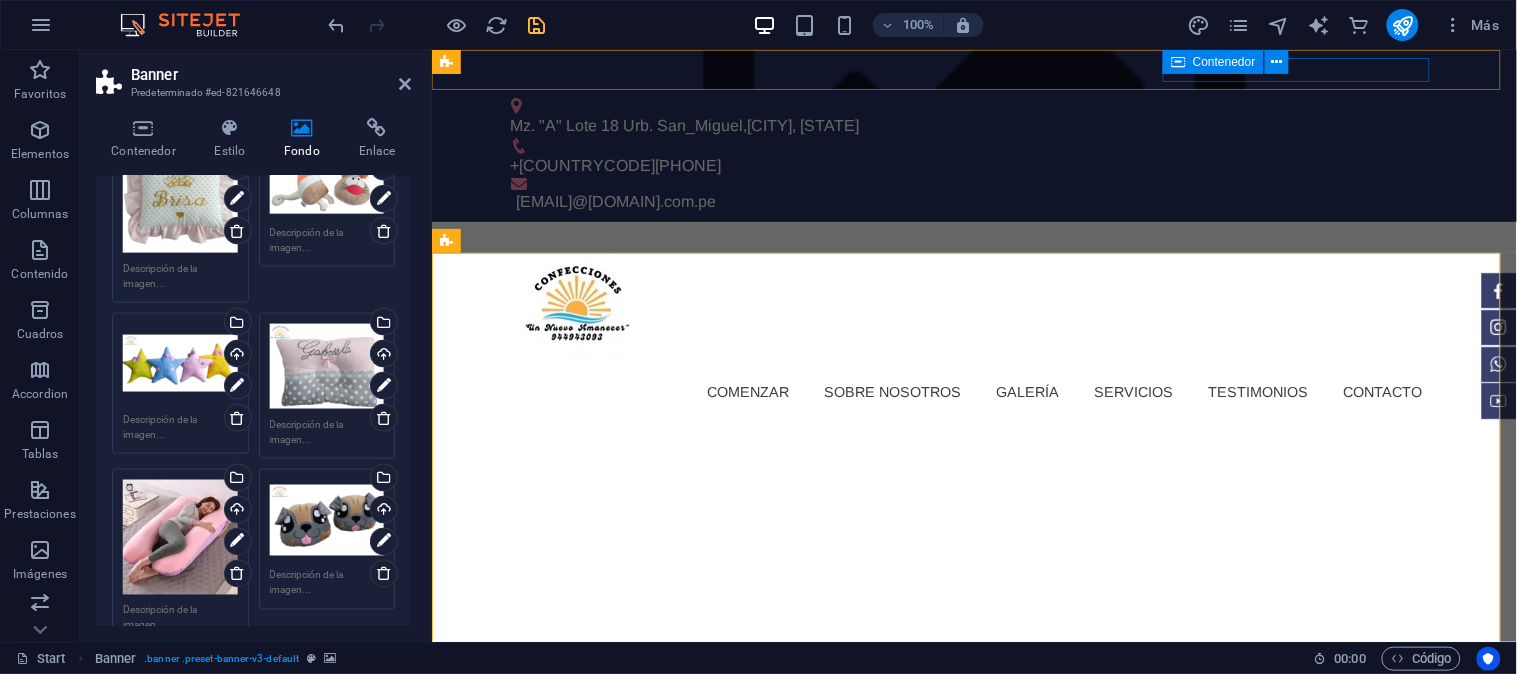 drag, startPoint x: 172, startPoint y: 522, endPoint x: 264, endPoint y: 437, distance: 125.25574 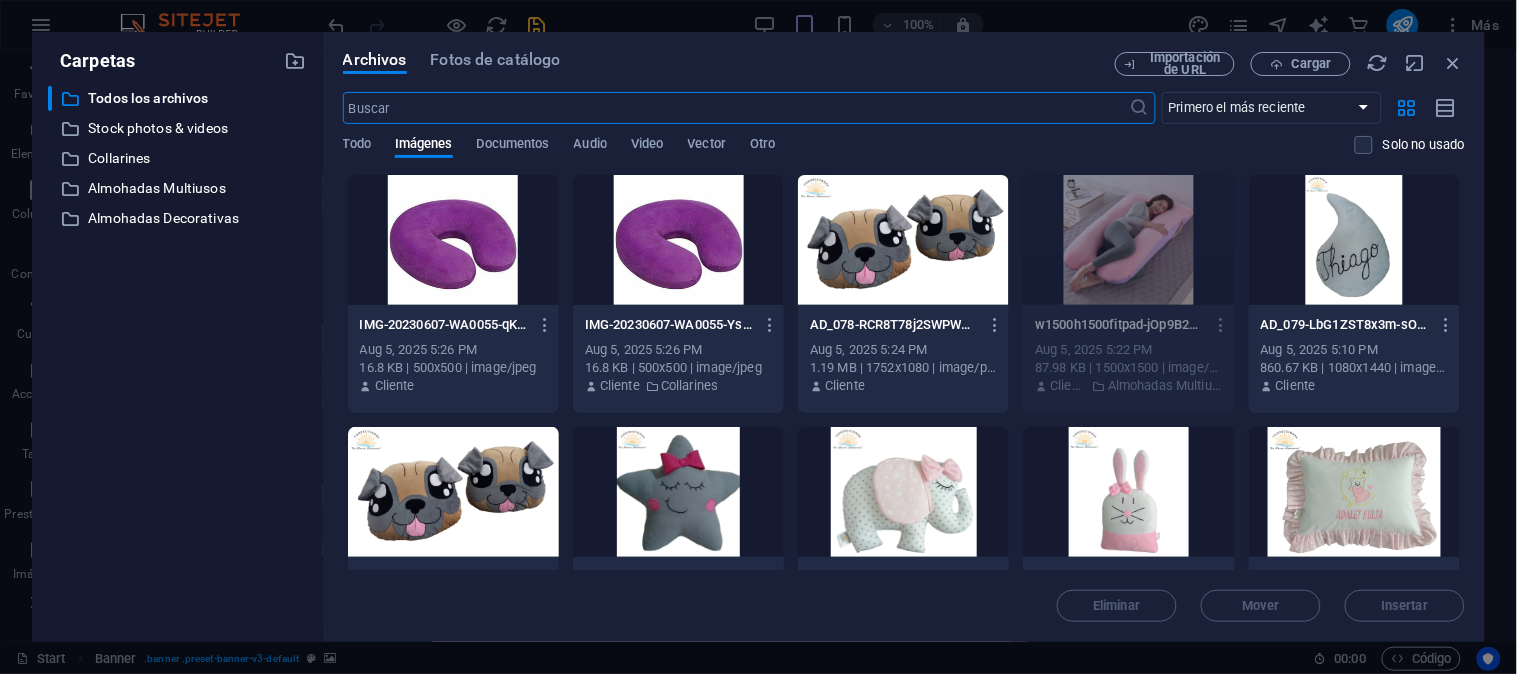 drag, startPoint x: 264, startPoint y: 437, endPoint x: 305, endPoint y: 257, distance: 184.6104 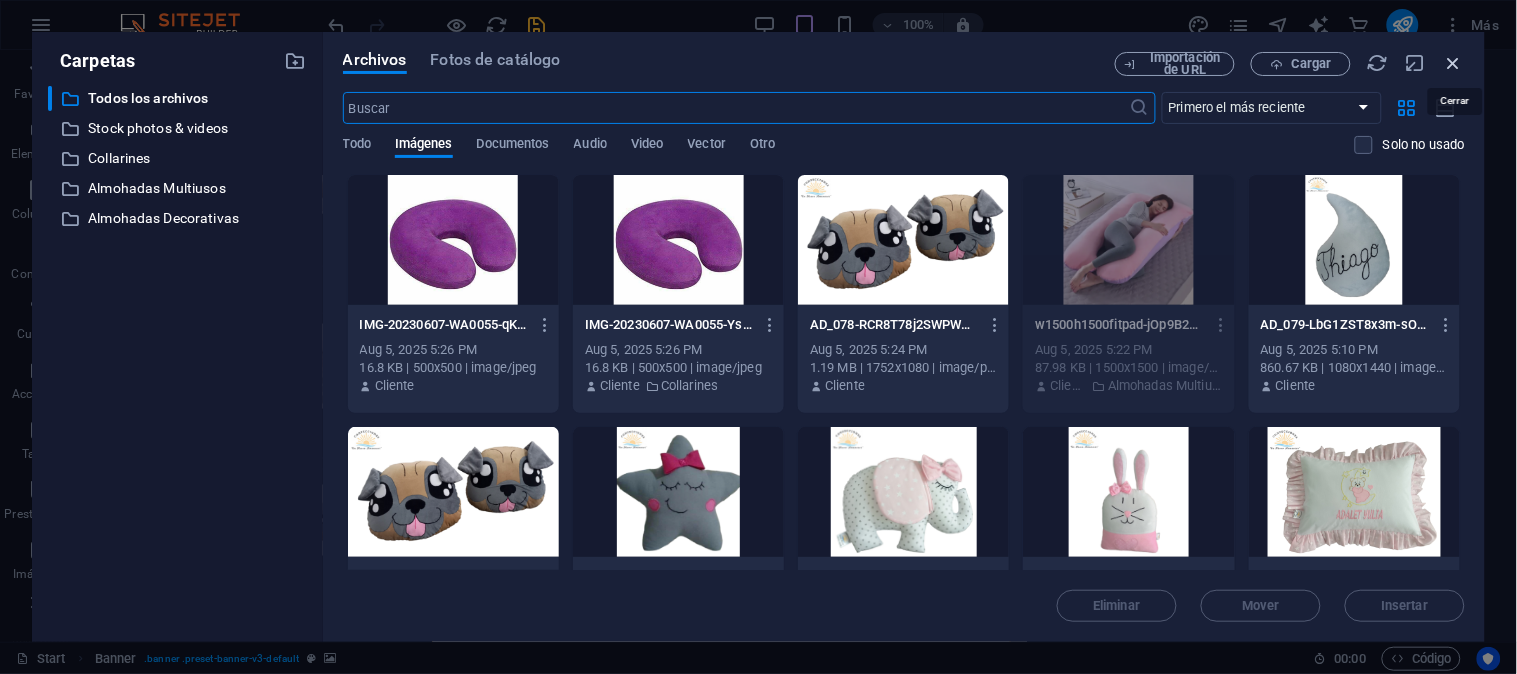 click at bounding box center [1454, 63] 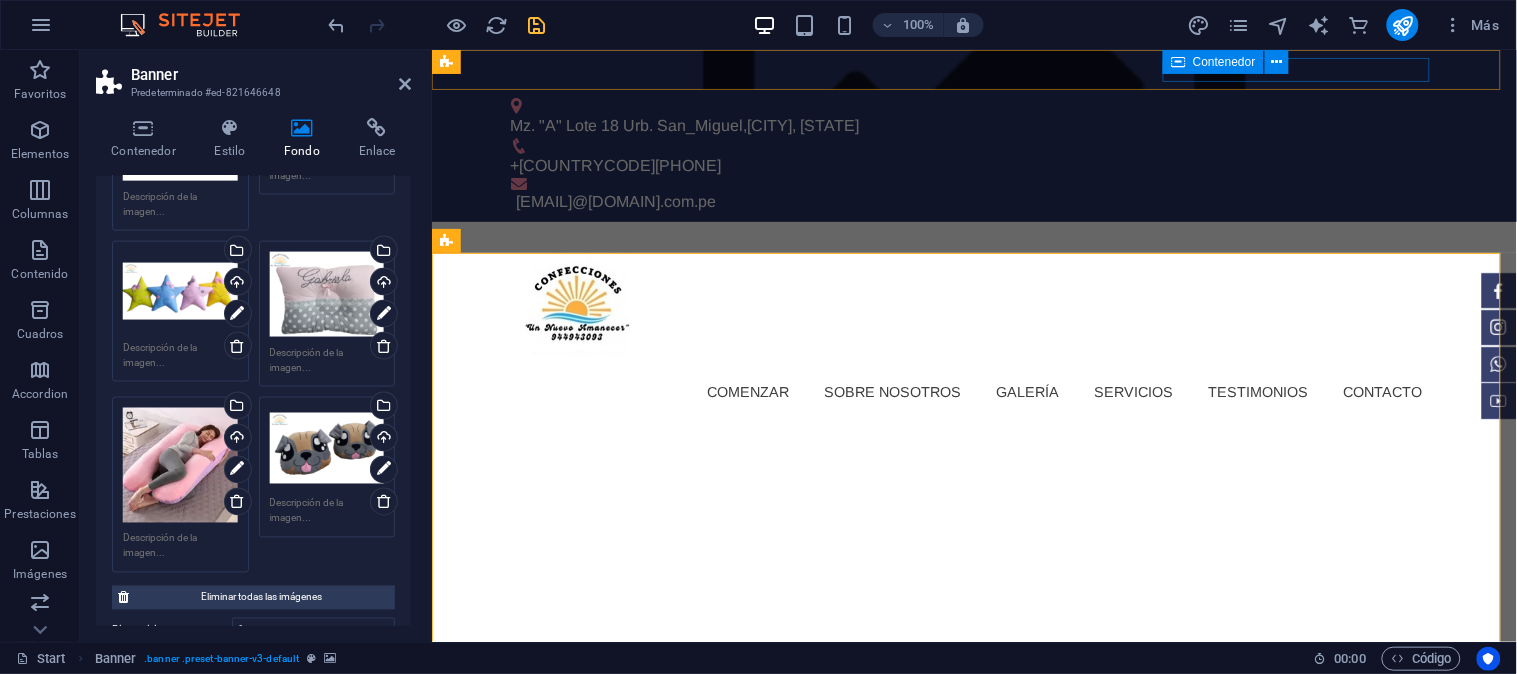 scroll, scrollTop: 777, scrollLeft: 0, axis: vertical 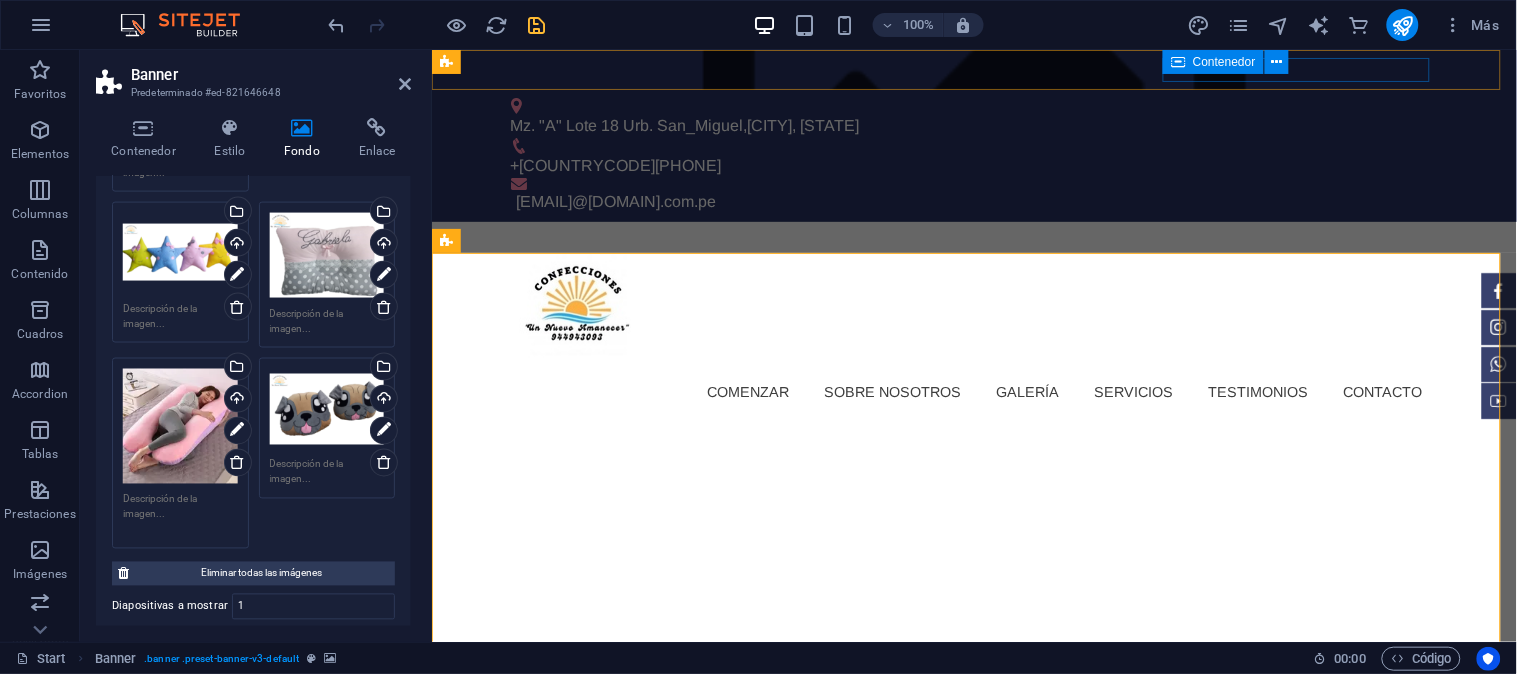 drag, startPoint x: 201, startPoint y: 490, endPoint x: 308, endPoint y: 365, distance: 164.5418 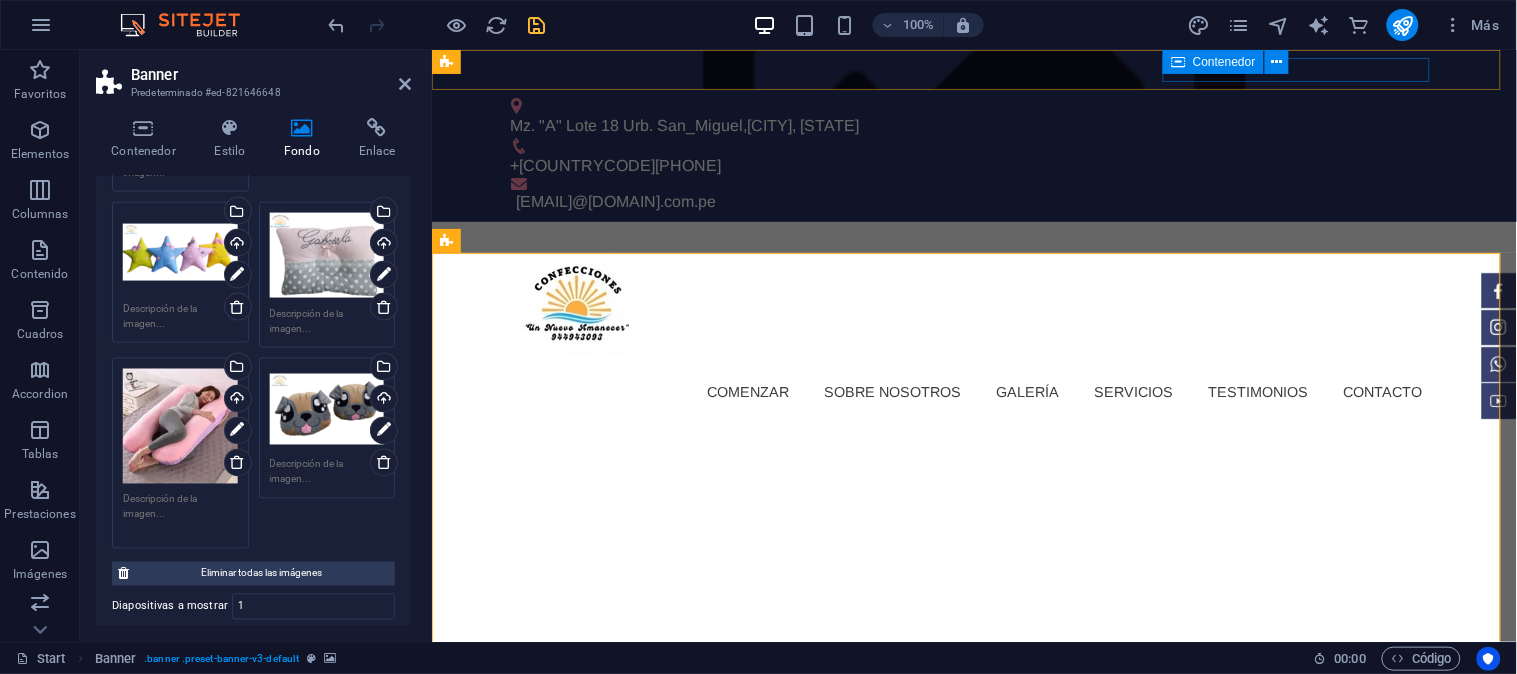 click on "Arrastra archivos aquí, haz clic para escoger archivos o  selecciona archivos de Archivos o de nuestra galería gratuita de fotos y vídeos Selecciona archivos del administrador de archivos, de la galería de fotos o carga archivo(s) Cargar Arrastra archivos aquí, haz clic para escoger archivos o  selecciona archivos de Archivos o de nuestra galería gratuita de fotos y vídeos Selecciona archivos del administrador de archivos, de la galería de fotos o carga archivo(s) Cargar Arrastra archivos aquí, haz clic para escoger archivos o  selecciona archivos de Archivos o de nuestra galería gratuita de fotos y vídeos Selecciona archivos del administrador de archivos, de la galería de fotos o carga archivo(s) Cargar Arrastra archivos aquí, haz clic para escoger archivos o  selecciona archivos de Archivos o de nuestra galería gratuita de fotos y vídeos Selecciona archivos del administrador de archivos, de la galería de fotos o carga archivo(s) Cargar Cargar Cargar Cargar Cargar Cargar Cargar" at bounding box center [253, 125] 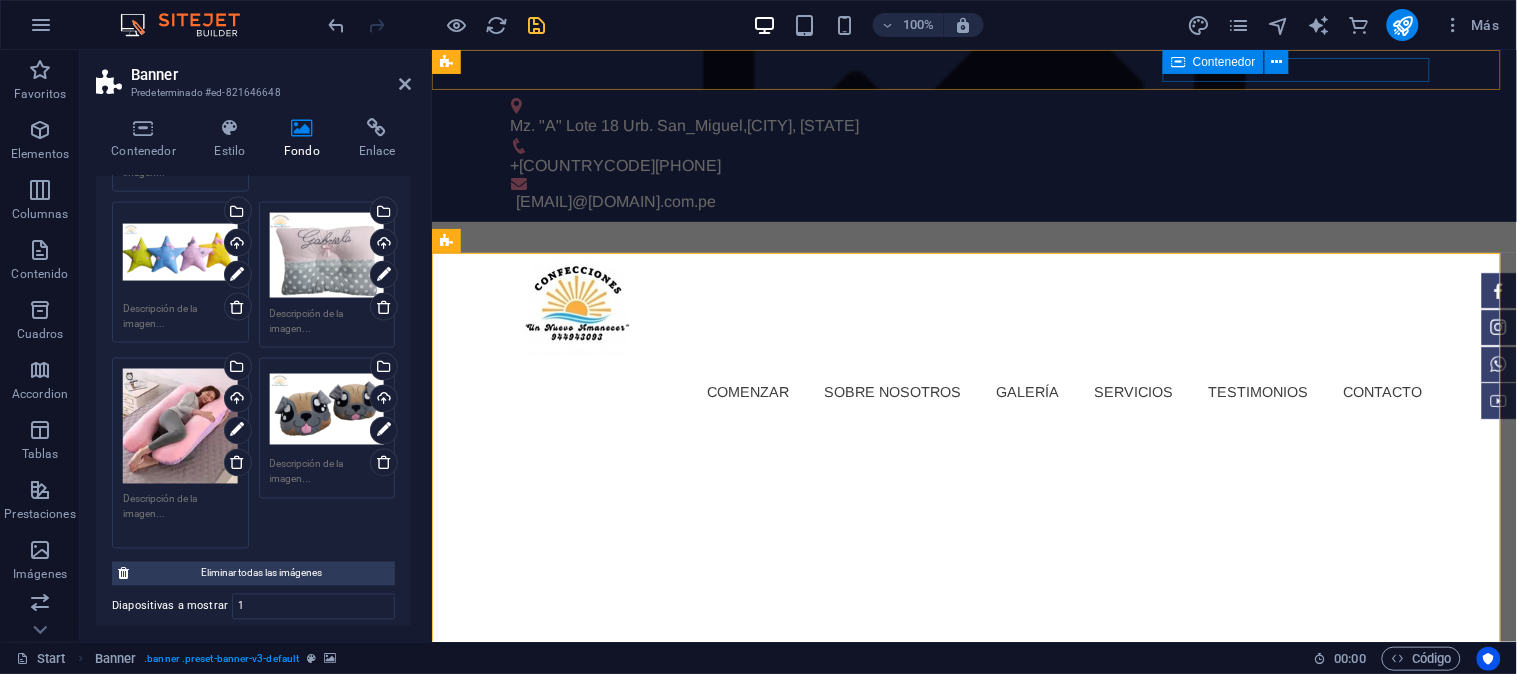 click at bounding box center [180, 514] 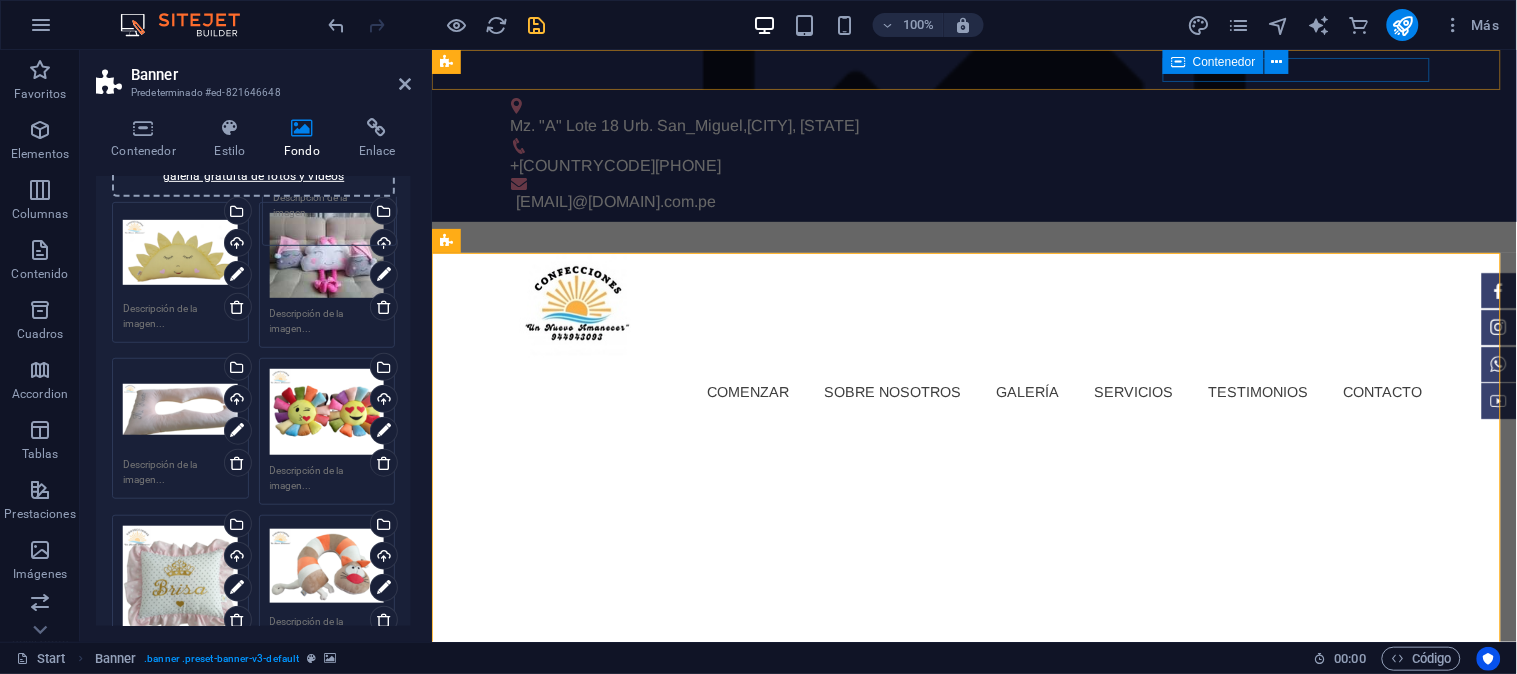 scroll, scrollTop: 217, scrollLeft: 0, axis: vertical 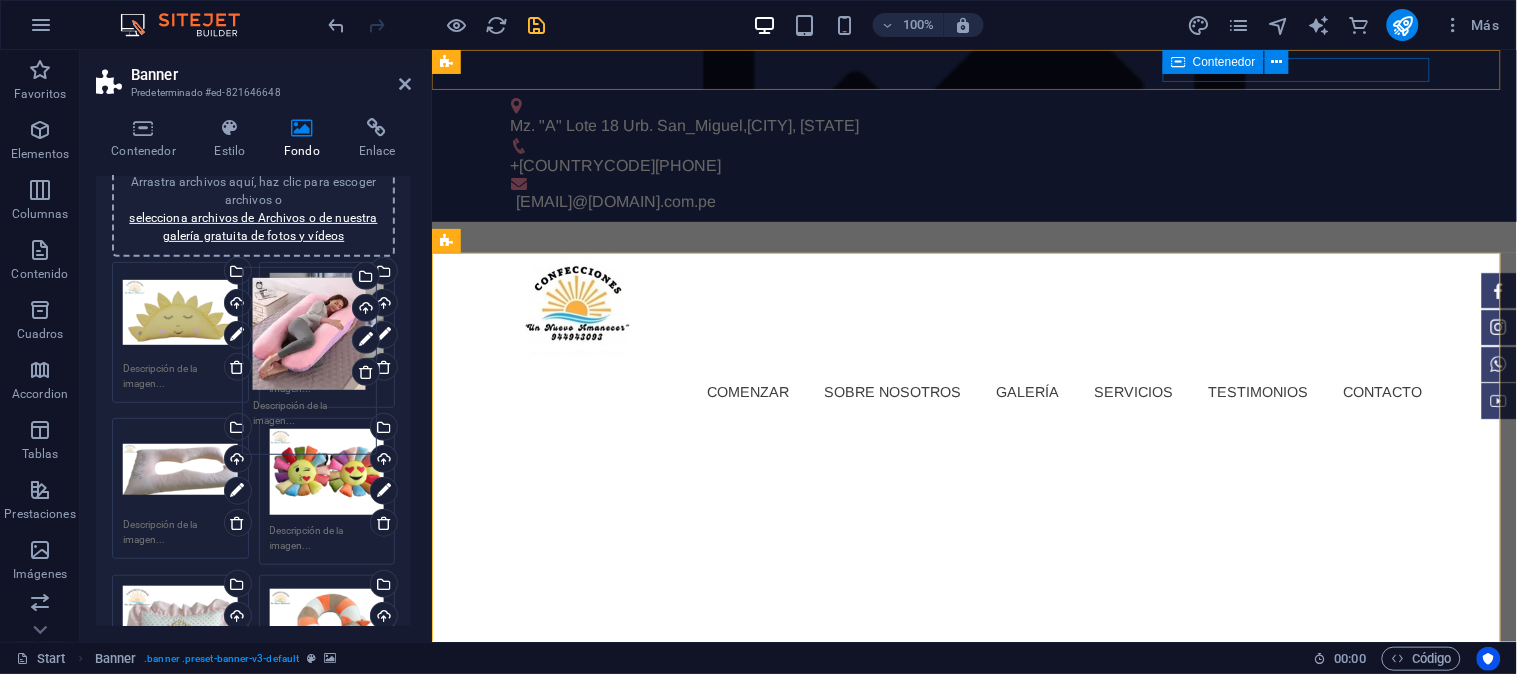 drag, startPoint x: 168, startPoint y: 456, endPoint x: 298, endPoint y: 370, distance: 155.87173 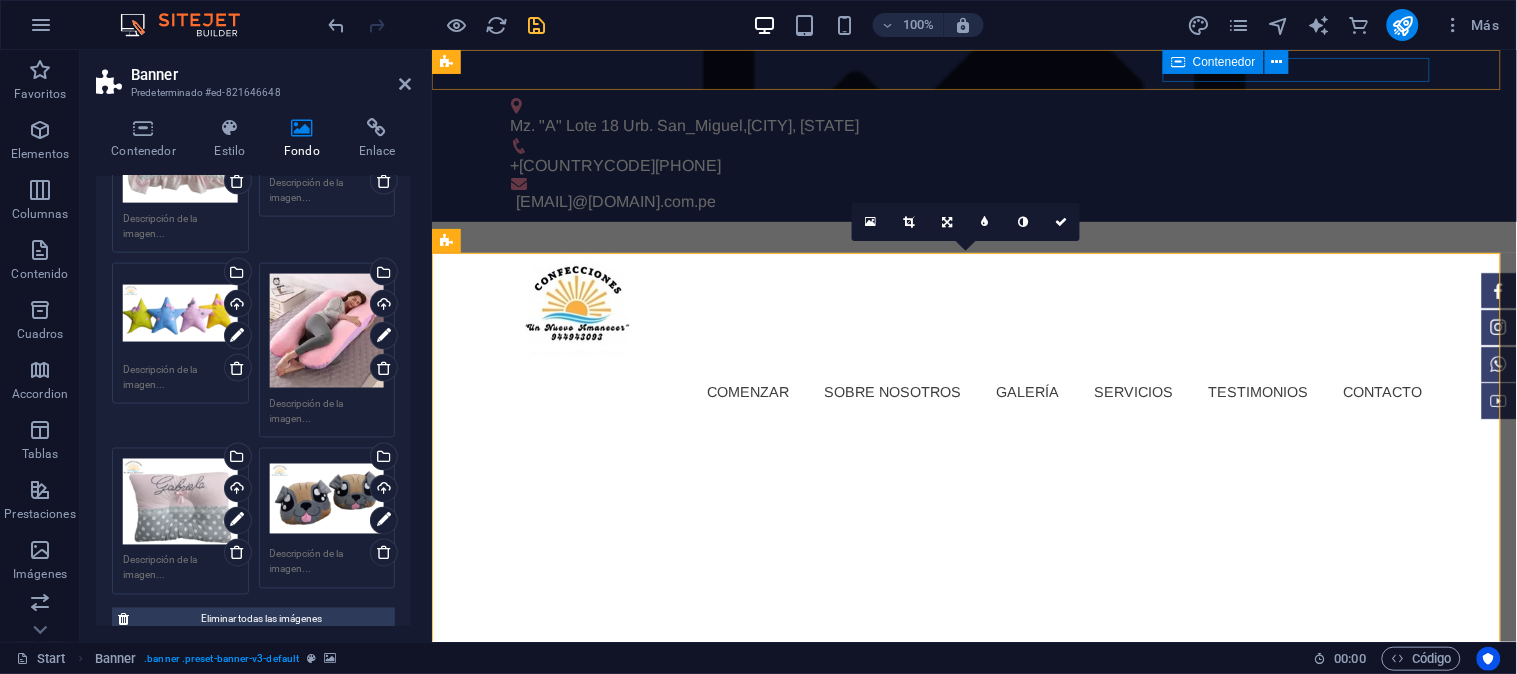 scroll, scrollTop: 662, scrollLeft: 0, axis: vertical 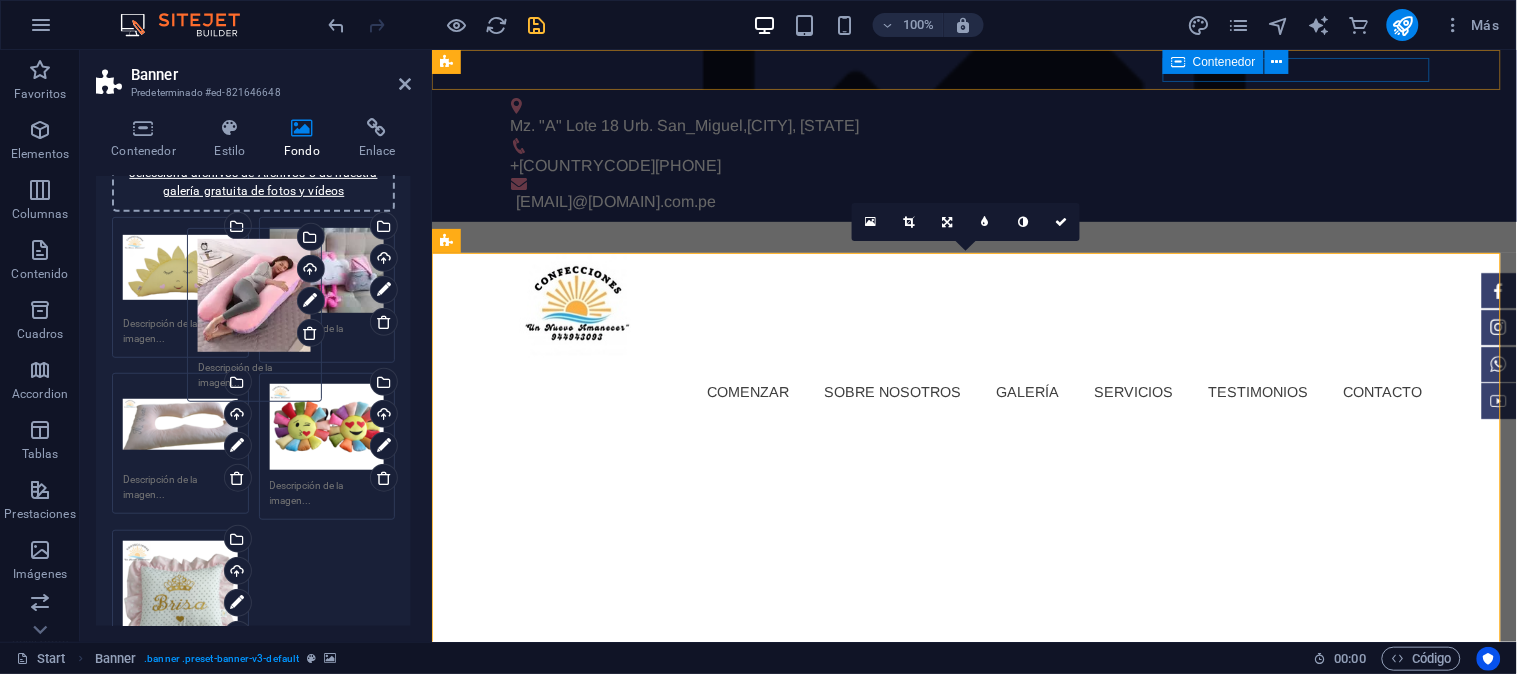 drag, startPoint x: 304, startPoint y: 370, endPoint x: 236, endPoint y: 312, distance: 89.37561 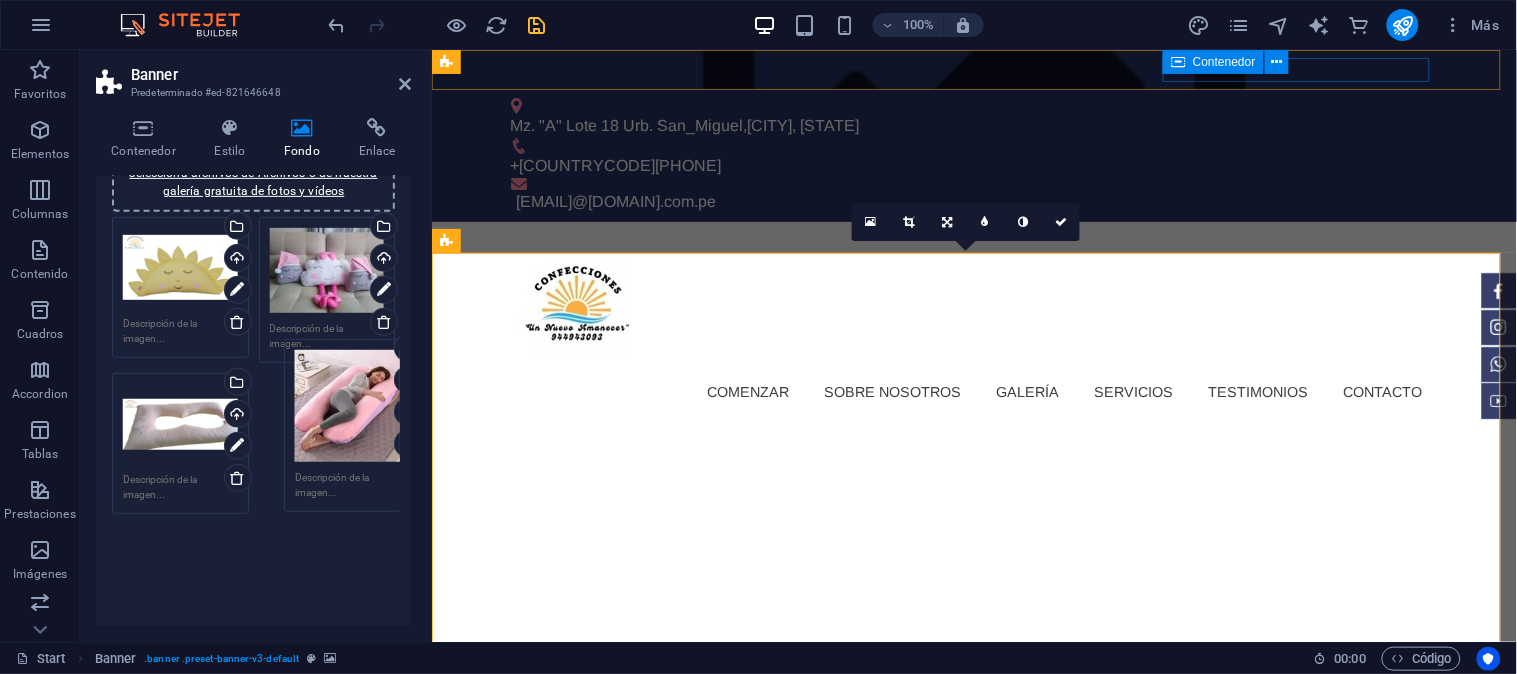 drag, startPoint x: 301, startPoint y: 581, endPoint x: 310, endPoint y: 412, distance: 169.23947 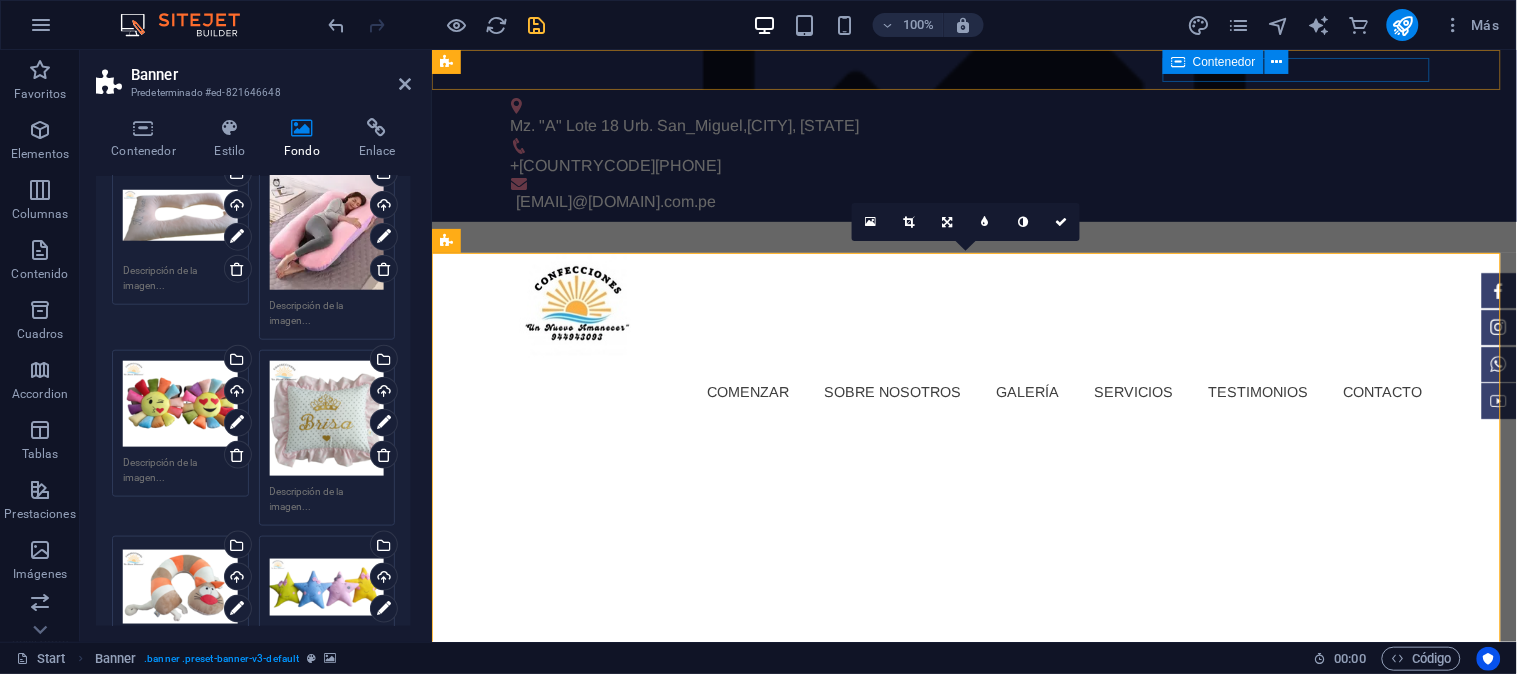 scroll, scrollTop: 595, scrollLeft: 0, axis: vertical 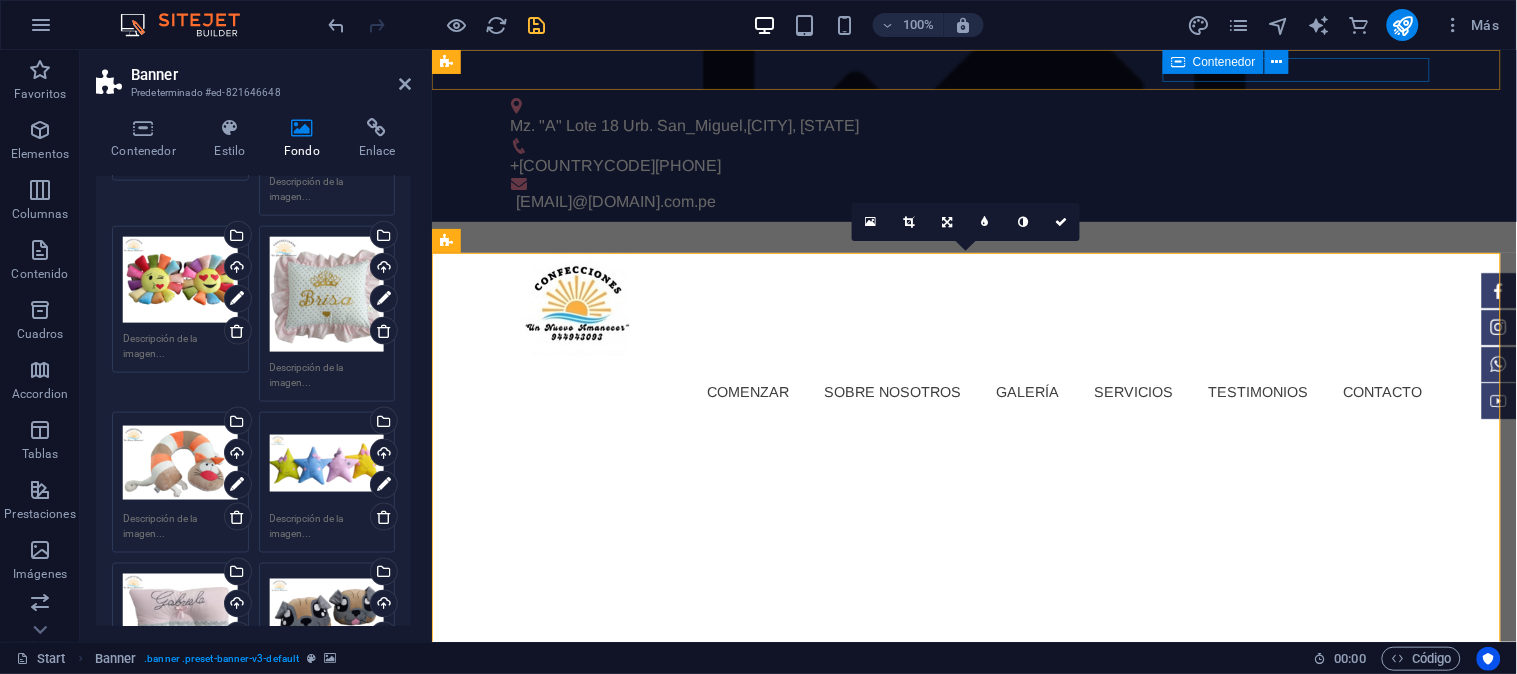 click on "Arrastra archivos aquí, haz clic para escoger archivos o  selecciona archivos de Archivos o de nuestra galería gratuita de fotos y vídeos" at bounding box center (180, 463) 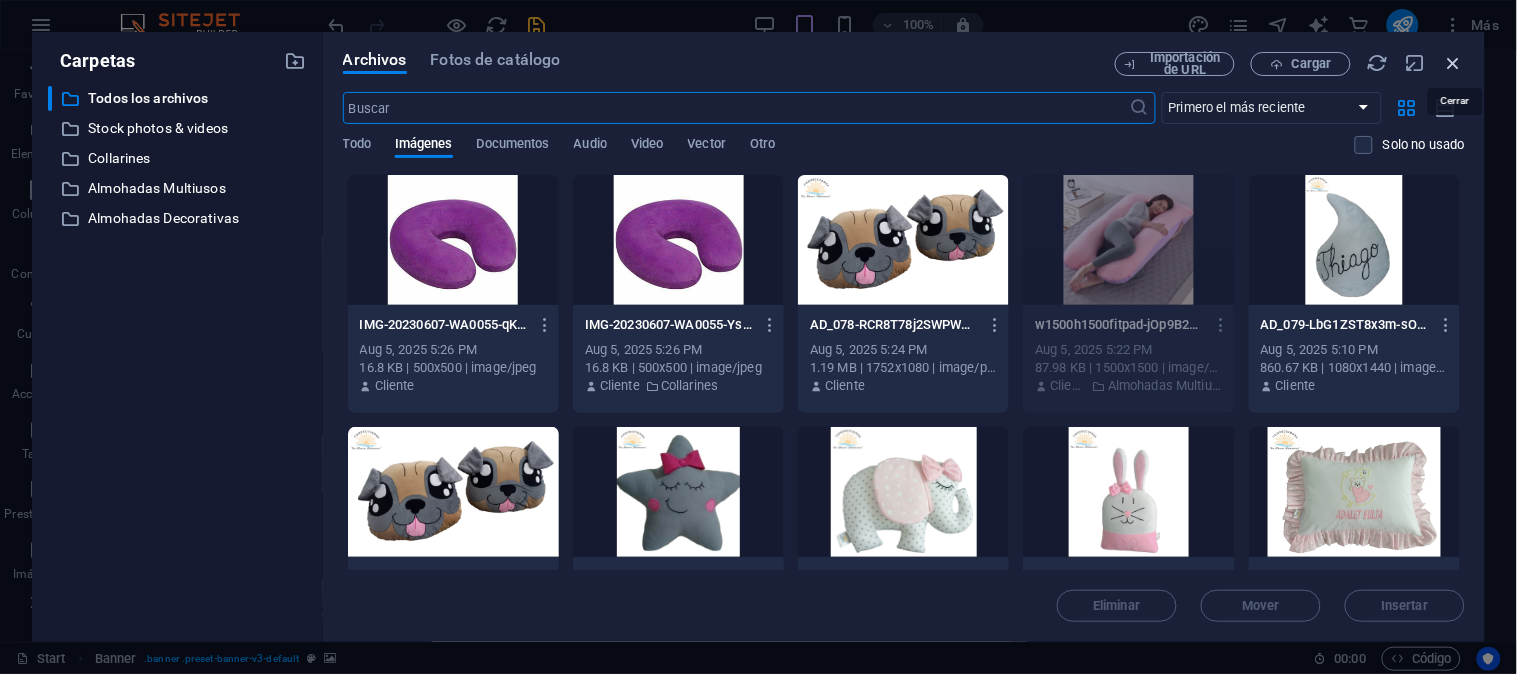 click at bounding box center [1454, 63] 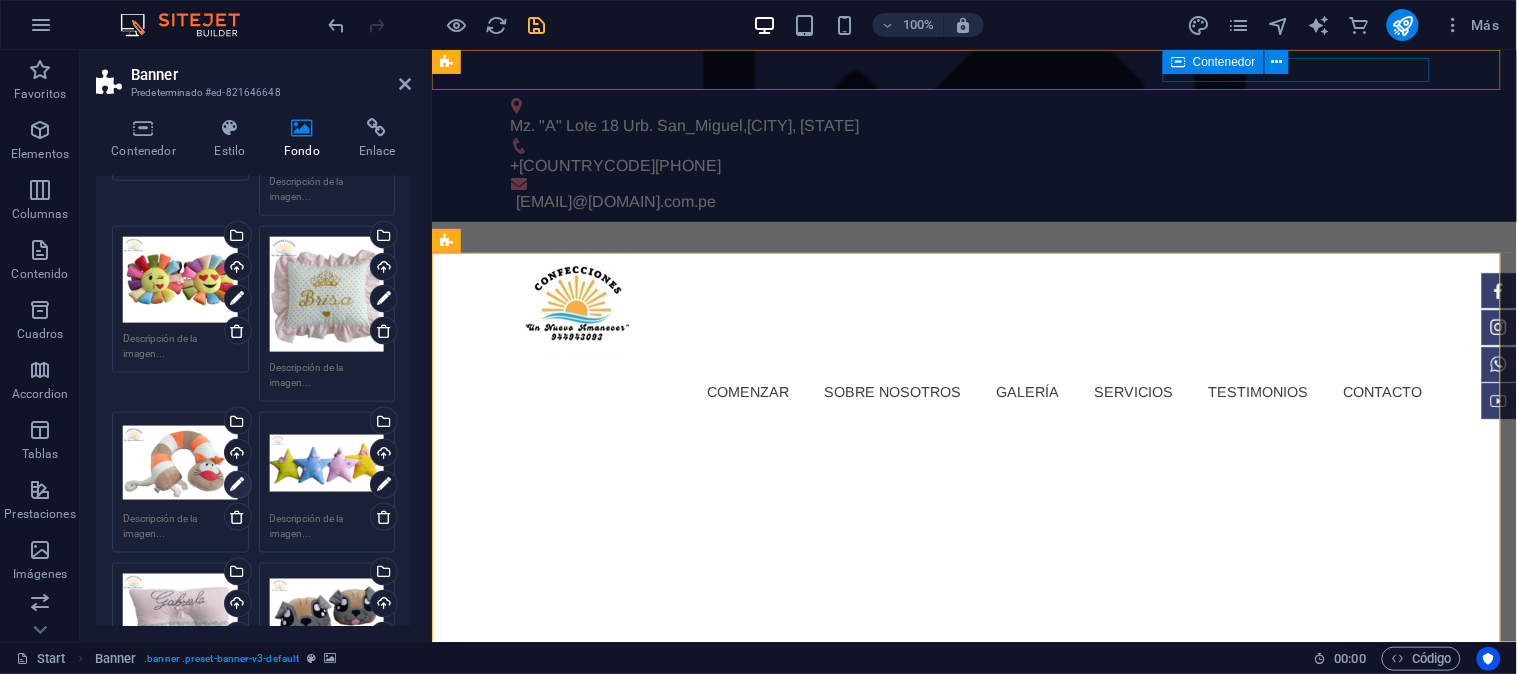 click at bounding box center (237, 485) 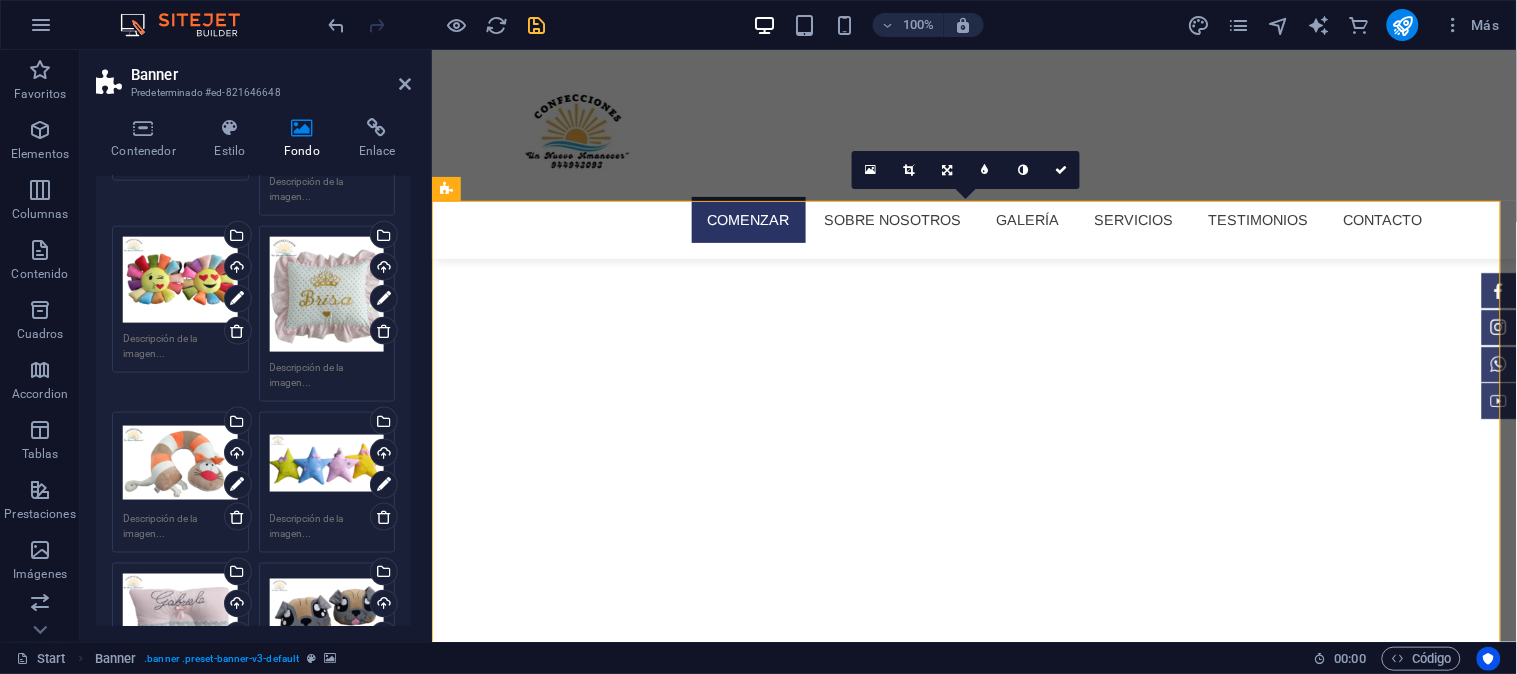 scroll, scrollTop: 111, scrollLeft: 0, axis: vertical 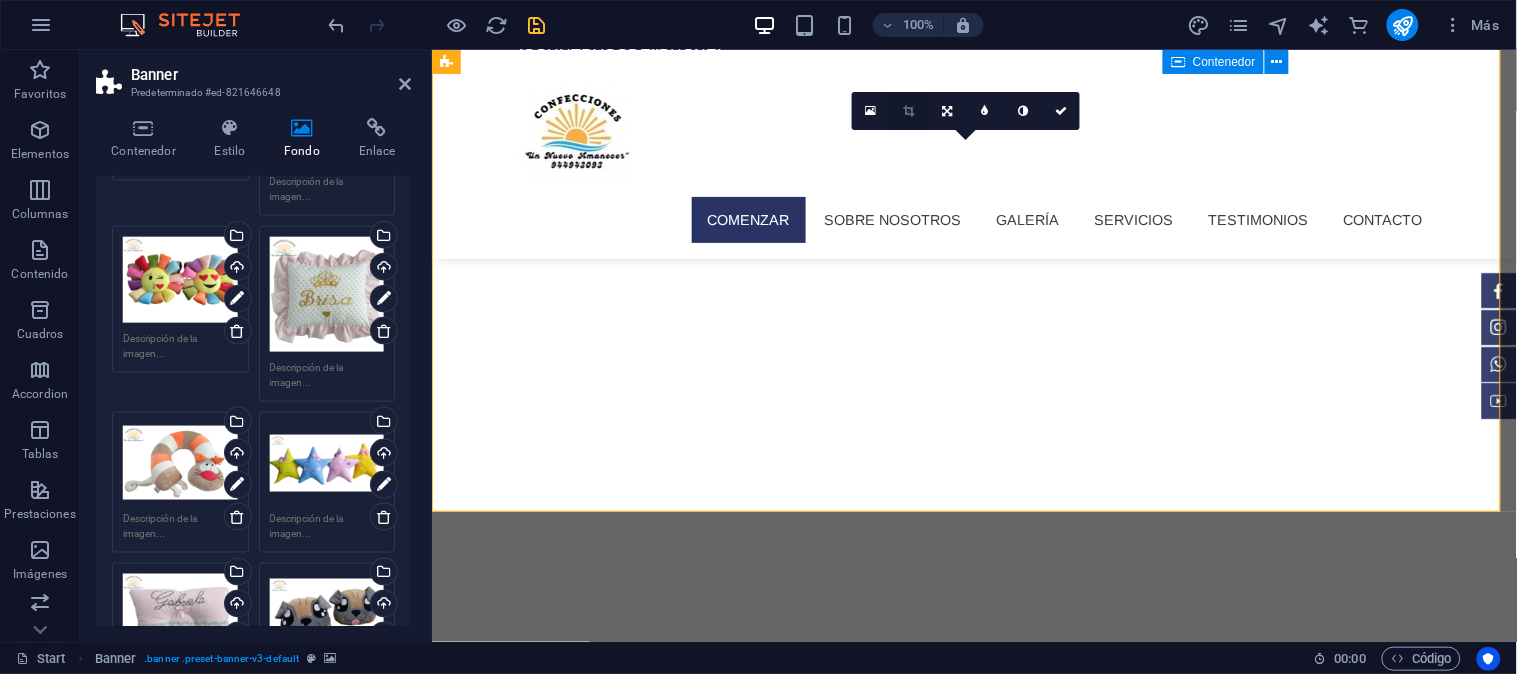 click at bounding box center (909, 111) 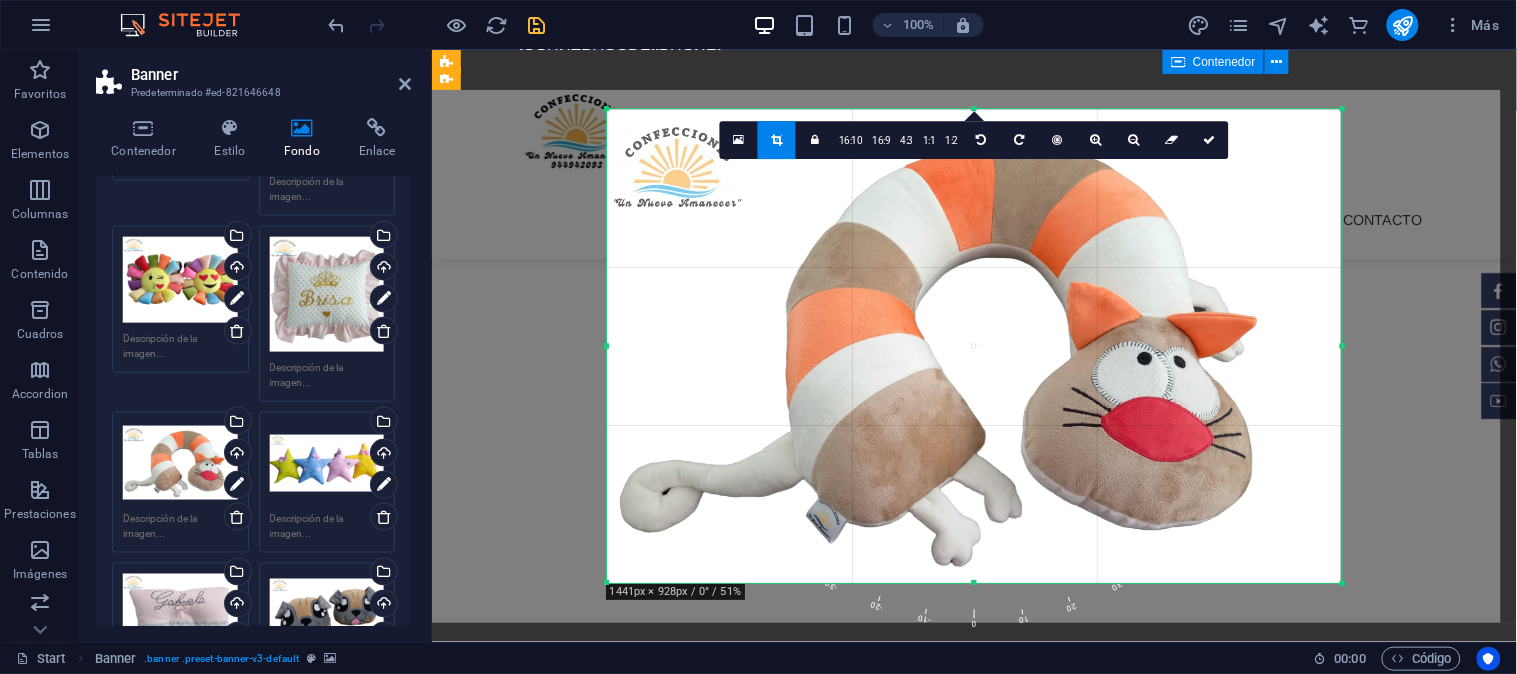 click at bounding box center (974, 346) 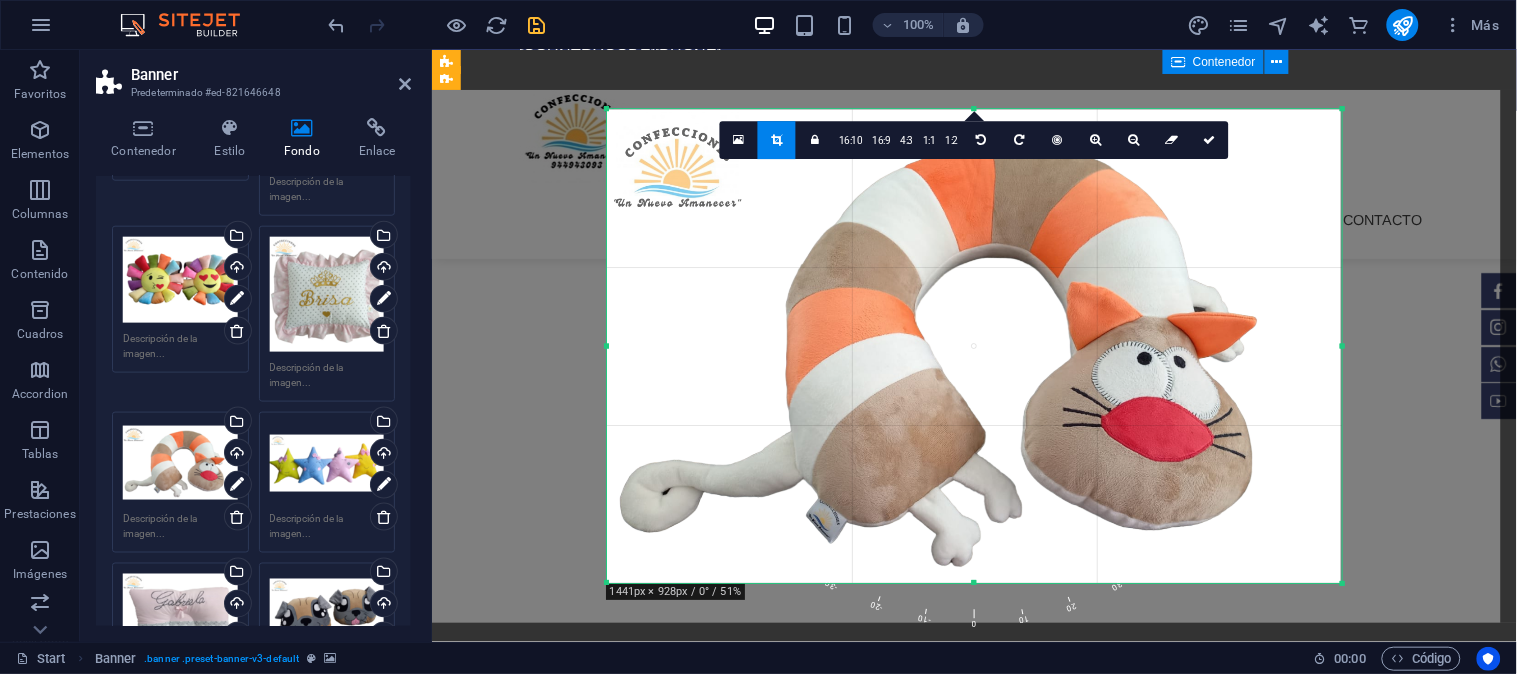 click at bounding box center (974, 583) 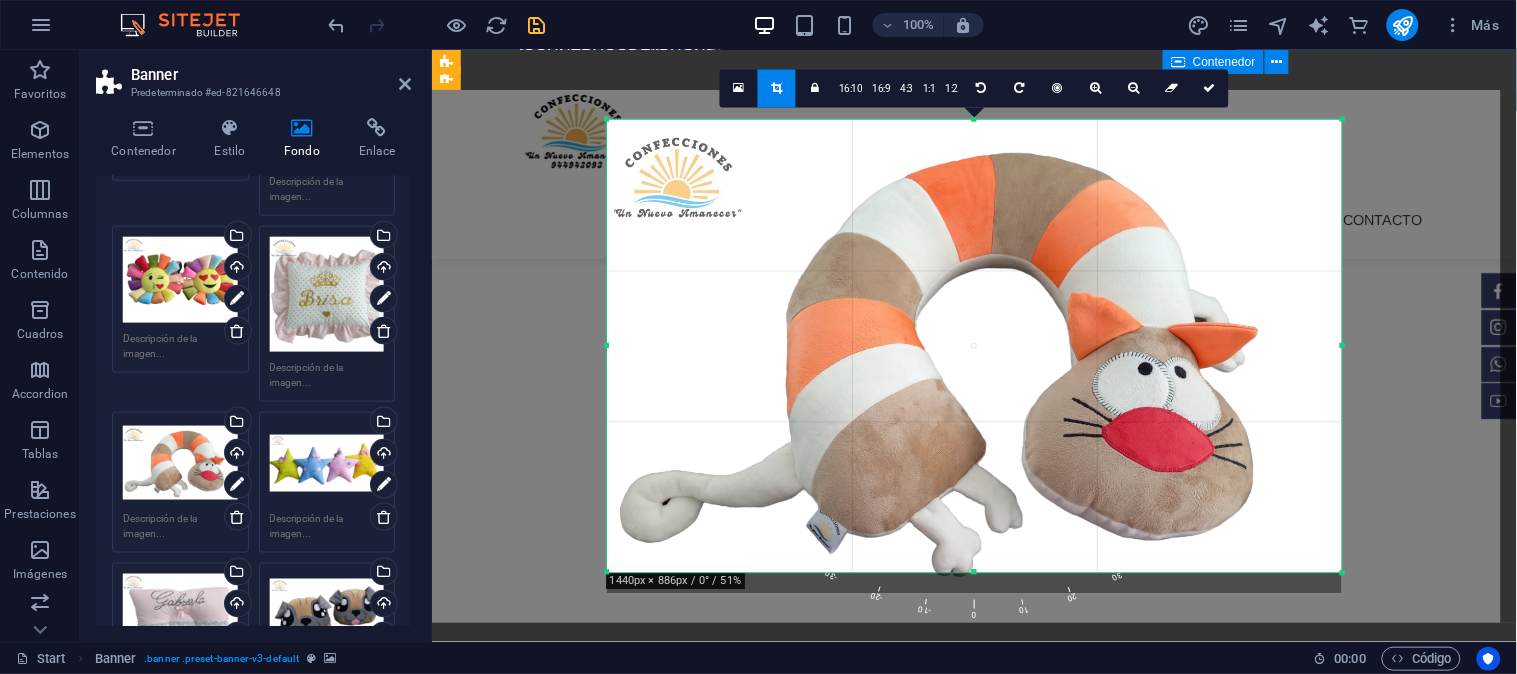 click on "180 170 160 150 140 130 120 110 100 90 80 70 60 50 40 30 20 10 0 -10 -20 -30 -40 -50 -60 -70 -80 -90 -100 -110 -120 -130 -140 -150 -160 -170 1440px × 886px / 0° / 51% 16:10 16:9 4:3 1:1 1:2 0" at bounding box center [974, 346] 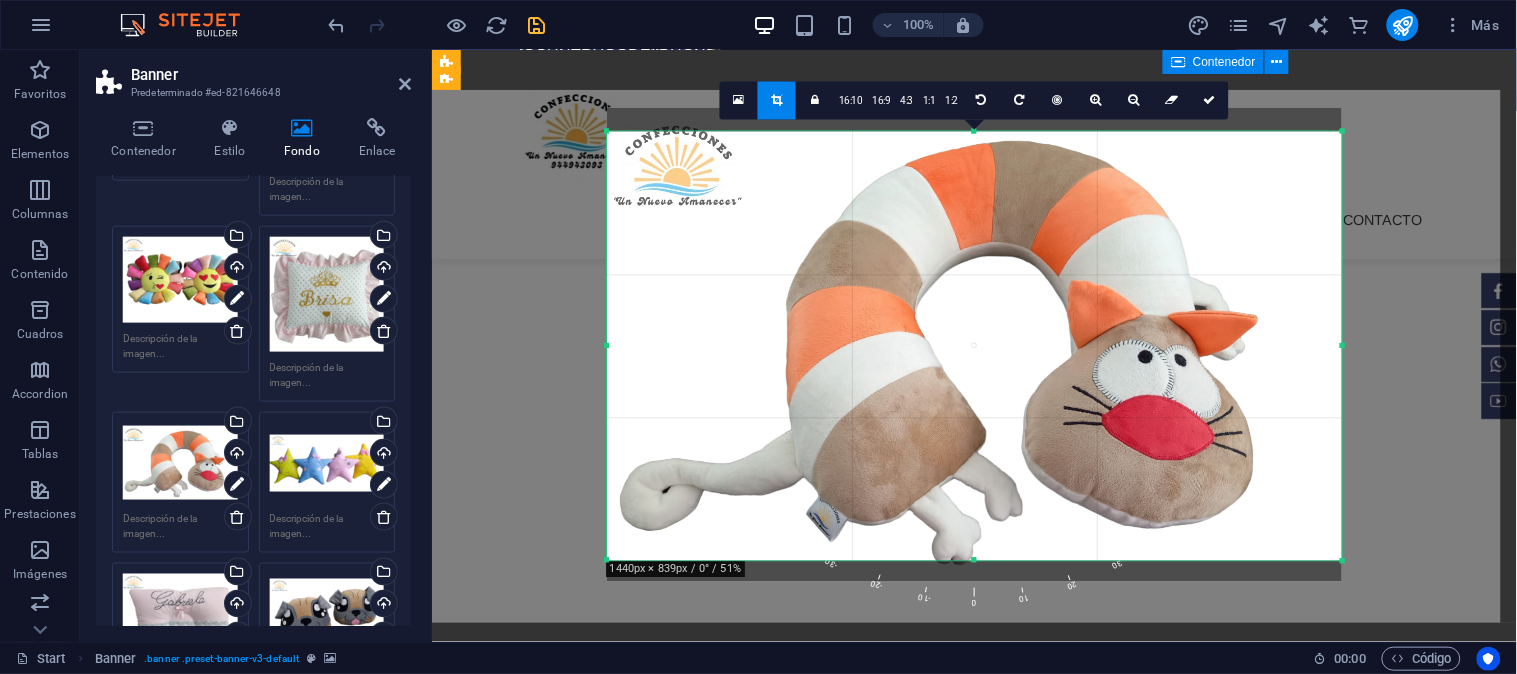 drag, startPoint x: 976, startPoint y: 121, endPoint x: 982, endPoint y: 145, distance: 24.738634 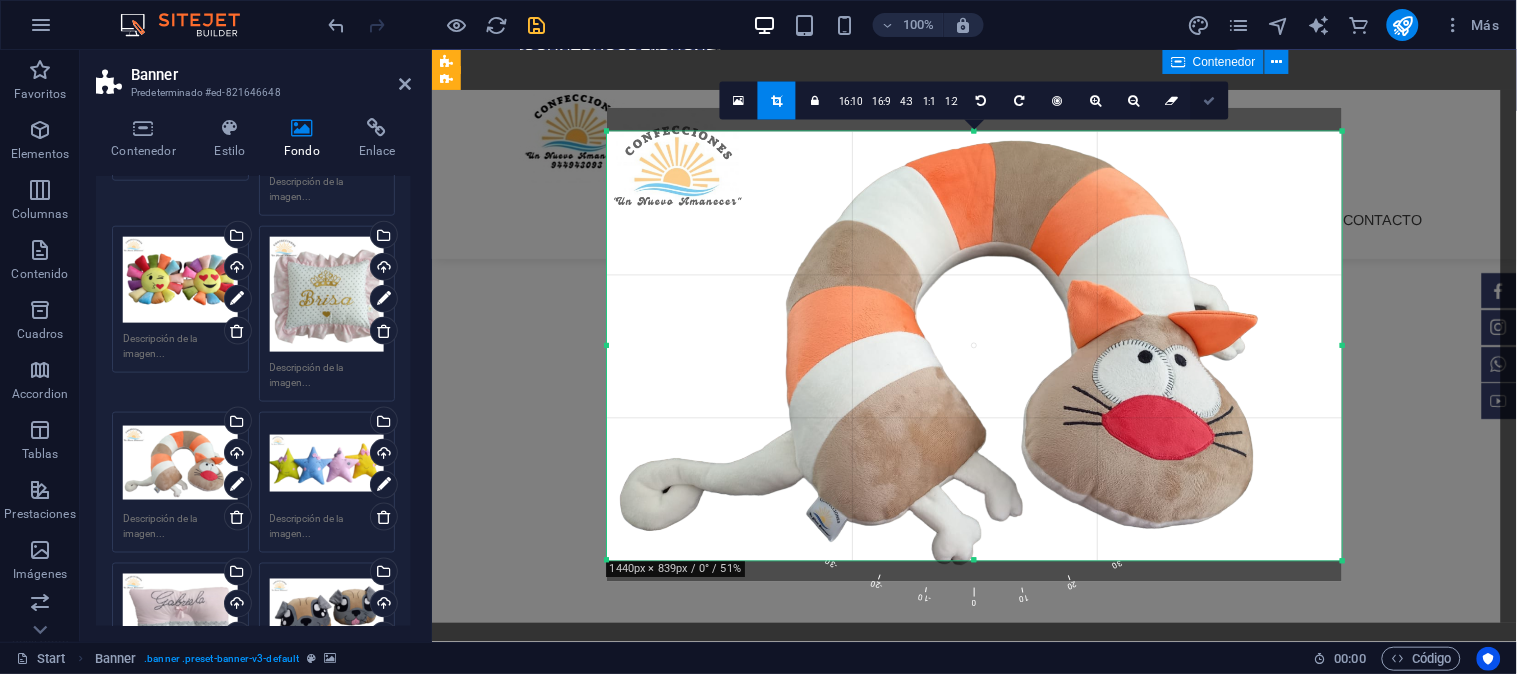 click at bounding box center (1210, 101) 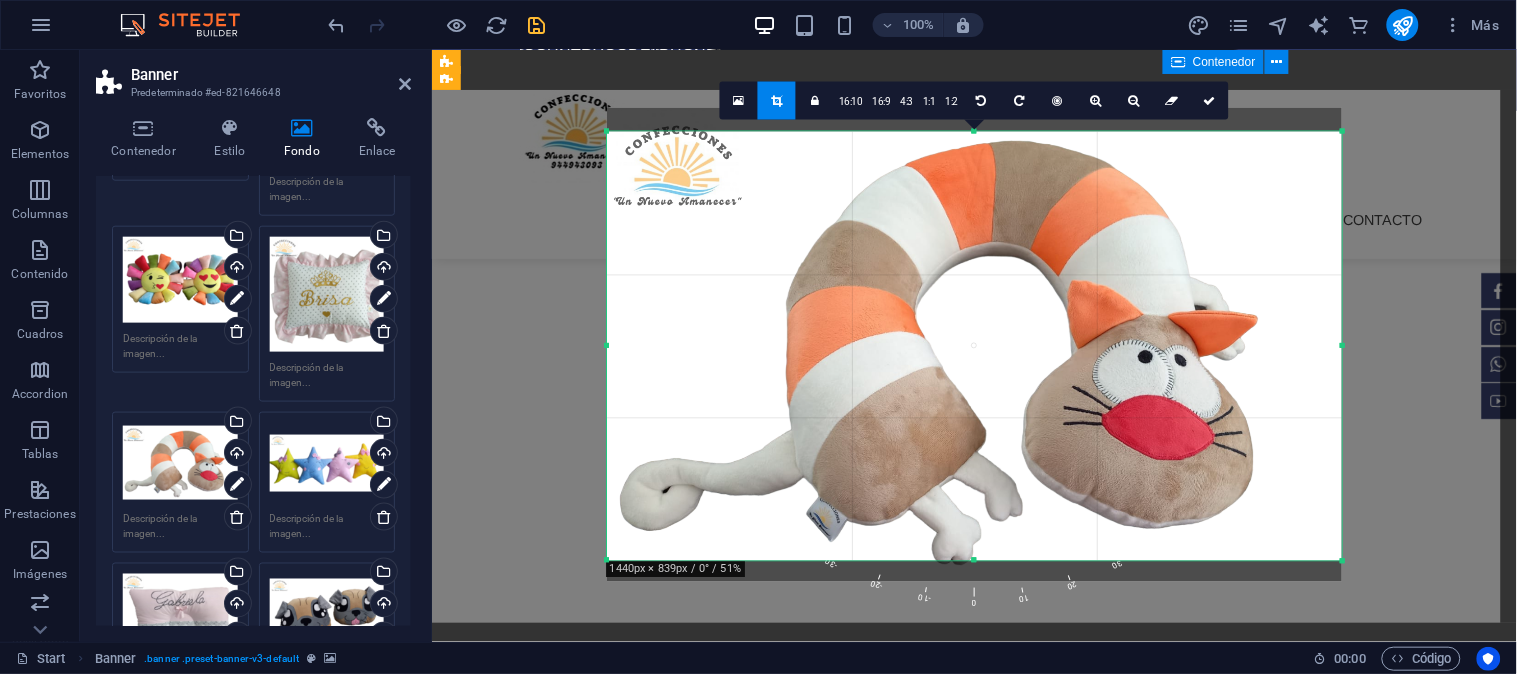 select on "header" 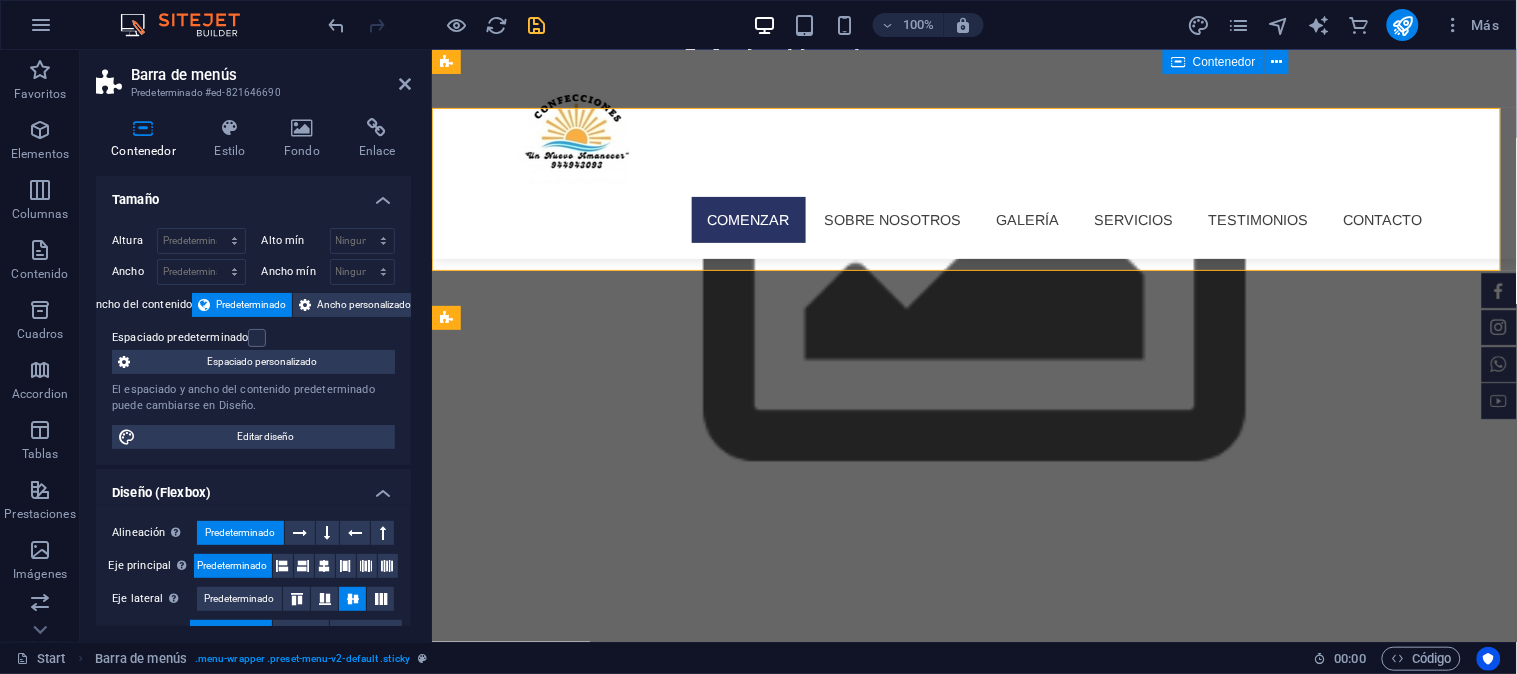 scroll, scrollTop: 0, scrollLeft: 0, axis: both 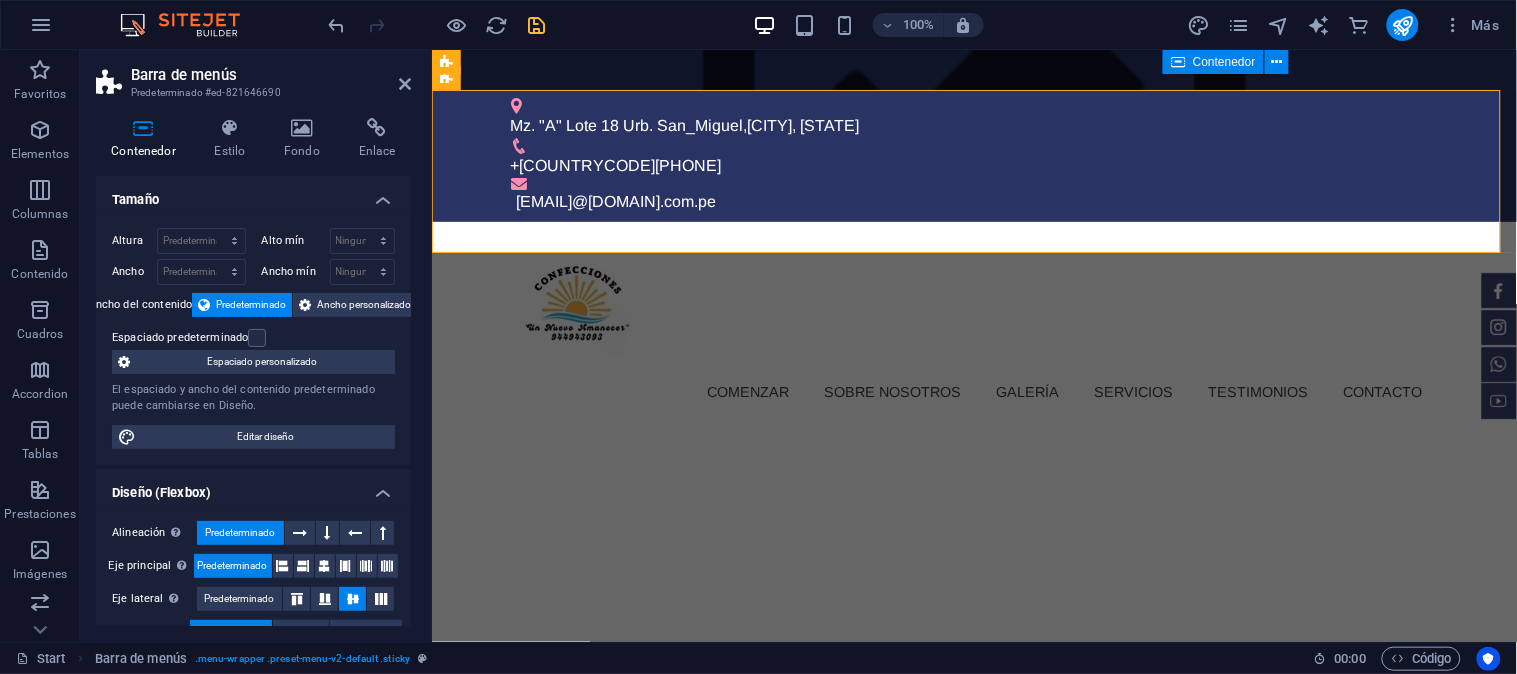 click at bounding box center [-8656, 454] 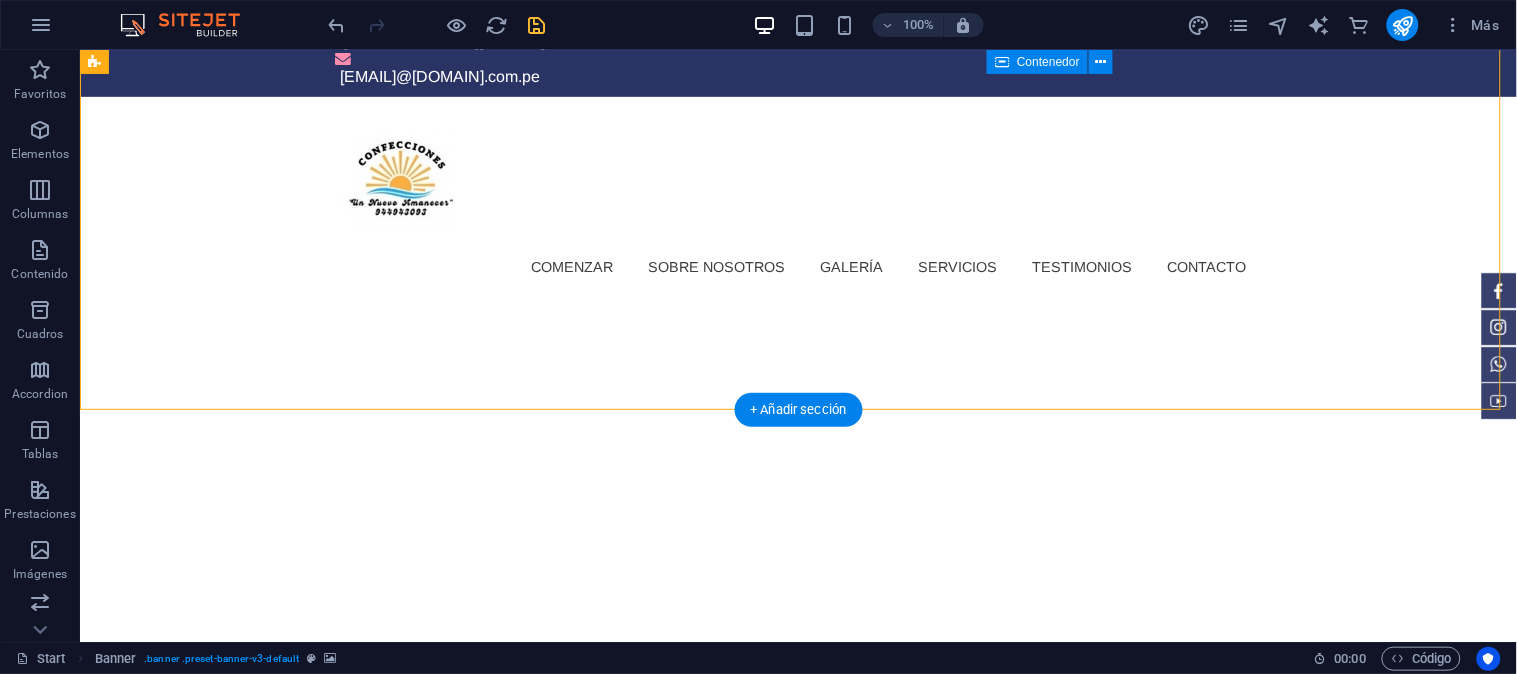 scroll, scrollTop: 0, scrollLeft: 0, axis: both 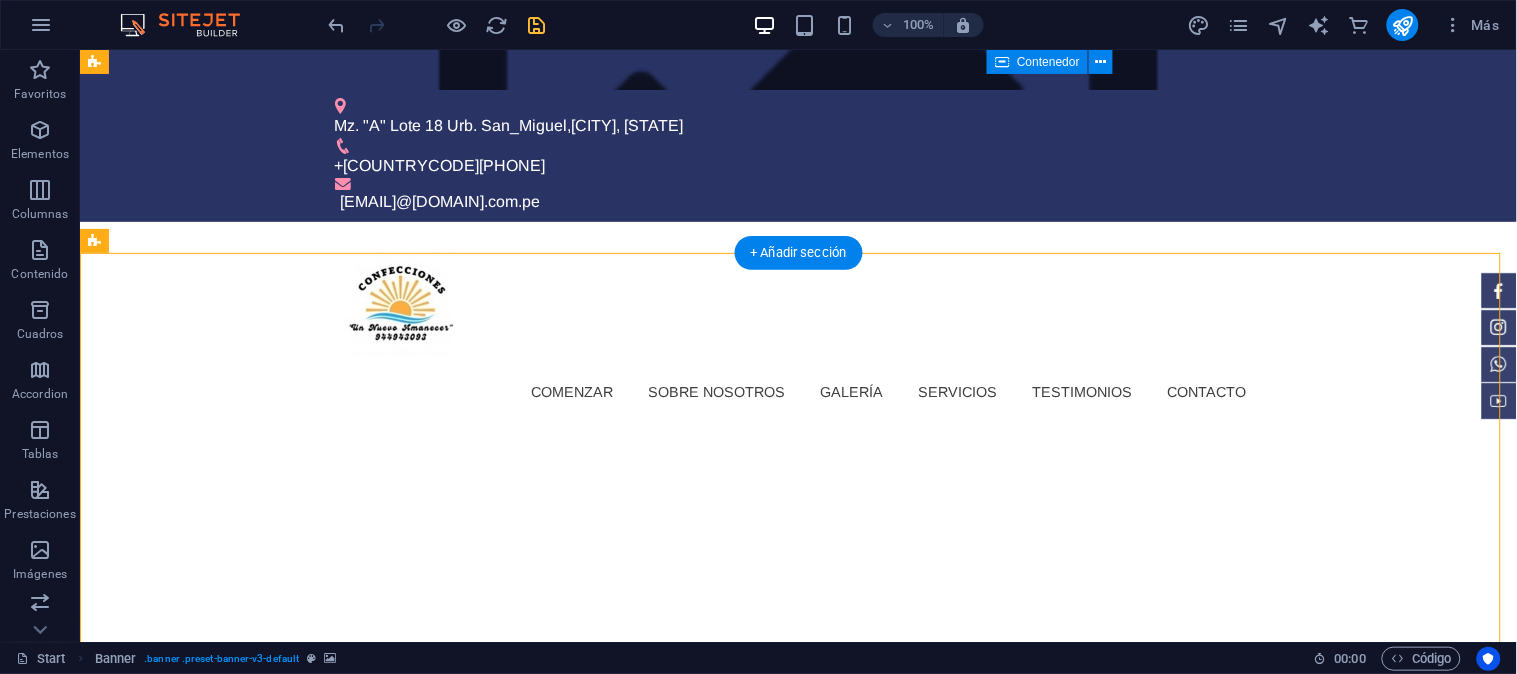 click at bounding box center [79, 471] 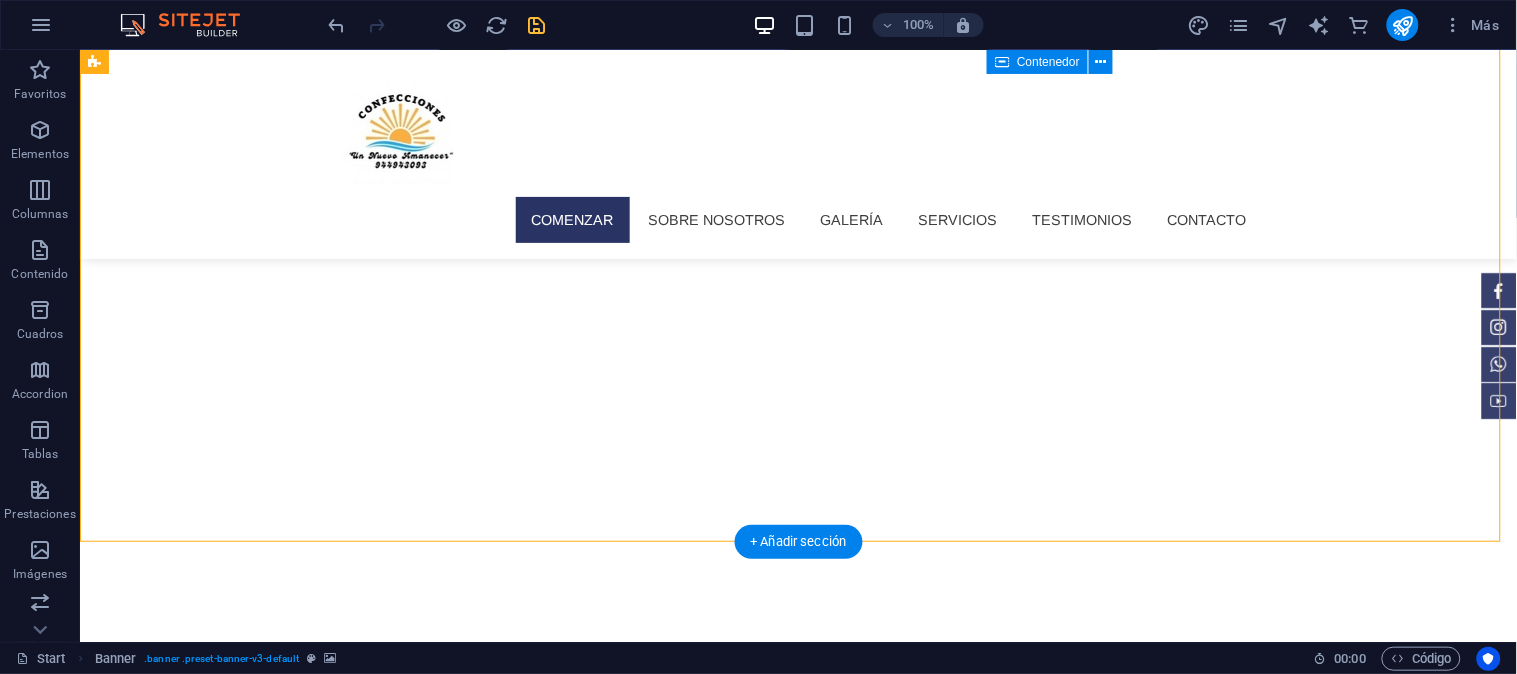 scroll, scrollTop: 0, scrollLeft: 0, axis: both 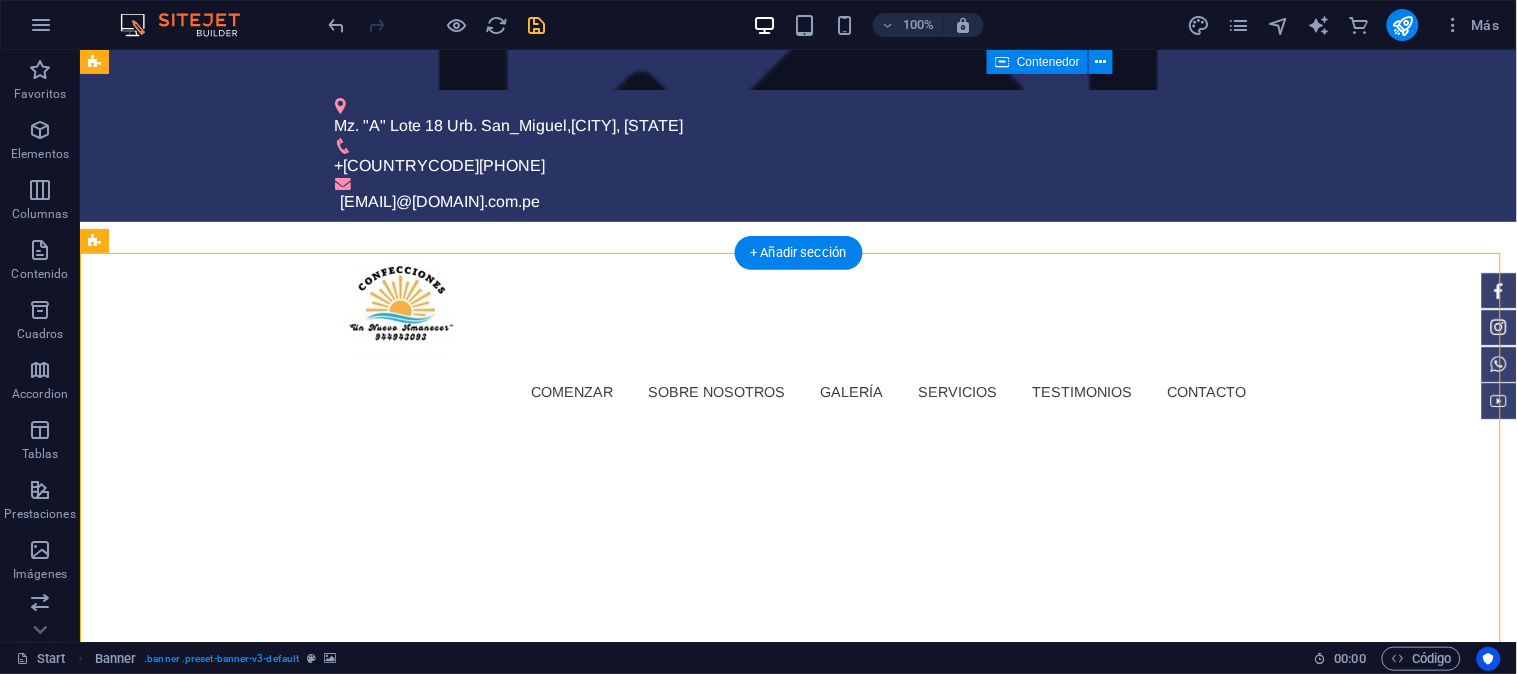 click at bounding box center [79, 471] 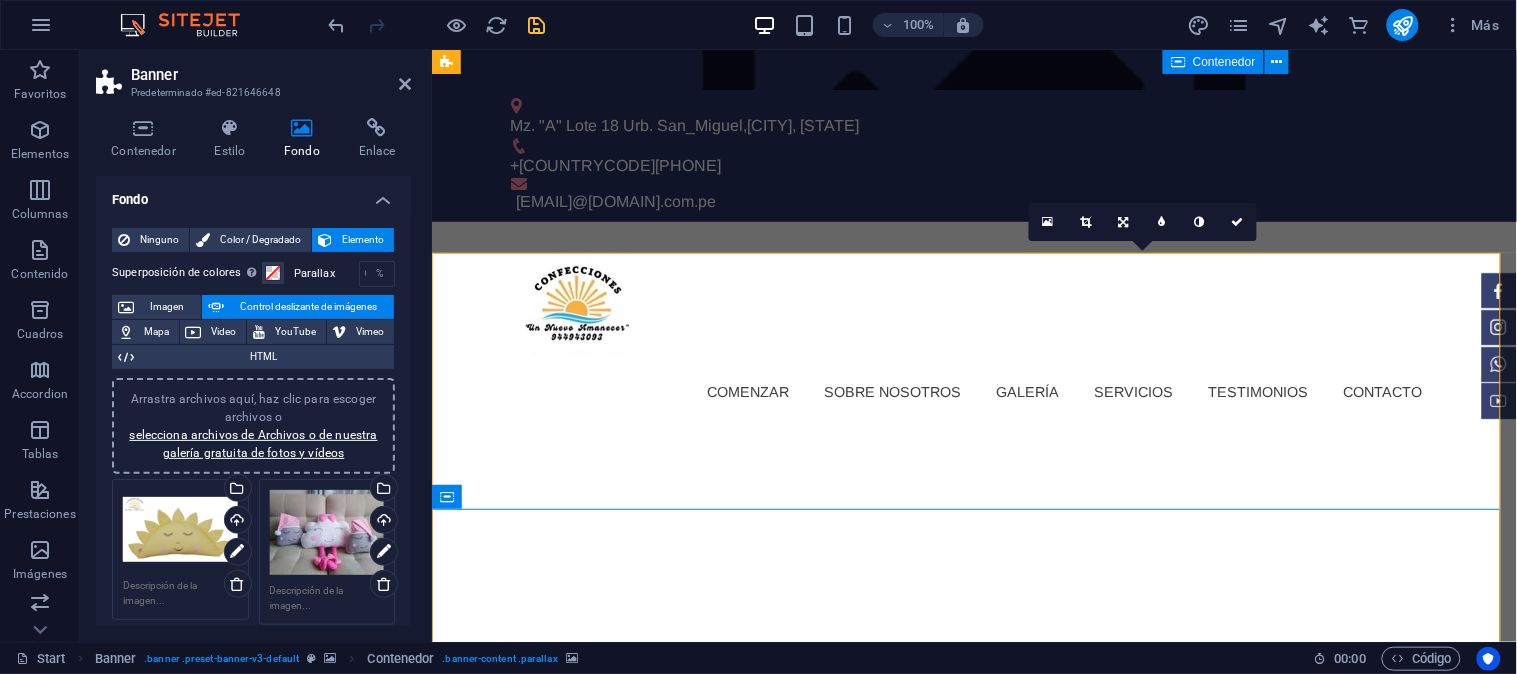 click at bounding box center [973, 981] 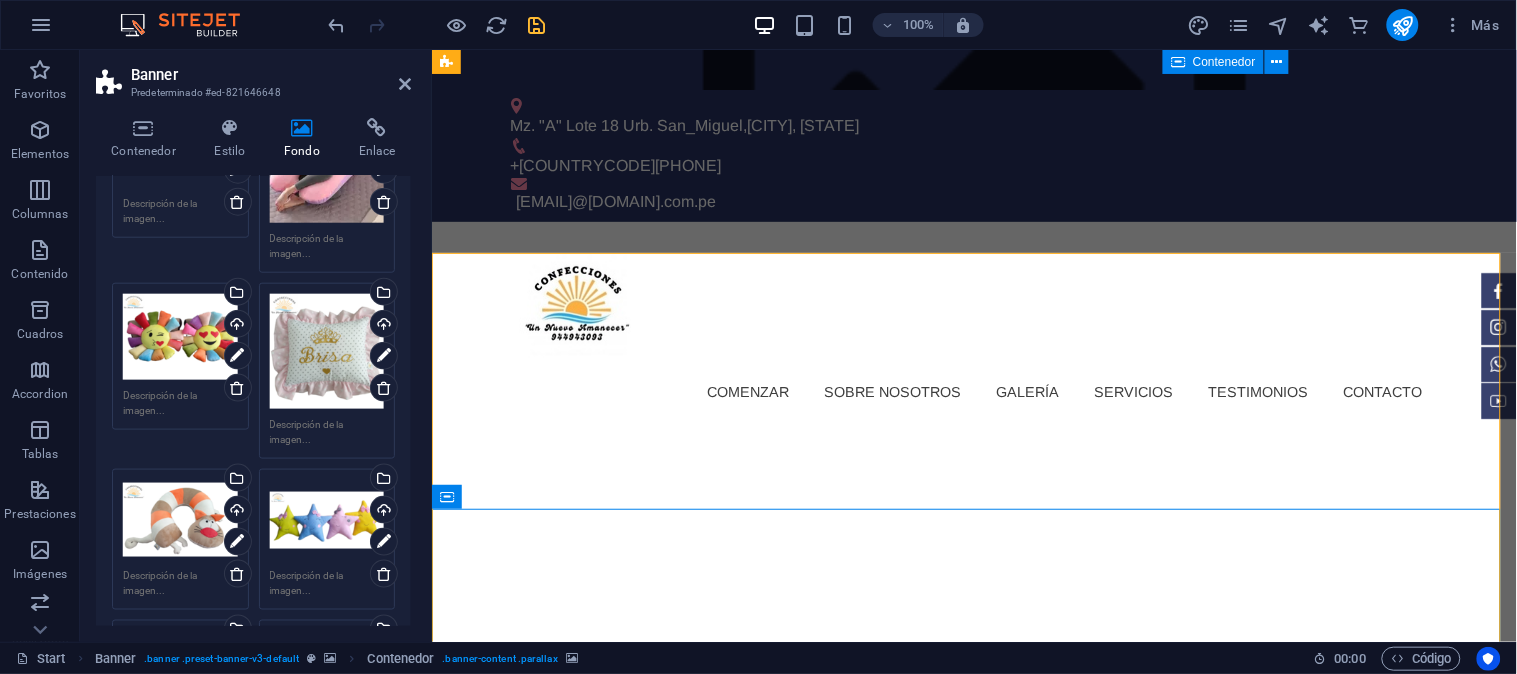 scroll, scrollTop: 666, scrollLeft: 0, axis: vertical 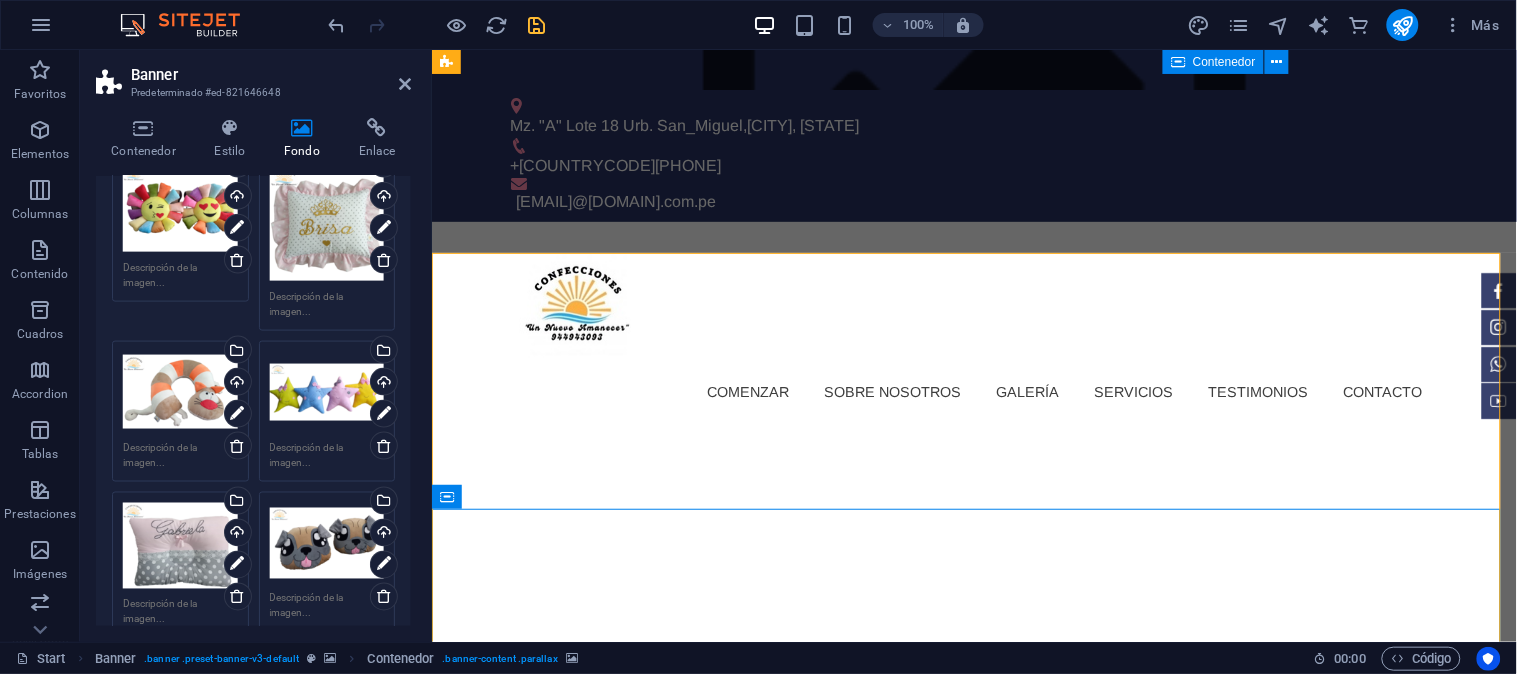 click on "Arrastra archivos aquí, haz clic para escoger archivos o  selecciona archivos de Archivos o de nuestra galería gratuita de fotos y vídeos" at bounding box center [180, 546] 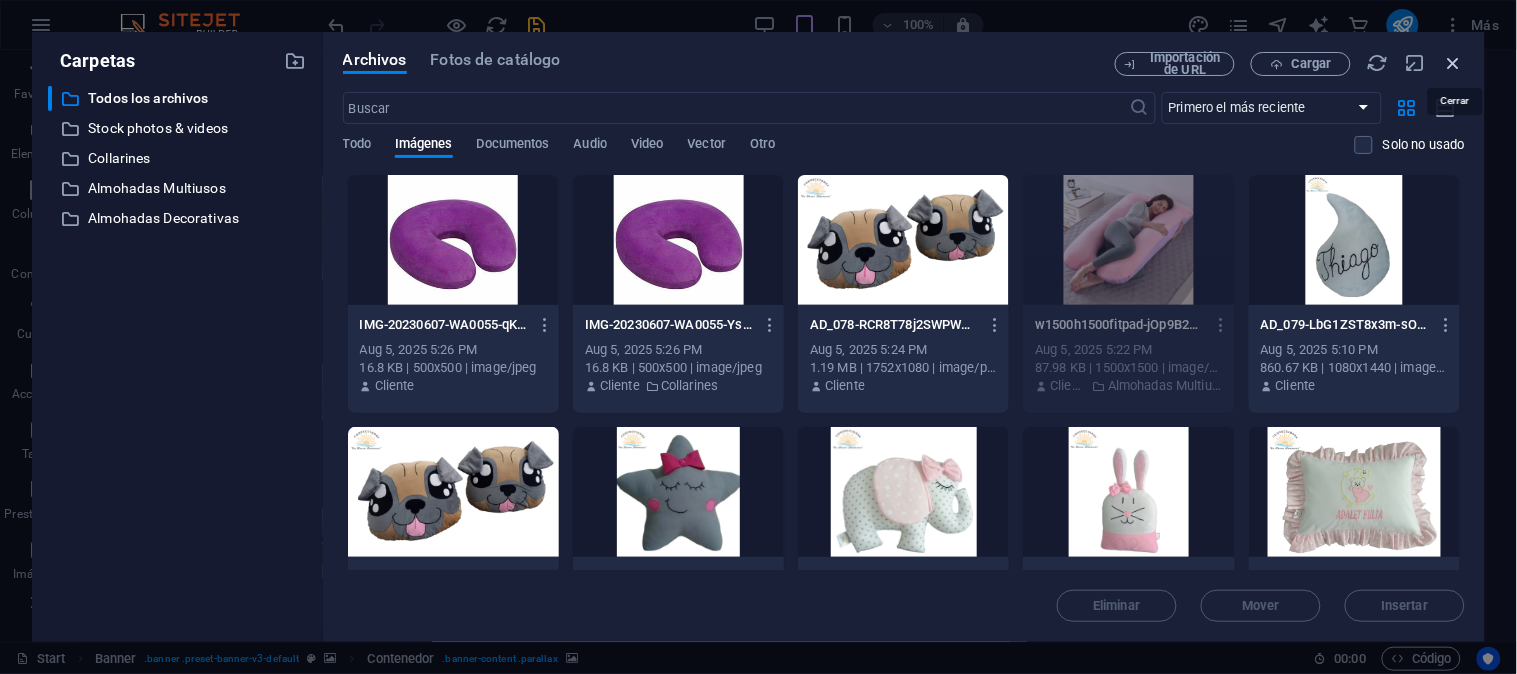 drag, startPoint x: 1457, startPoint y: 57, endPoint x: 566, endPoint y: 174, distance: 898.649 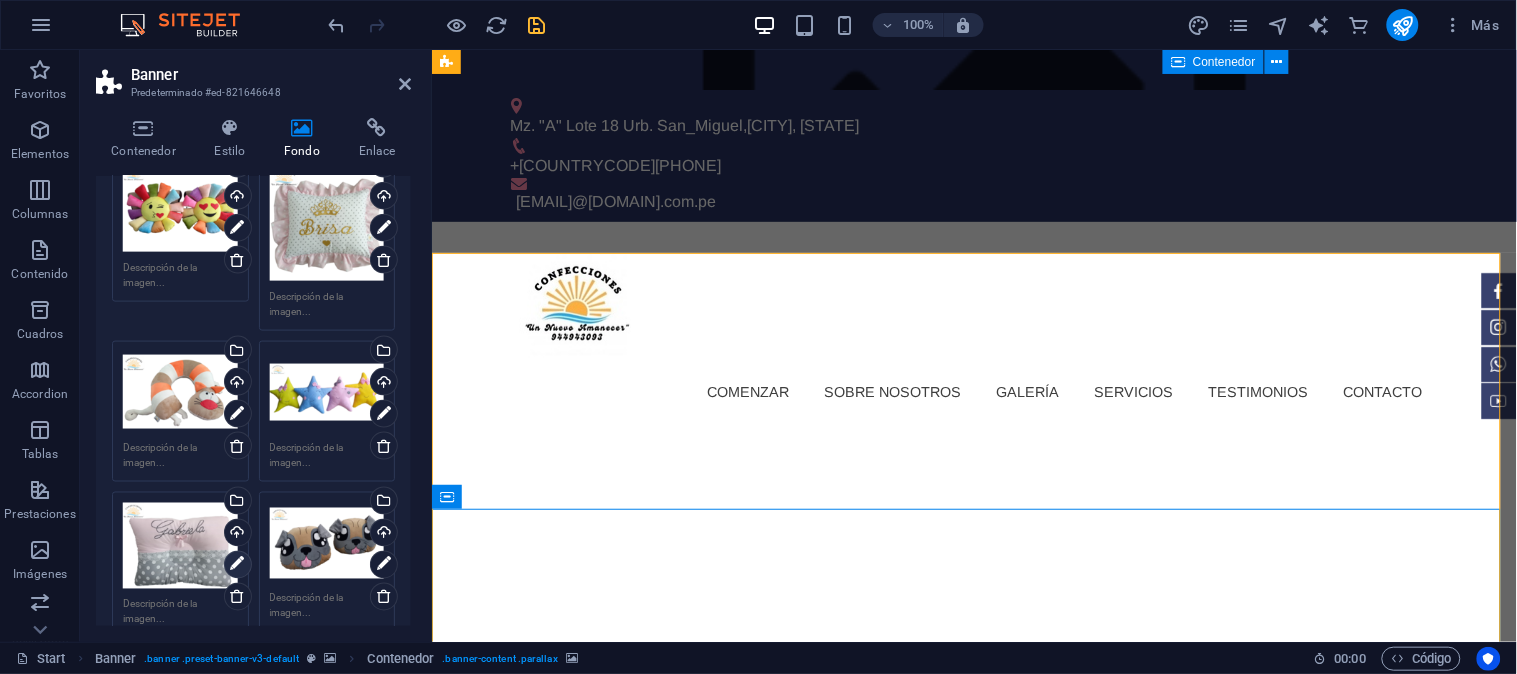 click at bounding box center [237, 565] 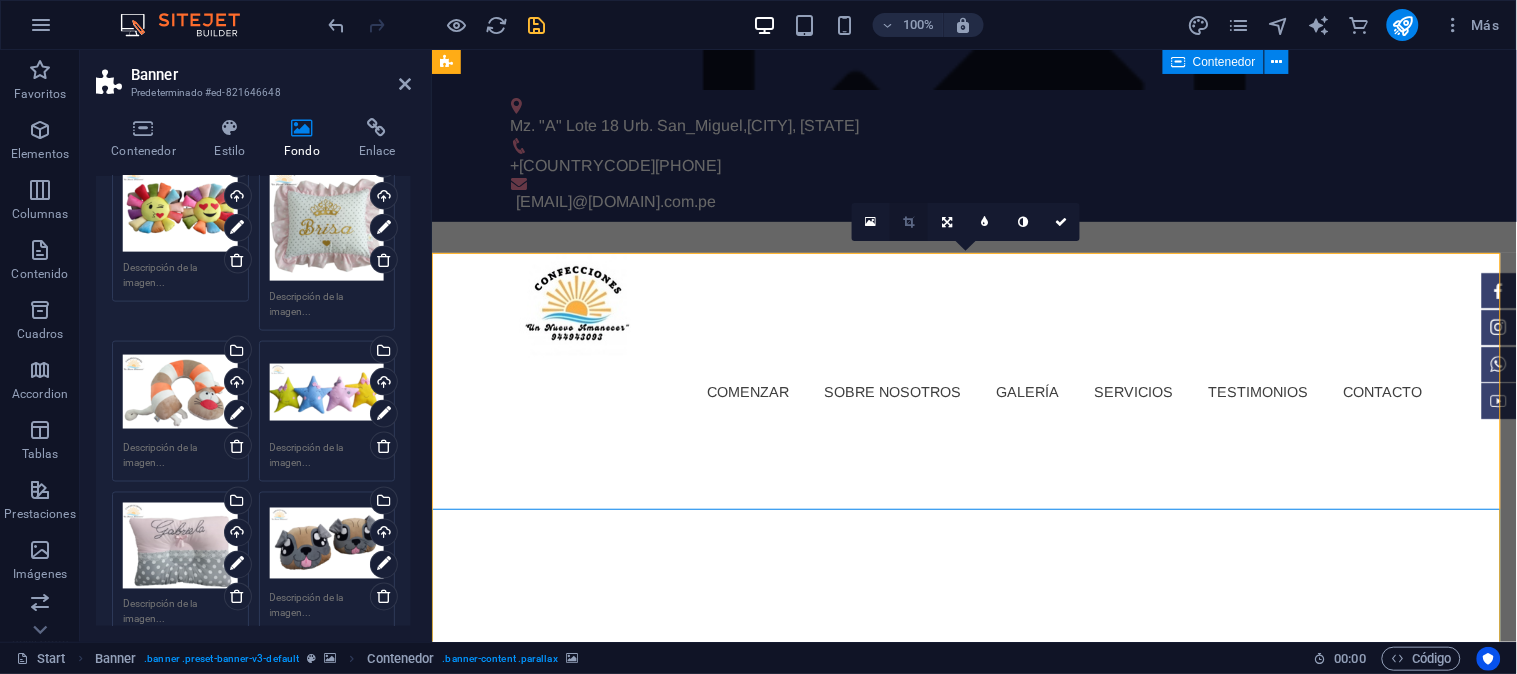 click at bounding box center [909, 222] 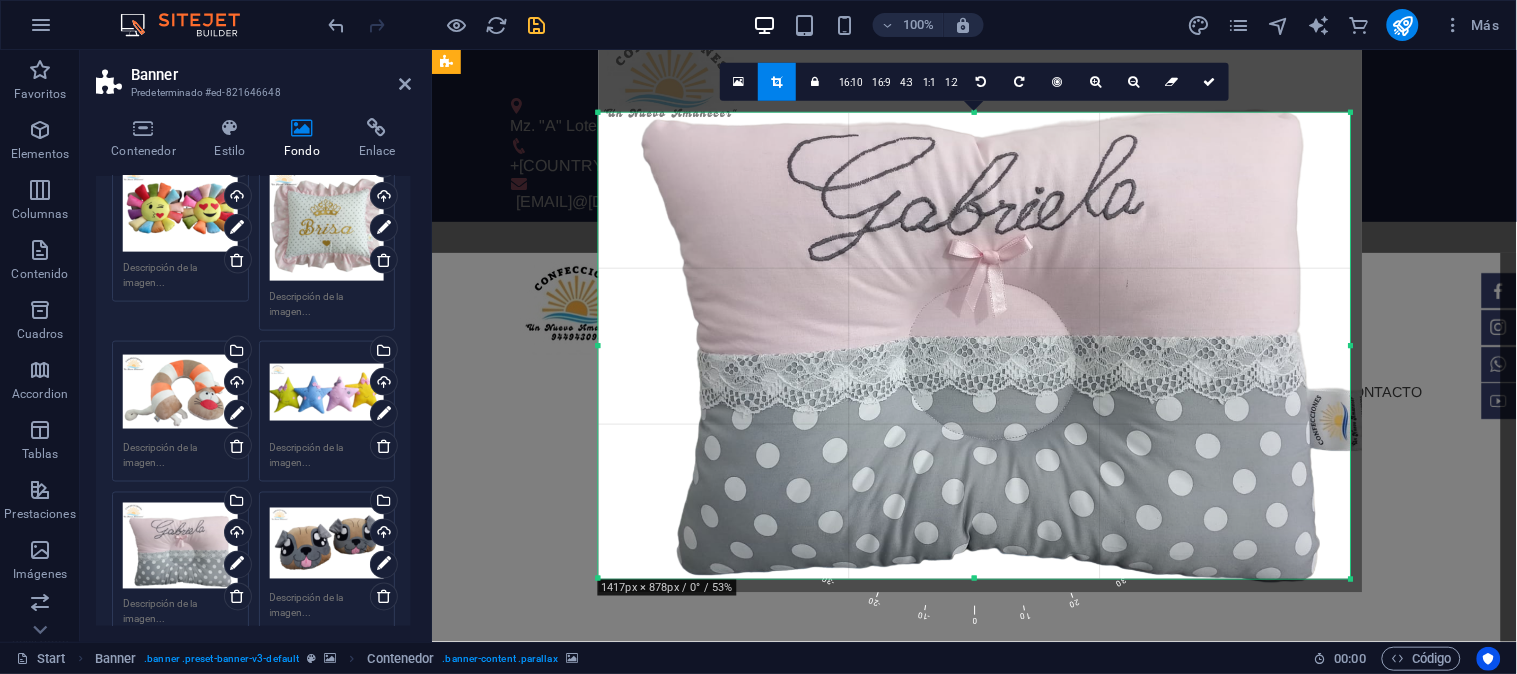 click at bounding box center (980, 306) 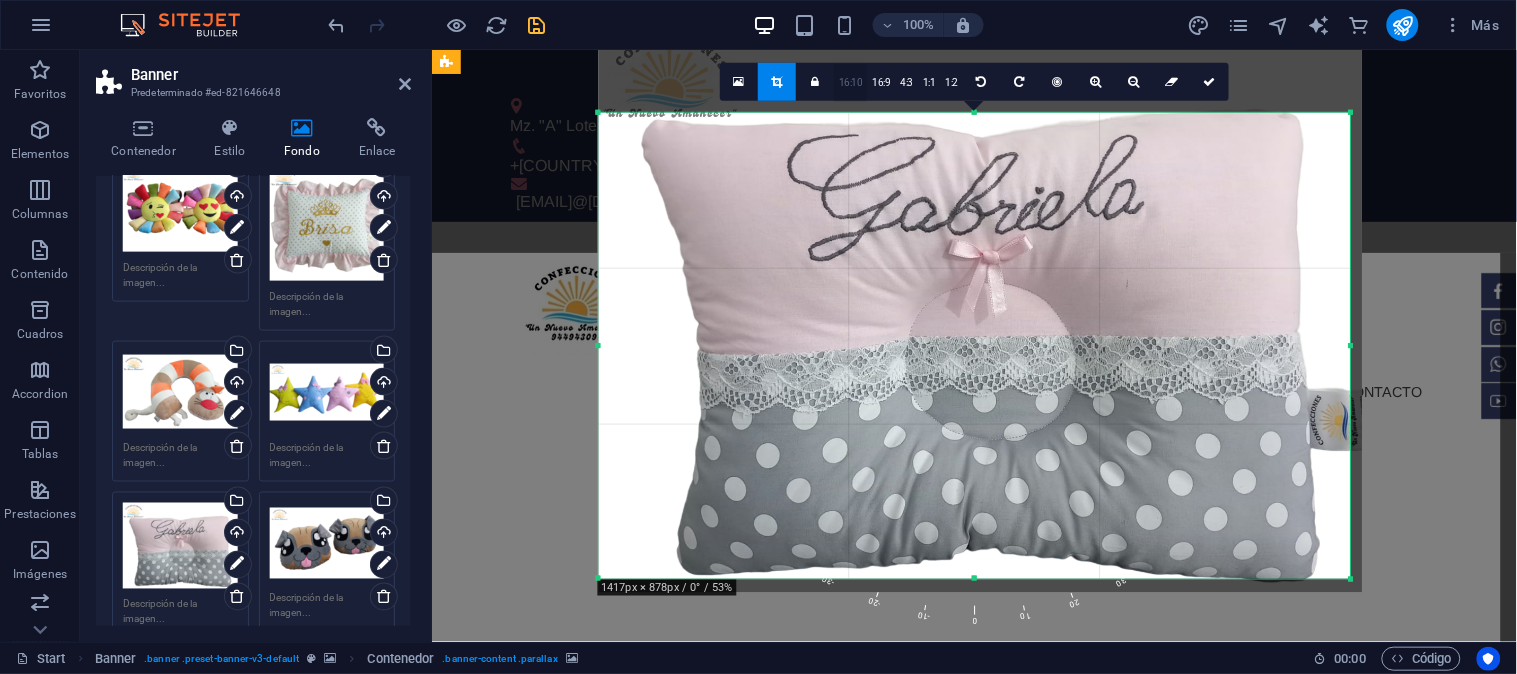 click on "16:10" at bounding box center (851, 83) 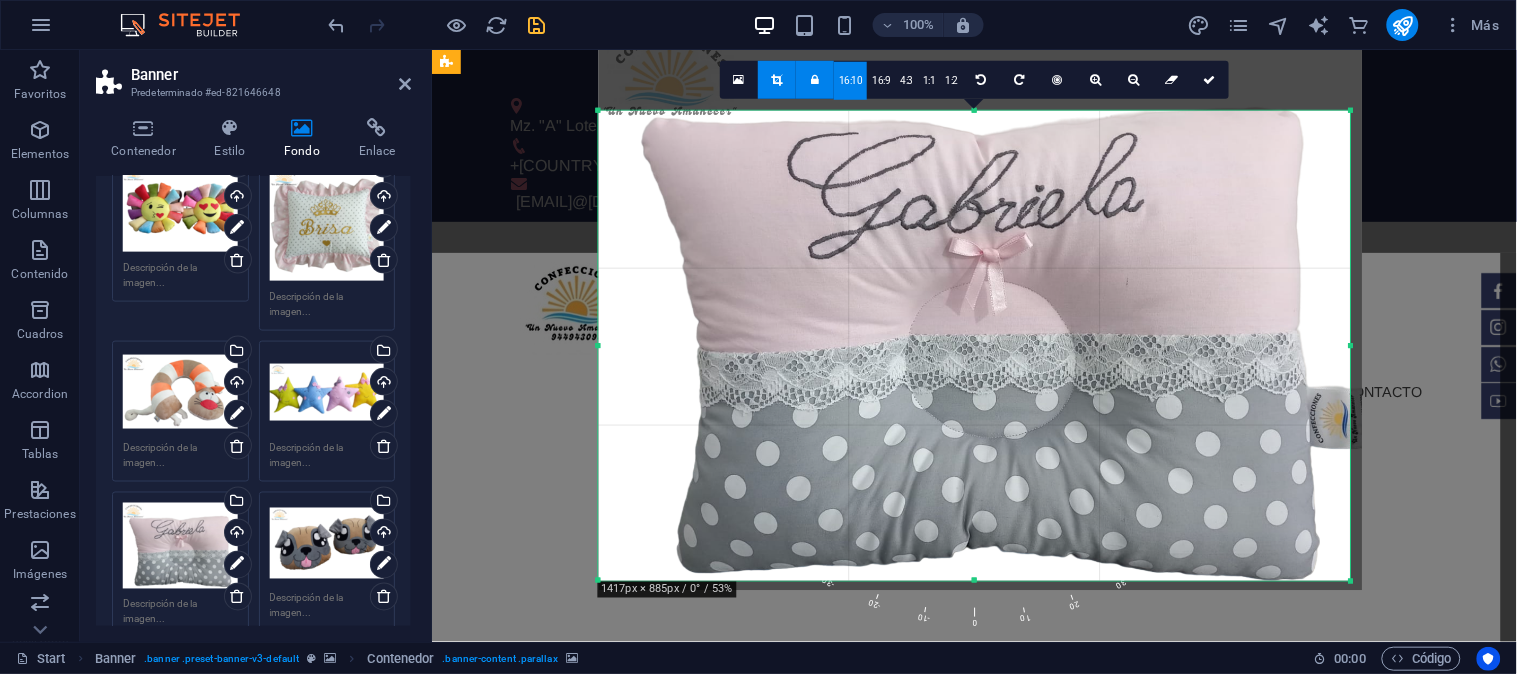 click on "16:10" at bounding box center [851, 81] 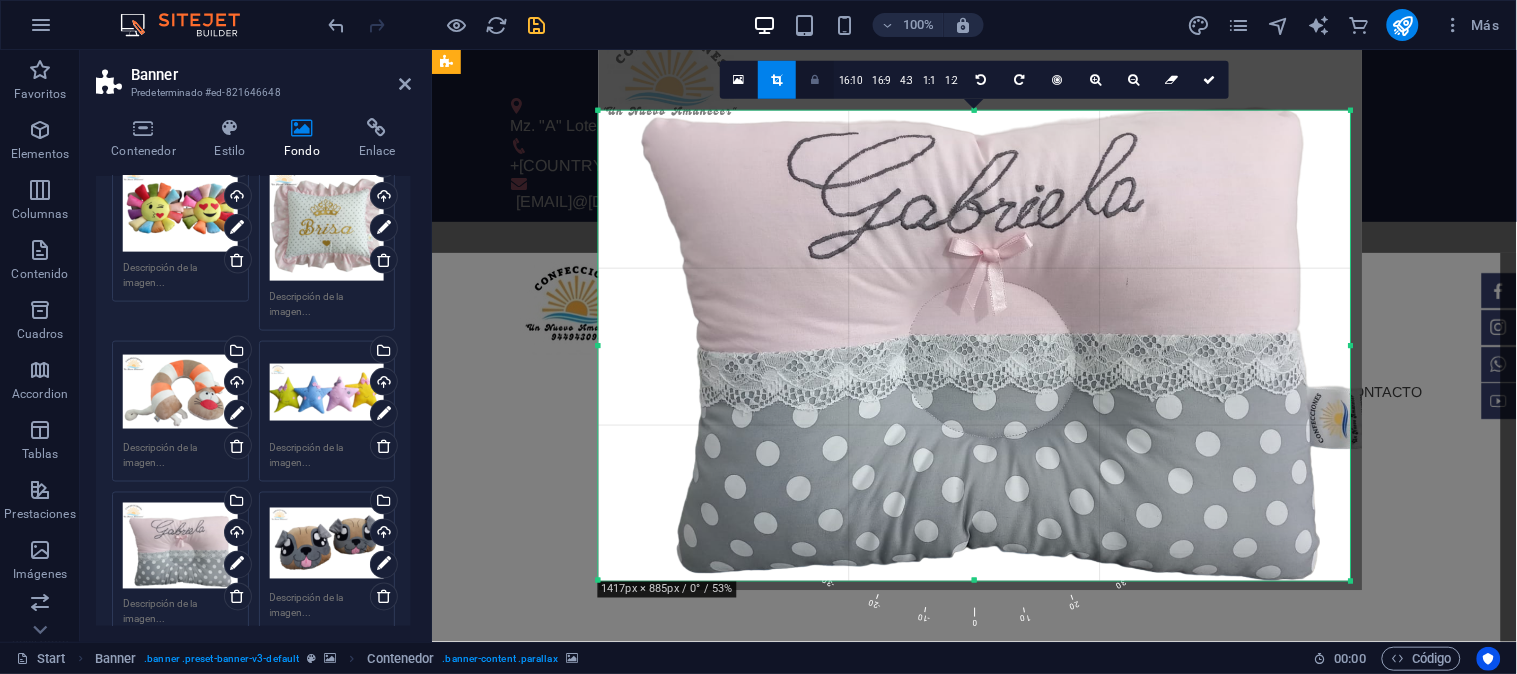 click at bounding box center (815, 80) 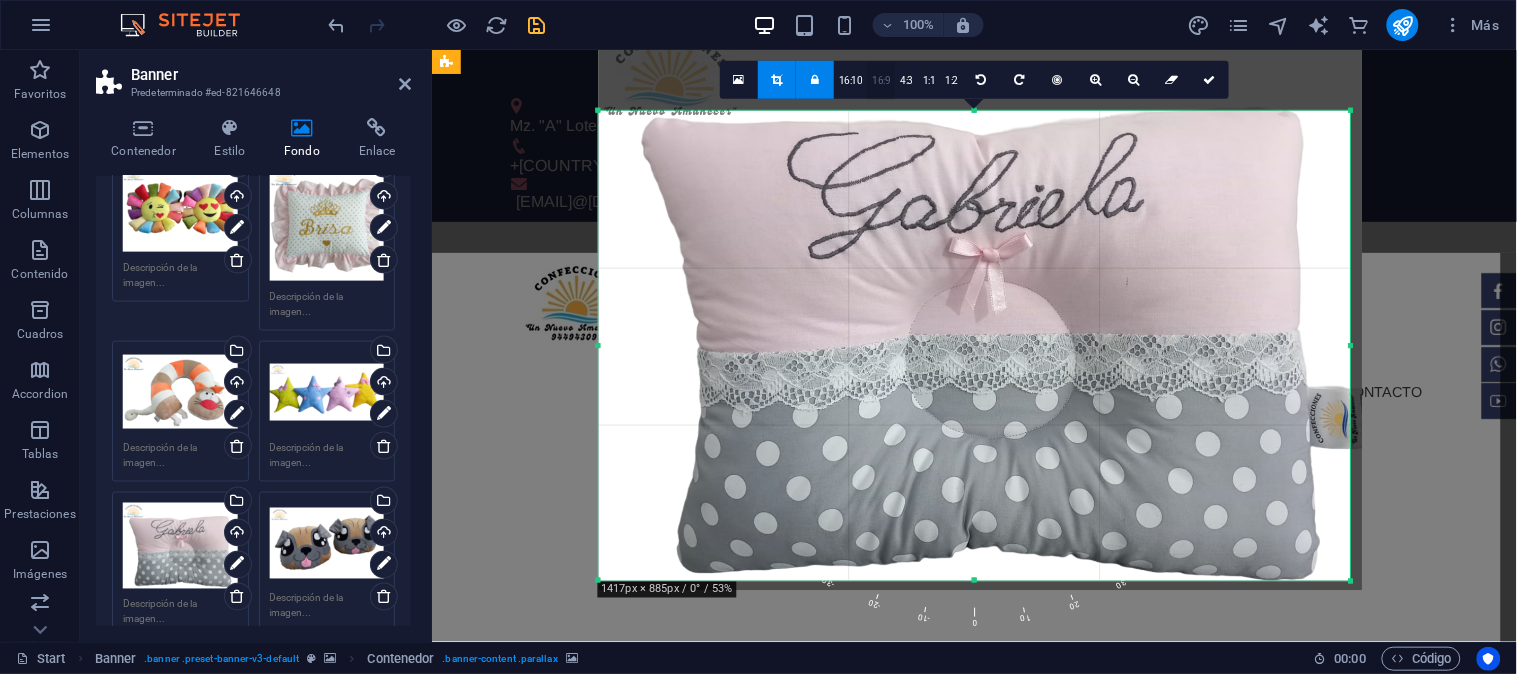 click on "16:9" at bounding box center [882, 81] 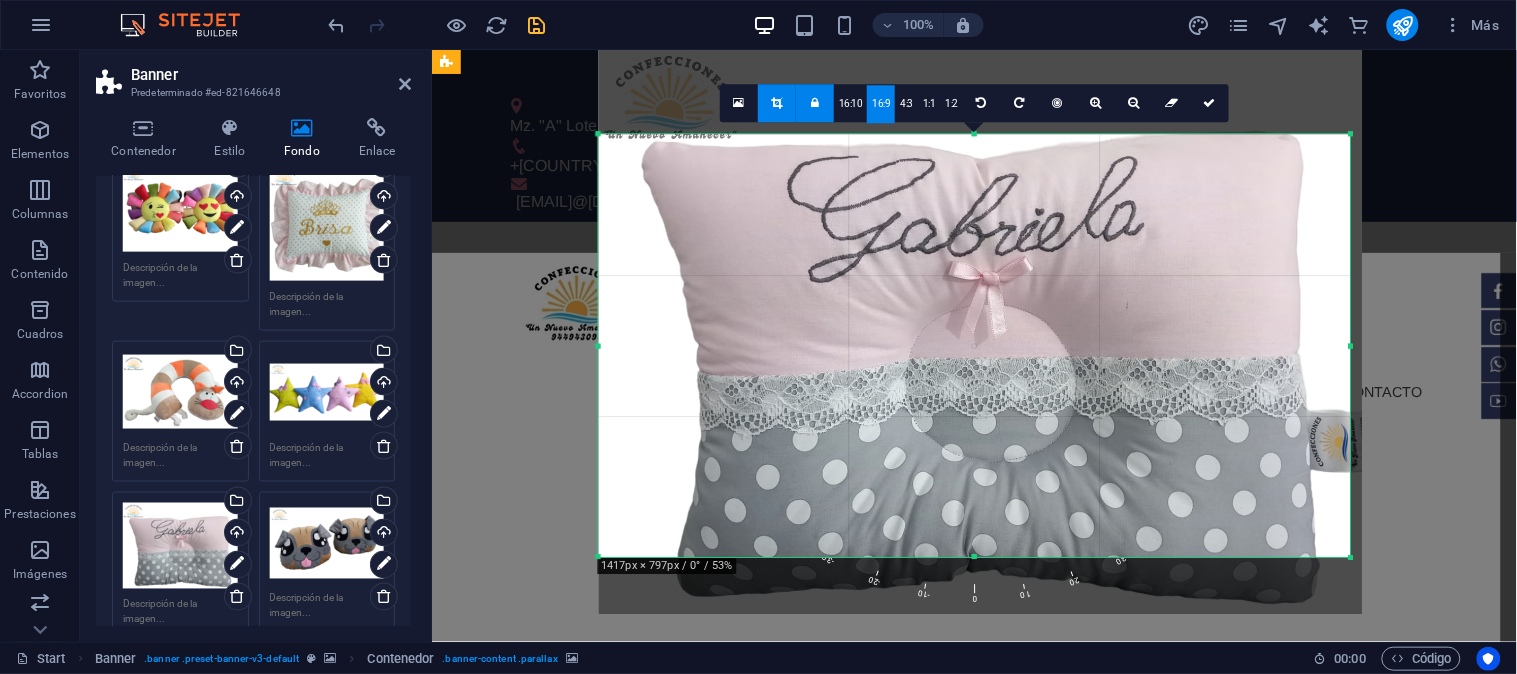 click on "1:2" at bounding box center (952, 104) 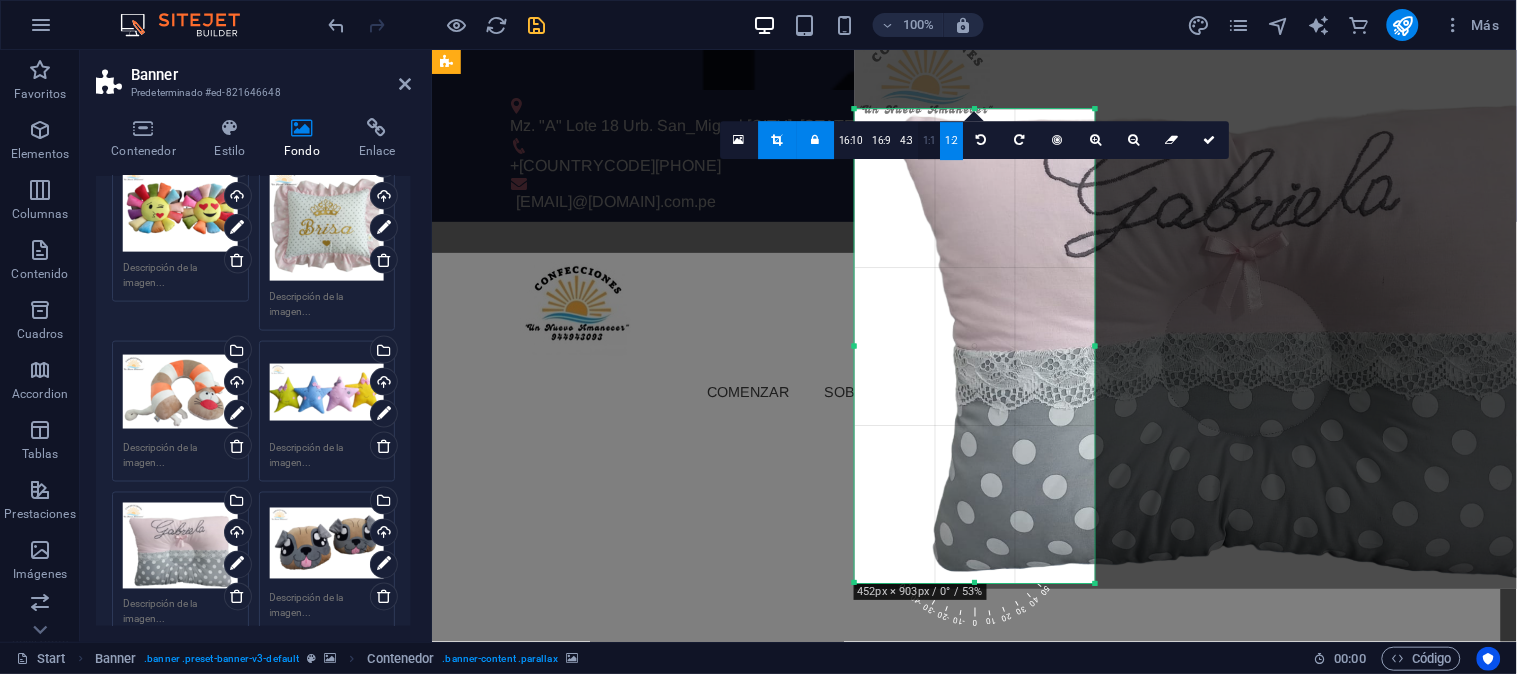 click on "1:1" at bounding box center [929, 141] 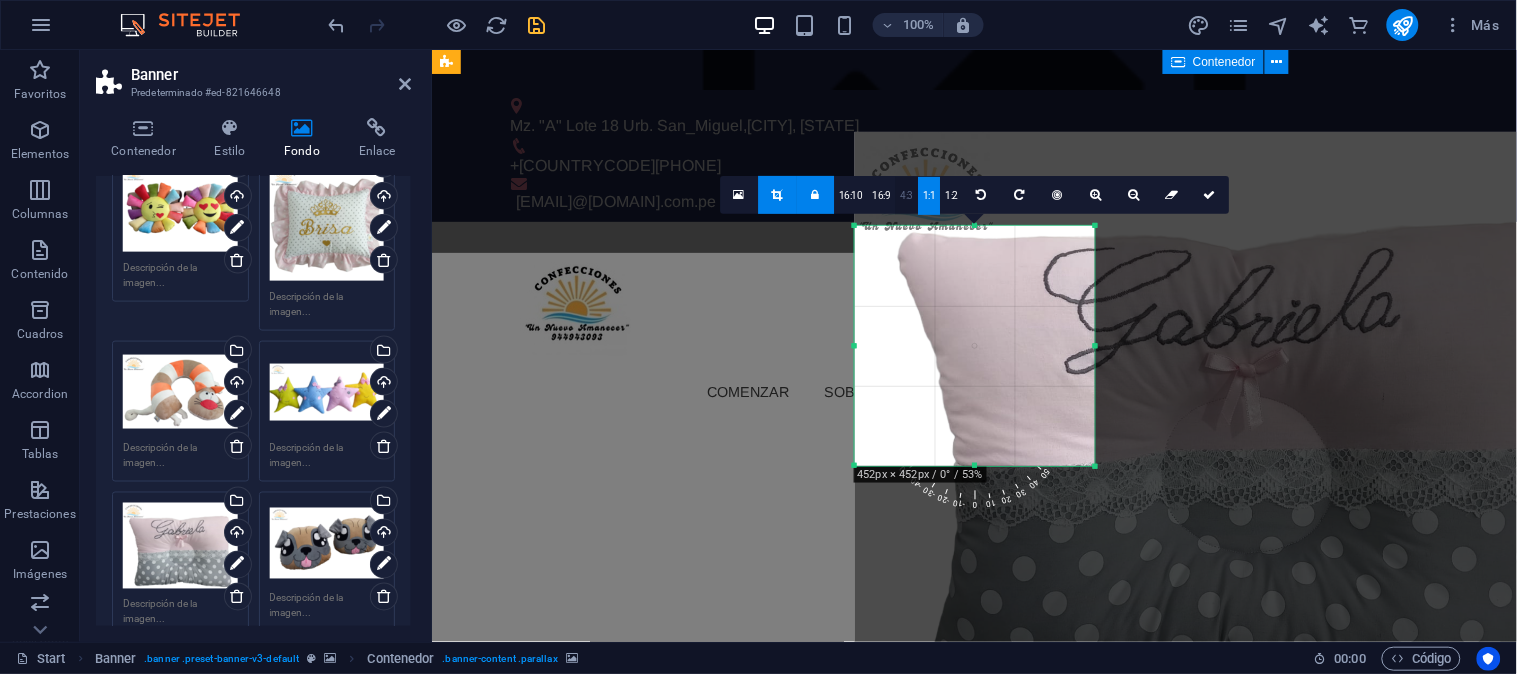 click on "4:3" at bounding box center (907, 196) 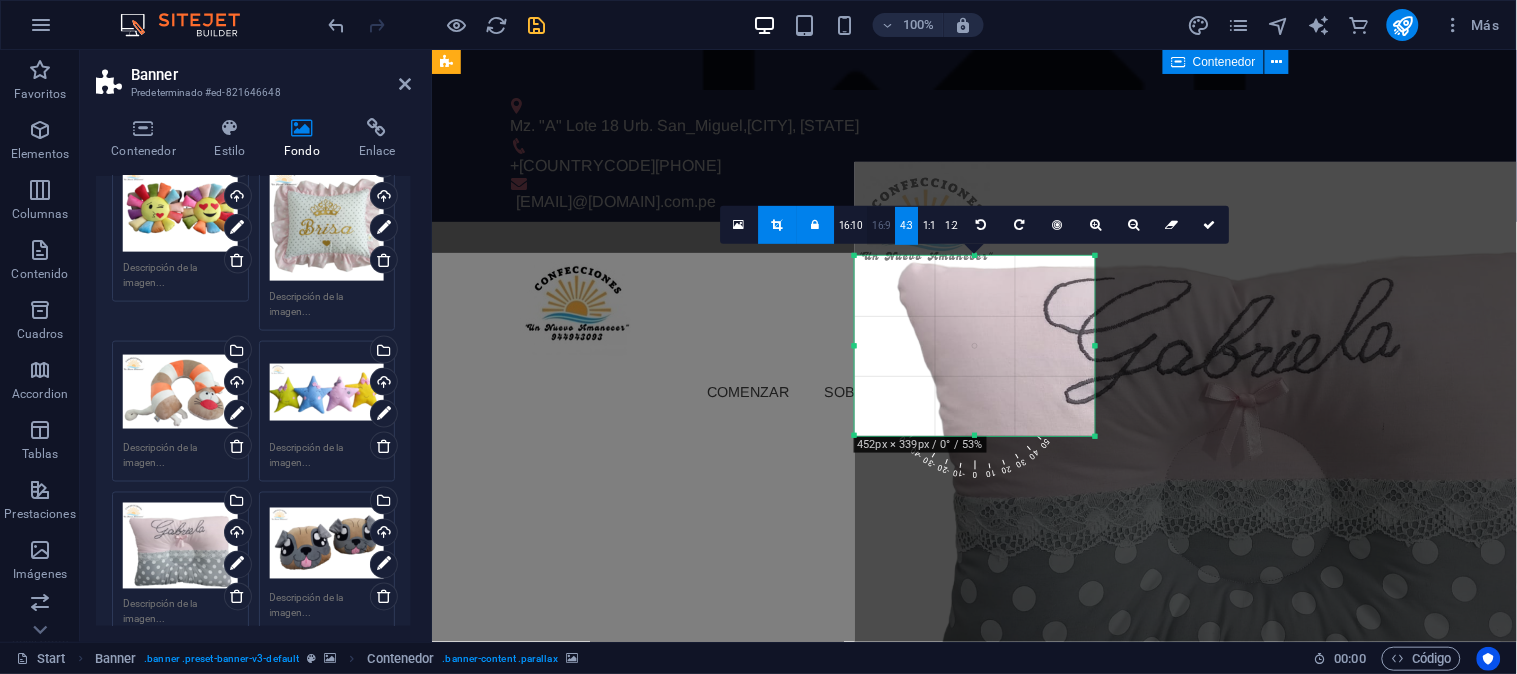 click on "16:9" at bounding box center (882, 226) 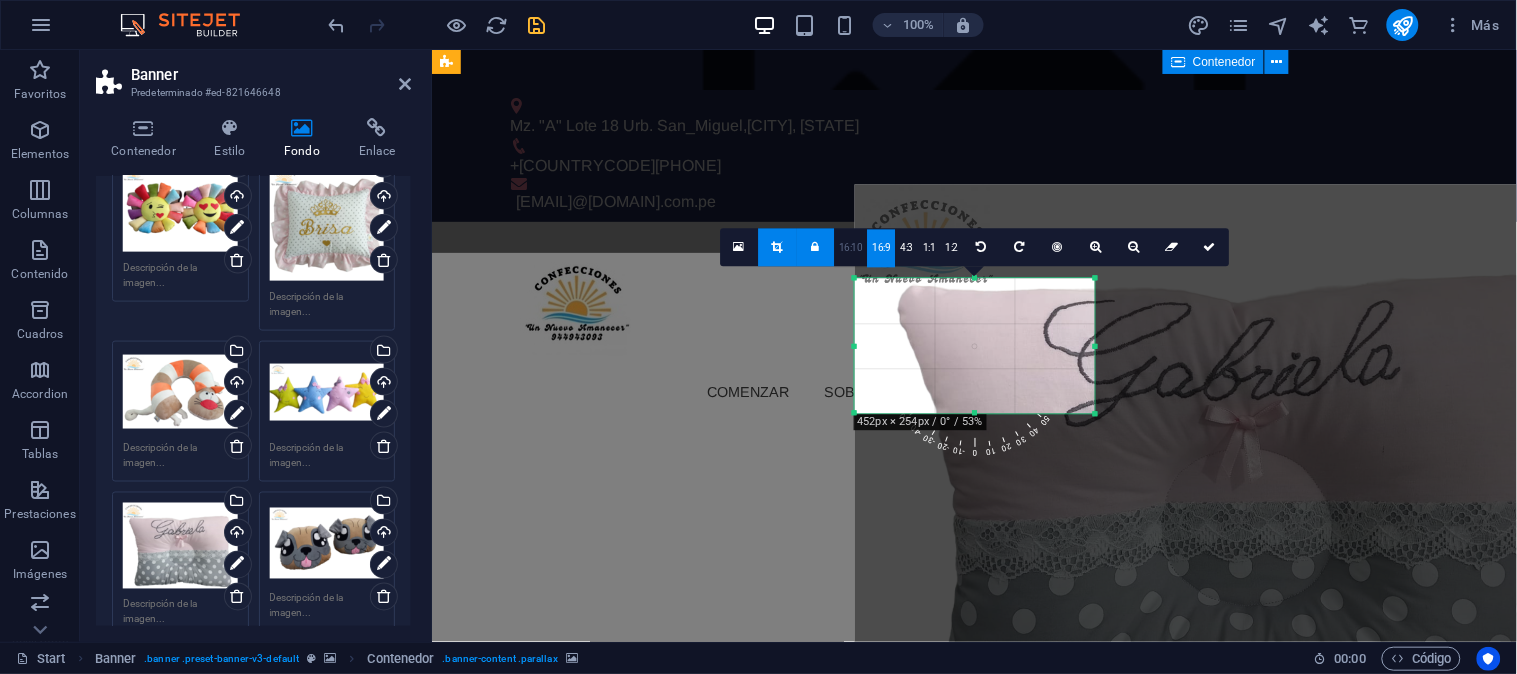 click on "16:10" at bounding box center (851, 248) 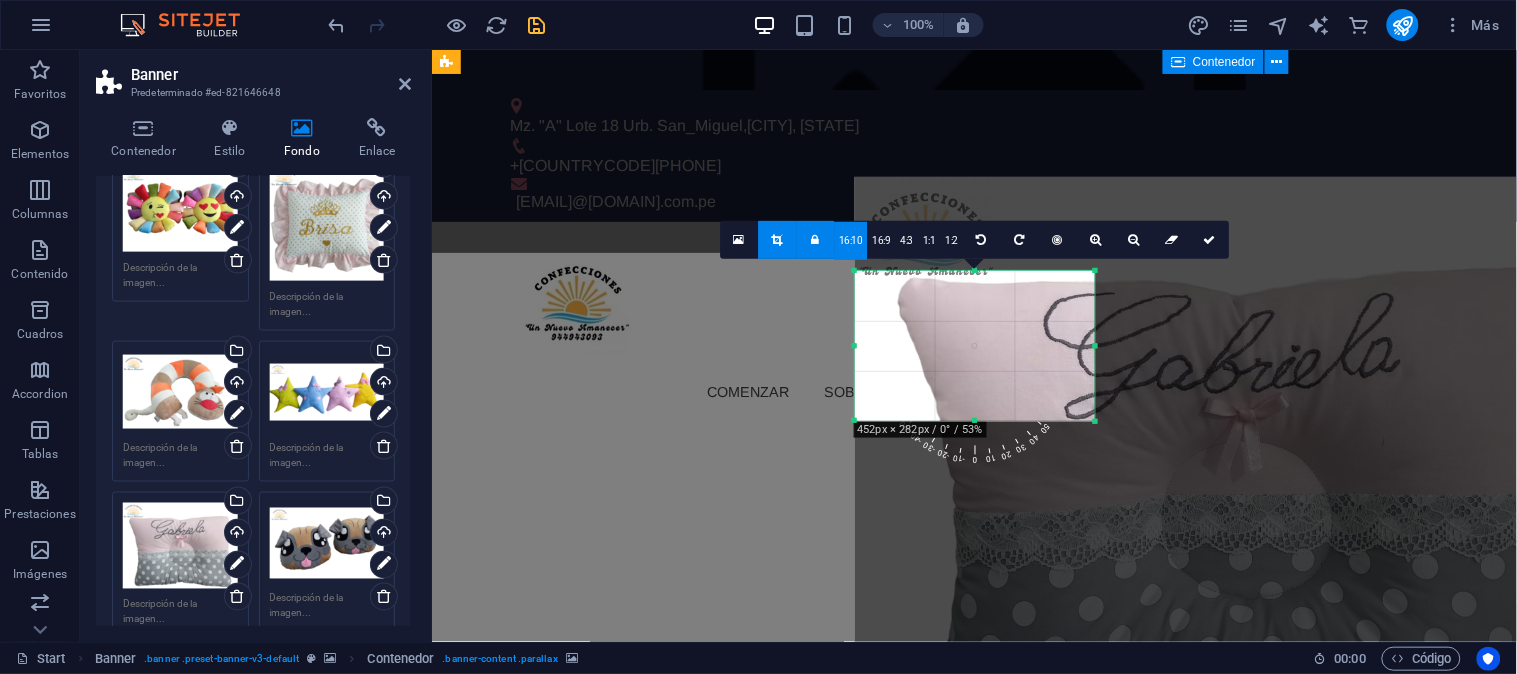 click at bounding box center [815, 240] 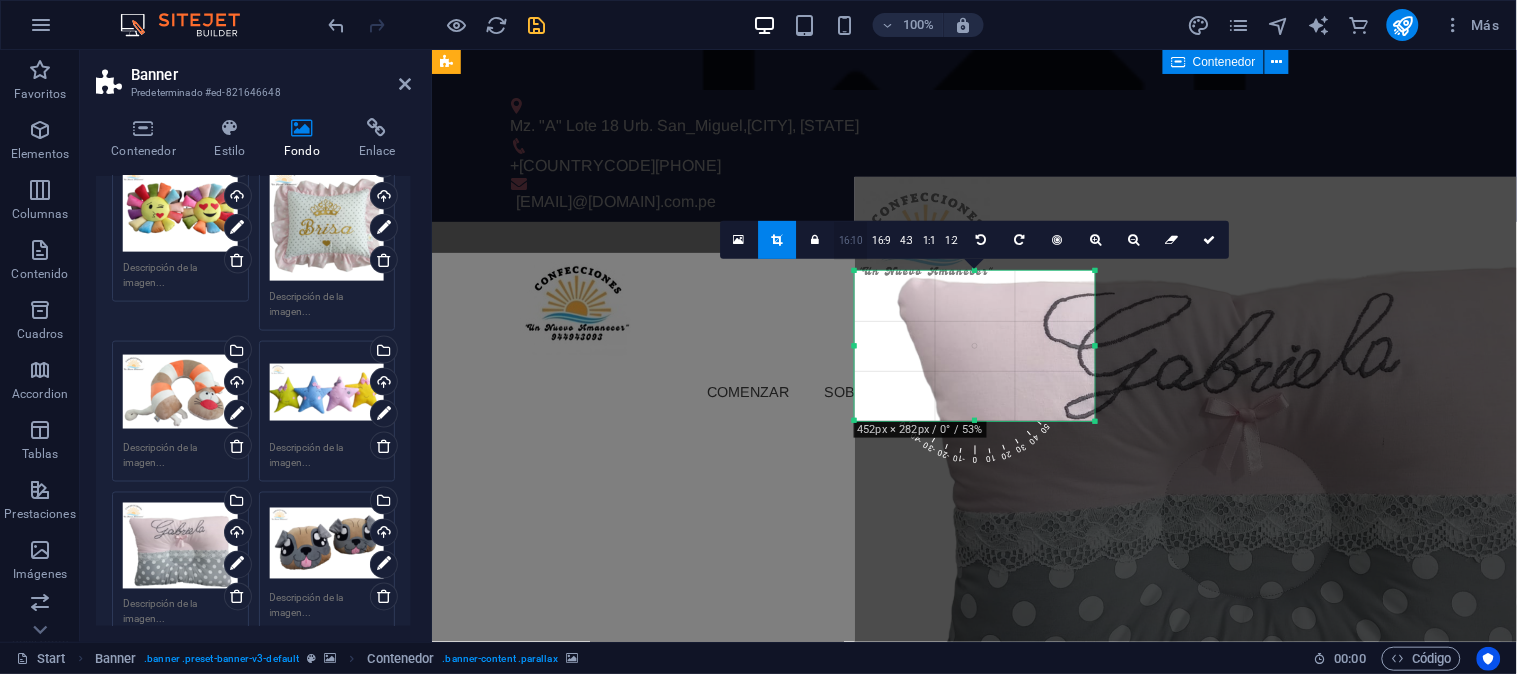 click on "16:10" at bounding box center (851, 241) 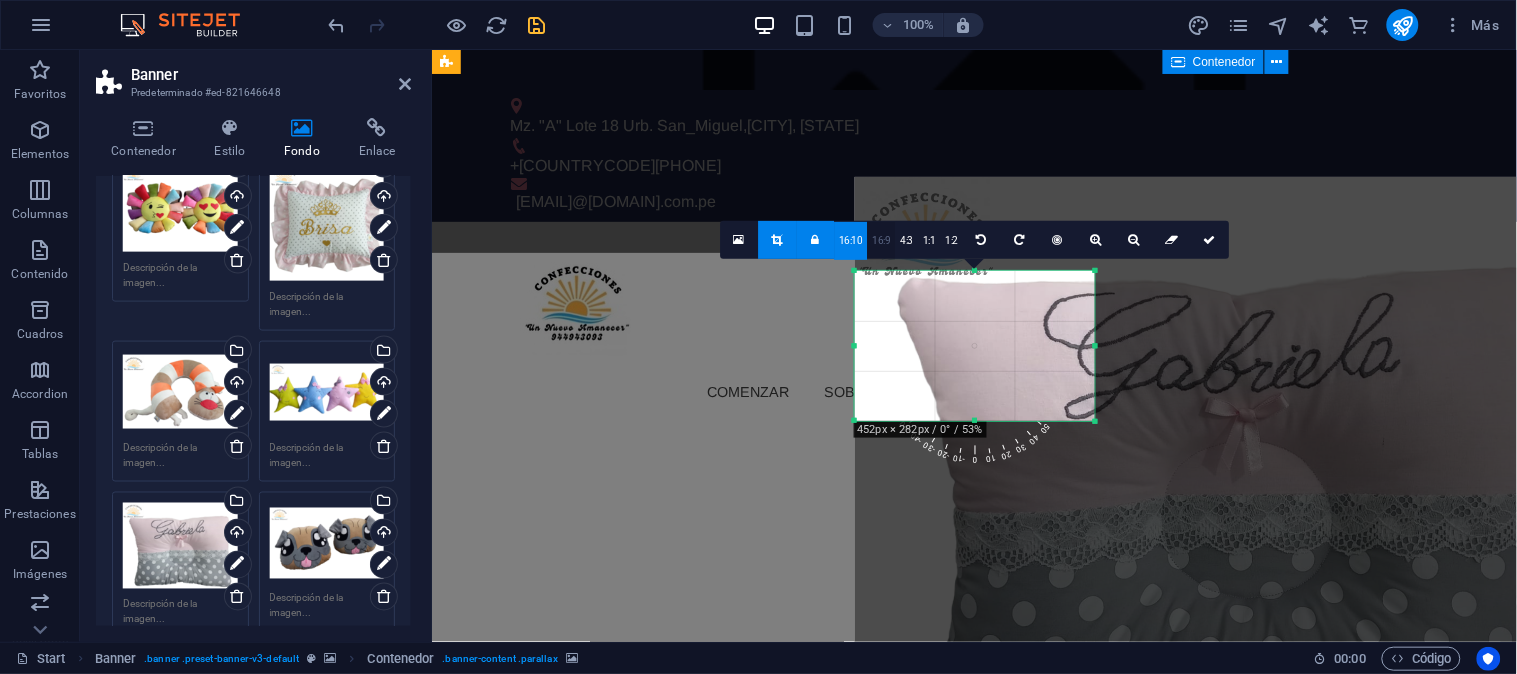 click on "16:9" at bounding box center [882, 241] 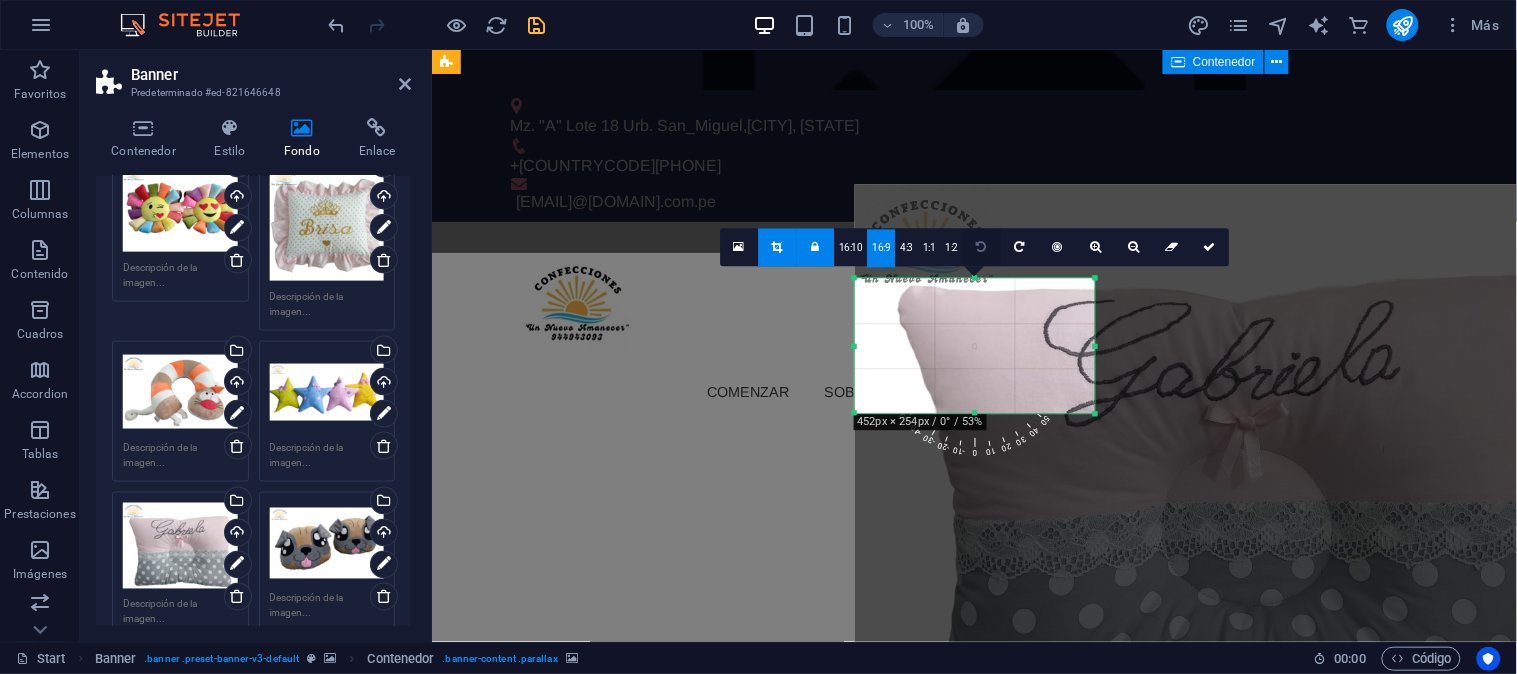click at bounding box center (982, 247) 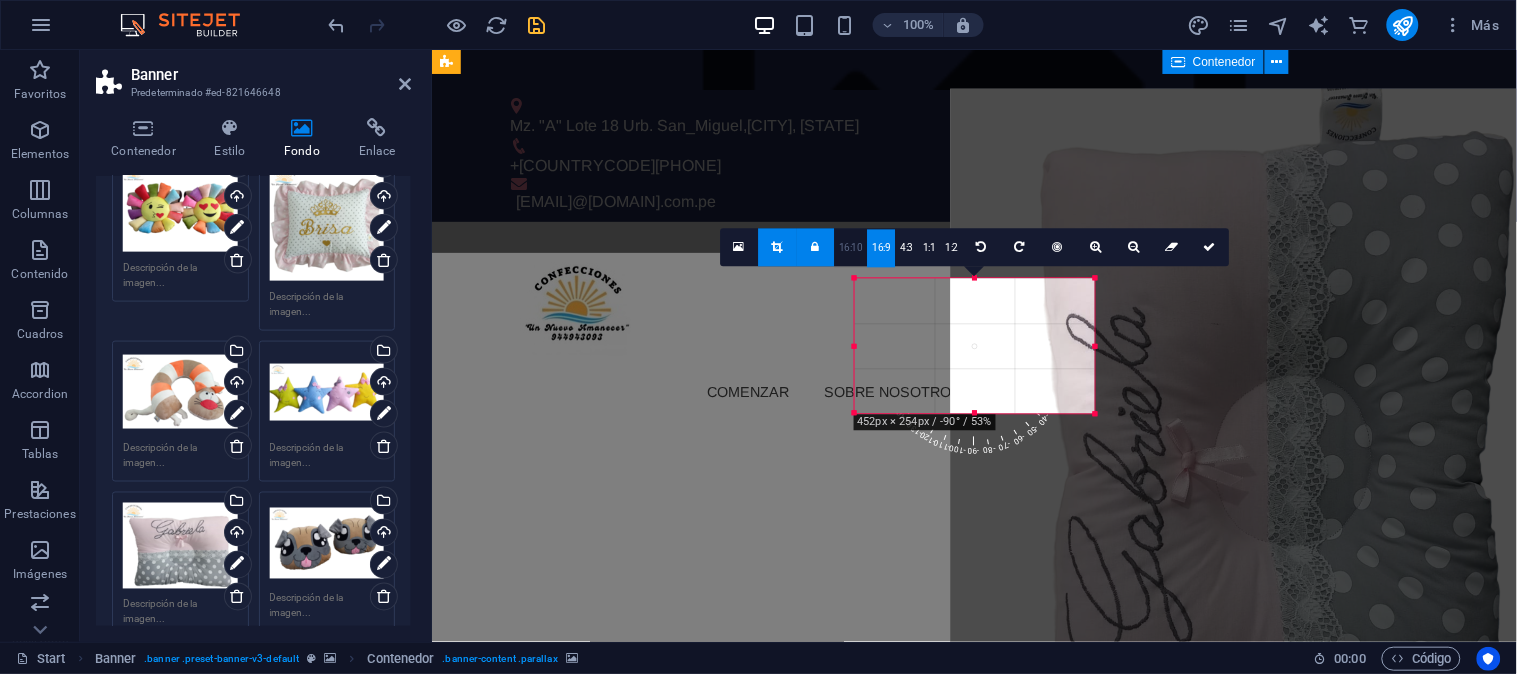 click on "16:10" at bounding box center (851, 248) 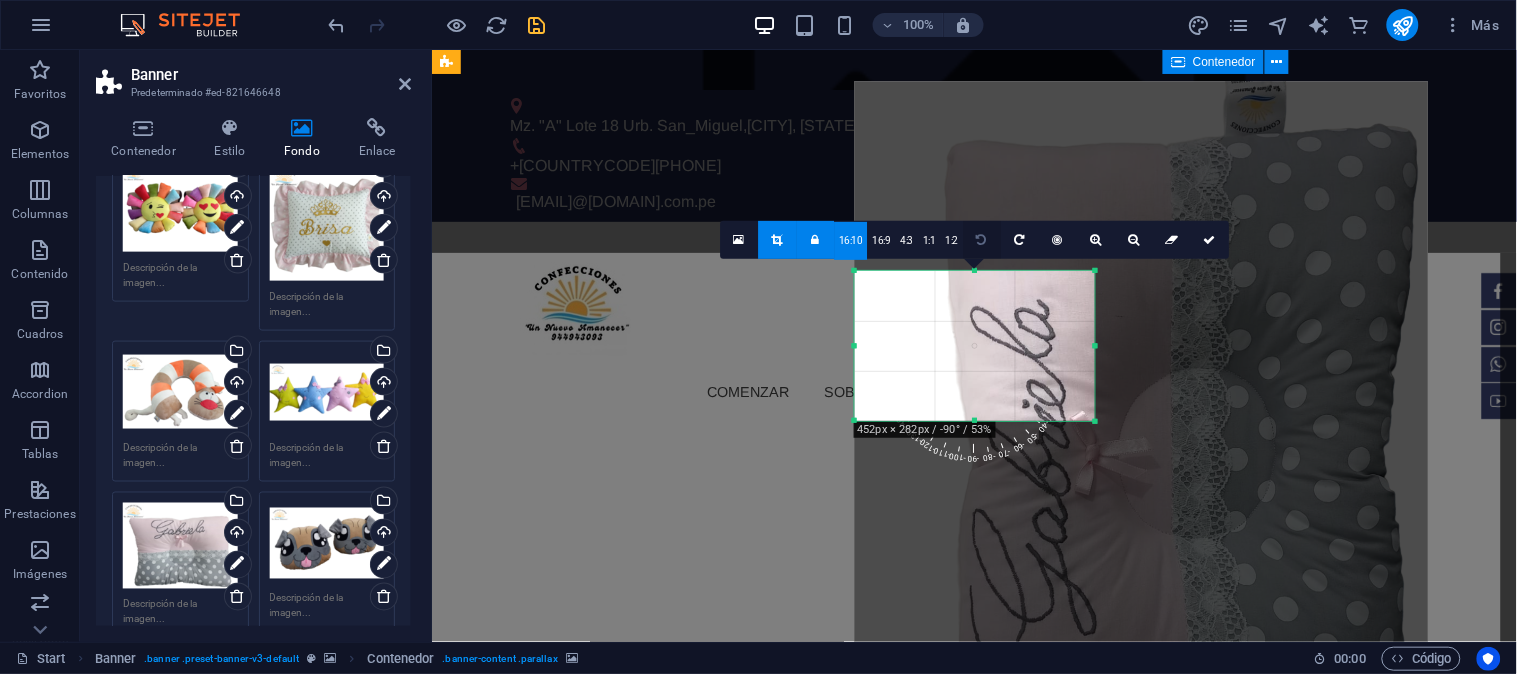 click at bounding box center [982, 240] 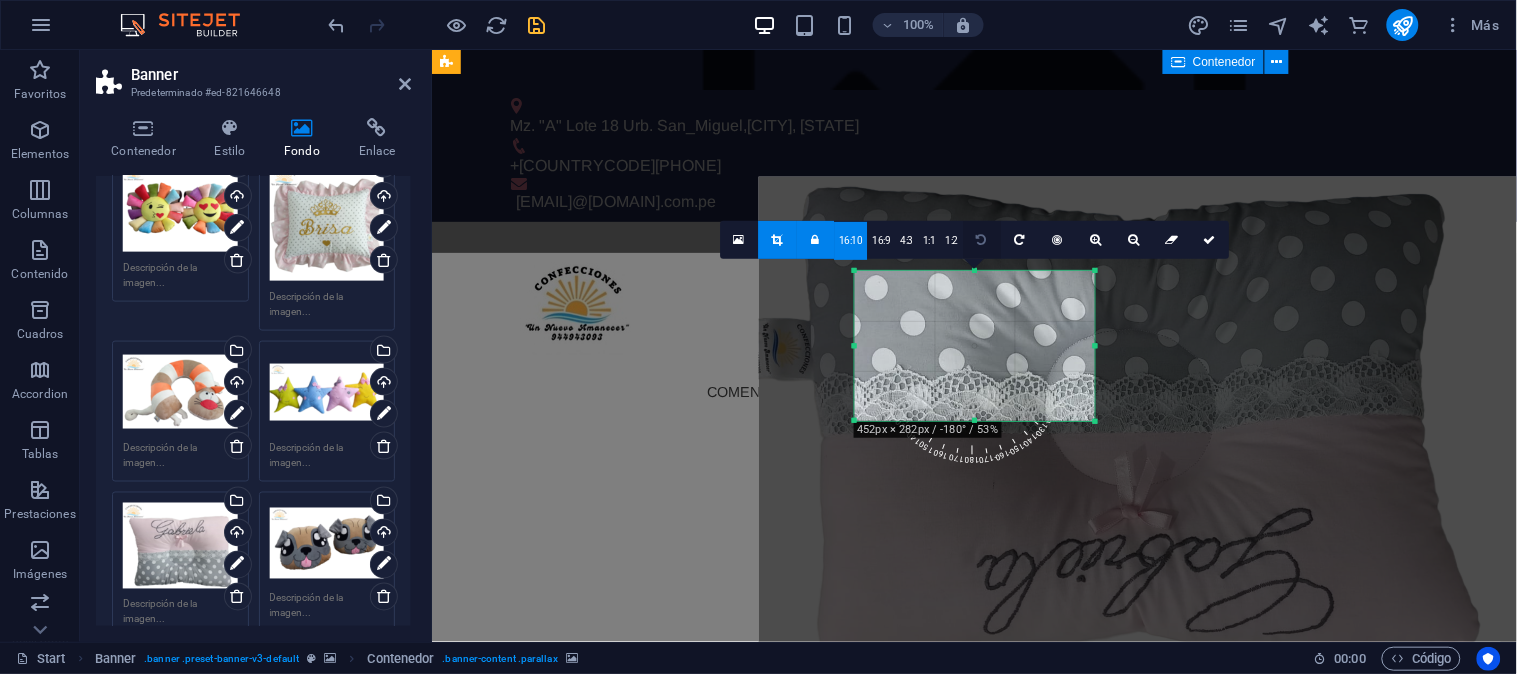 click at bounding box center (982, 240) 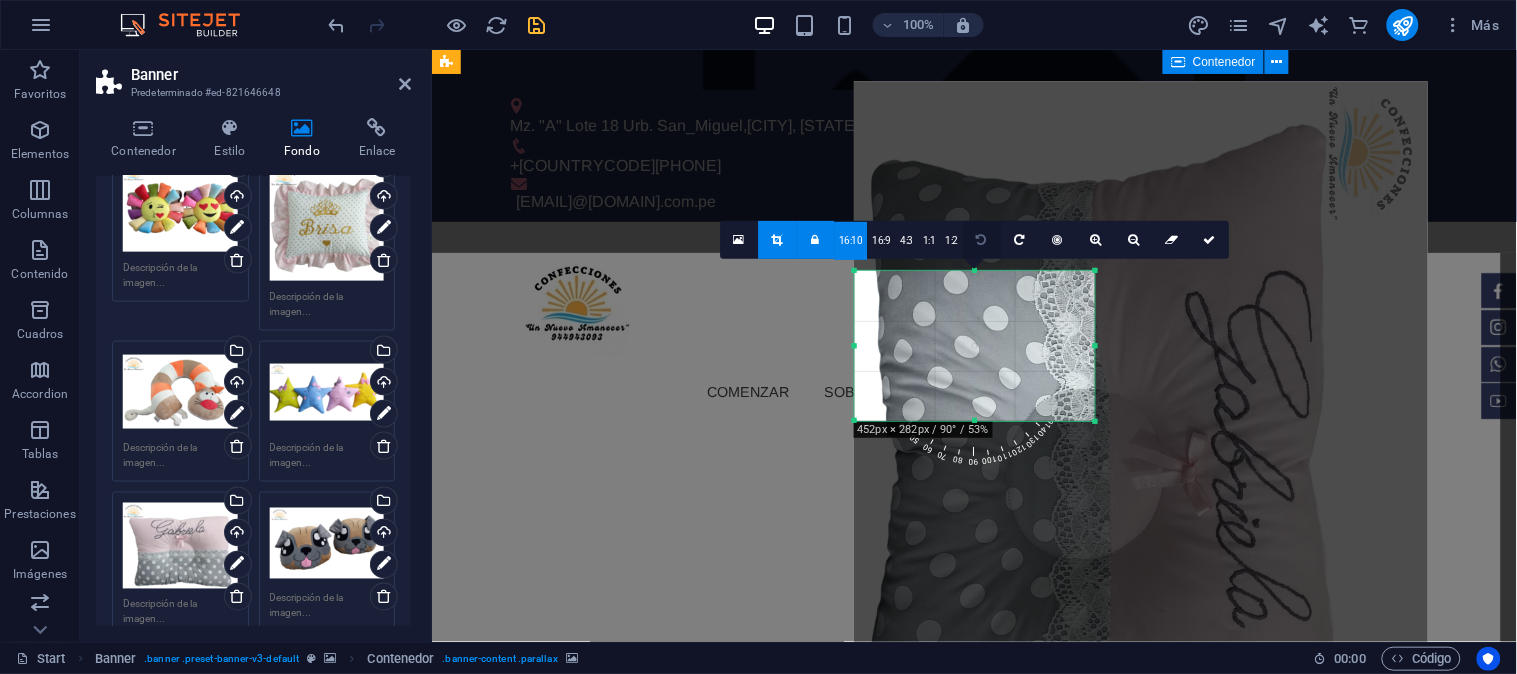 click at bounding box center (982, 240) 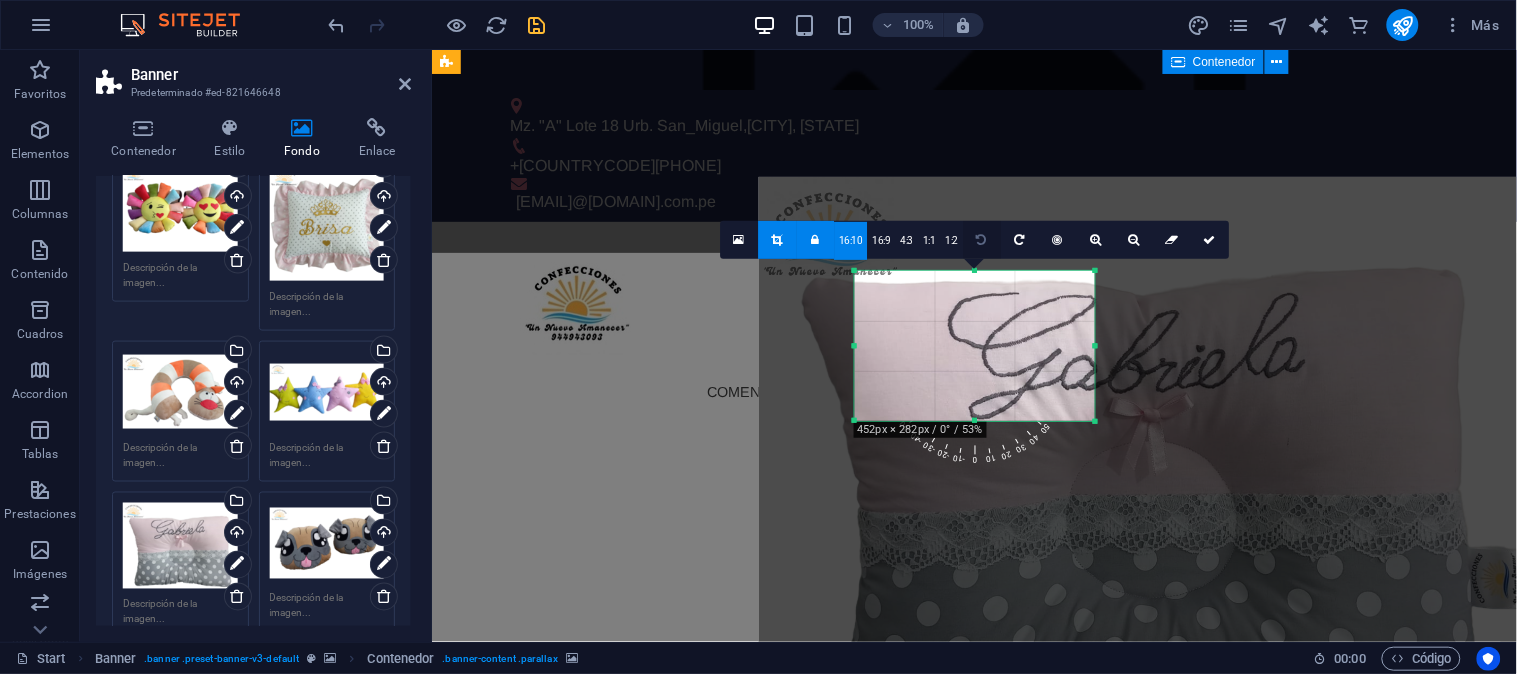 click at bounding box center [982, 240] 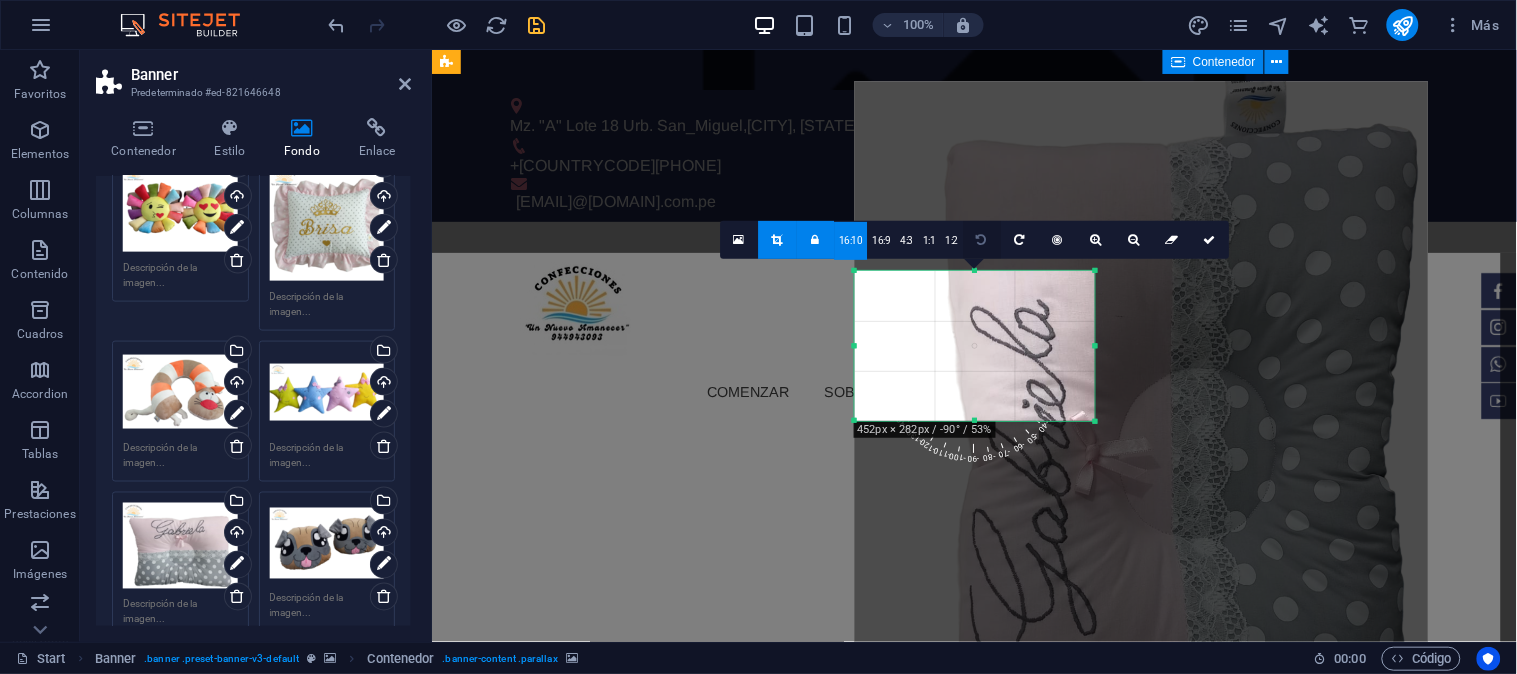 click at bounding box center [982, 240] 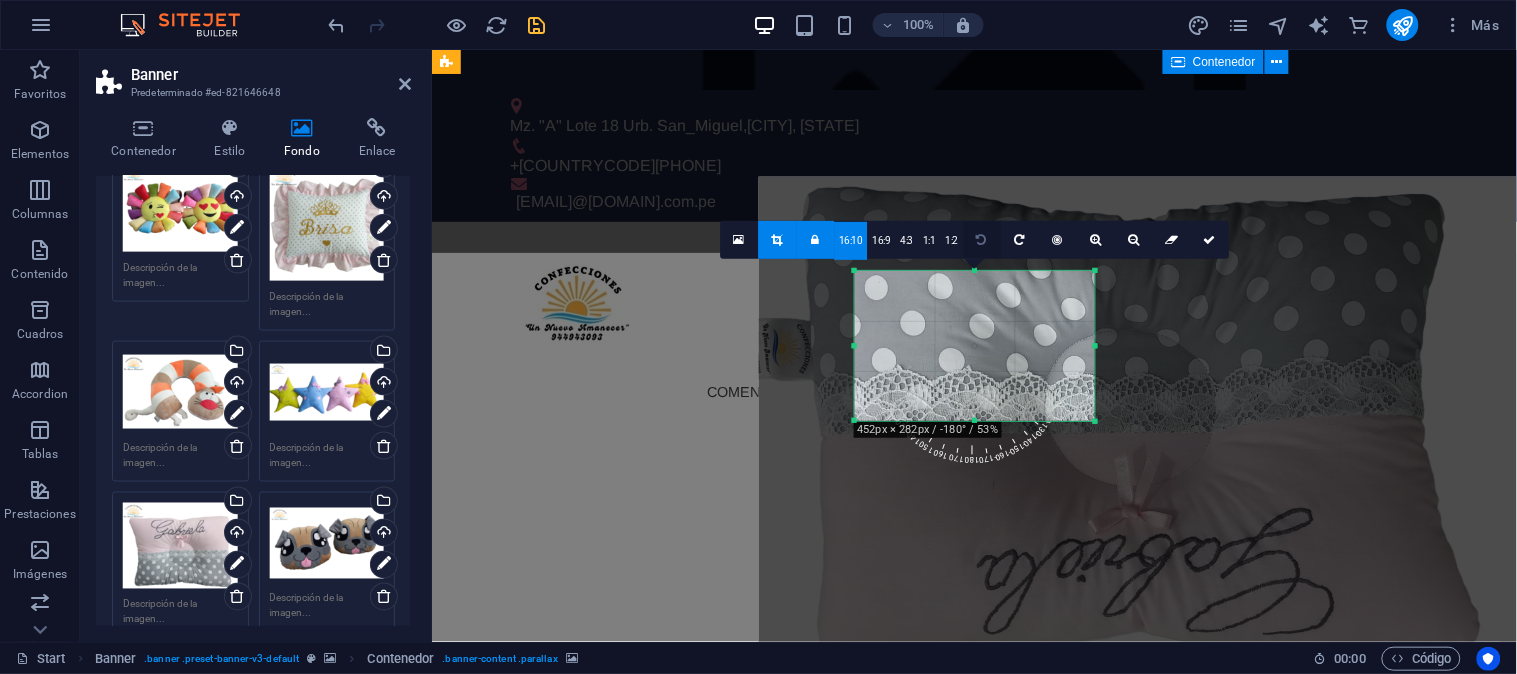 click at bounding box center (982, 240) 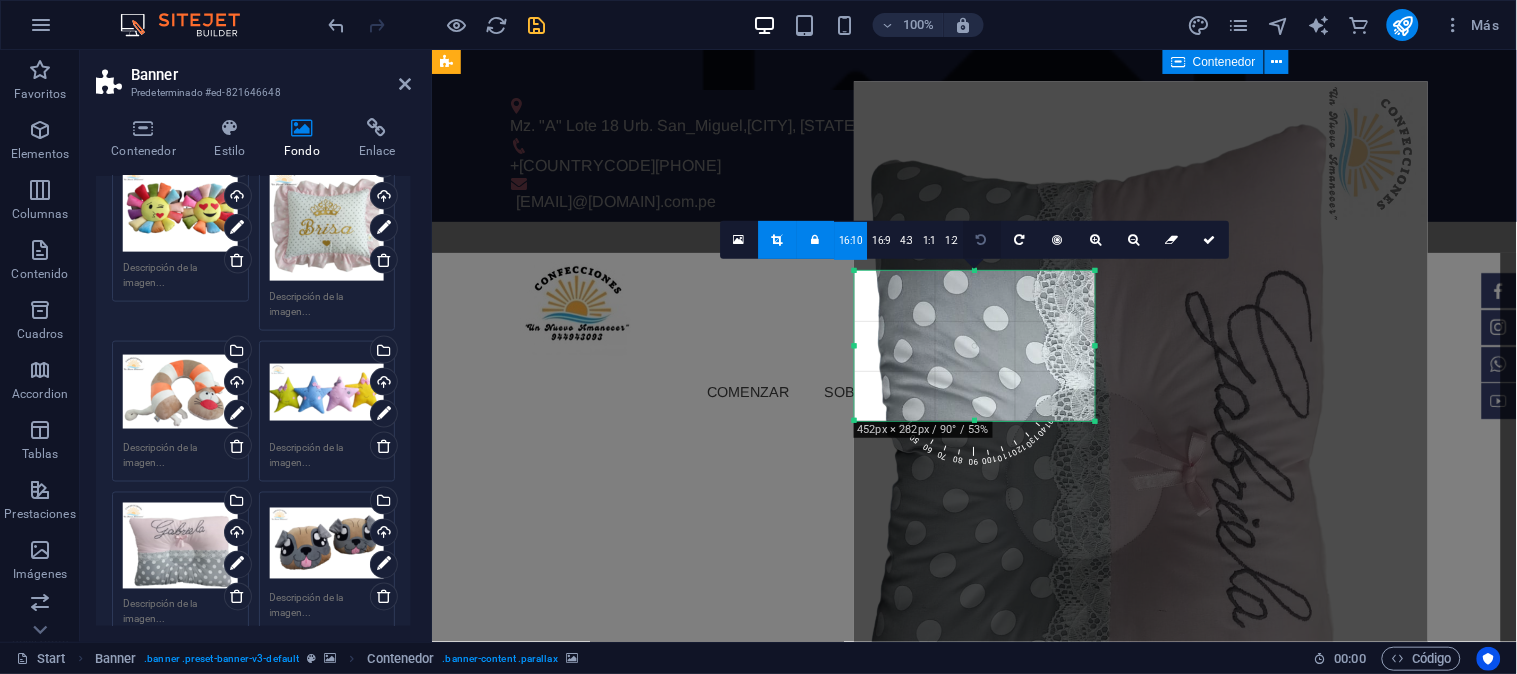 click at bounding box center (982, 240) 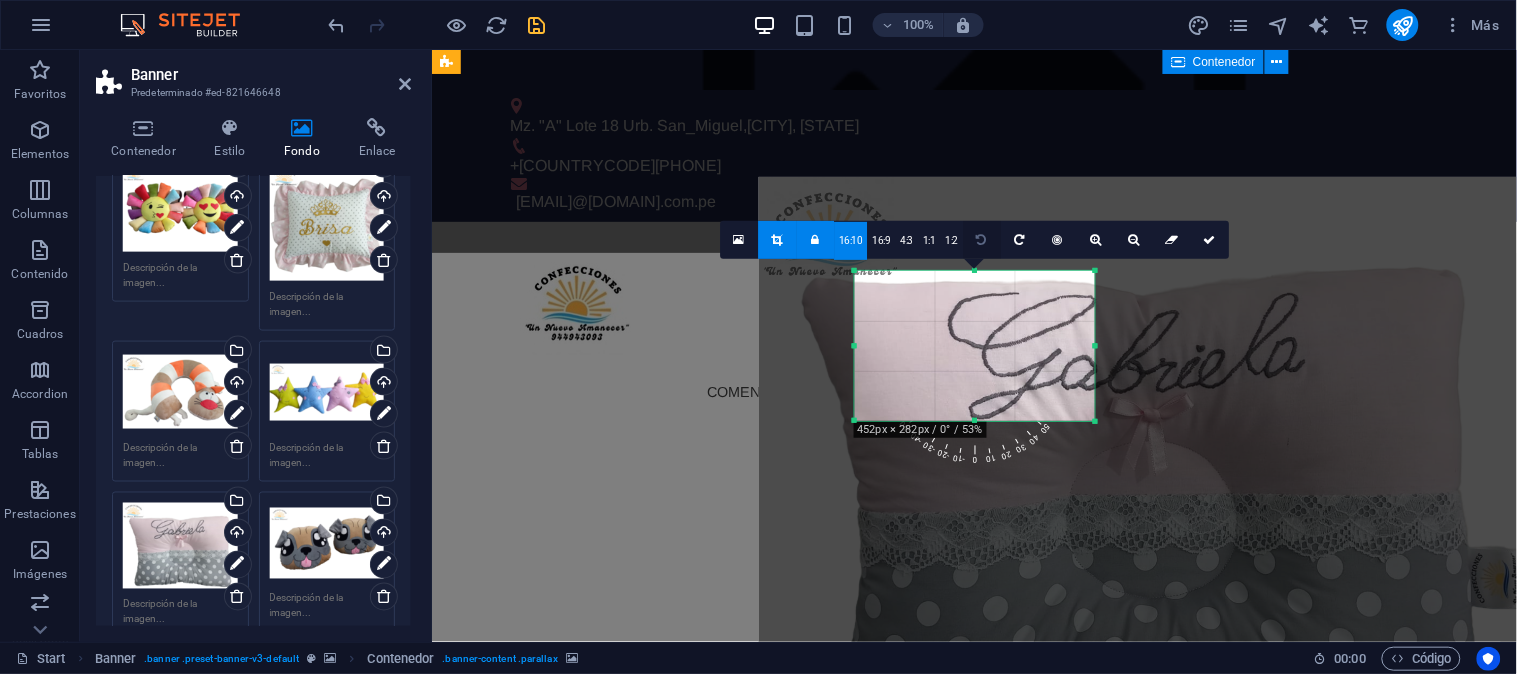 click at bounding box center (982, 240) 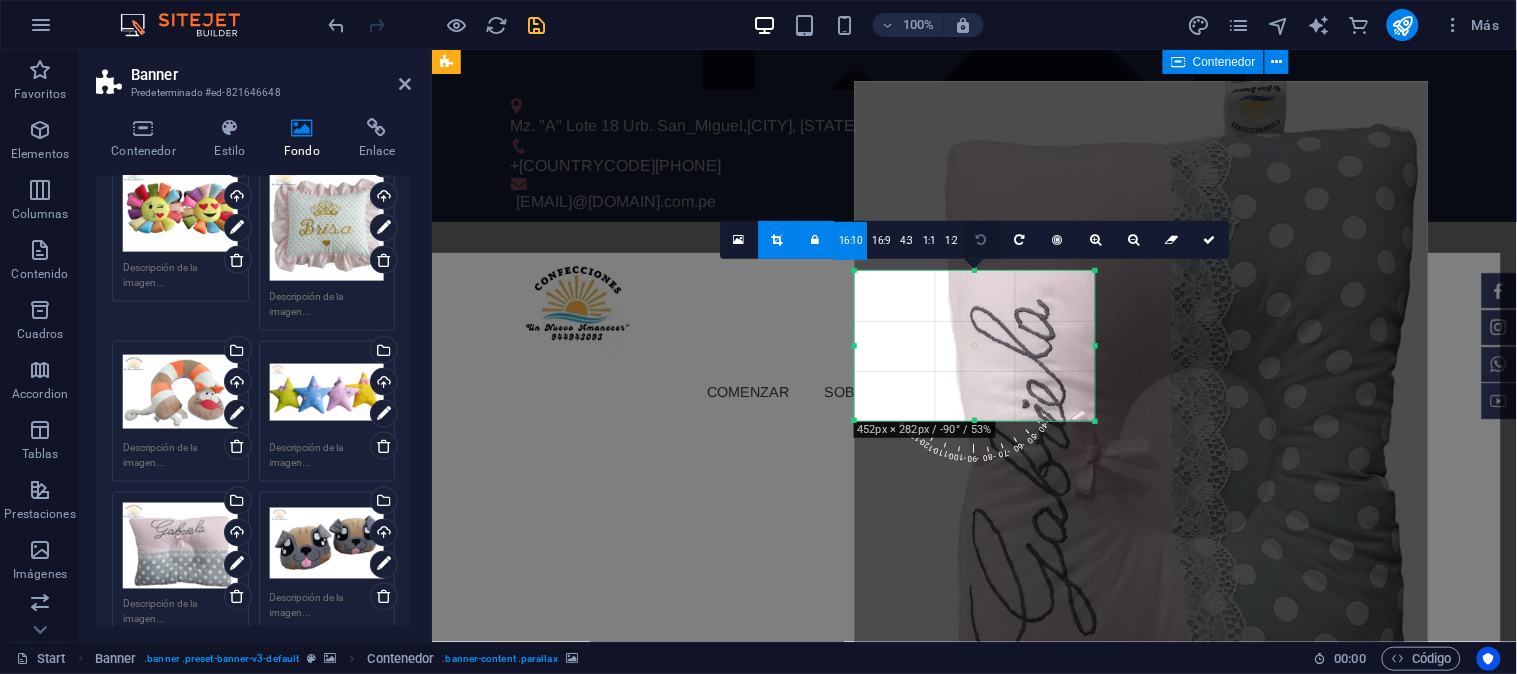 click at bounding box center [982, 240] 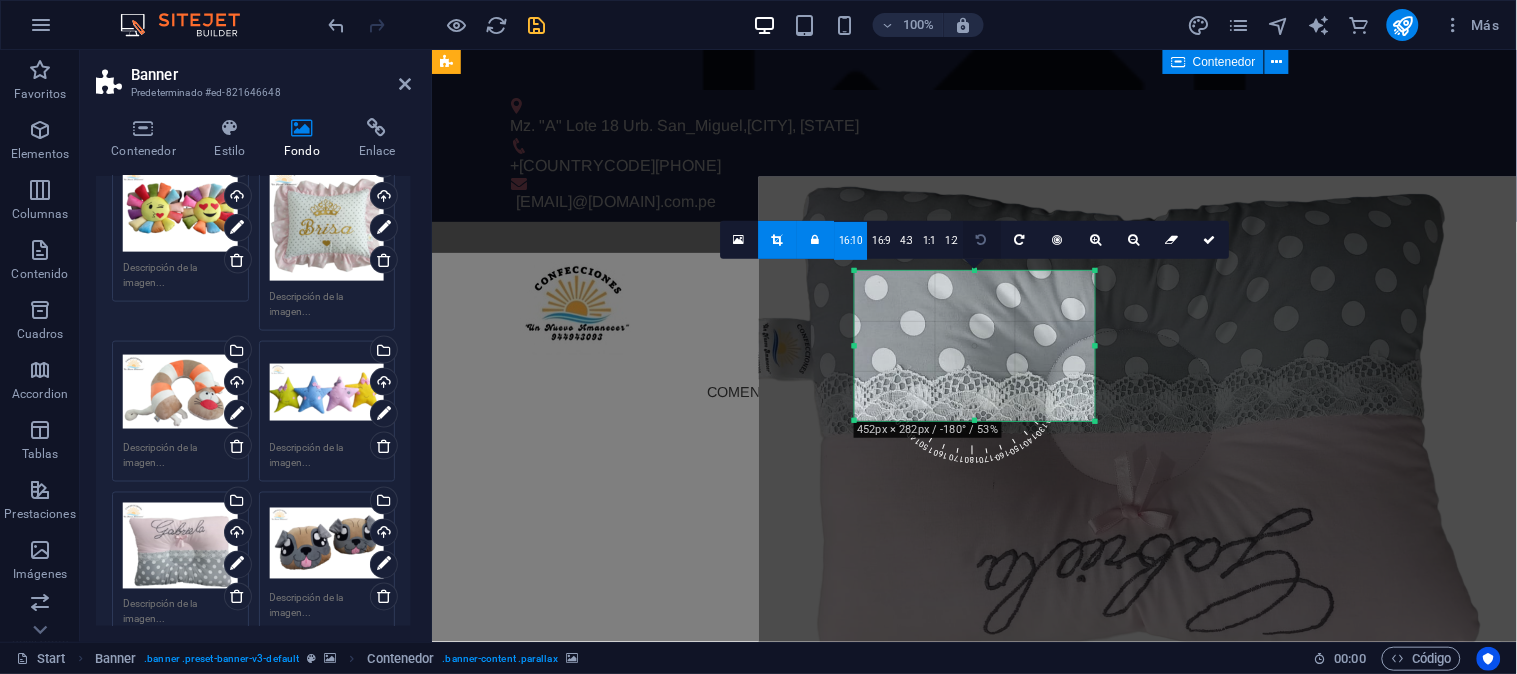 click at bounding box center [982, 240] 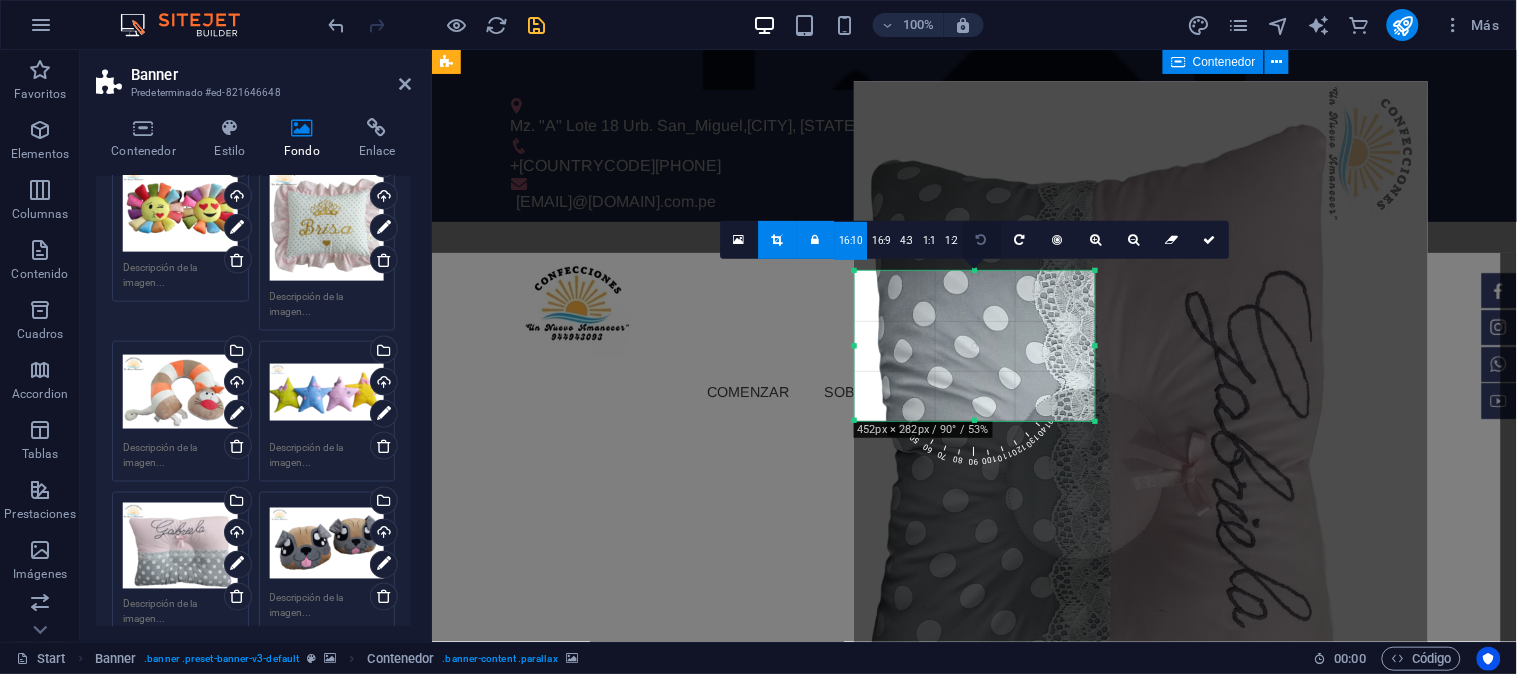 click at bounding box center [982, 240] 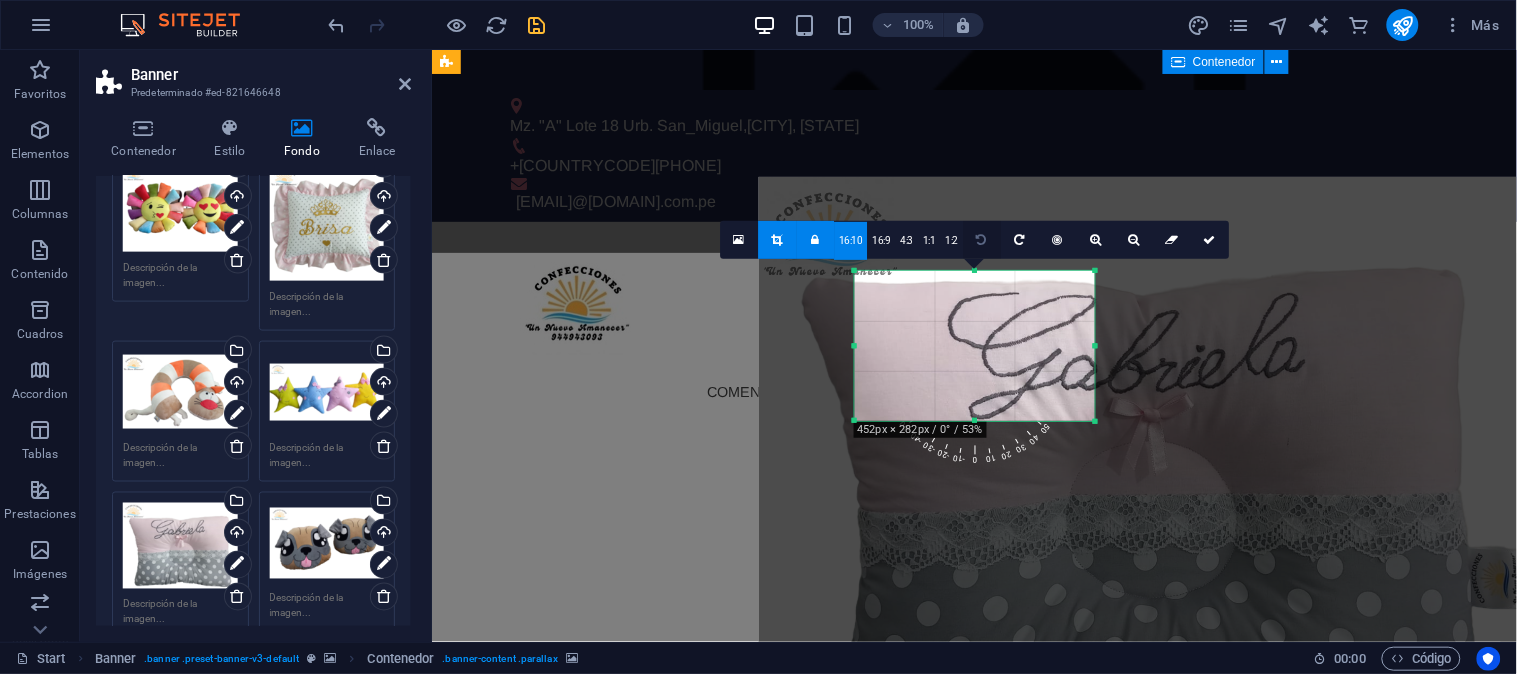 click at bounding box center [982, 240] 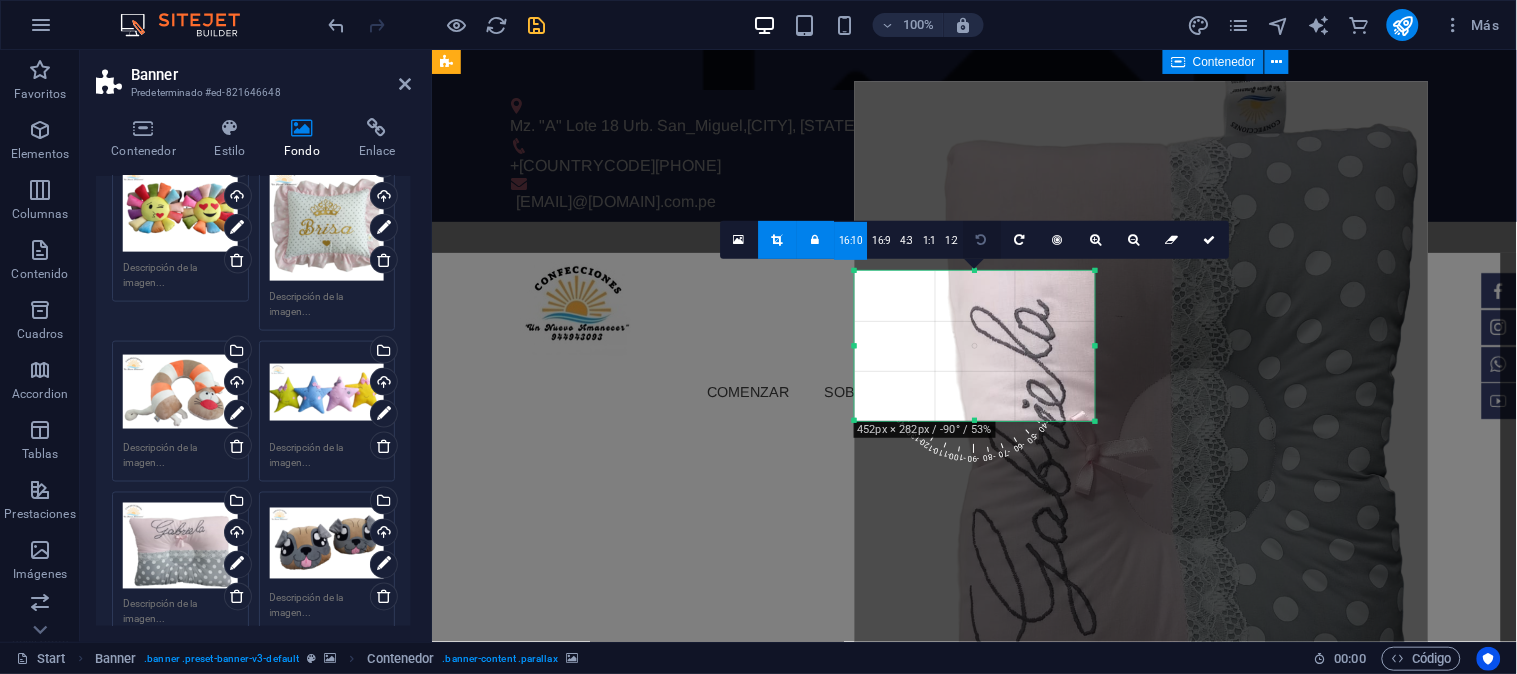 click at bounding box center (982, 240) 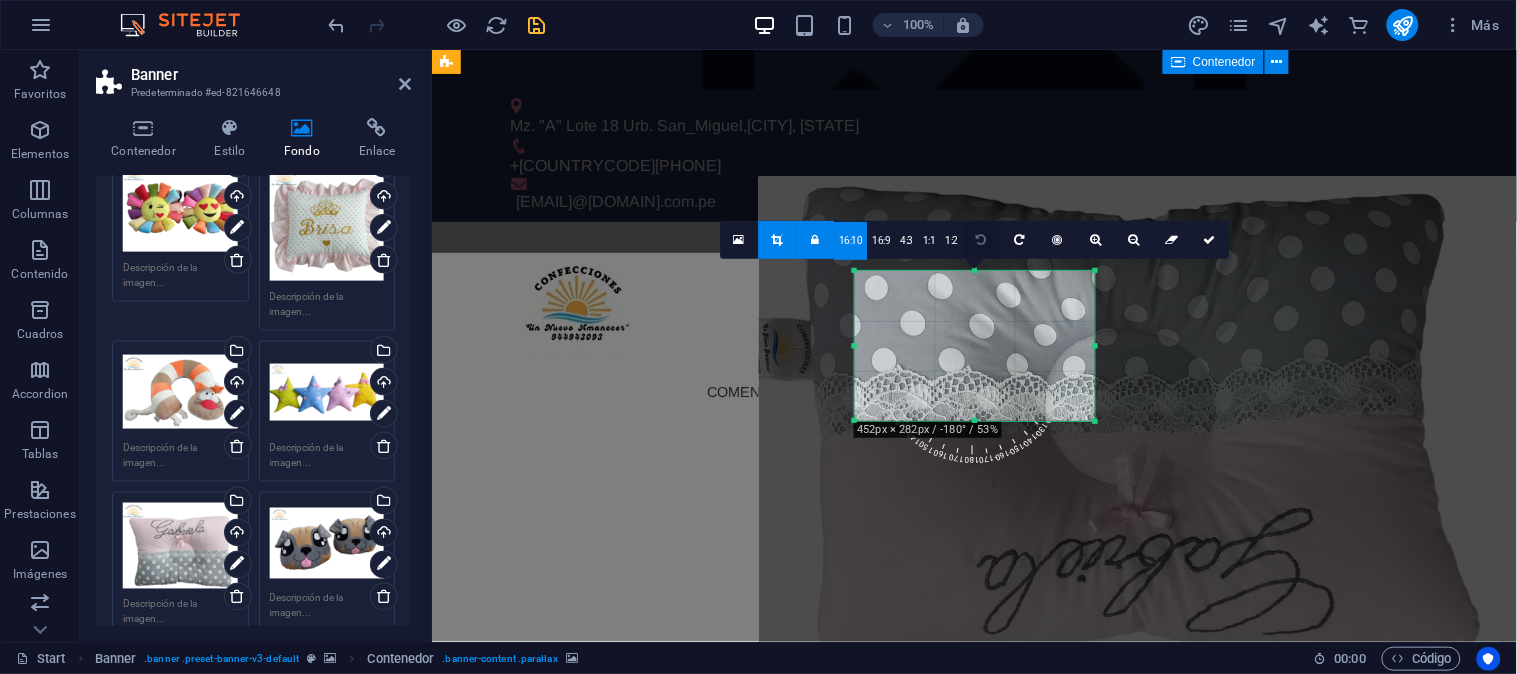 click at bounding box center [982, 240] 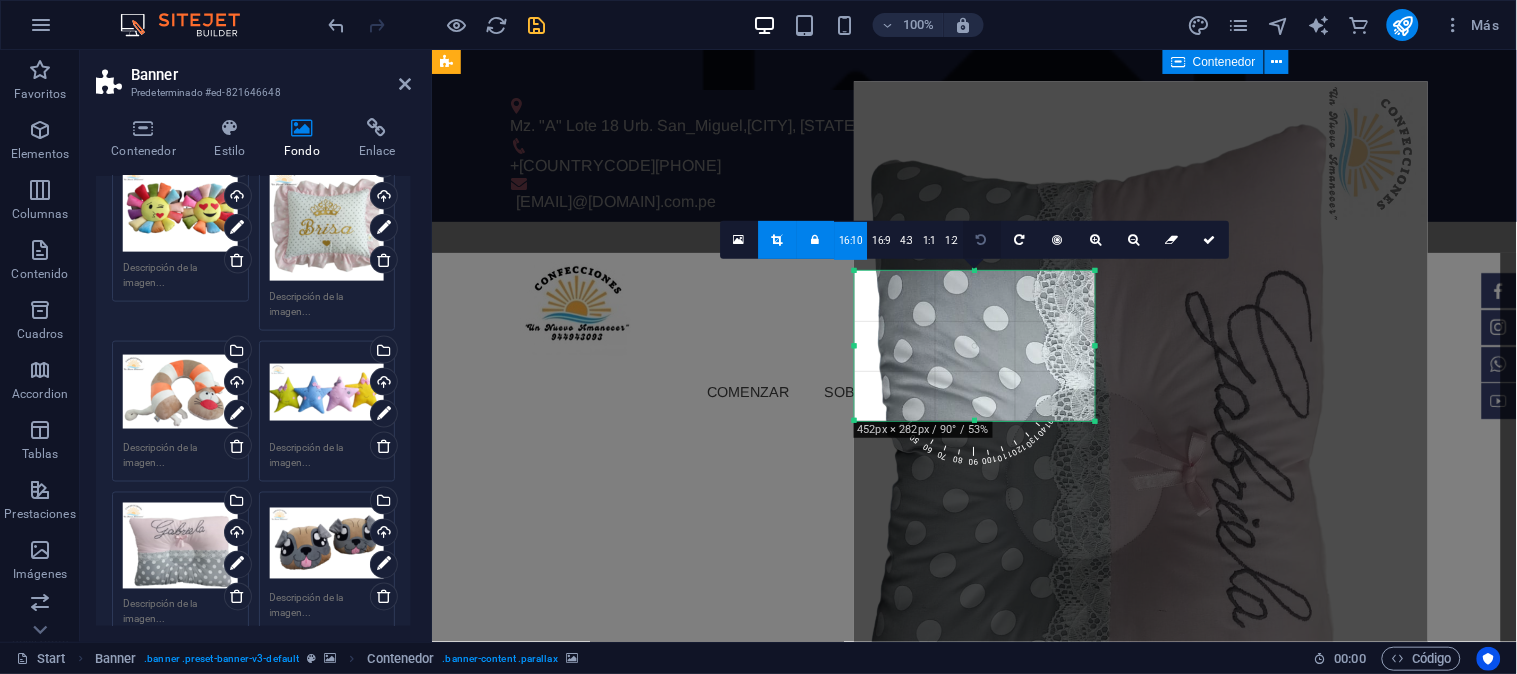 click at bounding box center [982, 240] 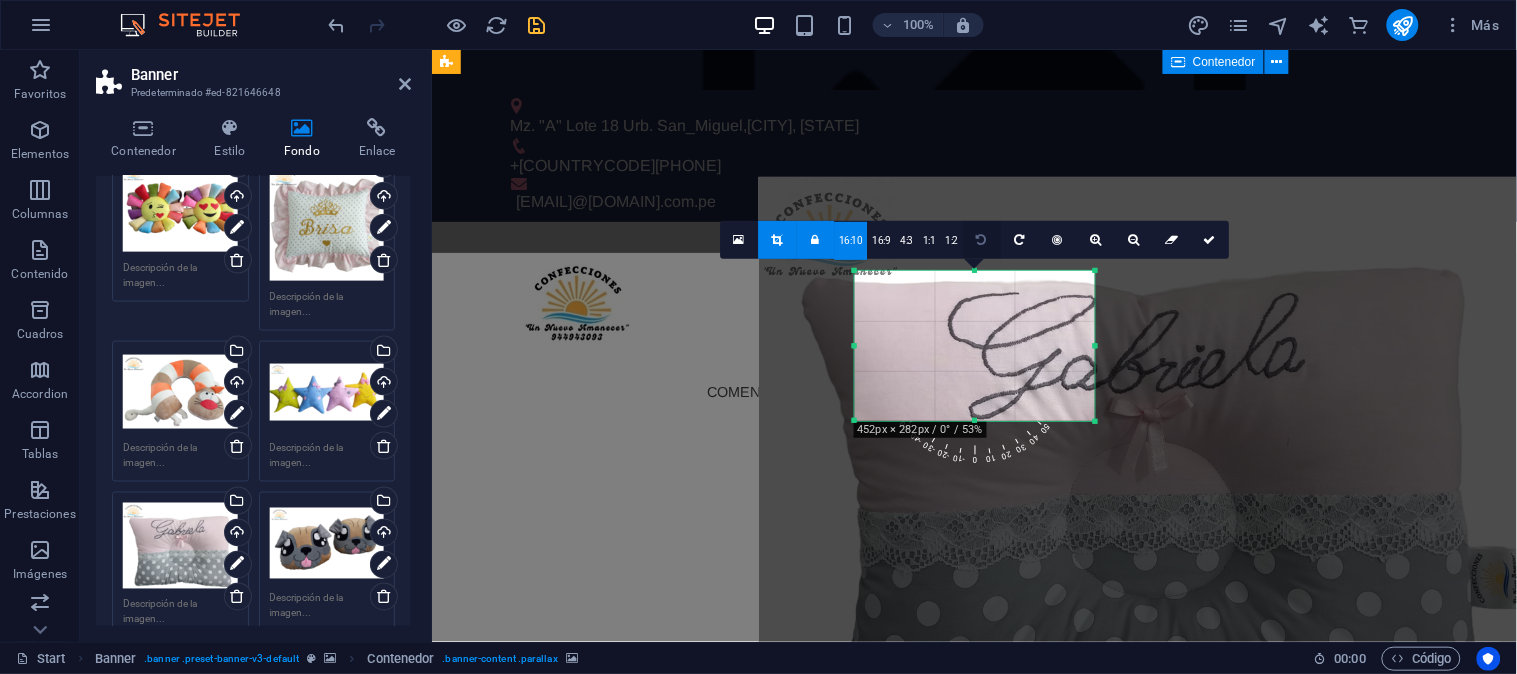 click at bounding box center [982, 240] 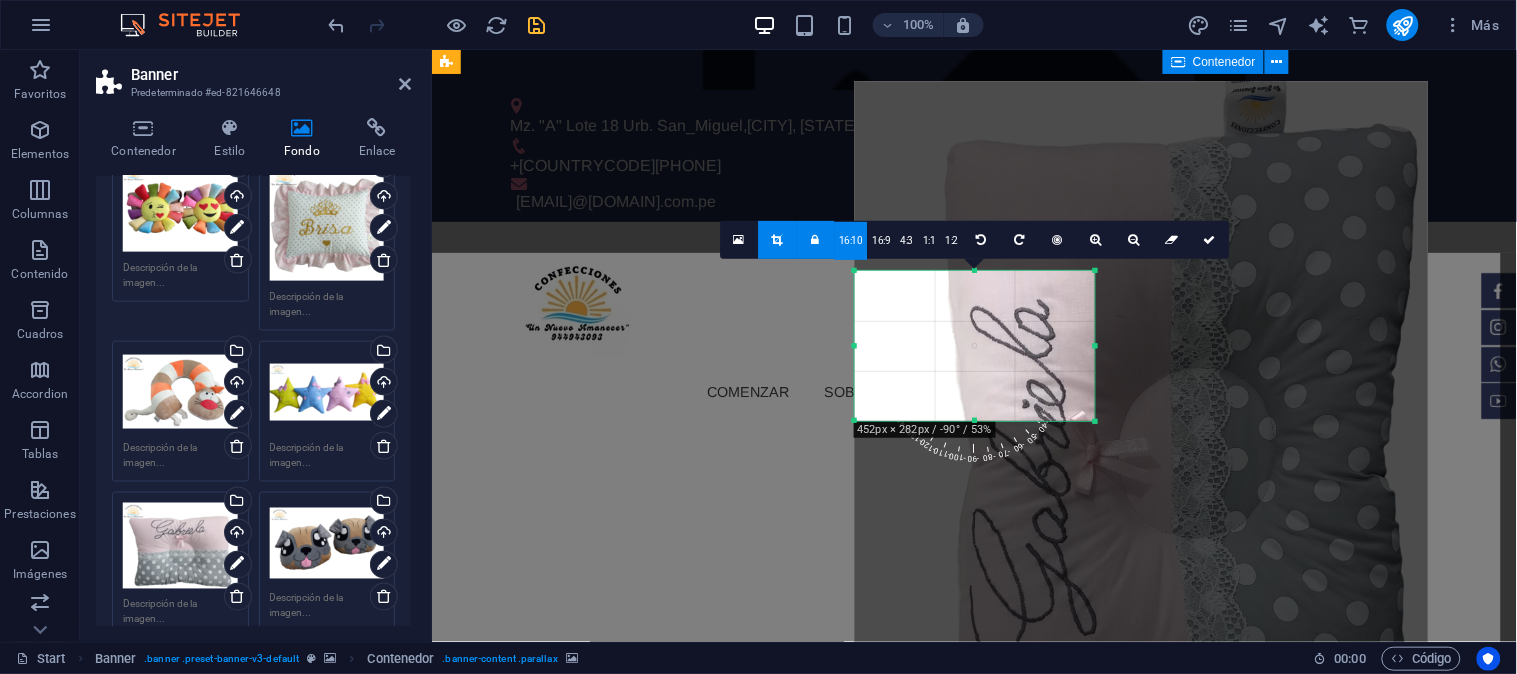 click at bounding box center (974, 151) 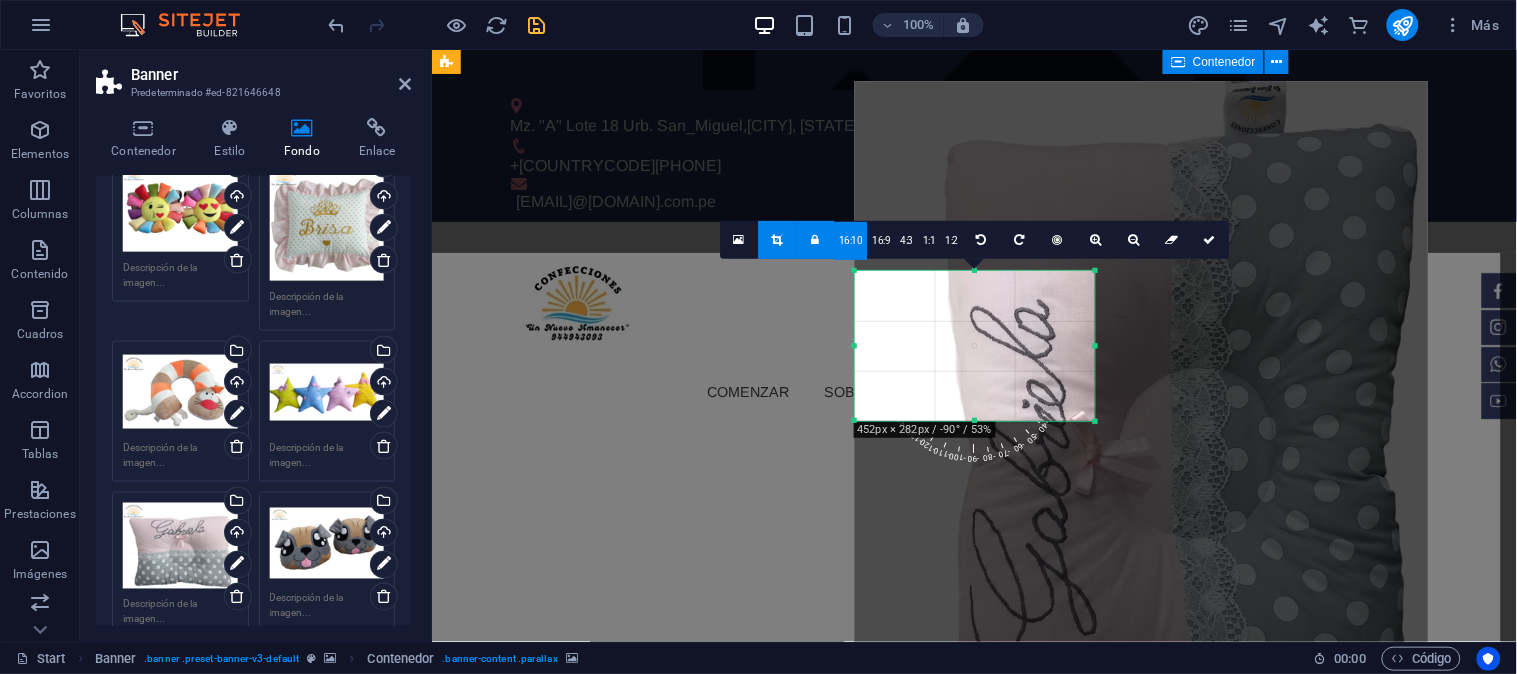 click at bounding box center [974, 151] 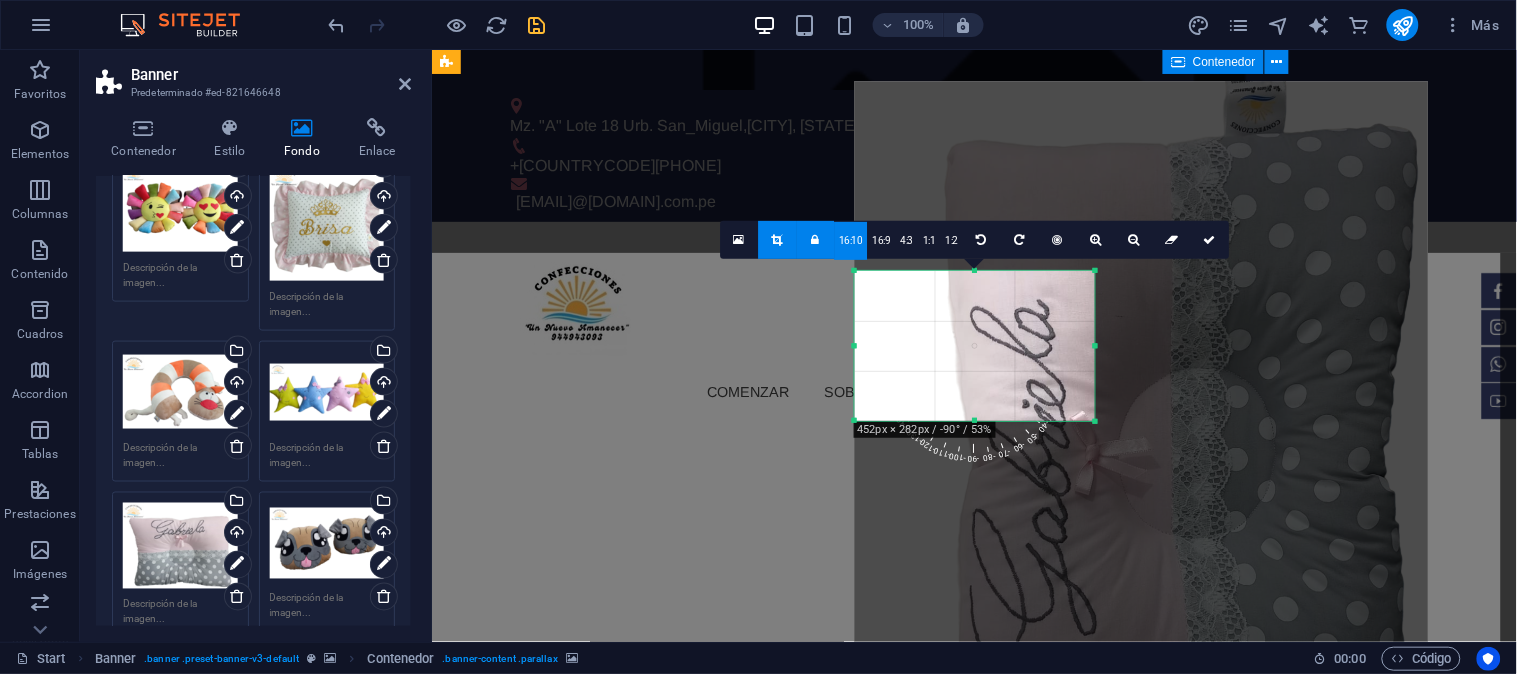 click on "Arrastra aquí para reemplazar el contenido existente. Si quieres crear un elemento nuevo, pulsa “Ctrl”." at bounding box center [974, 346] 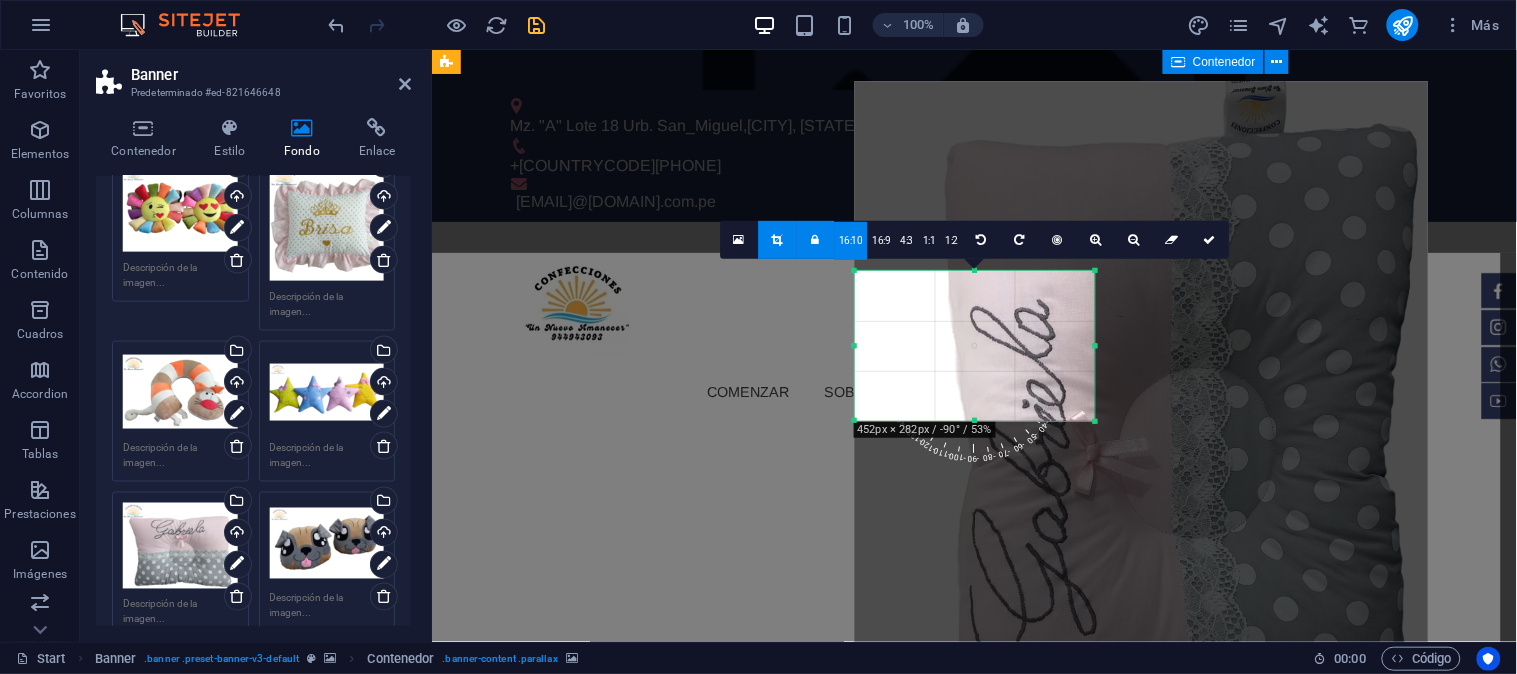 click on "Arrastra aquí para reemplazar el contenido existente. Si quieres crear un elemento nuevo, pulsa “Ctrl”." at bounding box center (974, 346) 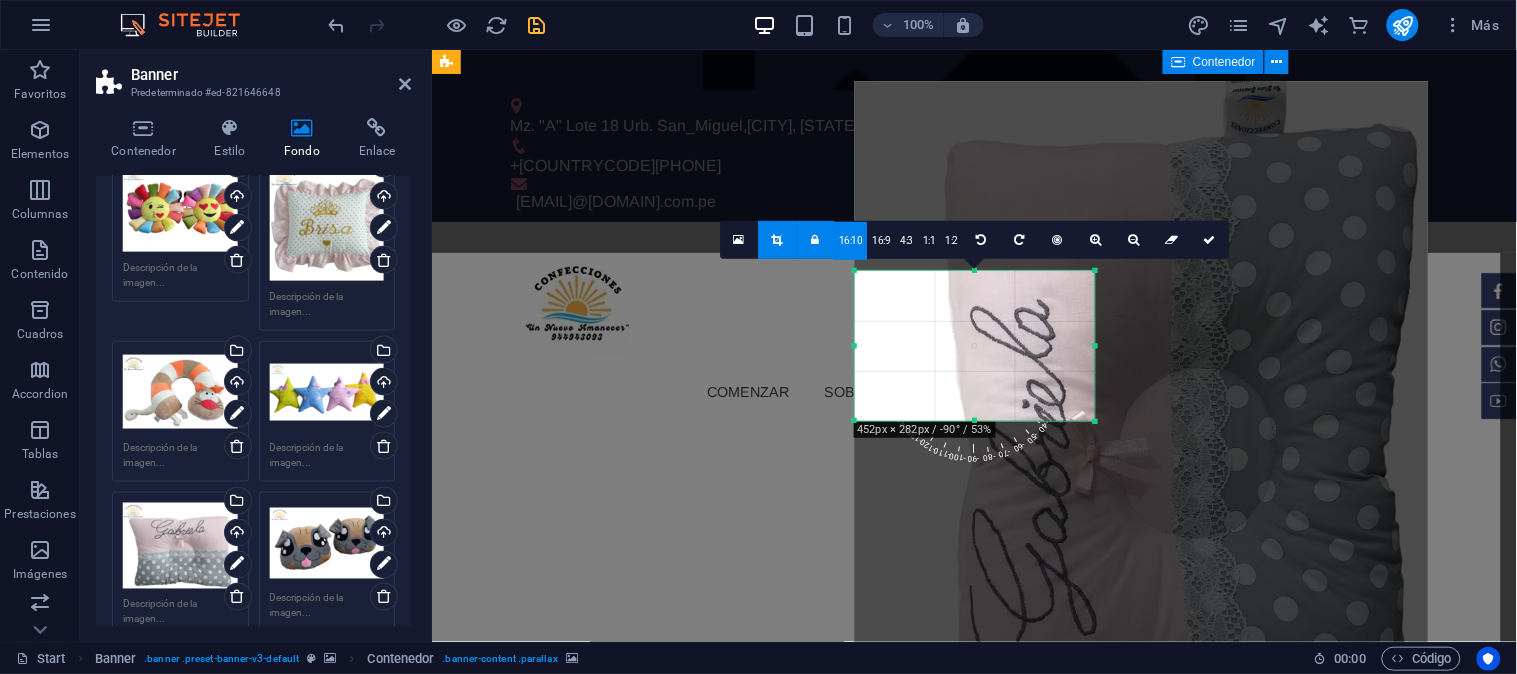 click at bounding box center [1142, 464] 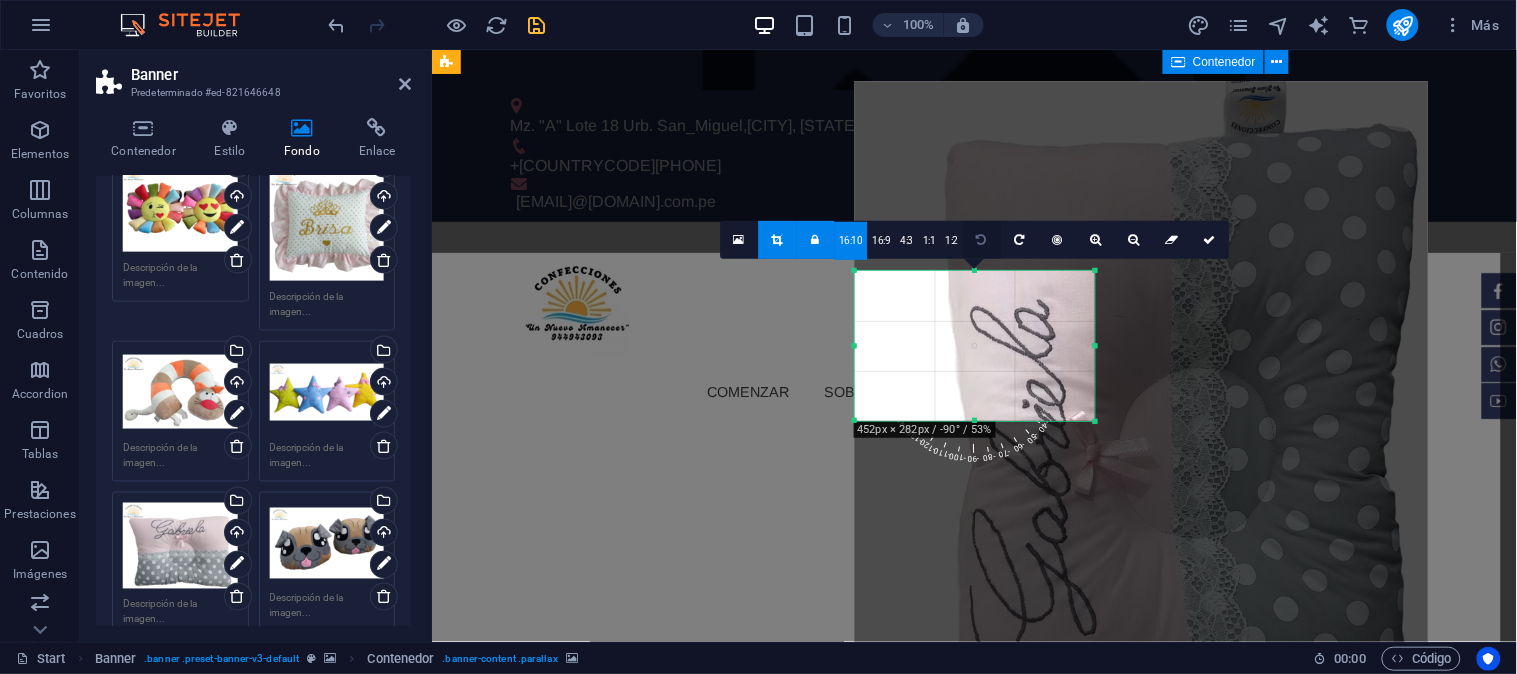 click at bounding box center [982, 240] 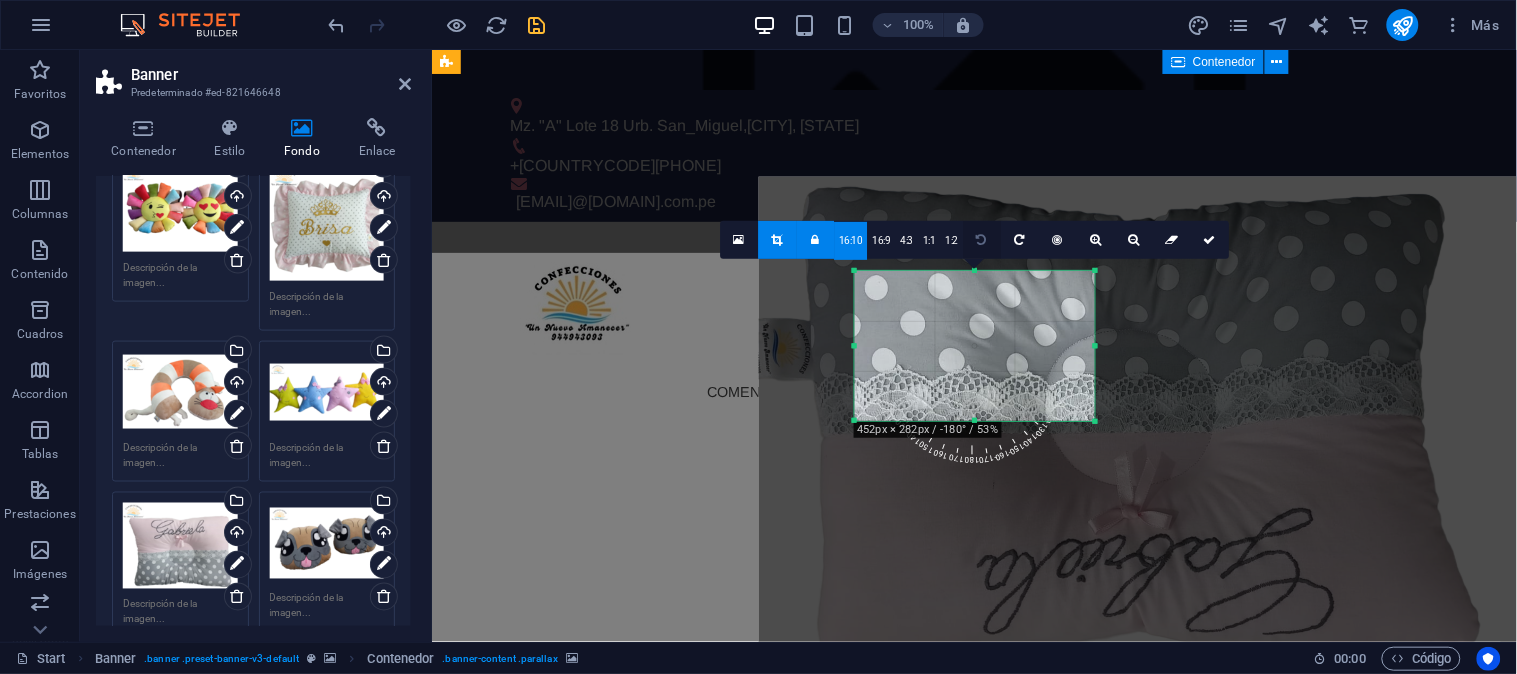 click at bounding box center [982, 240] 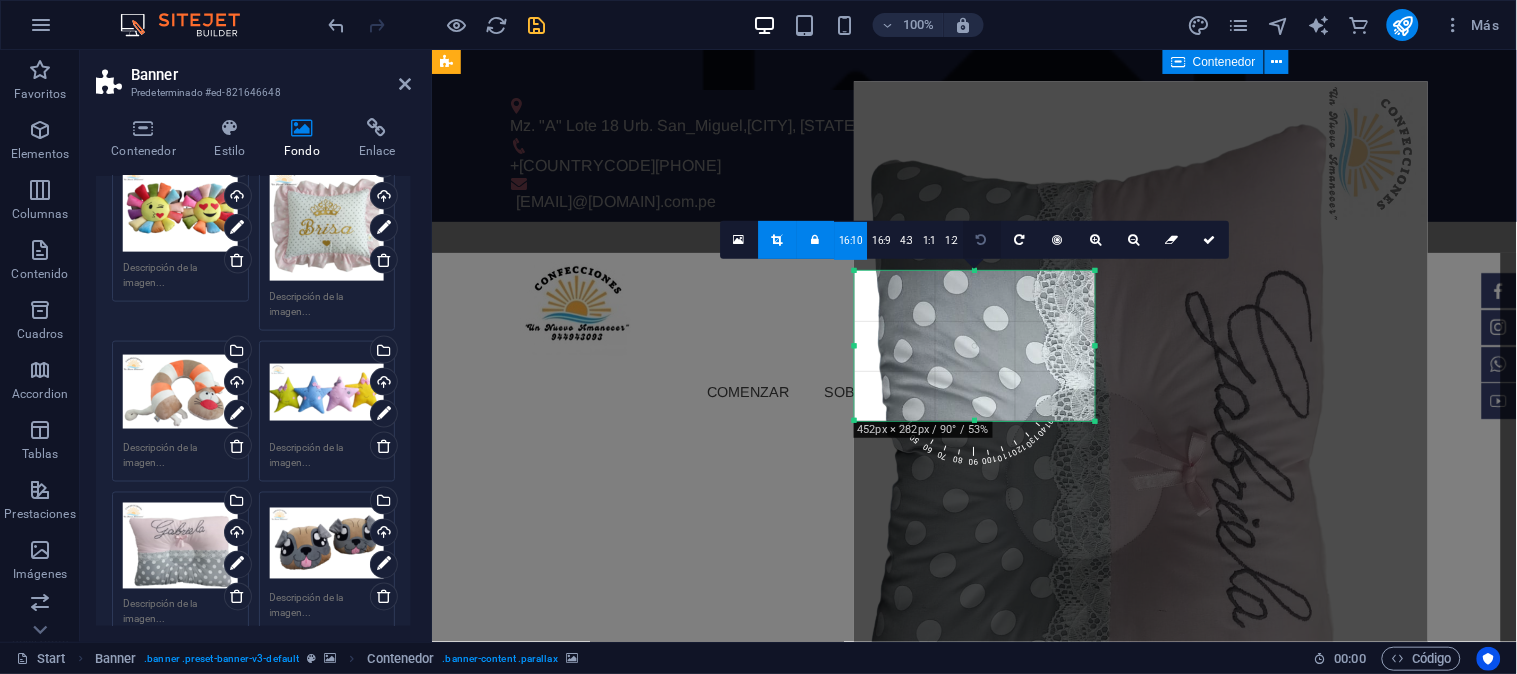 click at bounding box center (982, 240) 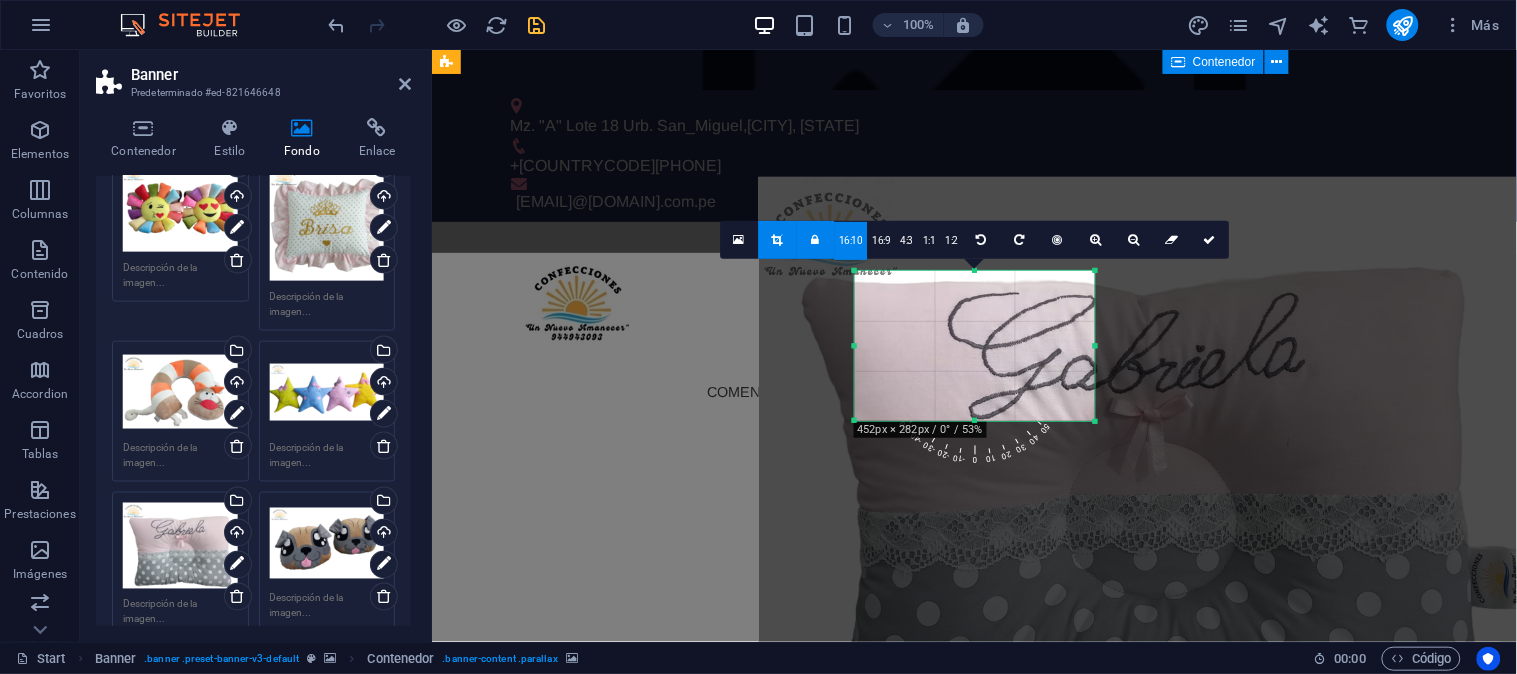 click on "16:10" at bounding box center (851, 241) 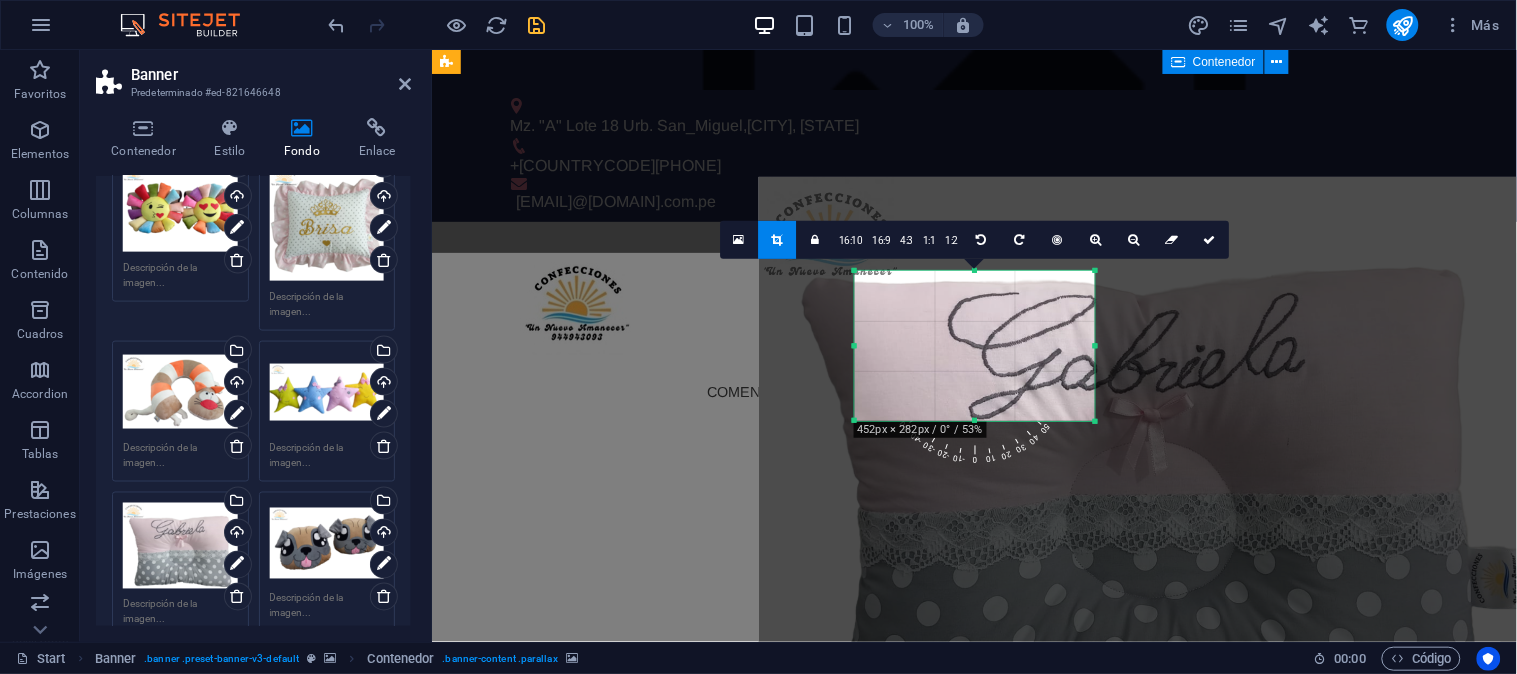 click at bounding box center (776, 240) 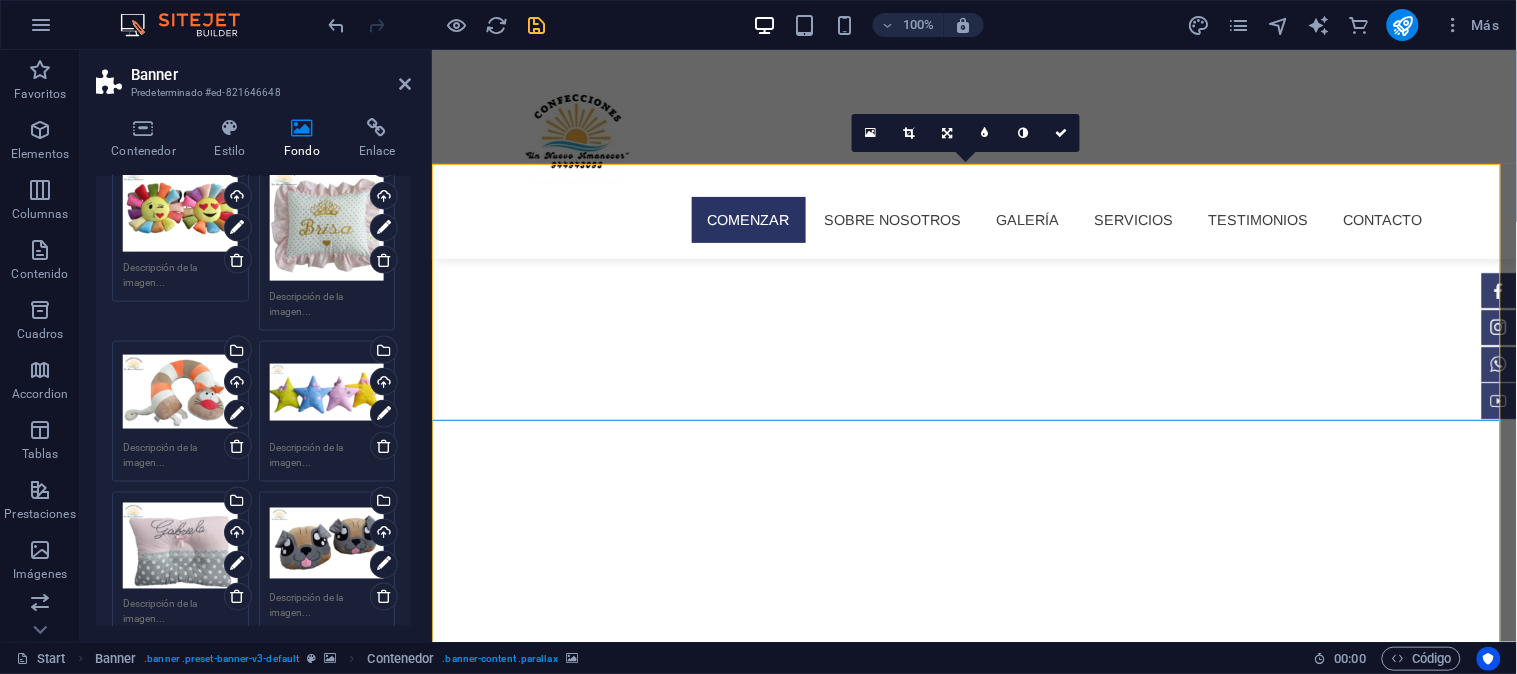 scroll, scrollTop: 111, scrollLeft: 0, axis: vertical 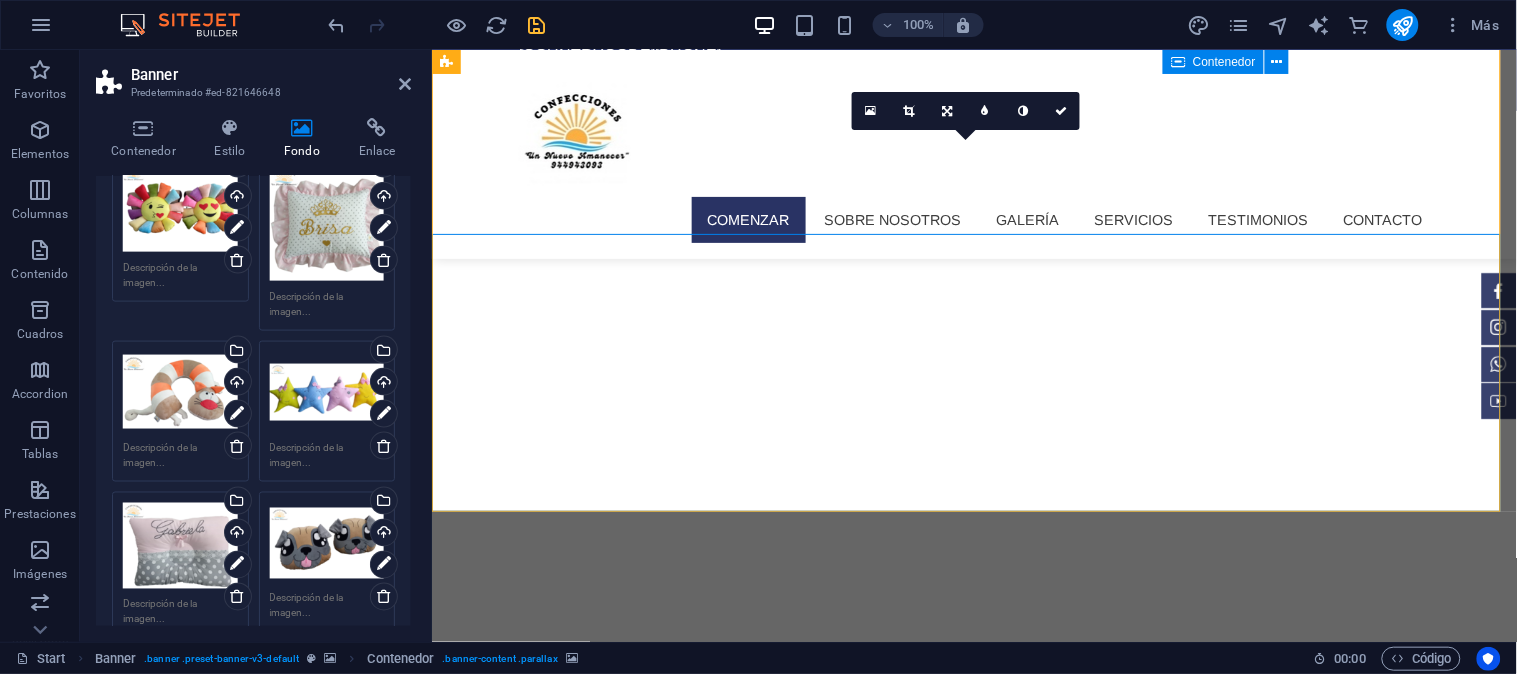 click at bounding box center [973, 868] 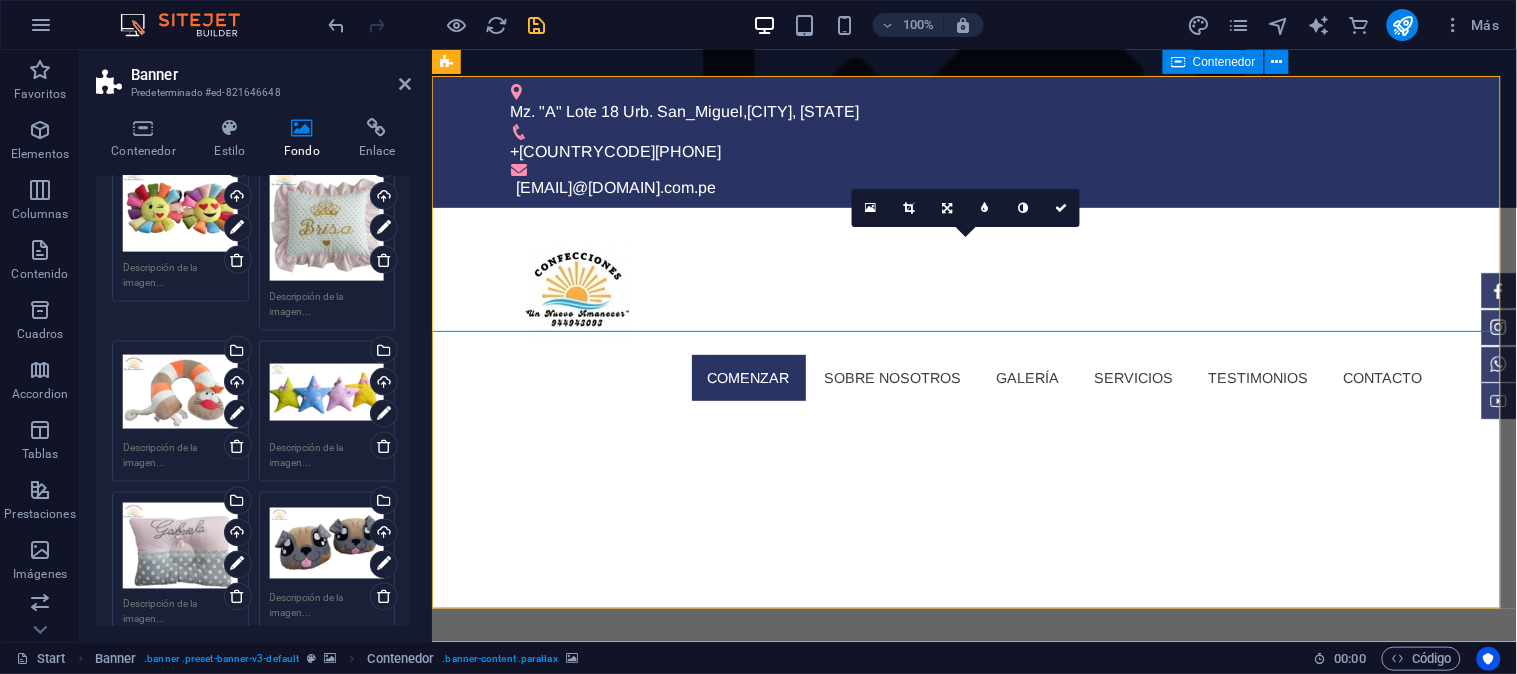 scroll, scrollTop: 0, scrollLeft: 0, axis: both 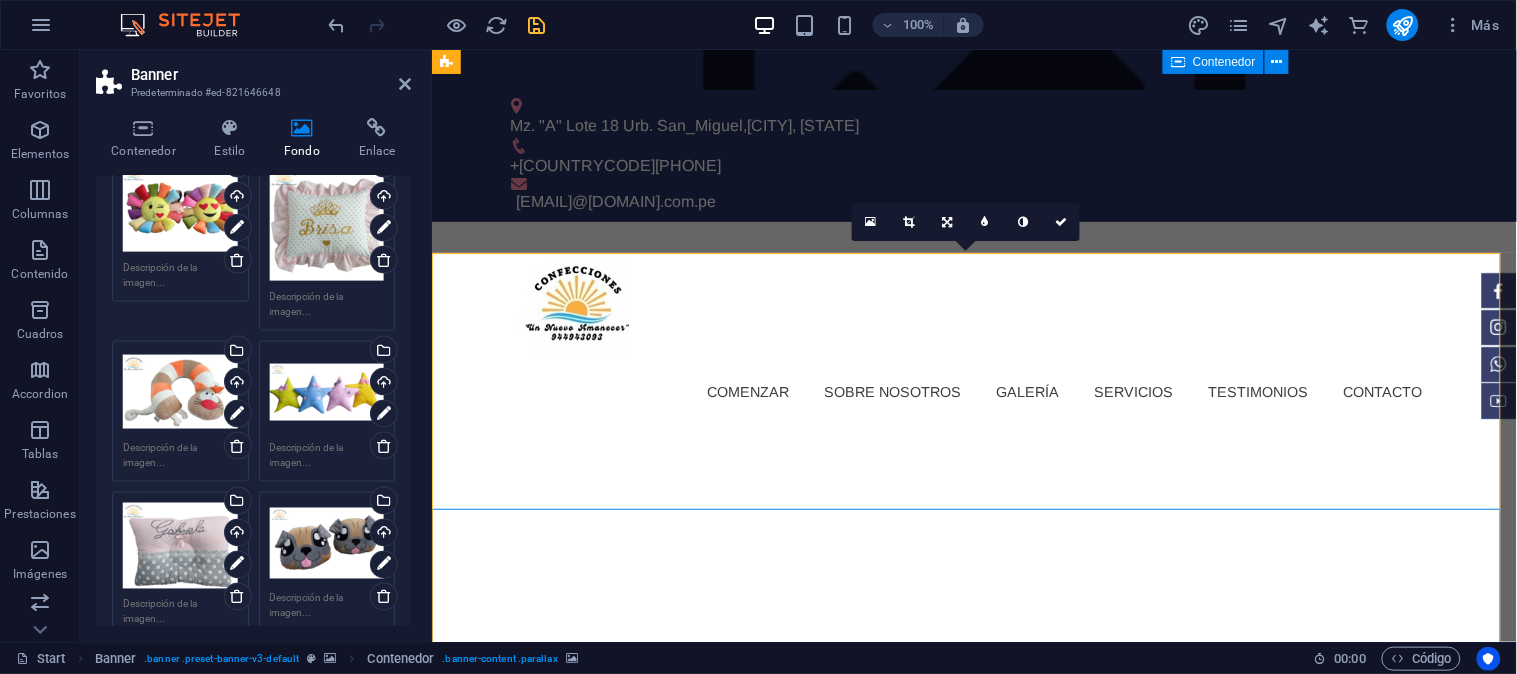 click at bounding box center (-9725, 454) 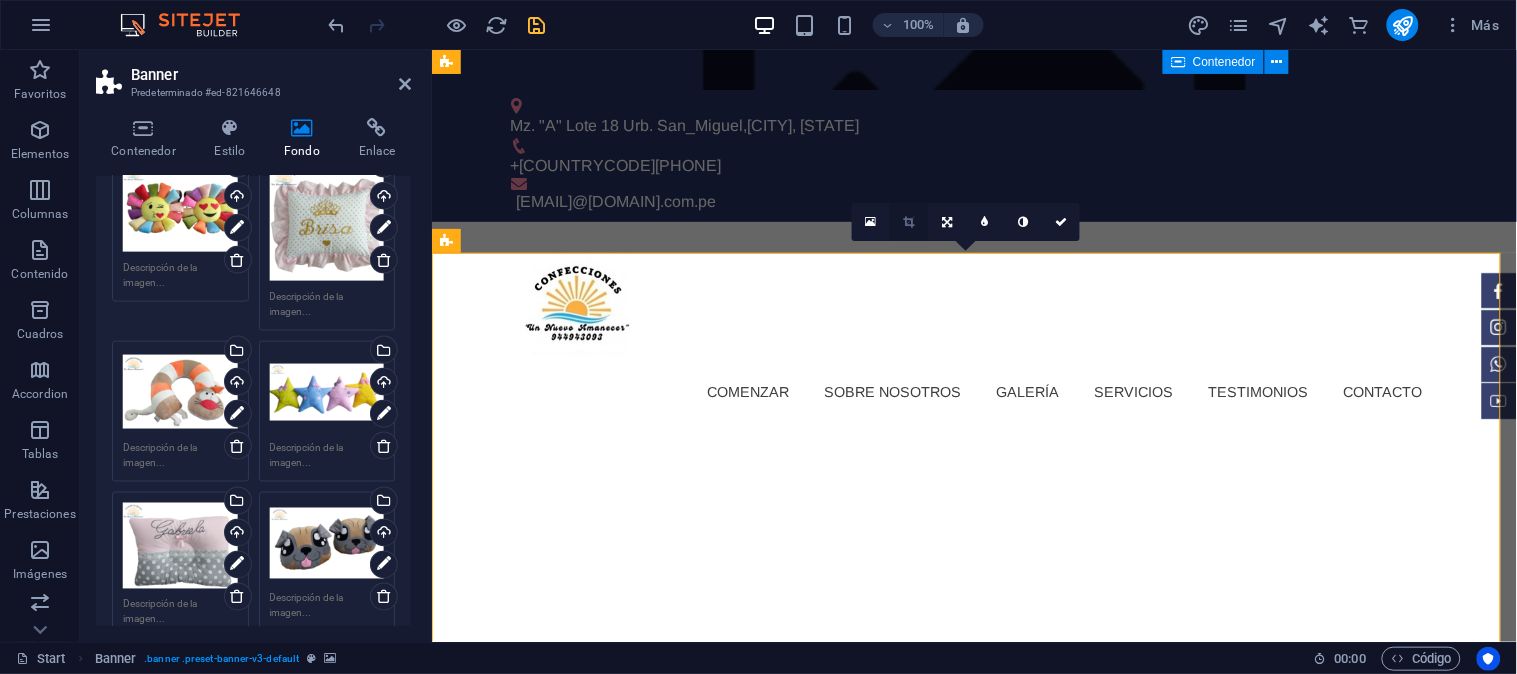 click at bounding box center (909, 222) 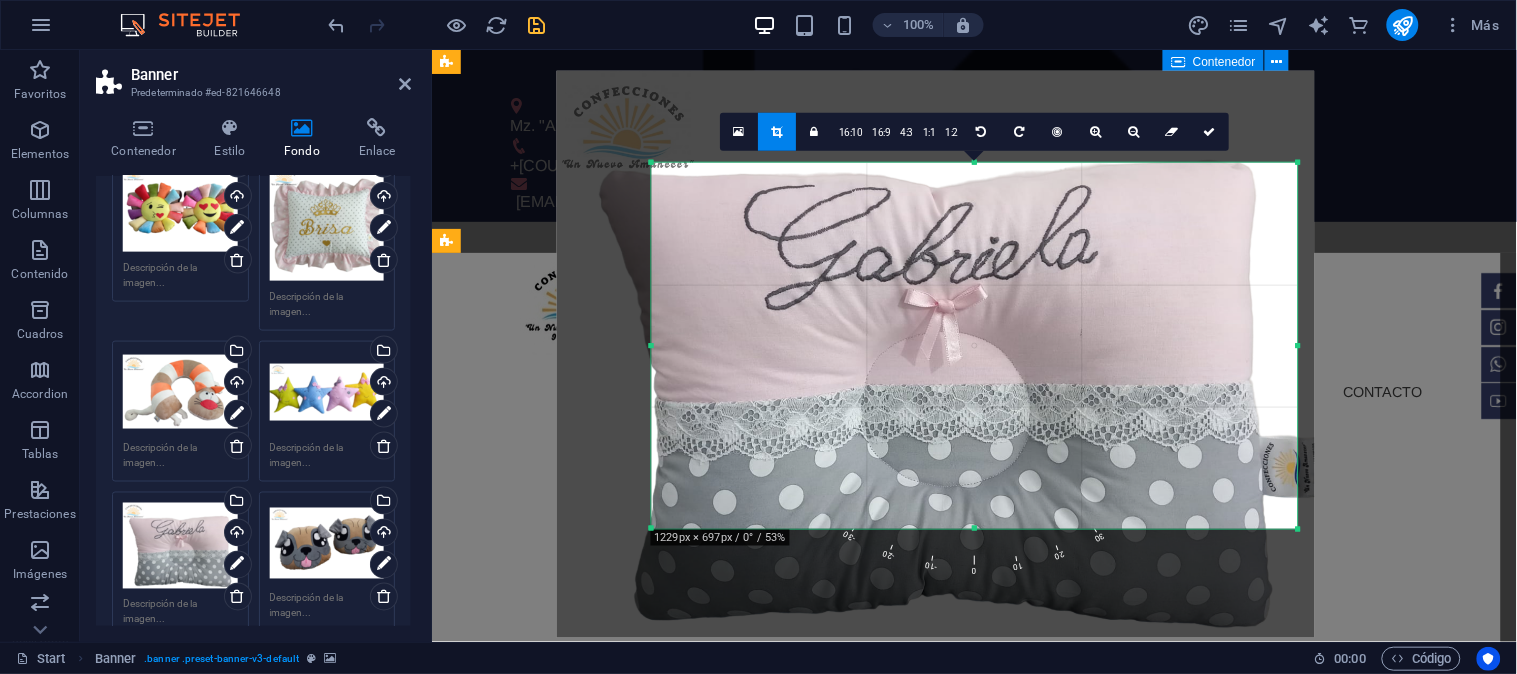drag, startPoint x: 1094, startPoint y: 414, endPoint x: 1503, endPoint y: 632, distance: 463.4706 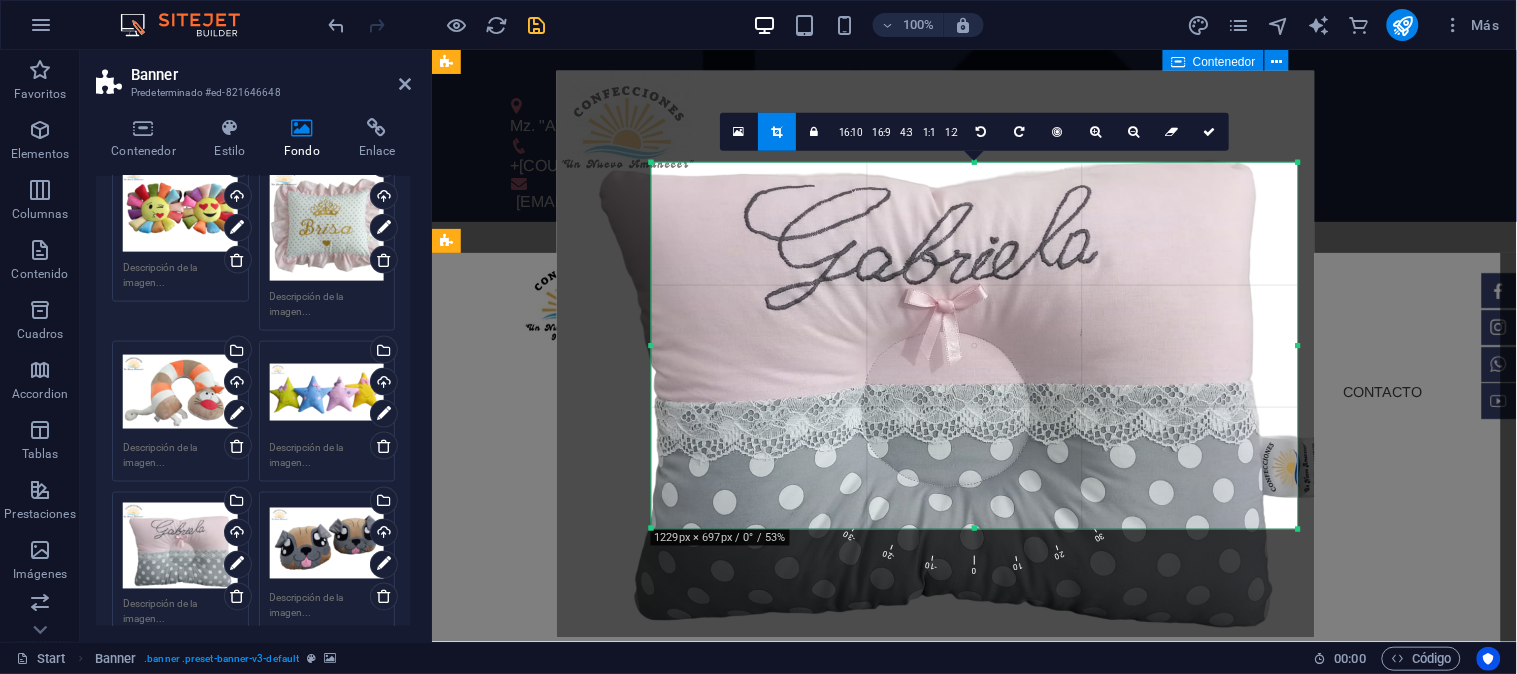 click on "Arrastra aquí para reemplazar el contenido existente. Si quieres crear un elemento nuevo, pulsa “Ctrl”.
H3   Banner   Contenedor   Contenedor   Contenedor   Barra de menús   Menú   Contenedor   Separador   Logo   Texto   Botón   Separador   Contenedor   H2   Galería   Galería   Galería   Contenedor   Texto   Barra de información   Contenedor   Contenedor   Iconos de redes sociales   Icono   Iconos de redes sociales   HTML   Contenedor   Texto   Contenedor   Icono   Texto   Contenedor   Icono 180 170 160 150 140 130 120 110 100 90 80 70 60 50 40 30 20 10 0 -10 -20 -30 -40 -50 -60 -70 -80 -90 -100 -110 -120 -130 -140 -150 -160 -170 451px × 225px / 0° / 237% 16:10 16:9 4:3 1:1 1:2 0 180 170 160 150 140 130 120 110 100 90 80 70 60 50 40 30 20 10 0 -10 -20 -30 -40 -50 -60 -70 -80 -90 -100 -110 -120 -130 -140 -150 -160 -170 1752px × 874px / 0° / 61% 16:10 16:9 4:3 1:1 1:2 0 180 170 160 150 140 130 120 110 100 90 80 70 60 50 40 30 20 10 0 -10 -20 -30 -40 -50 -60 -70 -80 -90 -100 0" at bounding box center [974, 346] 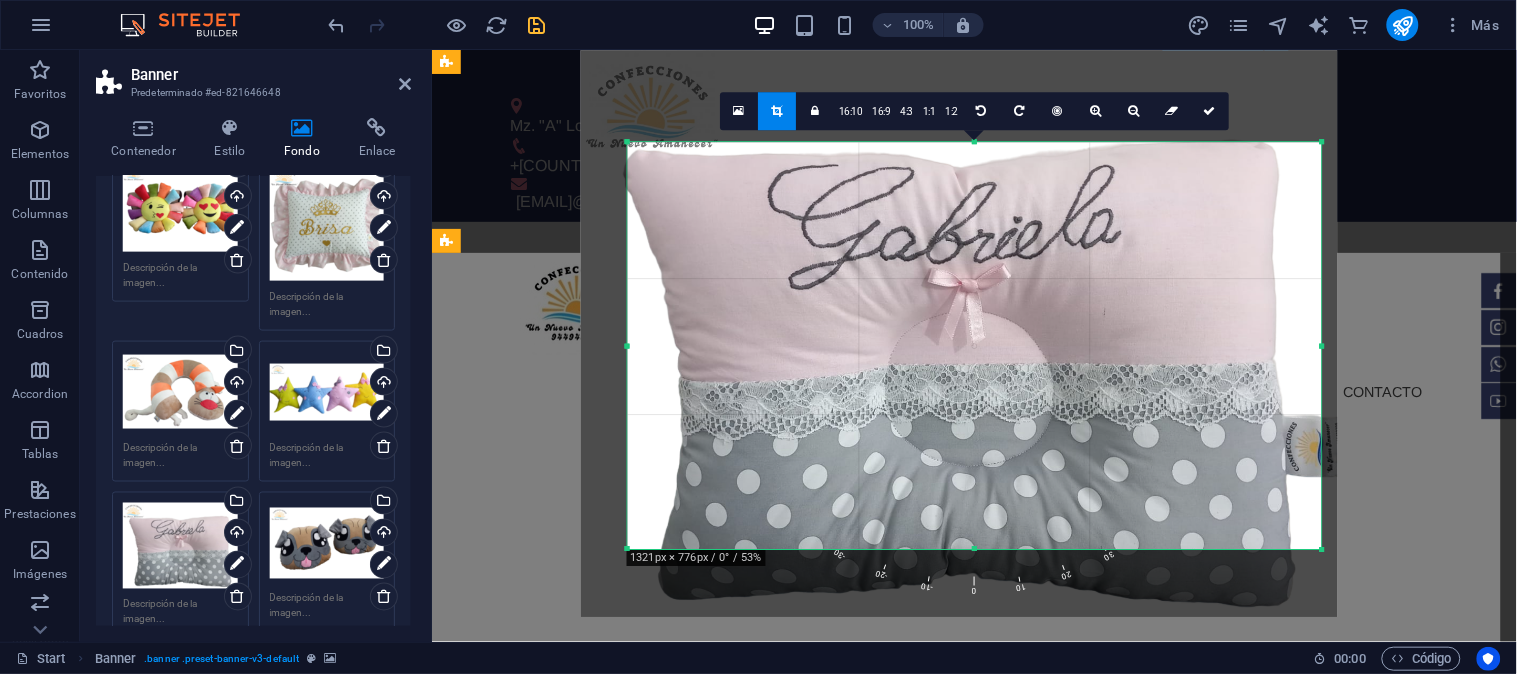 drag, startPoint x: 652, startPoint y: 525, endPoint x: 604, endPoint y: 566, distance: 63.126858 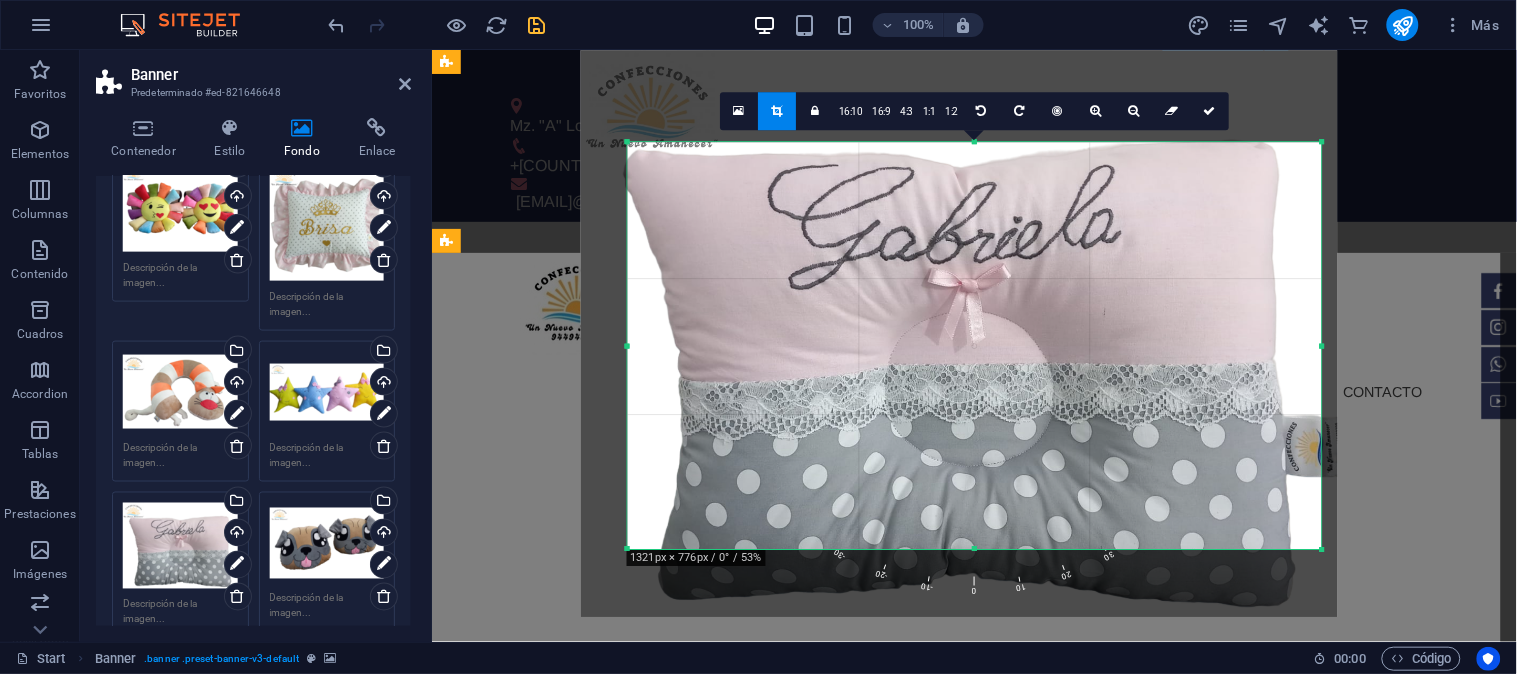 click on "180 170 160 150 140 130 120 110 100 90 80 70 60 50 40 30 20 10 0 -10 -20 -30 -40 -50 -60 -70 -80 -90 -100 -110 -120 -130 -140 -150 -160 -170 1321px × 776px / 0° / 53% 16:10 16:9 4:3 1:1 1:2 0" at bounding box center [974, 345] 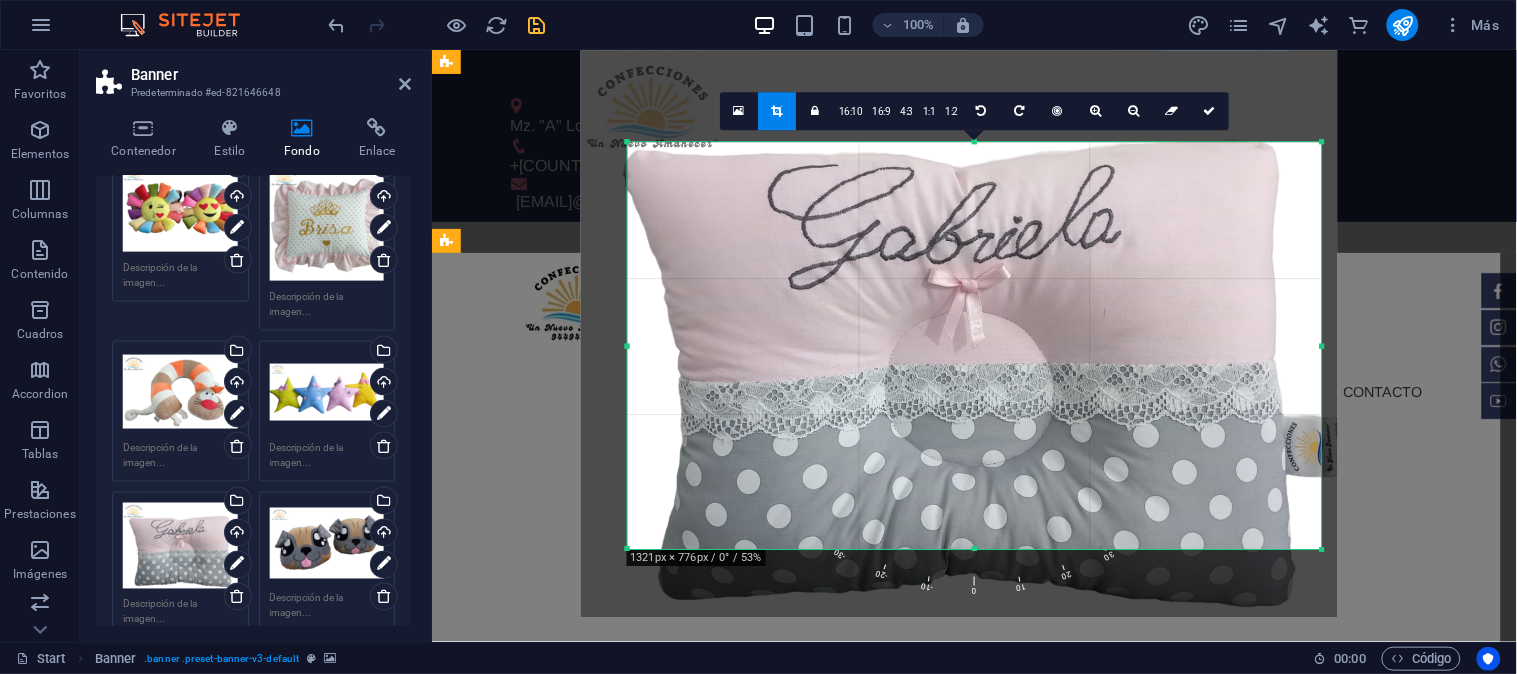 drag, startPoint x: 781, startPoint y: 113, endPoint x: 618, endPoint y: 104, distance: 163.24828 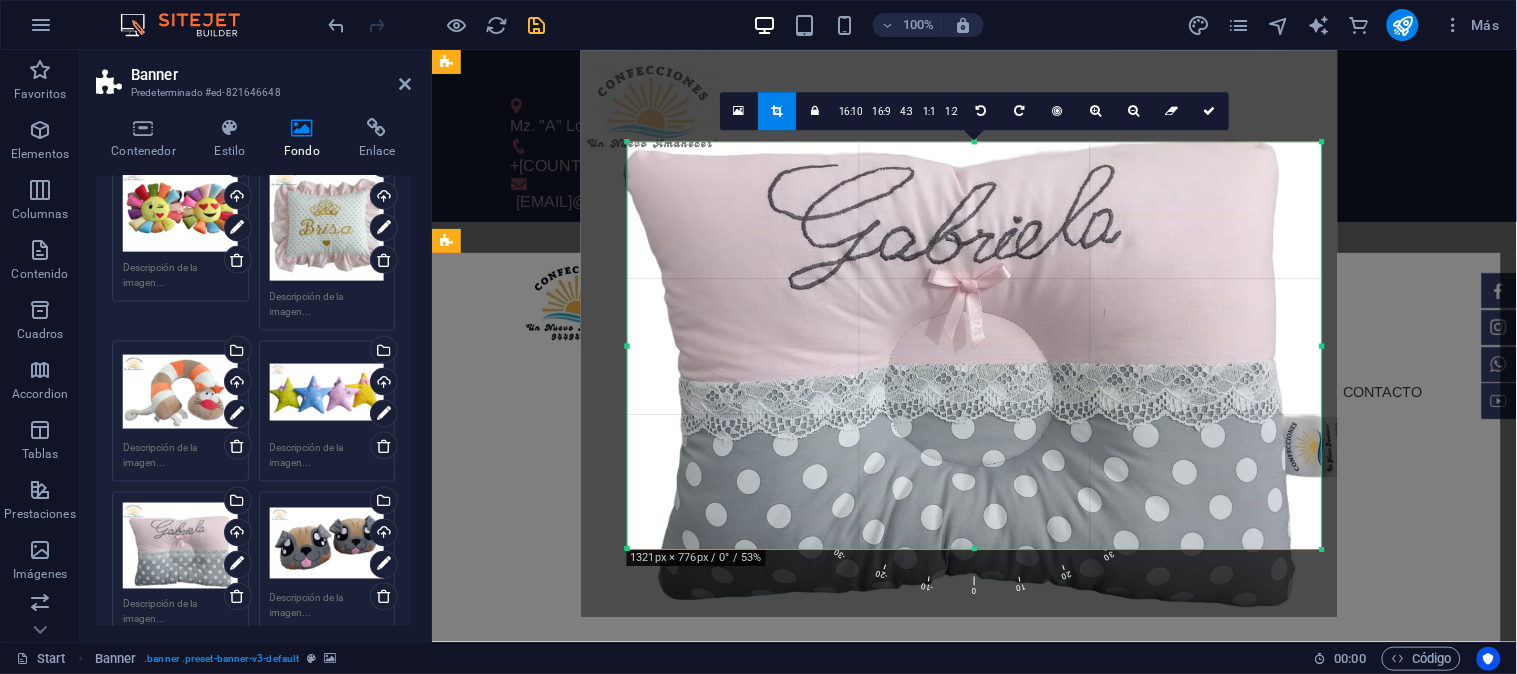 click at bounding box center [776, 111] 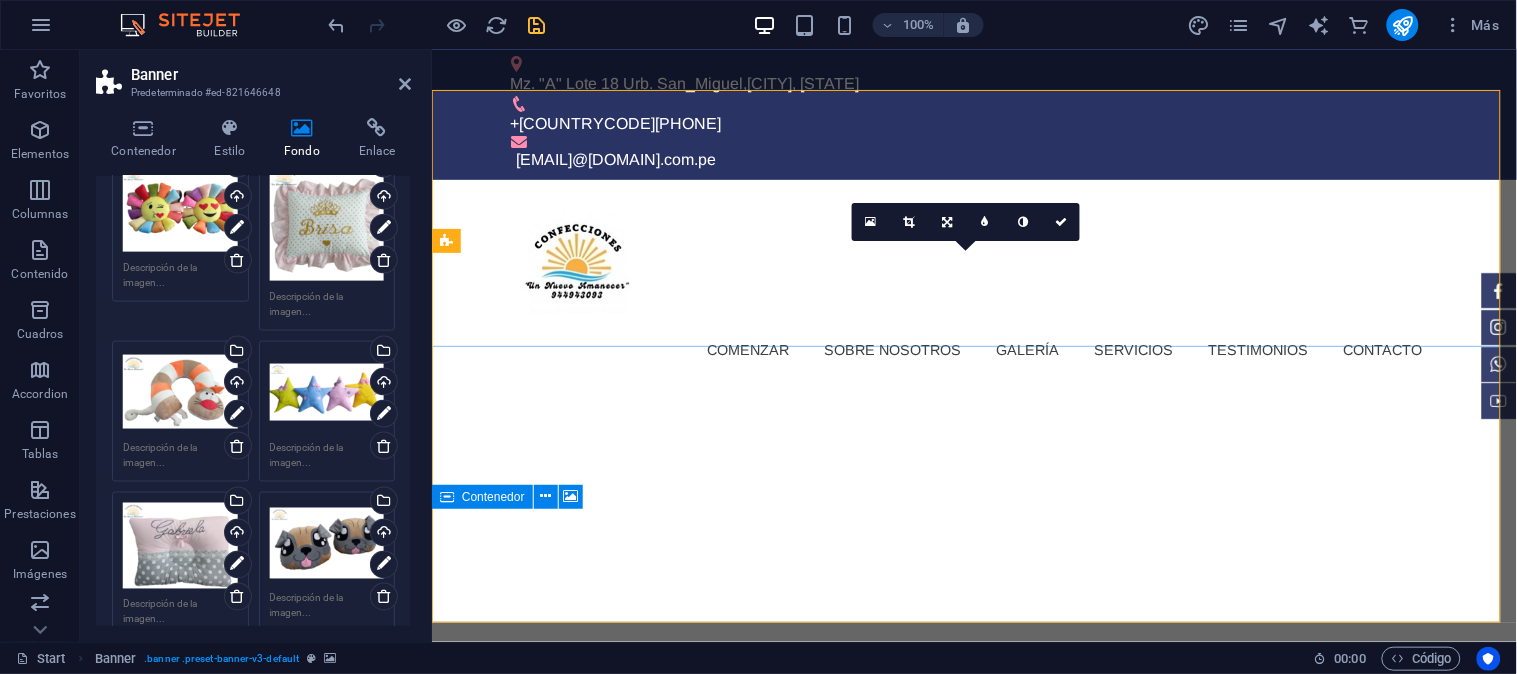 scroll, scrollTop: 0, scrollLeft: 0, axis: both 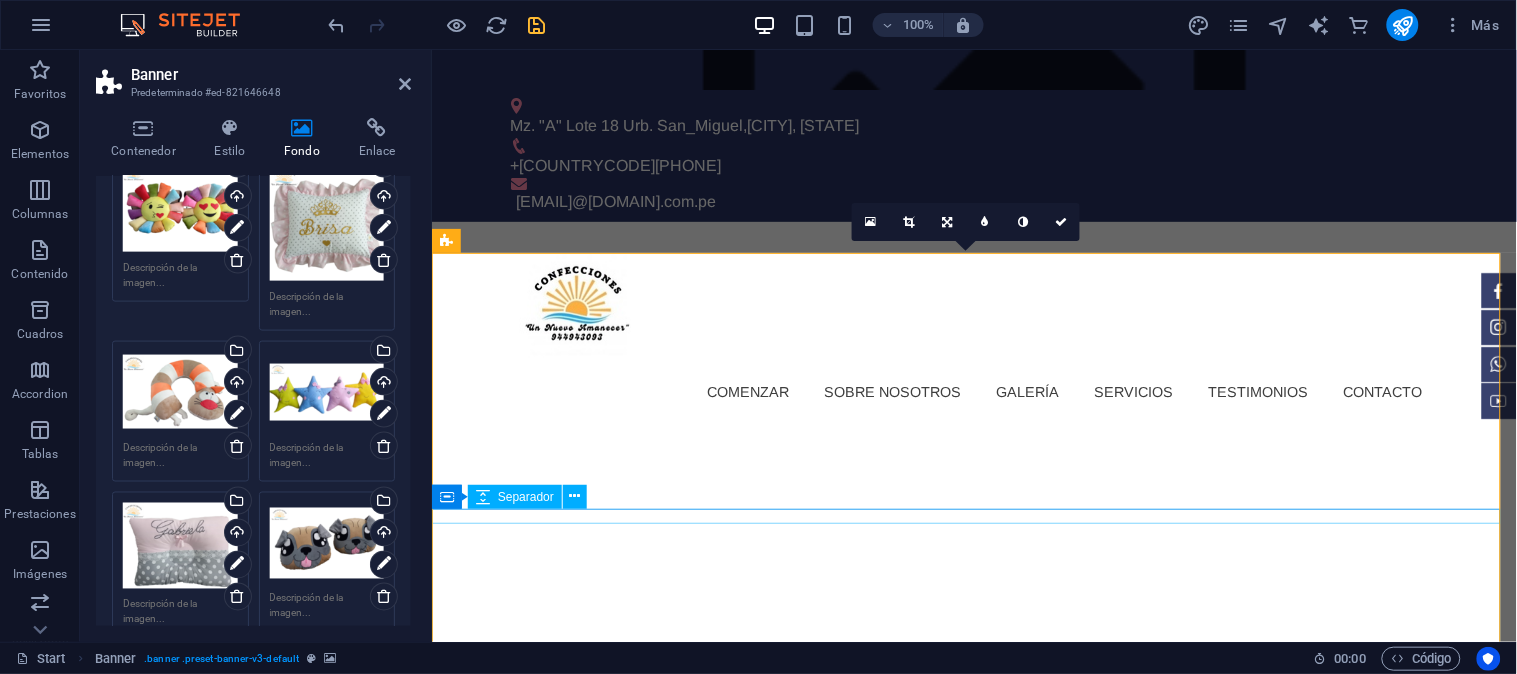 click at bounding box center [973, 1373] 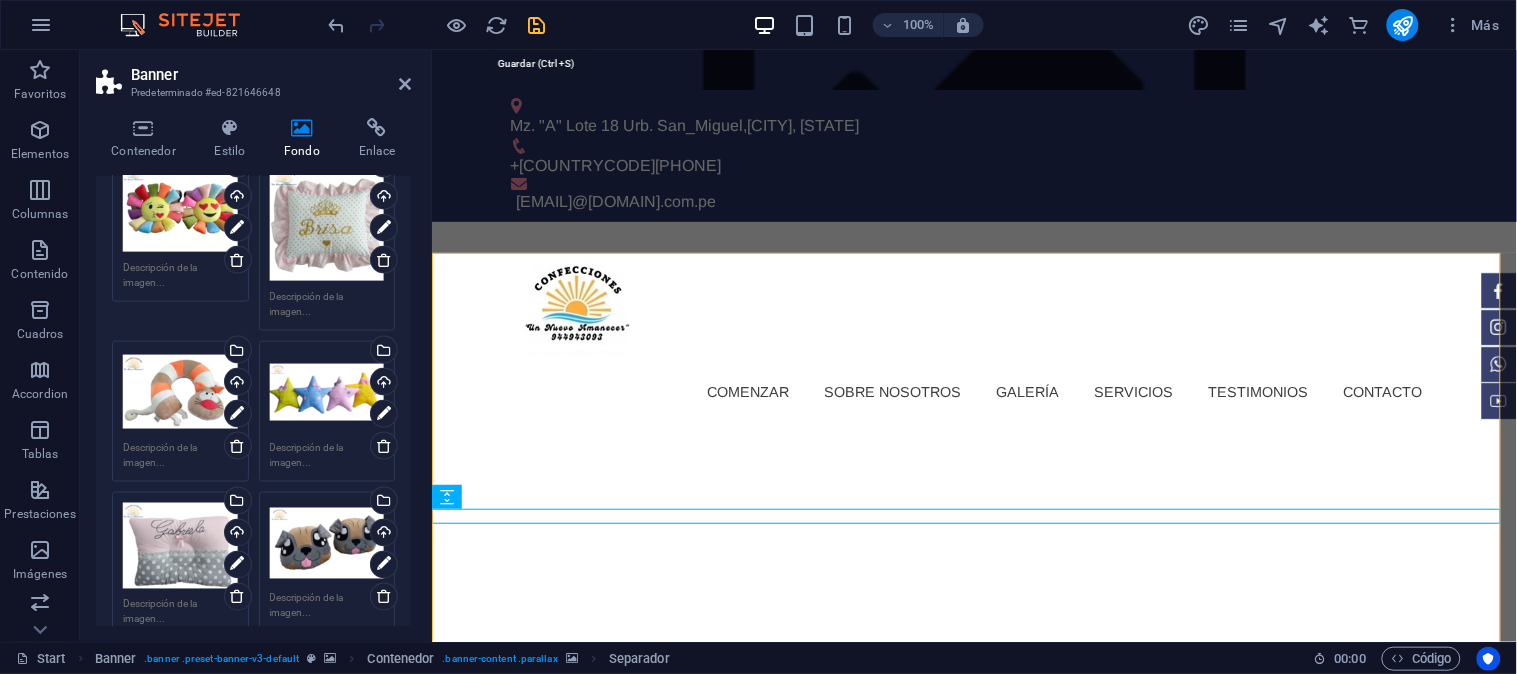 click at bounding box center [537, 25] 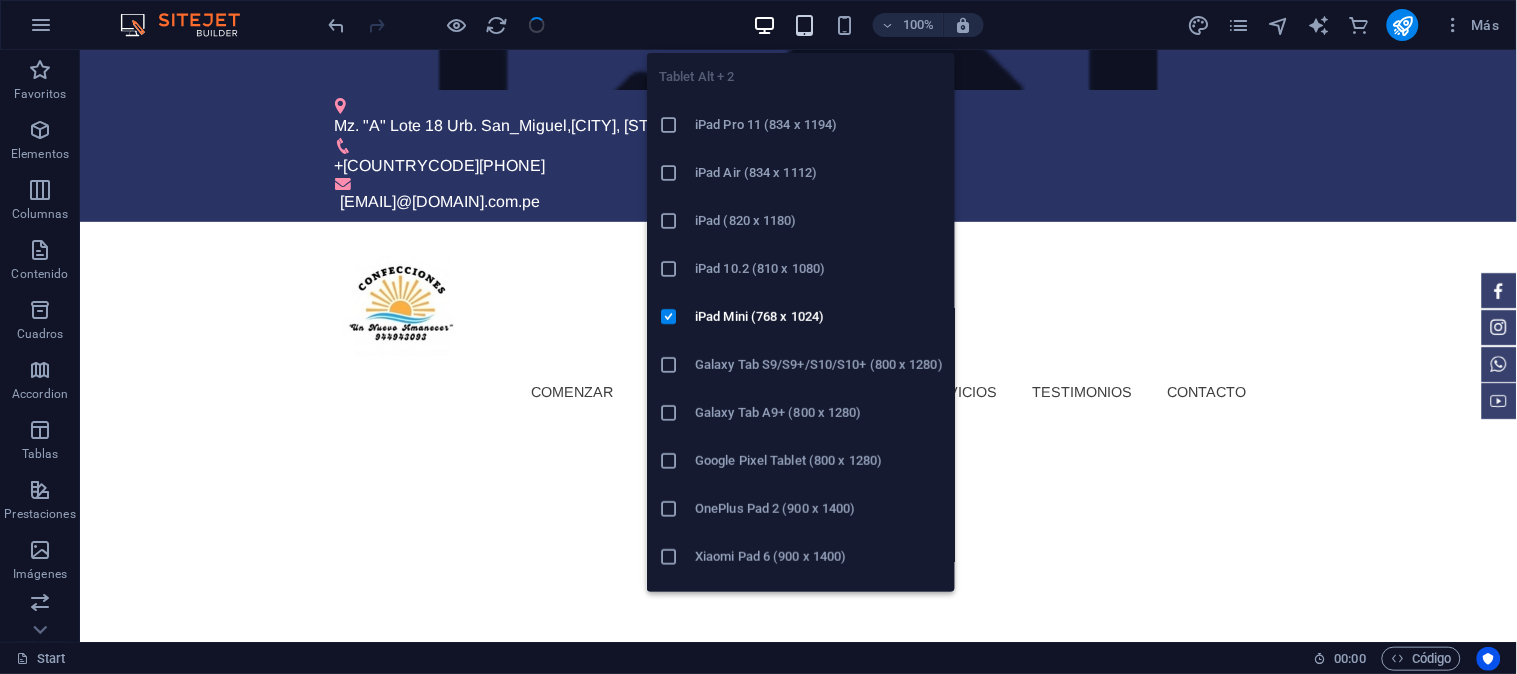 click at bounding box center [804, 25] 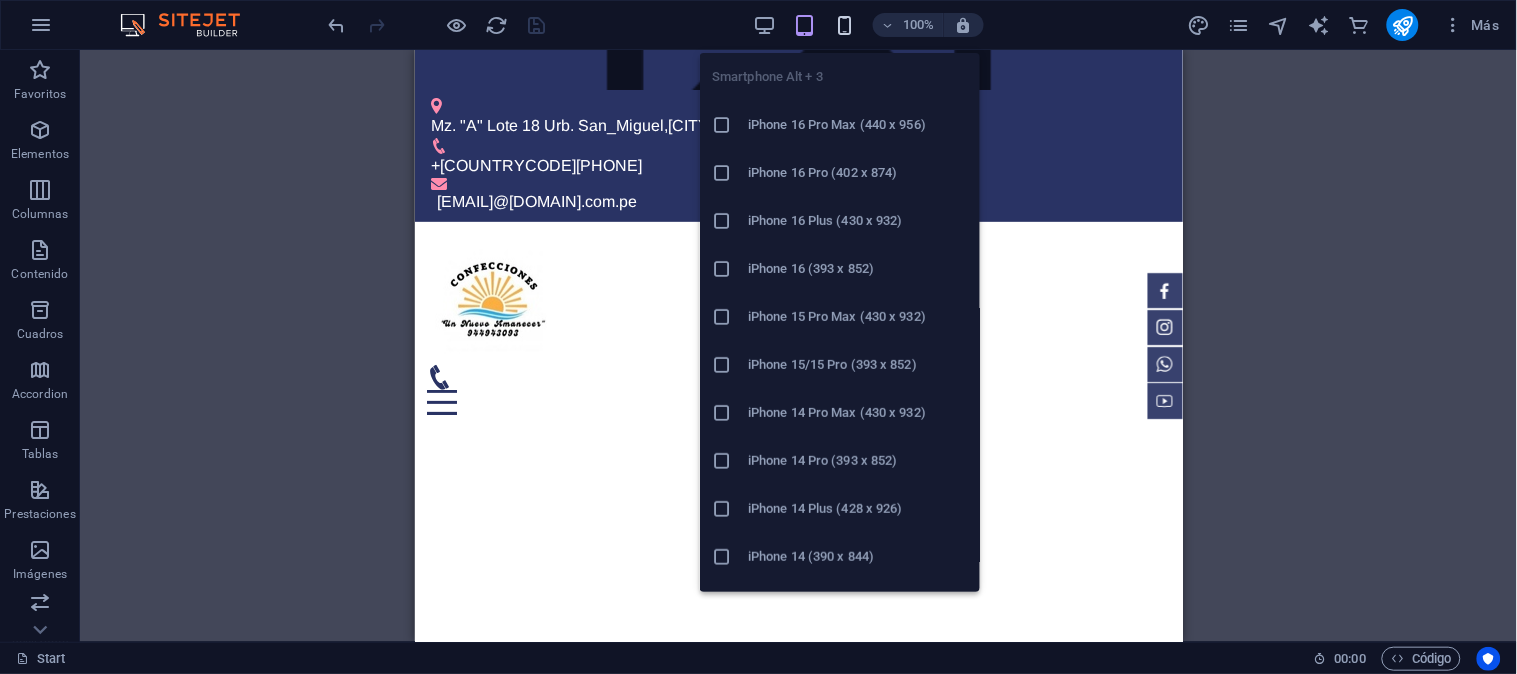 click at bounding box center (844, 25) 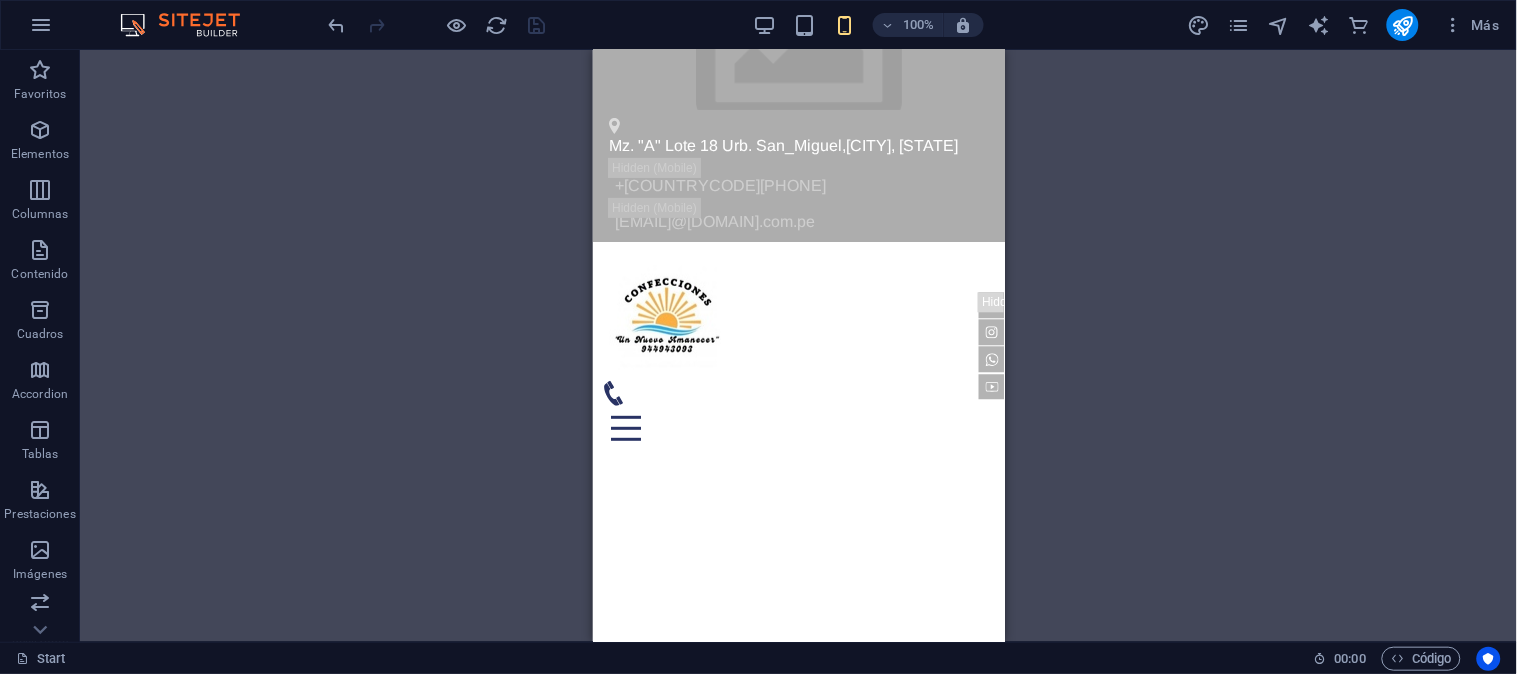 scroll, scrollTop: 111, scrollLeft: 0, axis: vertical 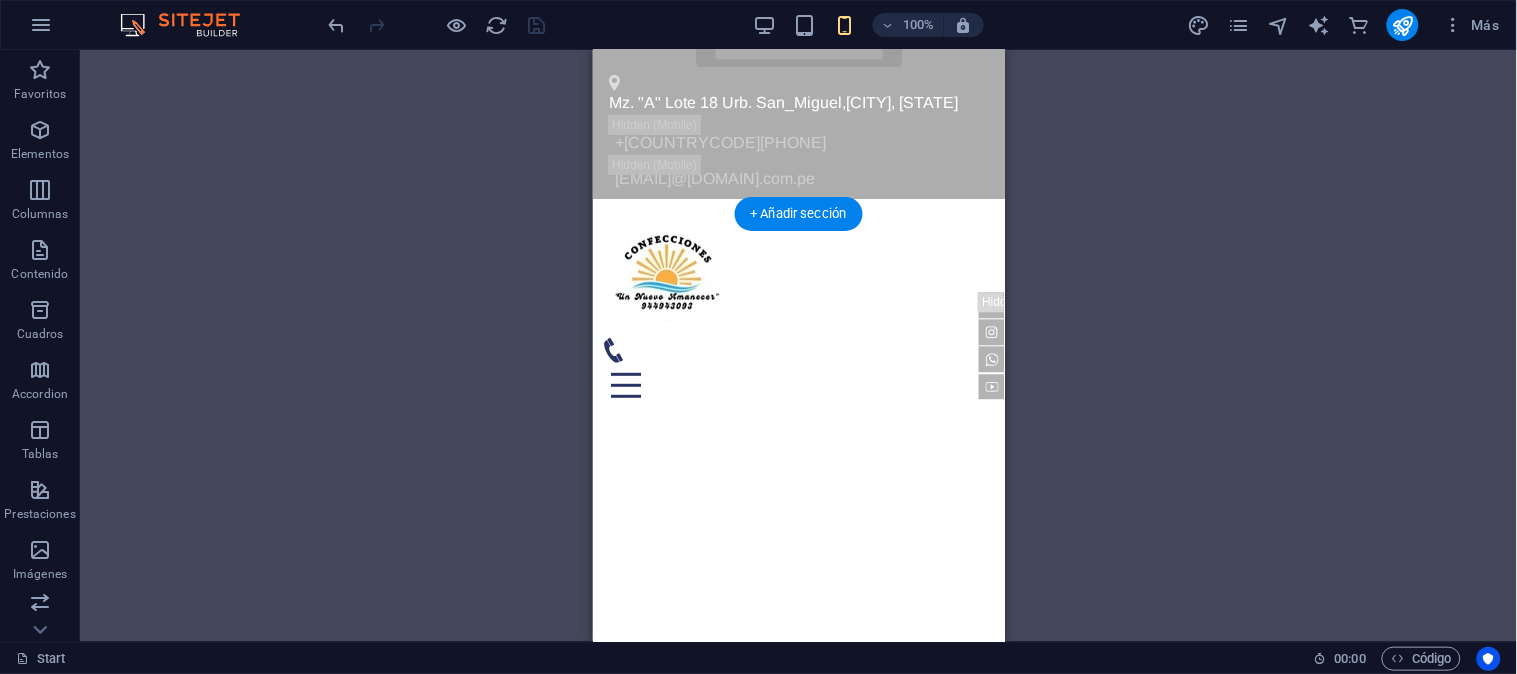 click at bounding box center [592, 456] 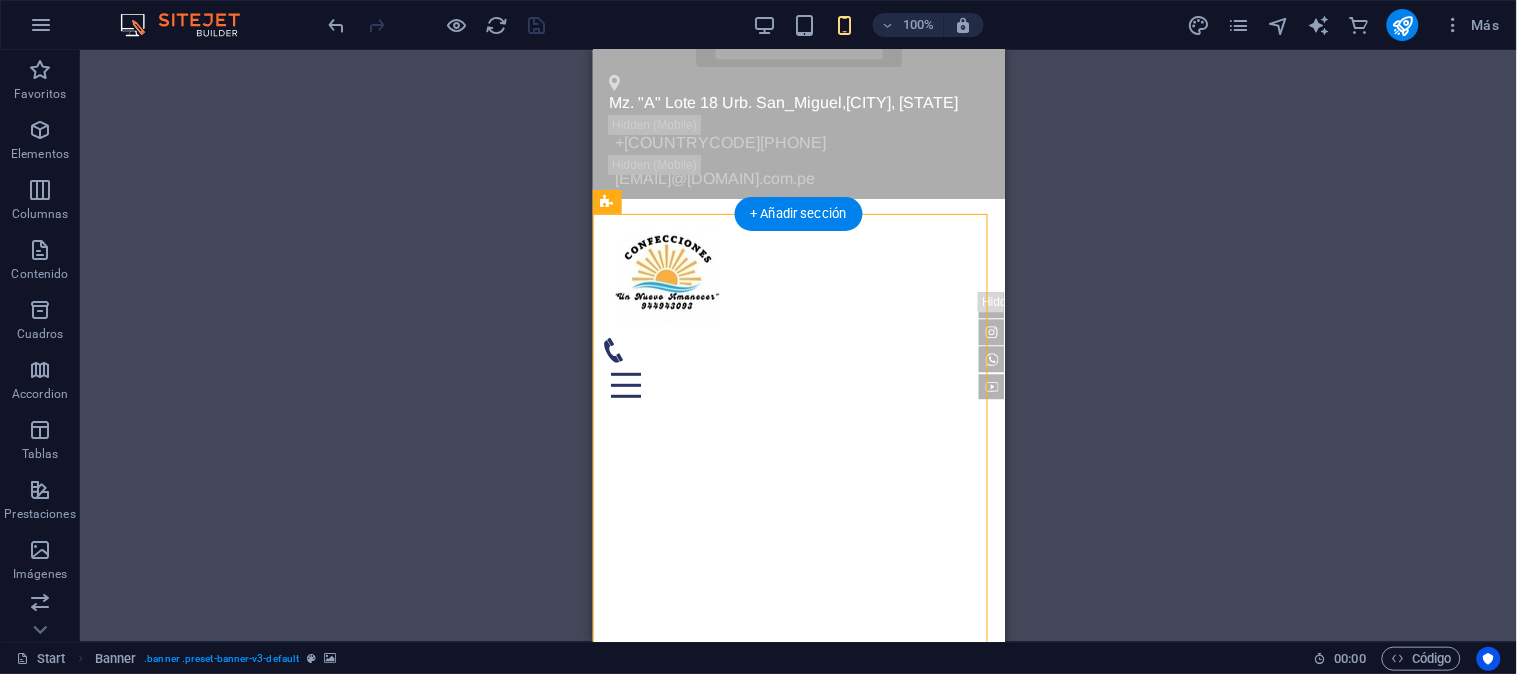 click at bounding box center [592, 456] 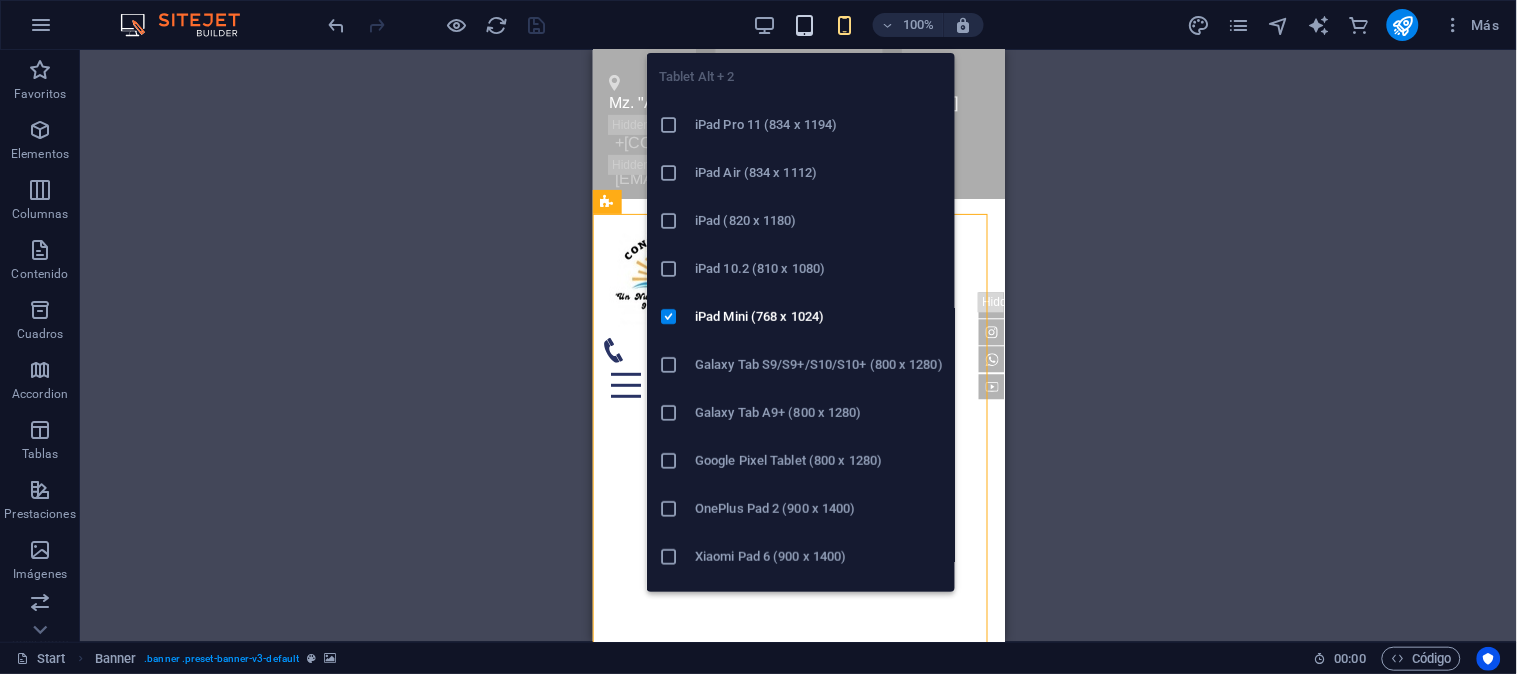 click at bounding box center [804, 25] 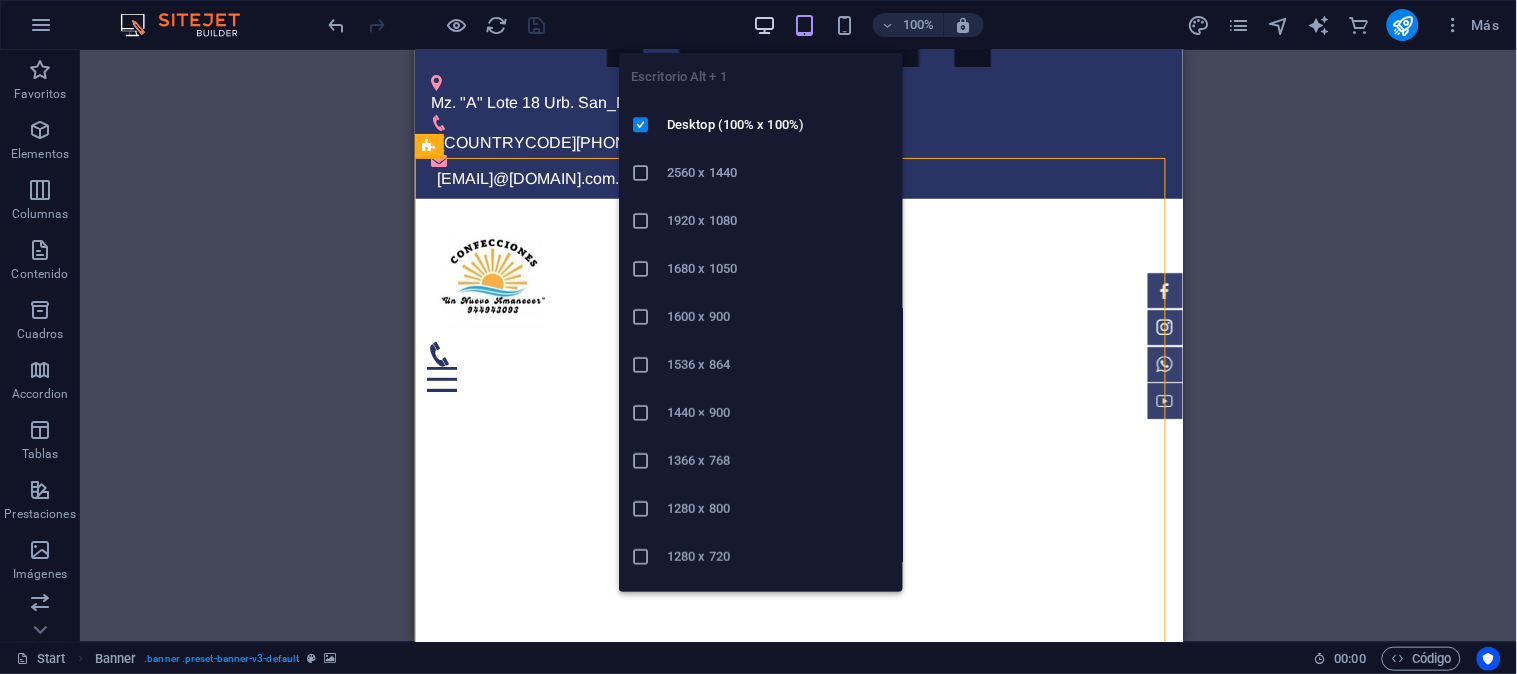 click at bounding box center (764, 25) 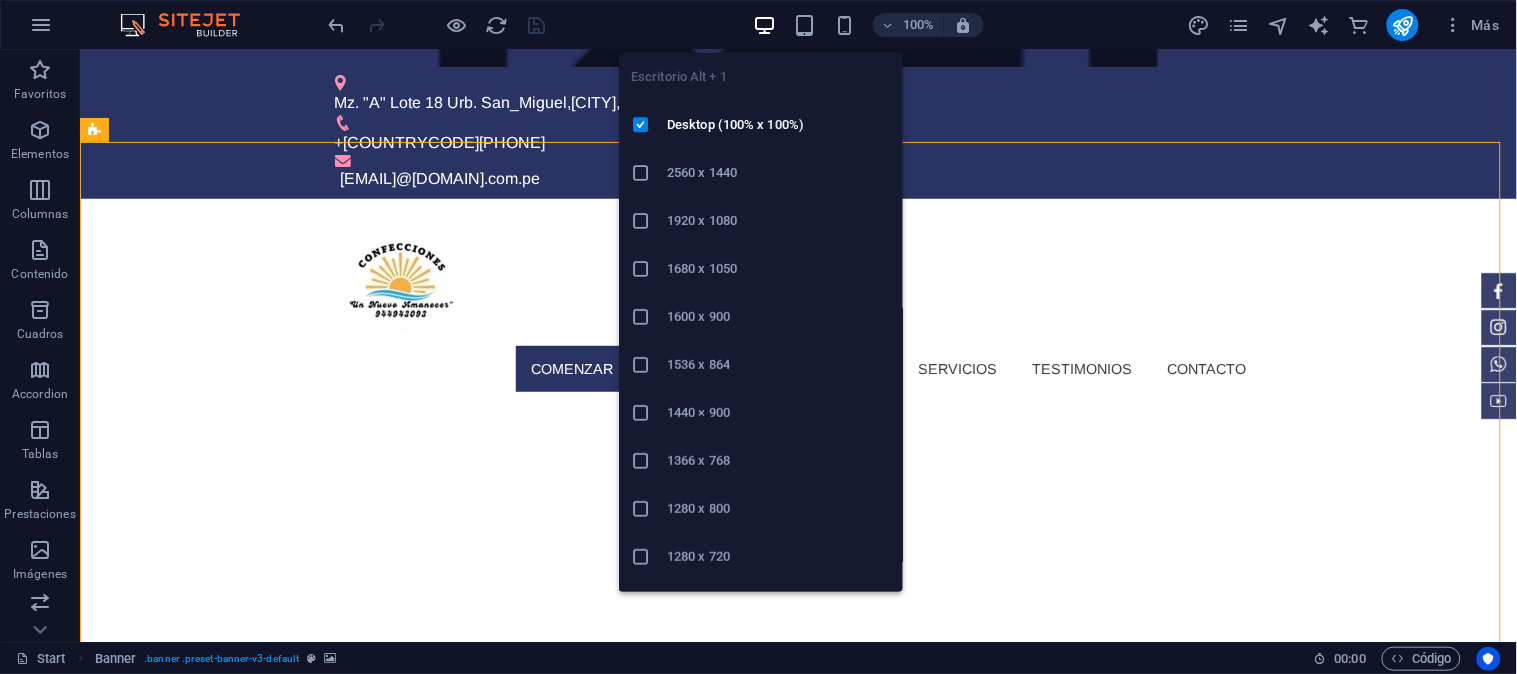 scroll, scrollTop: 83, scrollLeft: 0, axis: vertical 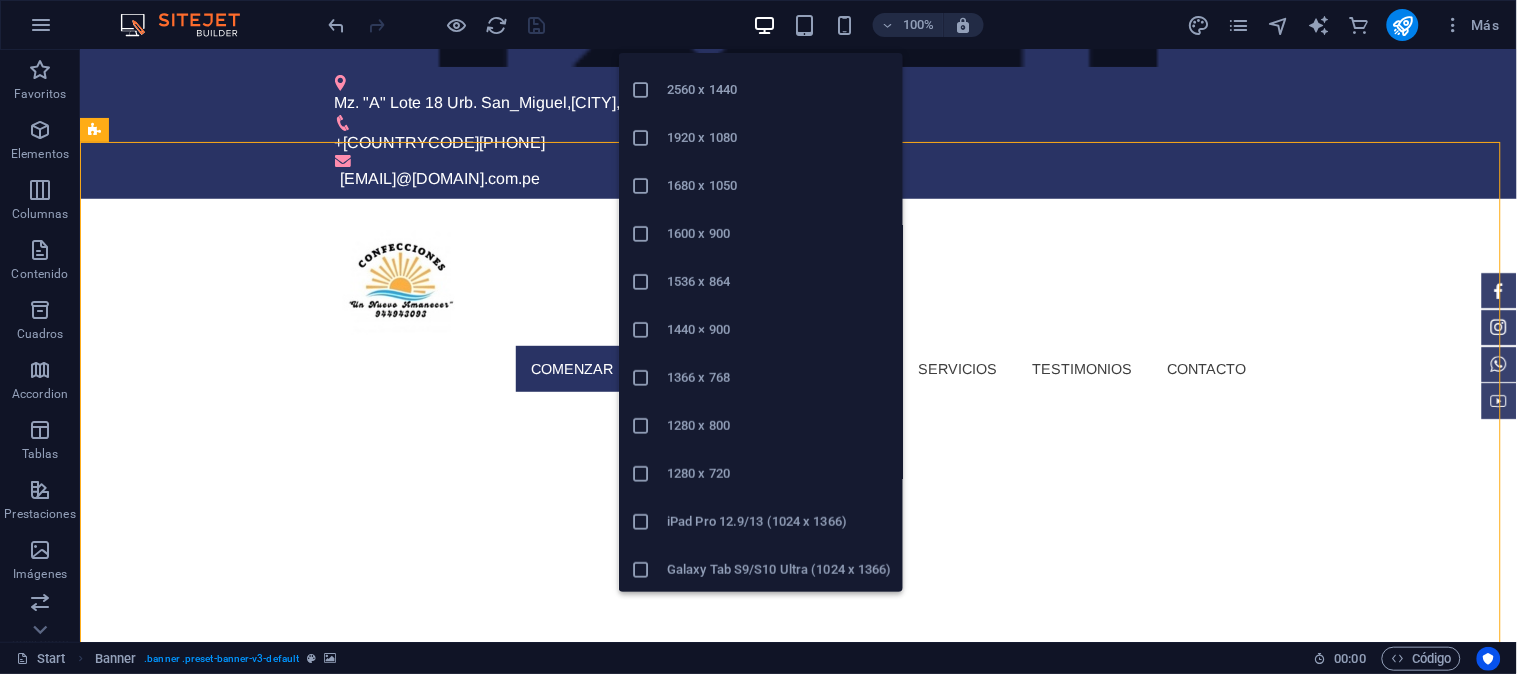 click at bounding box center [641, 474] 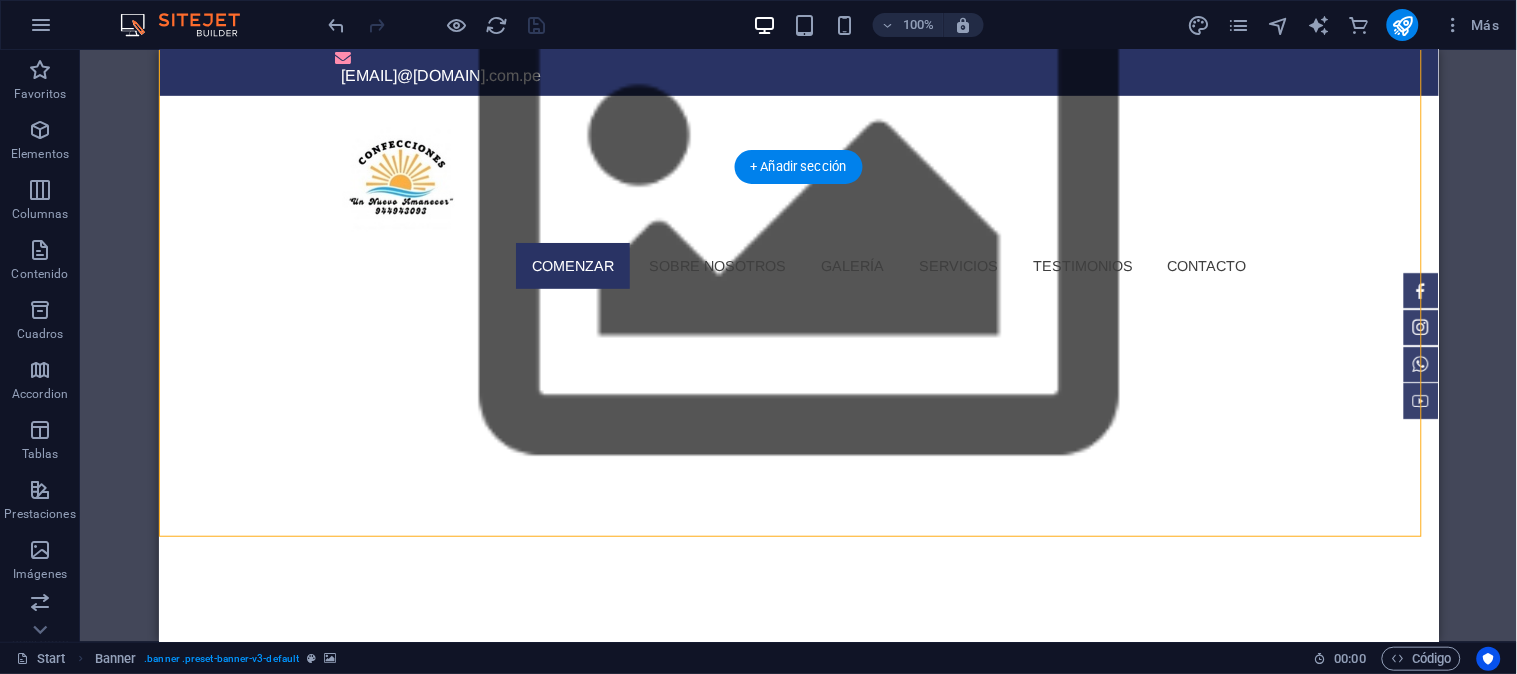 scroll, scrollTop: 0, scrollLeft: 0, axis: both 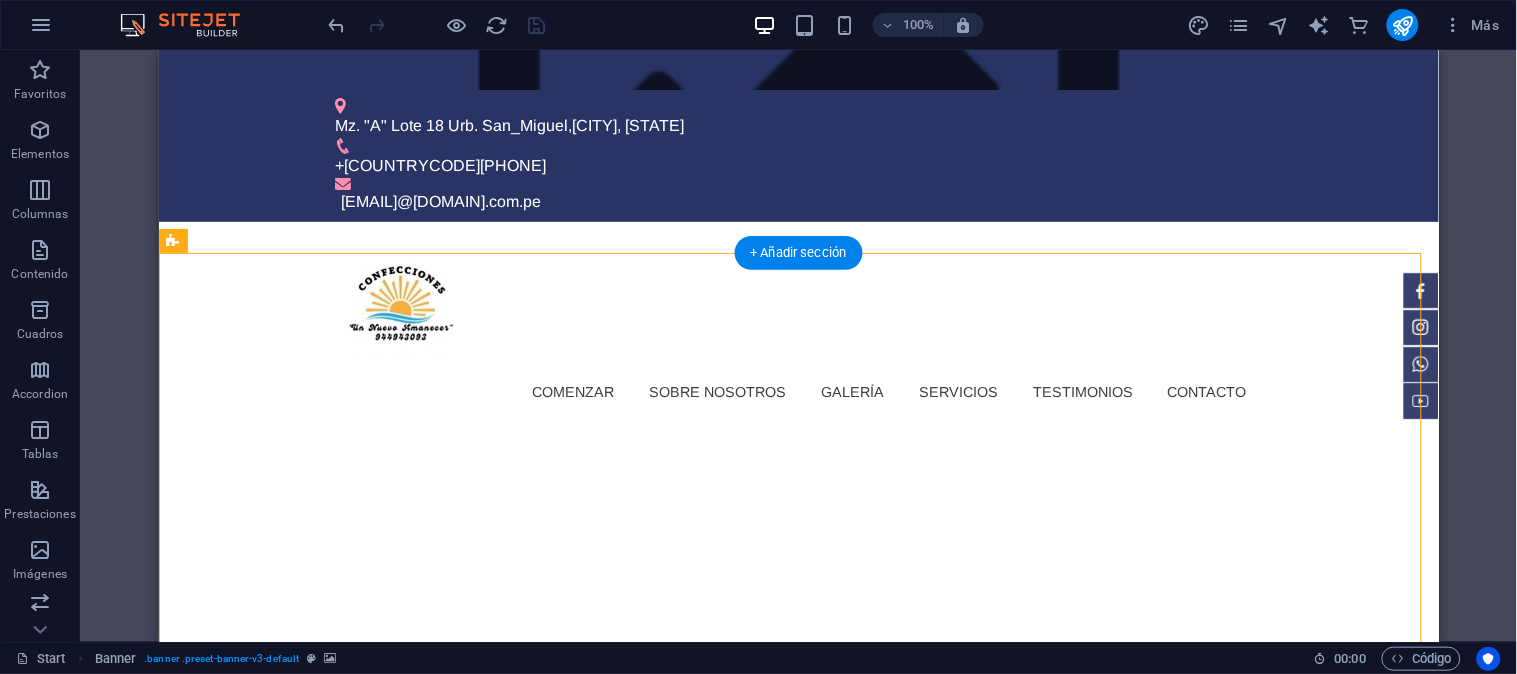 click at bounding box center [158, 471] 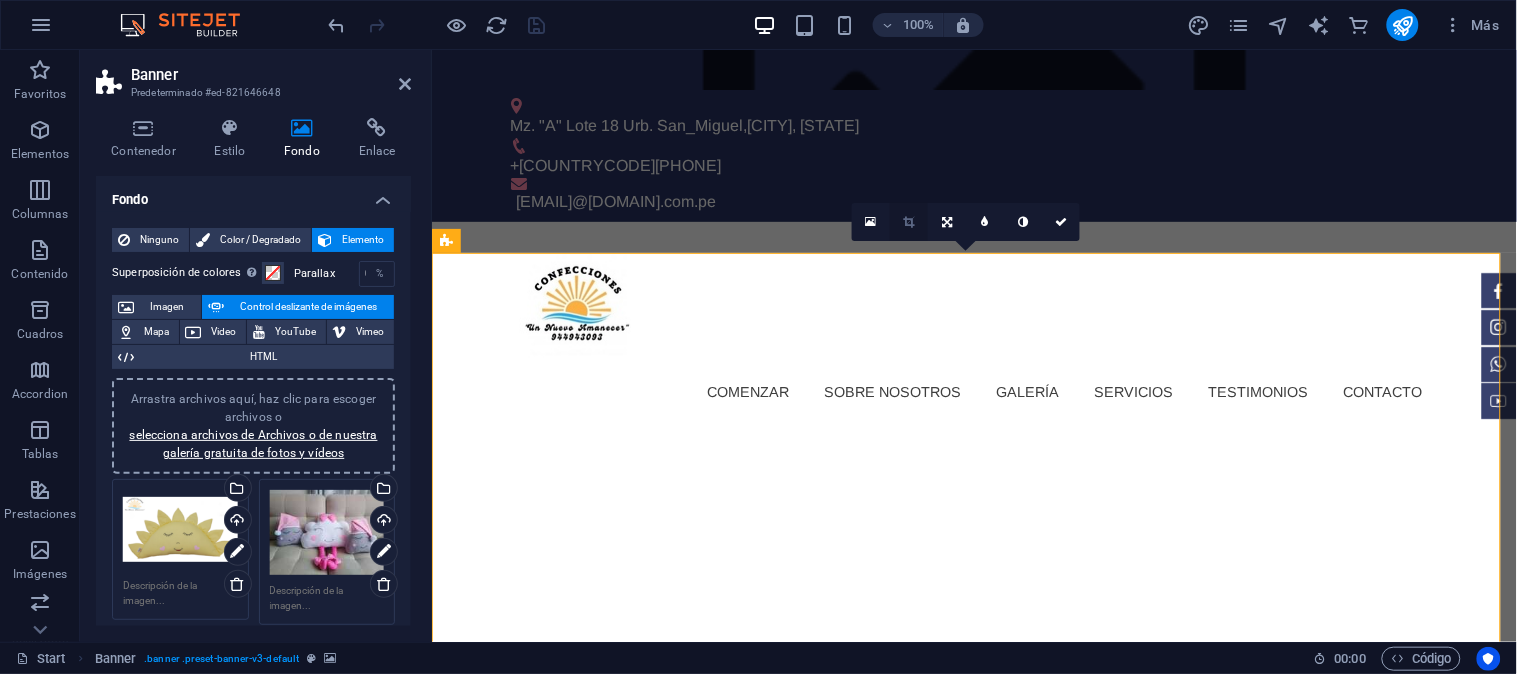 click at bounding box center (909, 222) 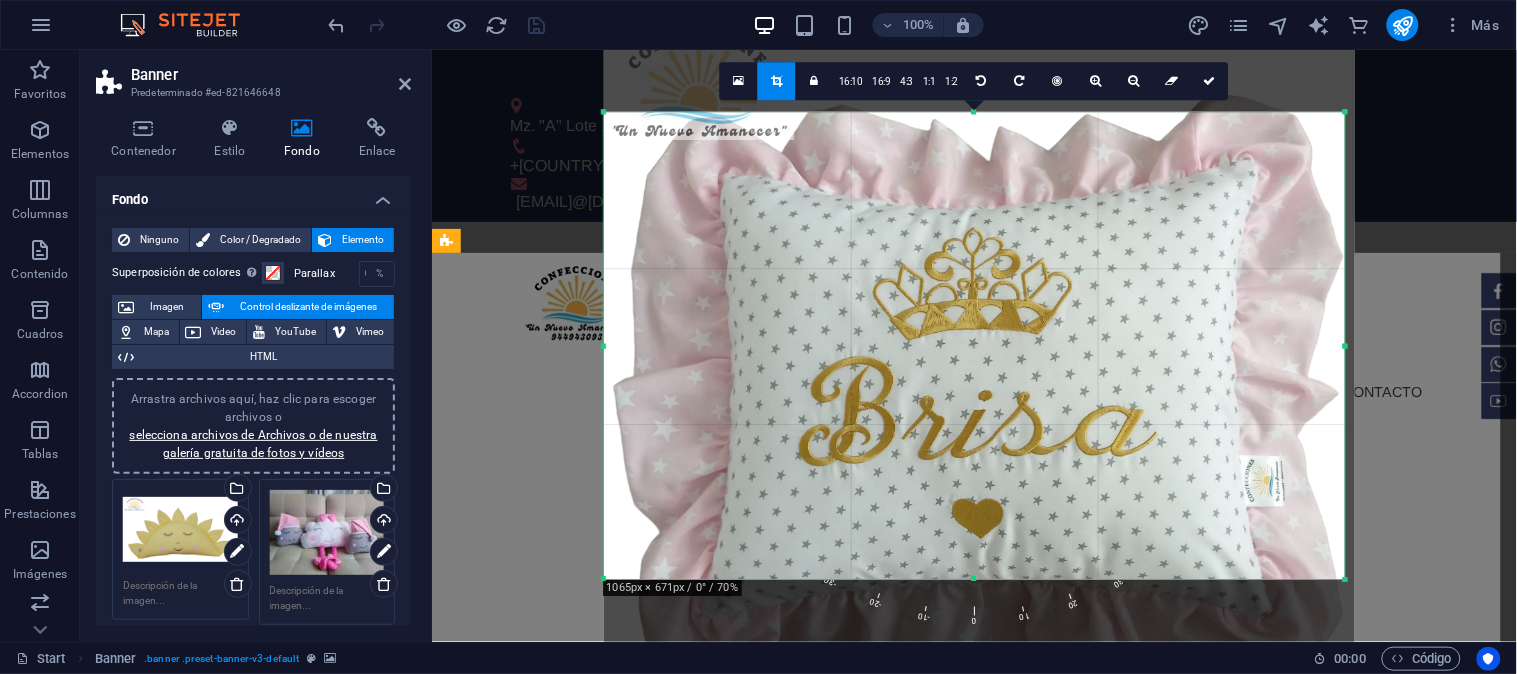 click on "Arrastra aquí para reemplazar el contenido existente. Si quieres crear un elemento nuevo, pulsa “Ctrl”." at bounding box center [974, 346] 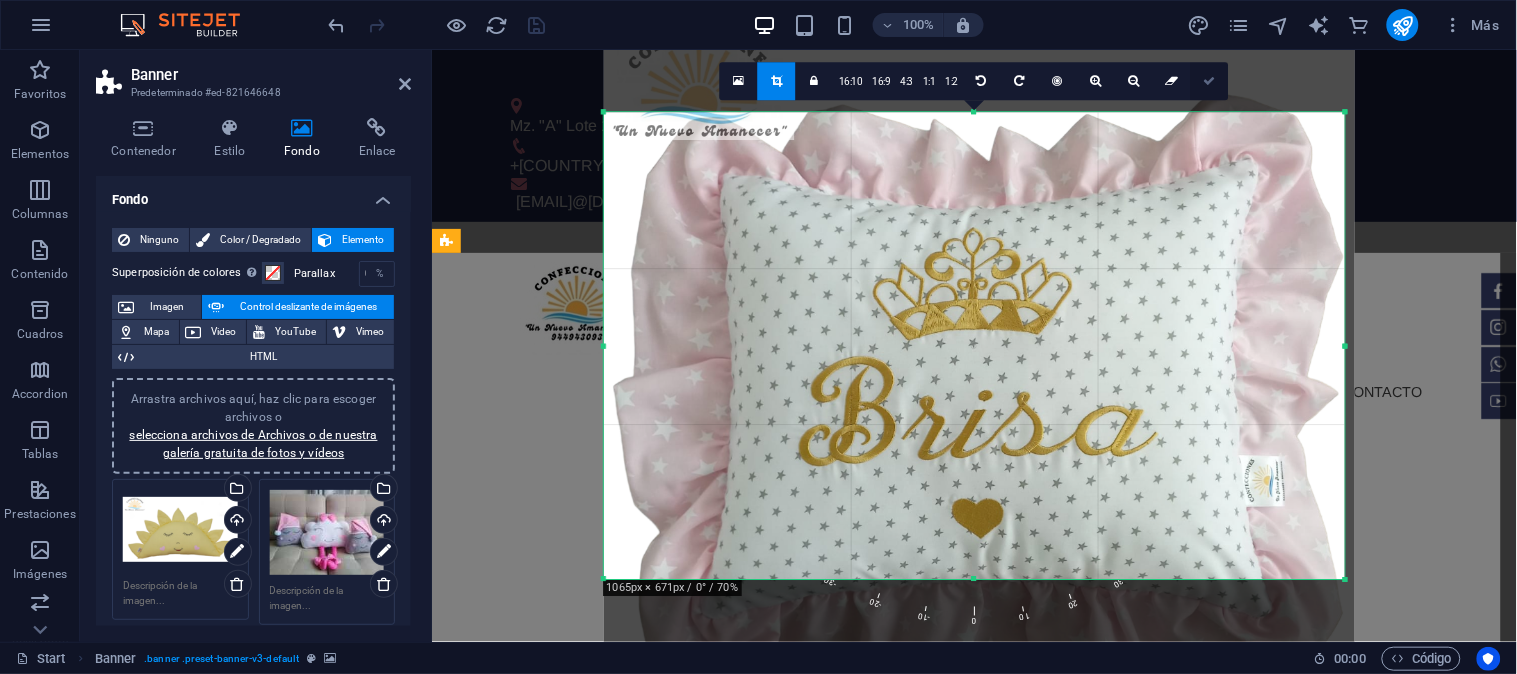 click at bounding box center (1210, 81) 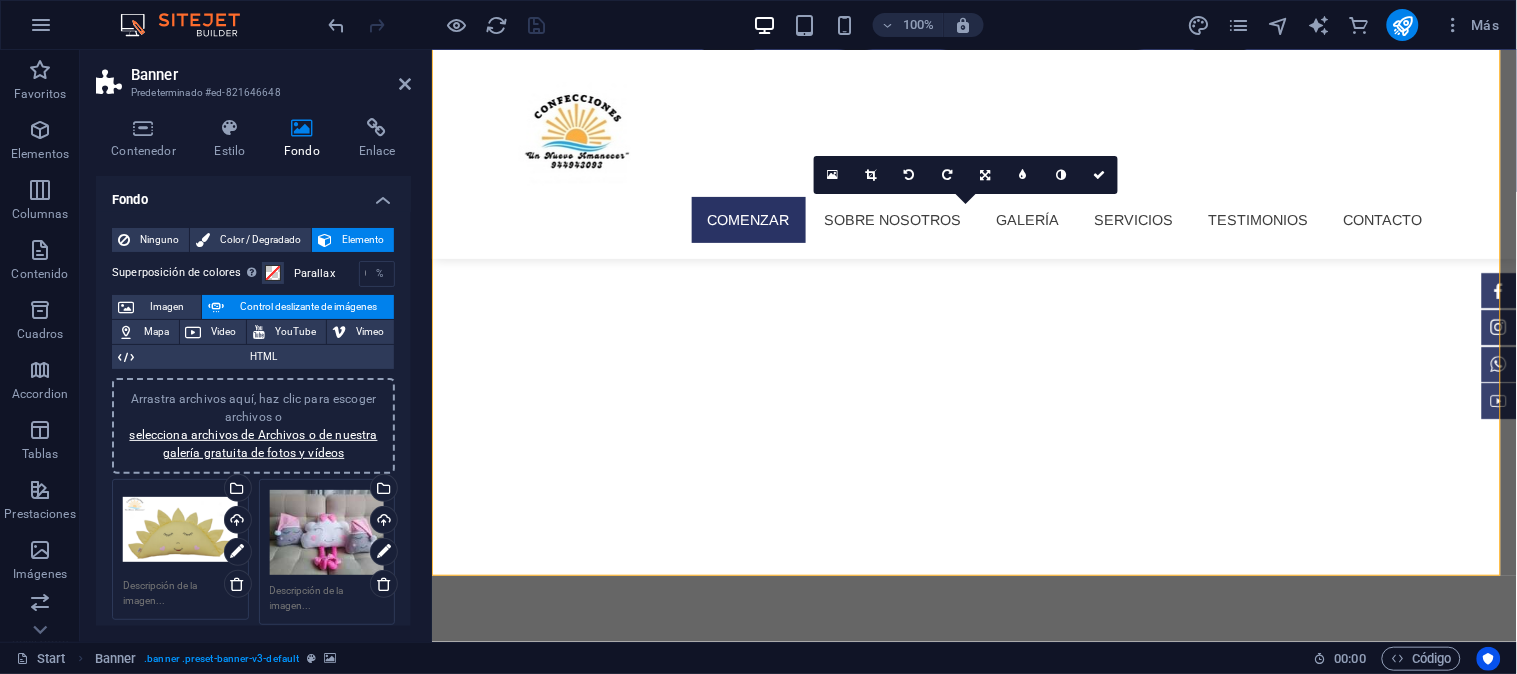 scroll, scrollTop: 0, scrollLeft: 0, axis: both 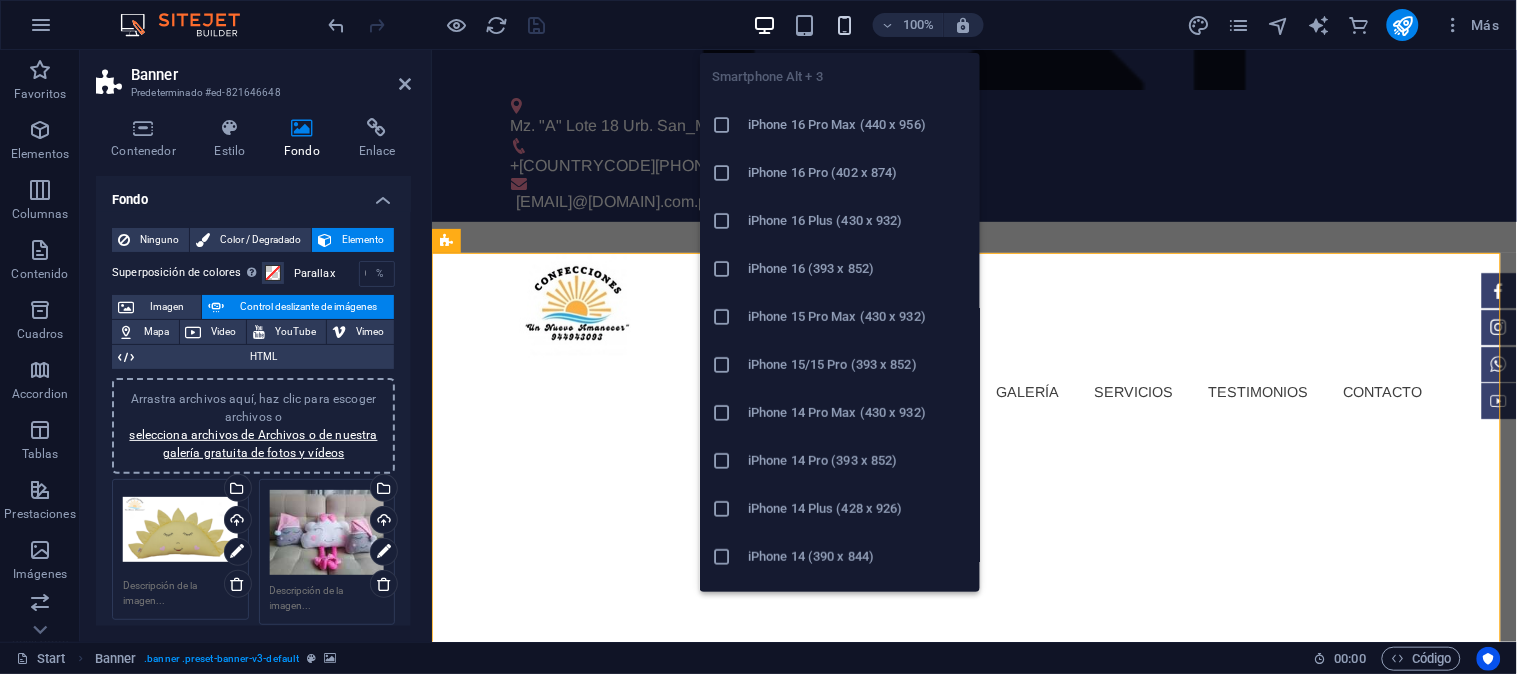 click at bounding box center (844, 25) 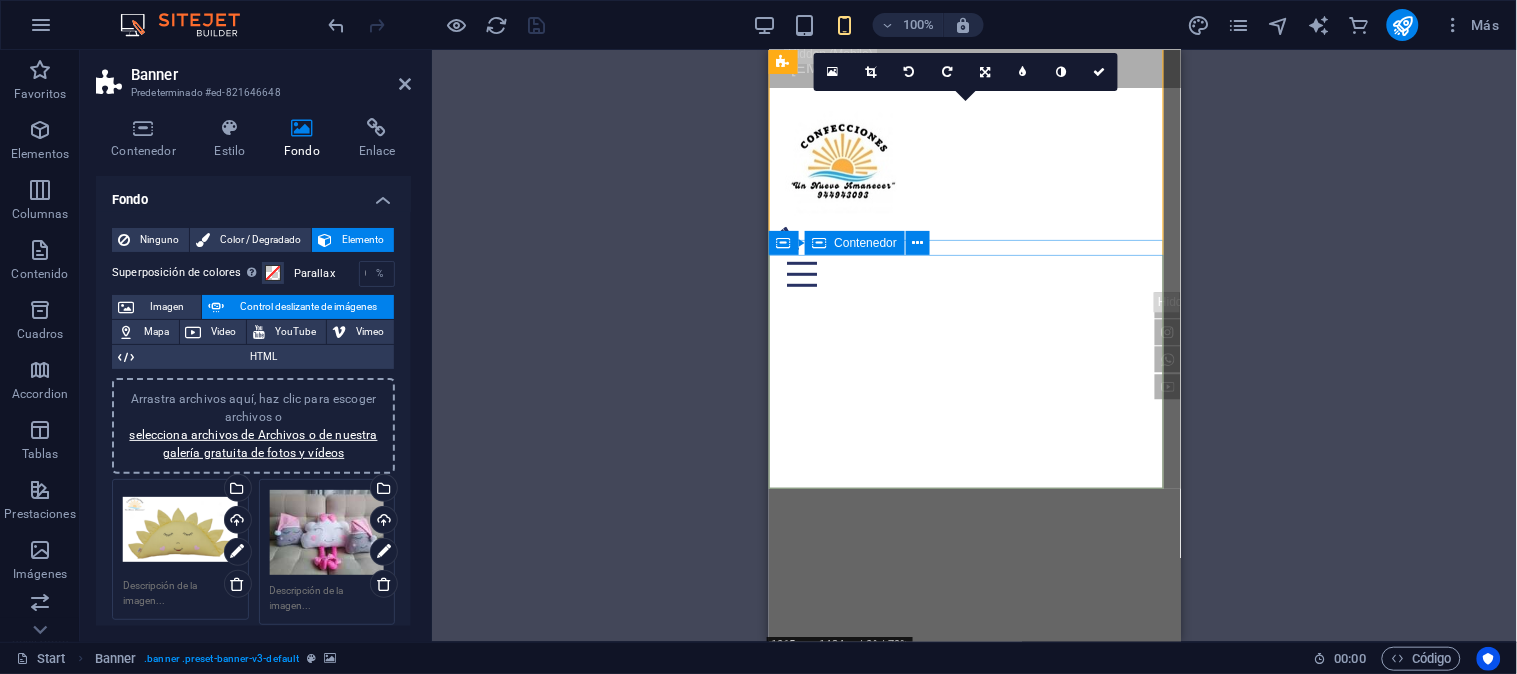 scroll, scrollTop: 0, scrollLeft: 0, axis: both 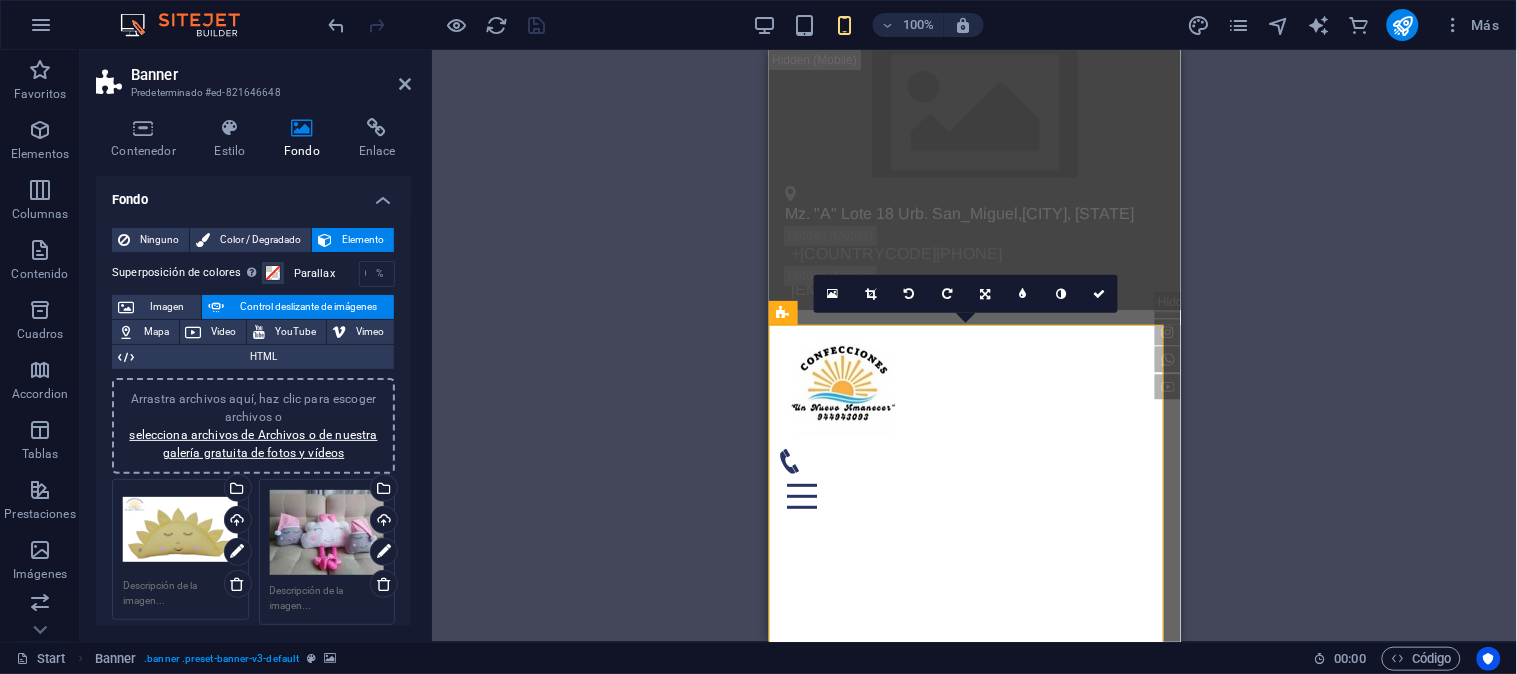 click at bounding box center (768, 567) 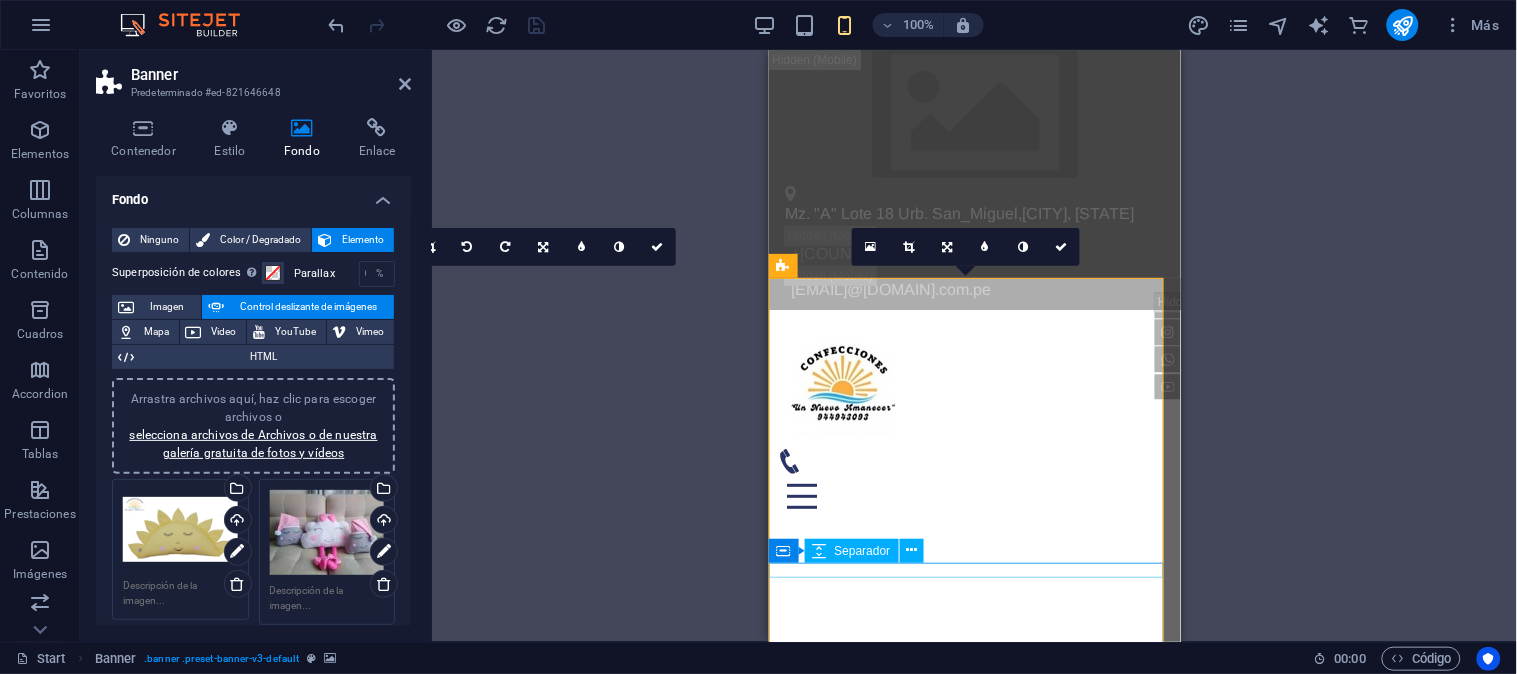 scroll, scrollTop: 111, scrollLeft: 0, axis: vertical 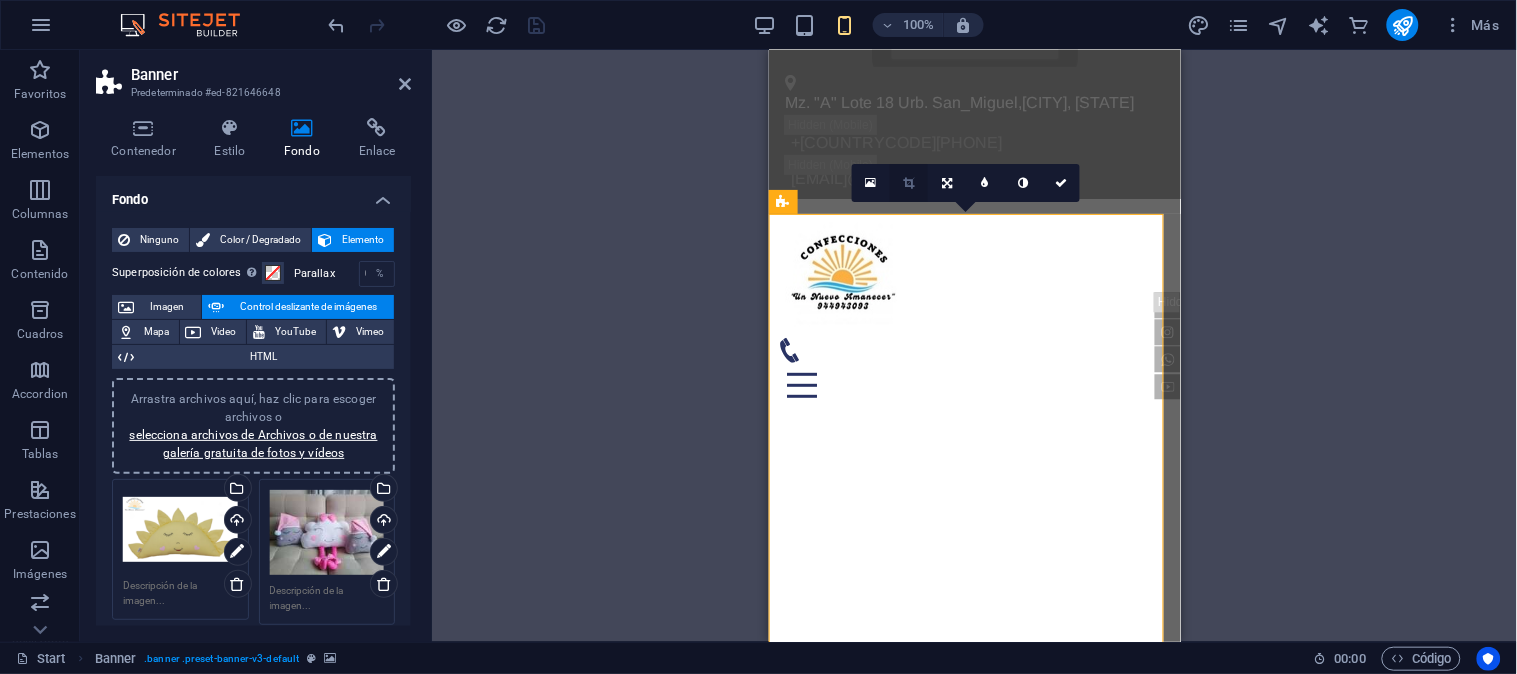 click at bounding box center (909, 183) 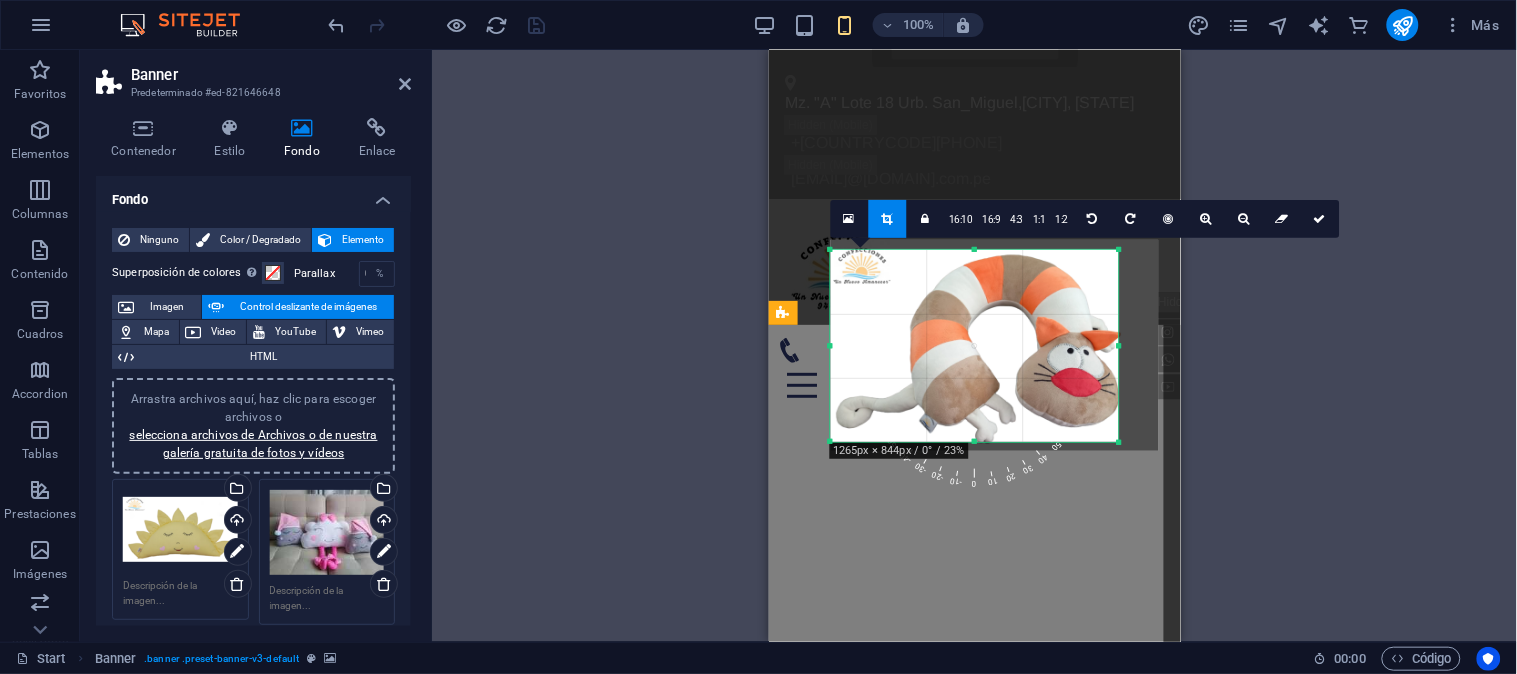 drag, startPoint x: 1138, startPoint y: 348, endPoint x: 1097, endPoint y: 336, distance: 42.72002 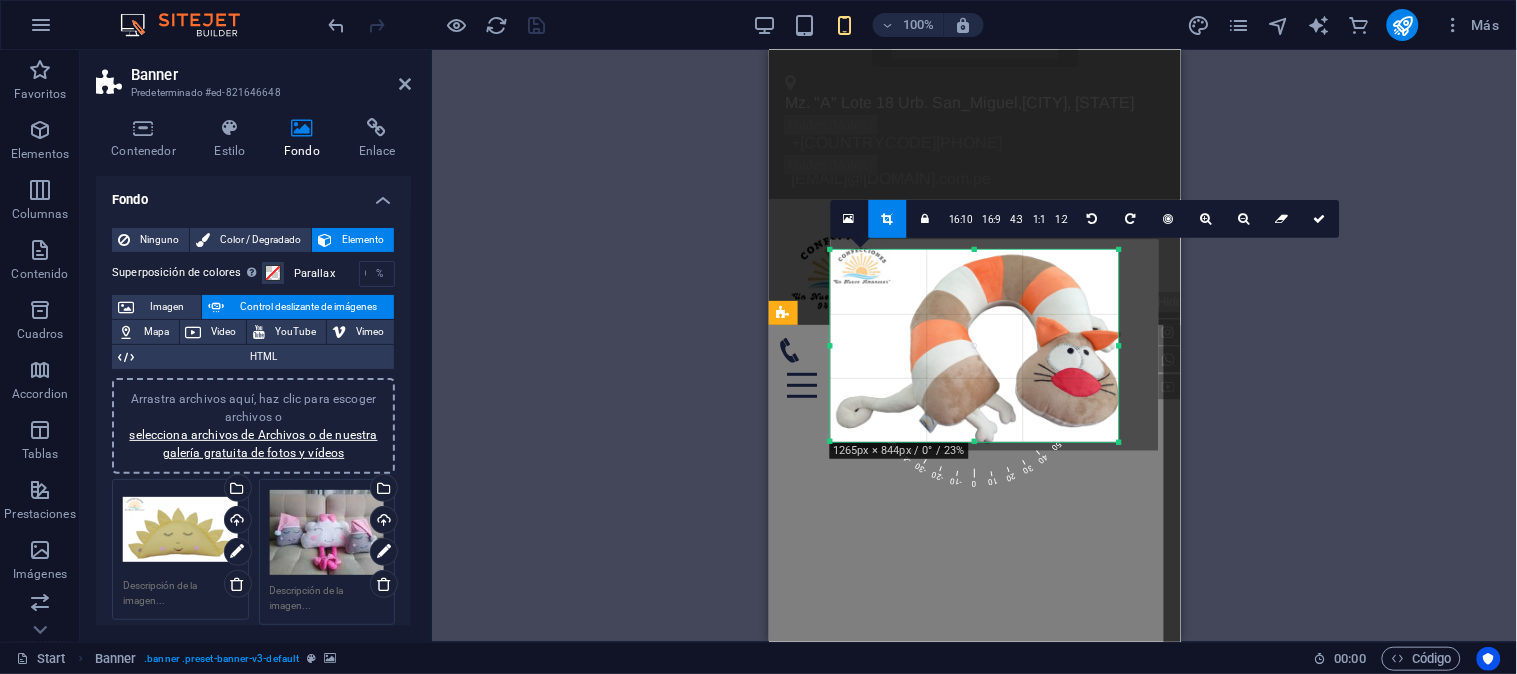 click on "180 170 160 150 140 130 120 110 100 90 80 70 60 50 40 30 20 10 0 -10 -20 -30 -40 -50 -60 -70 -80 -90 -100 -110 -120 -130 -140 -150 -160 -170 1265px × 844px / 0° / 23% 16:10 16:9 4:3 1:1 1:2 0" at bounding box center (974, 346) 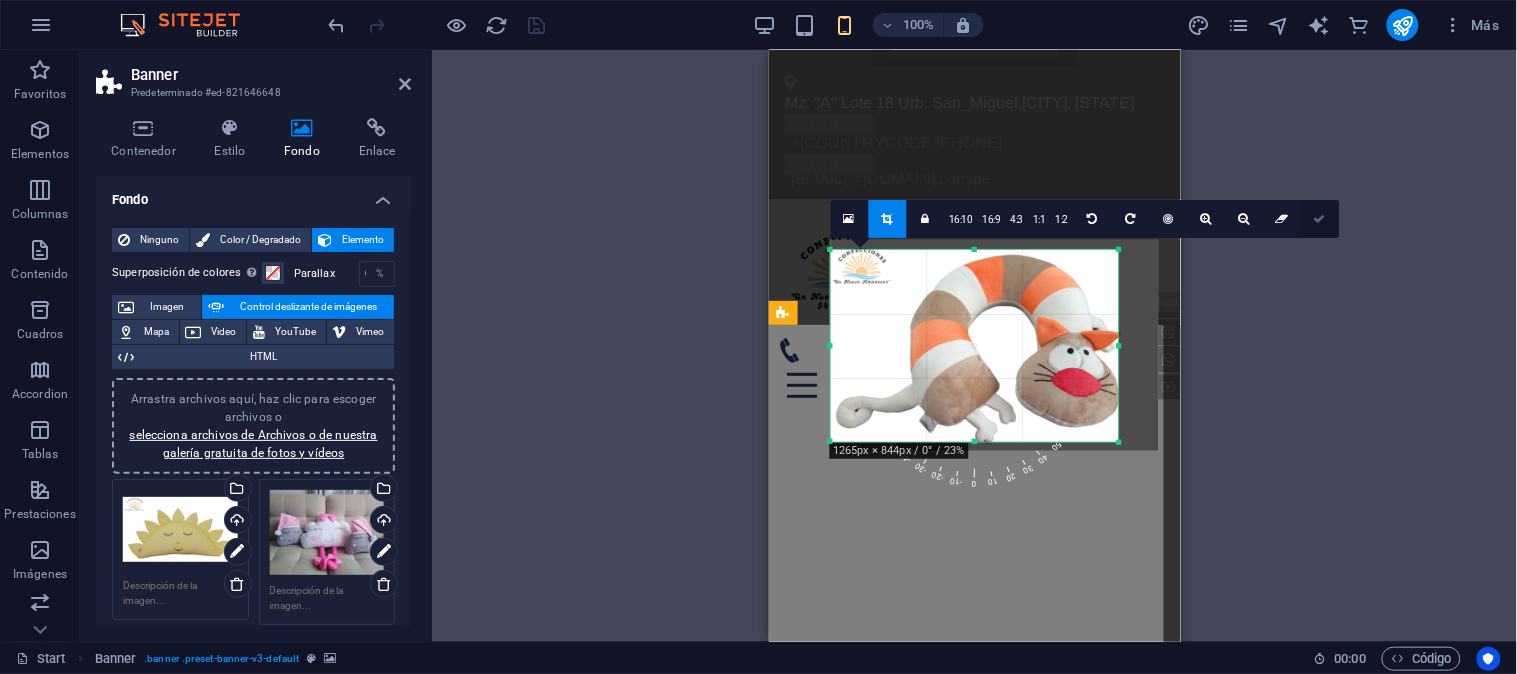 click at bounding box center (1320, 219) 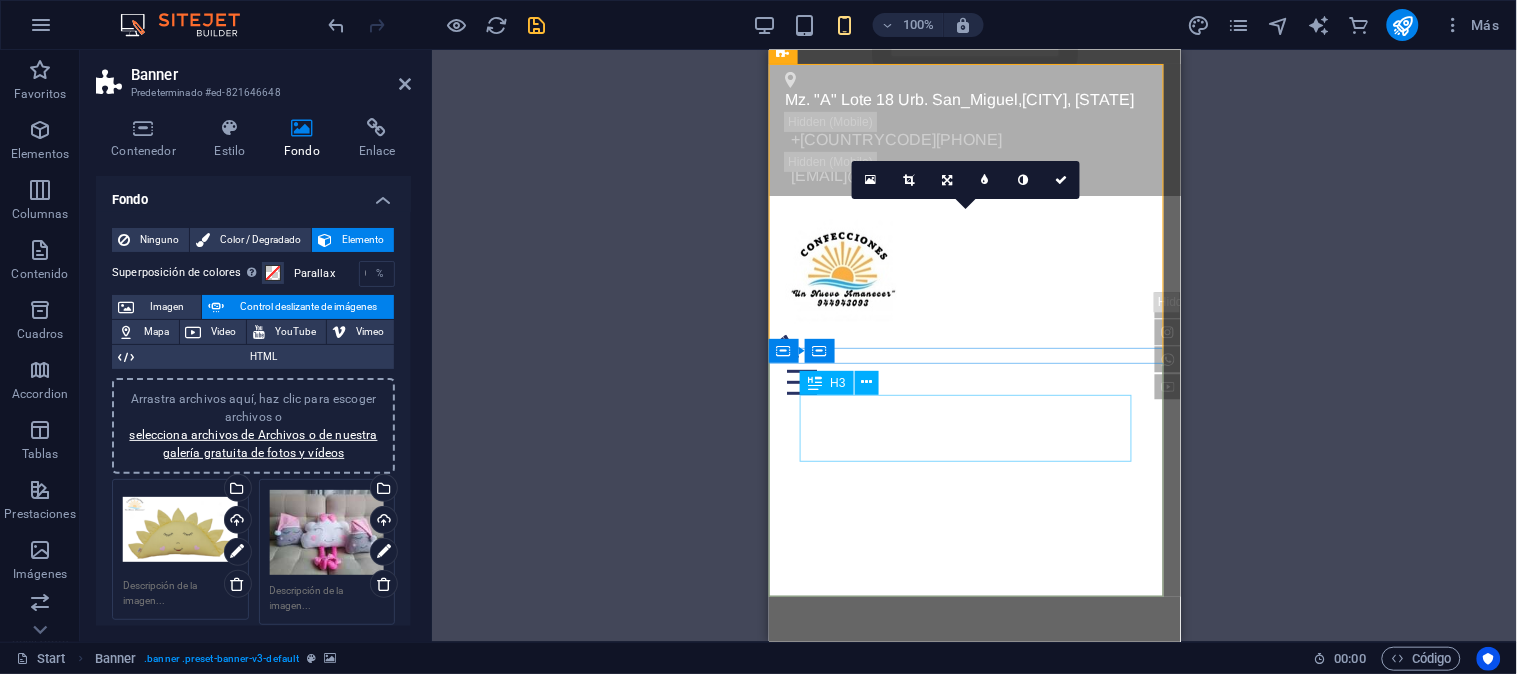 scroll, scrollTop: 111, scrollLeft: 0, axis: vertical 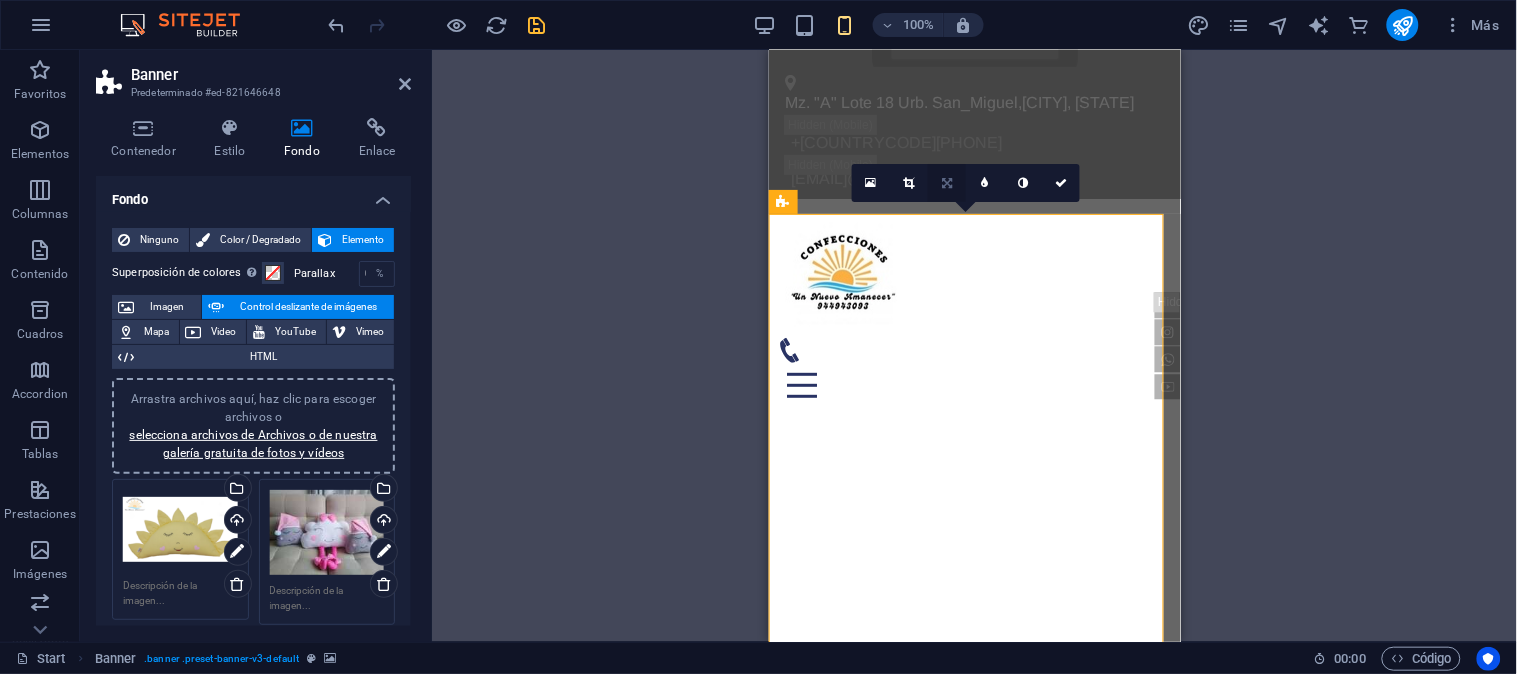 click at bounding box center [947, 183] 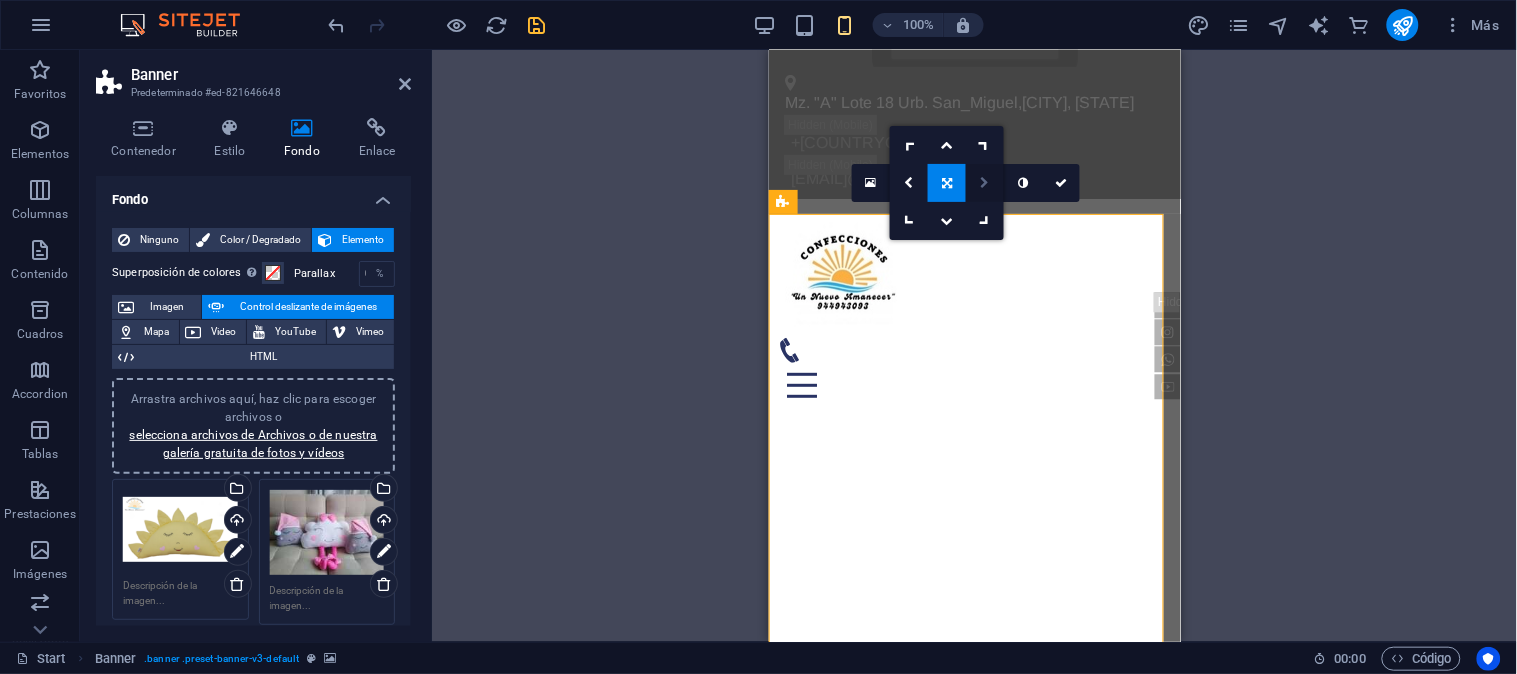 click at bounding box center [985, 183] 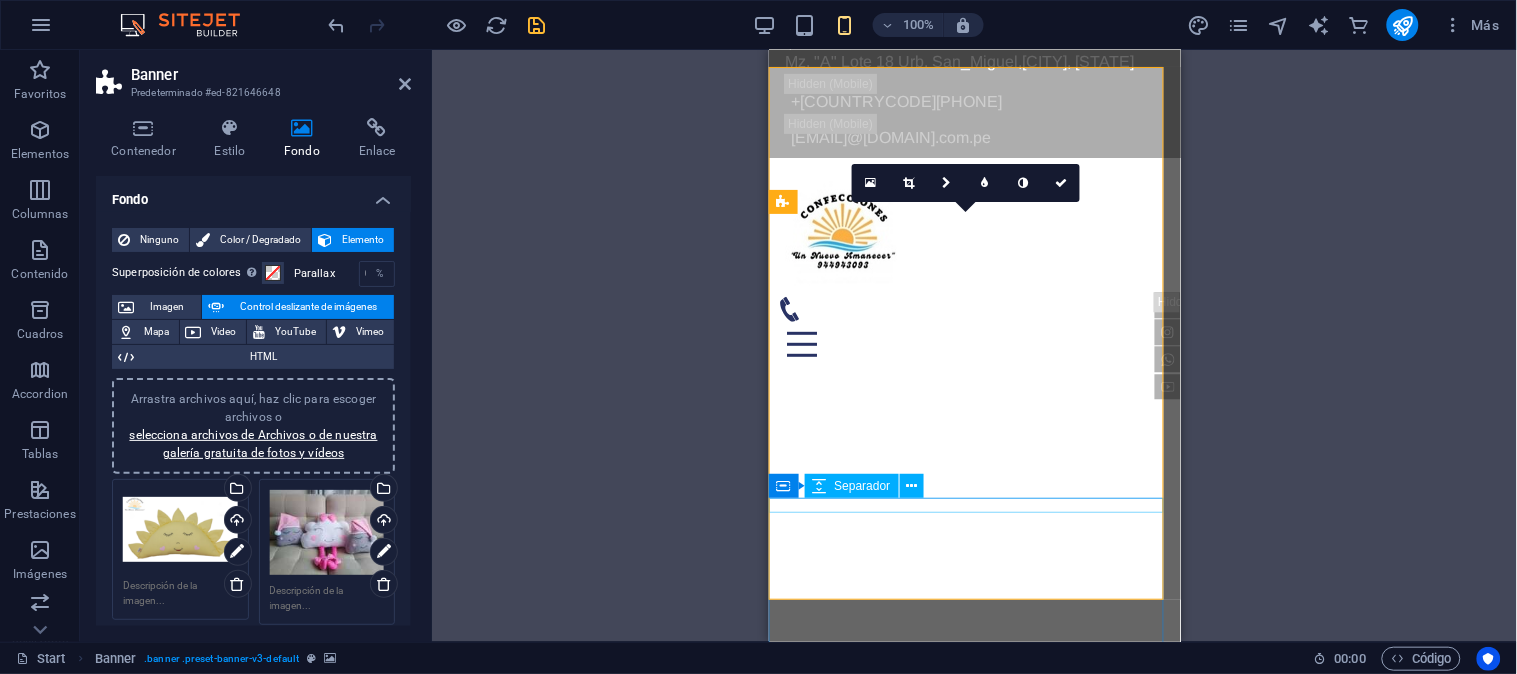 scroll, scrollTop: 111, scrollLeft: 0, axis: vertical 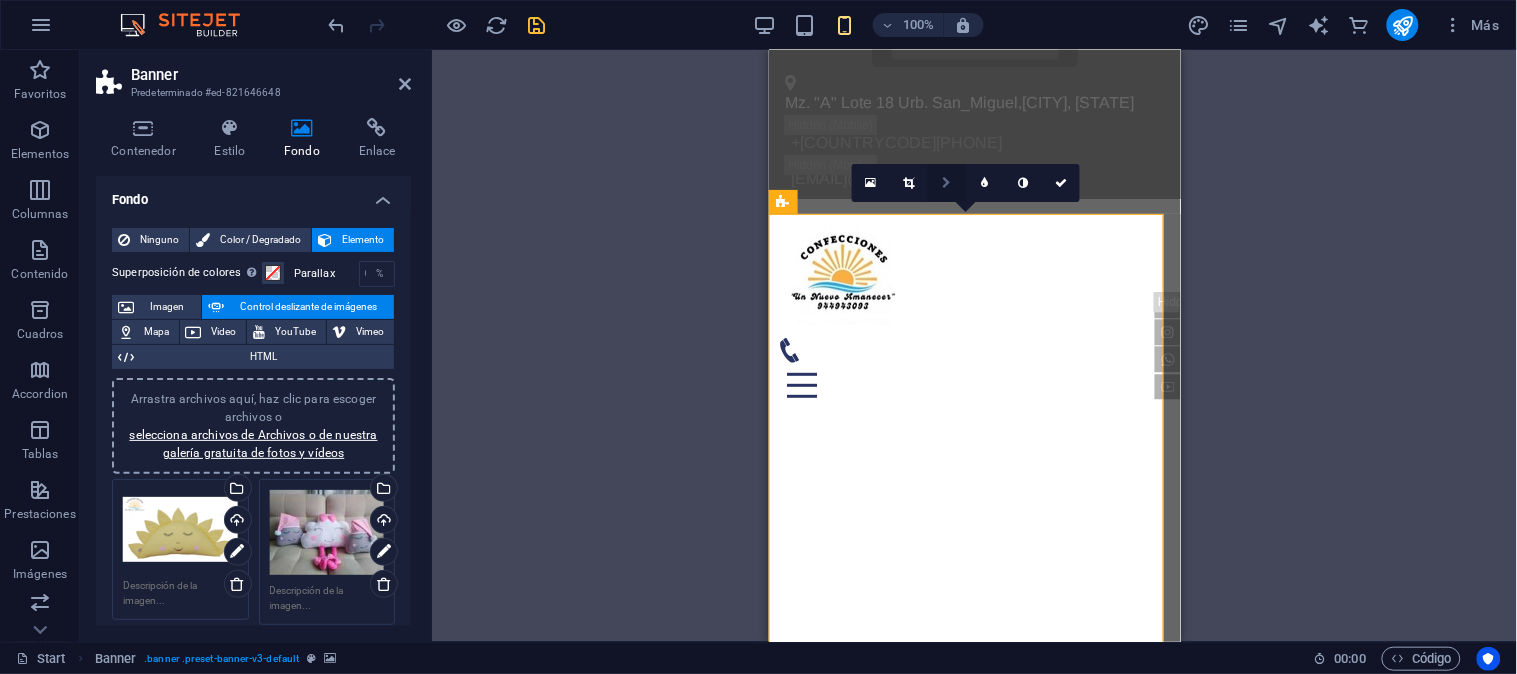 click at bounding box center [947, 183] 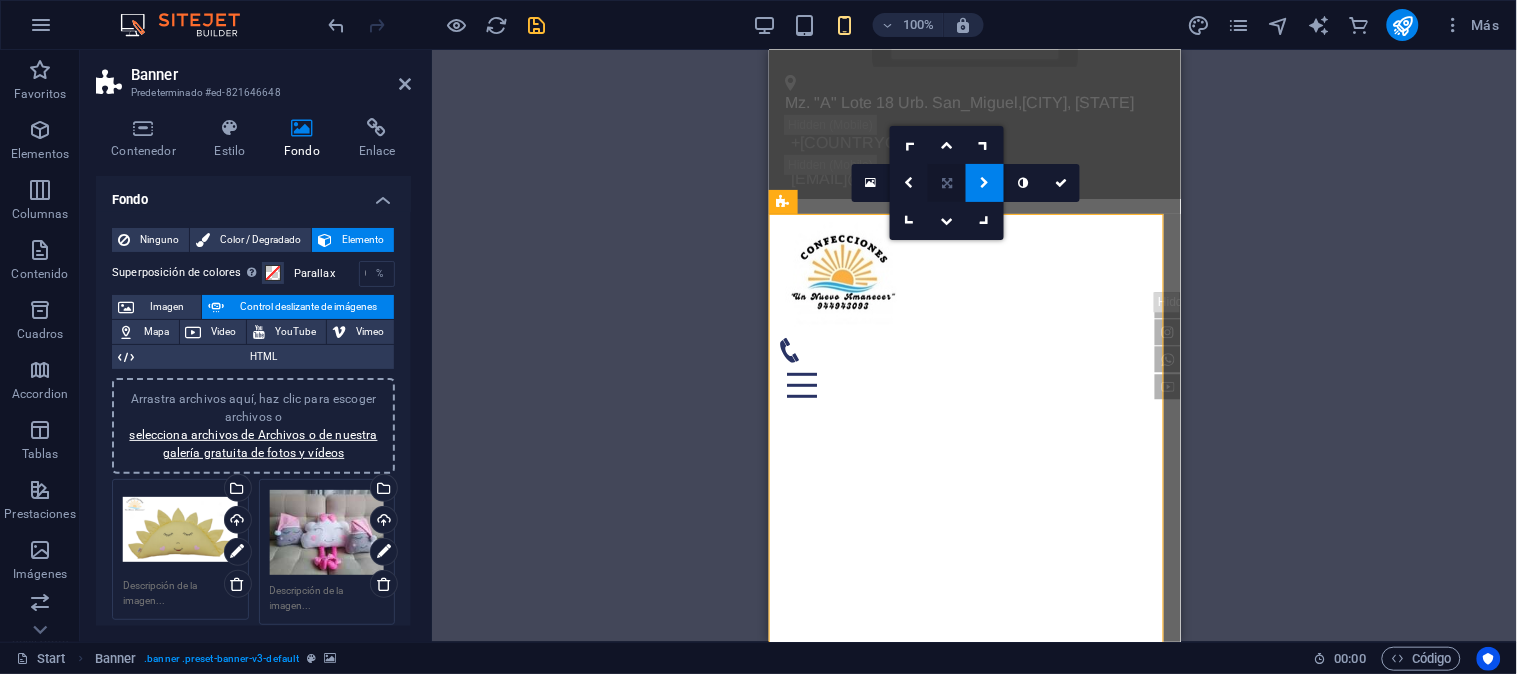 click at bounding box center (947, 183) 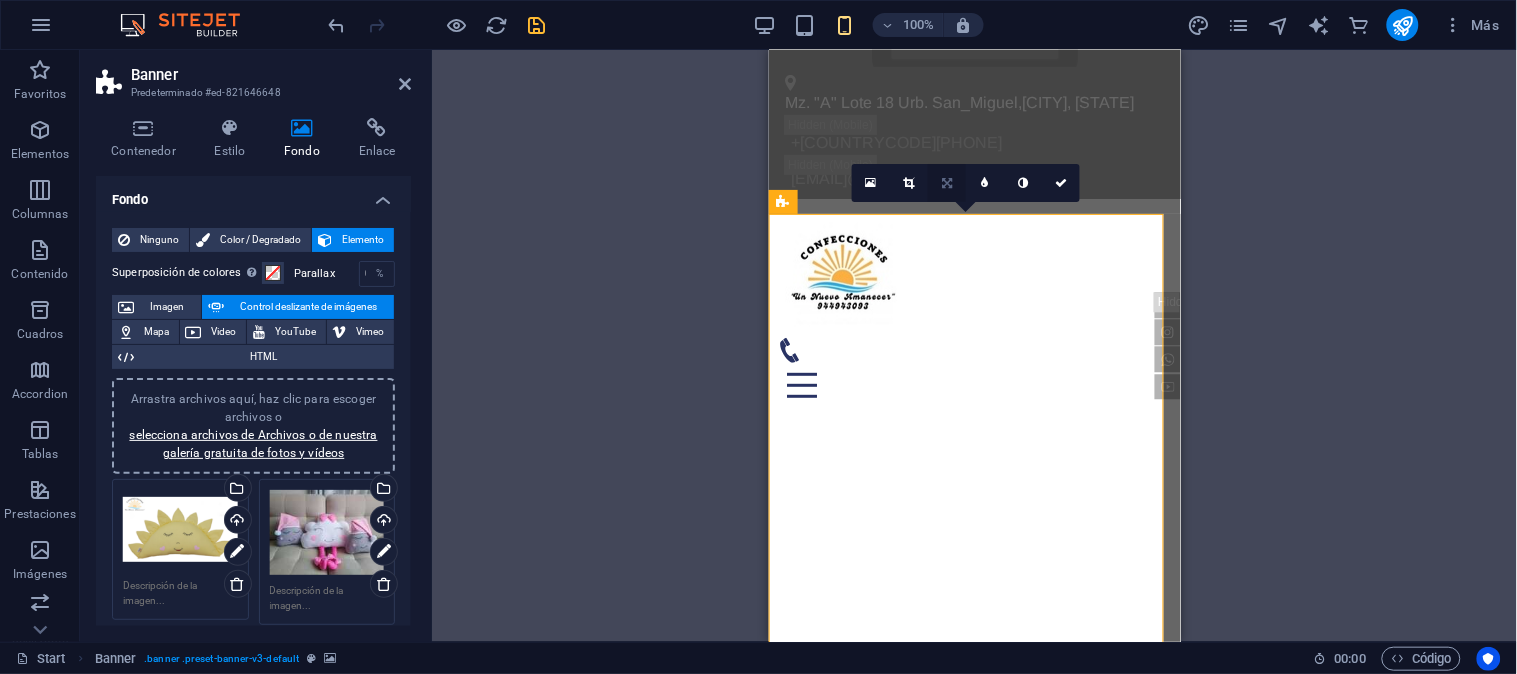 click at bounding box center [947, 183] 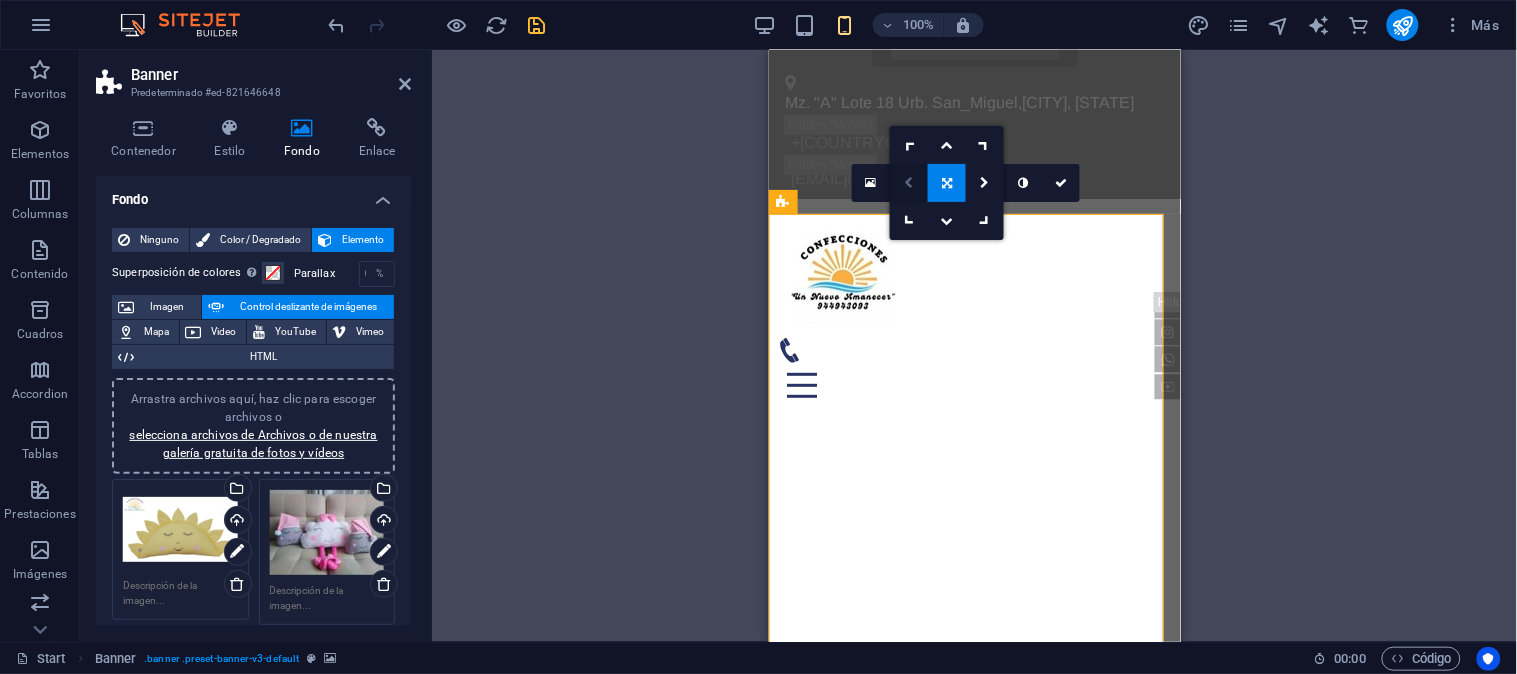 click at bounding box center (909, 183) 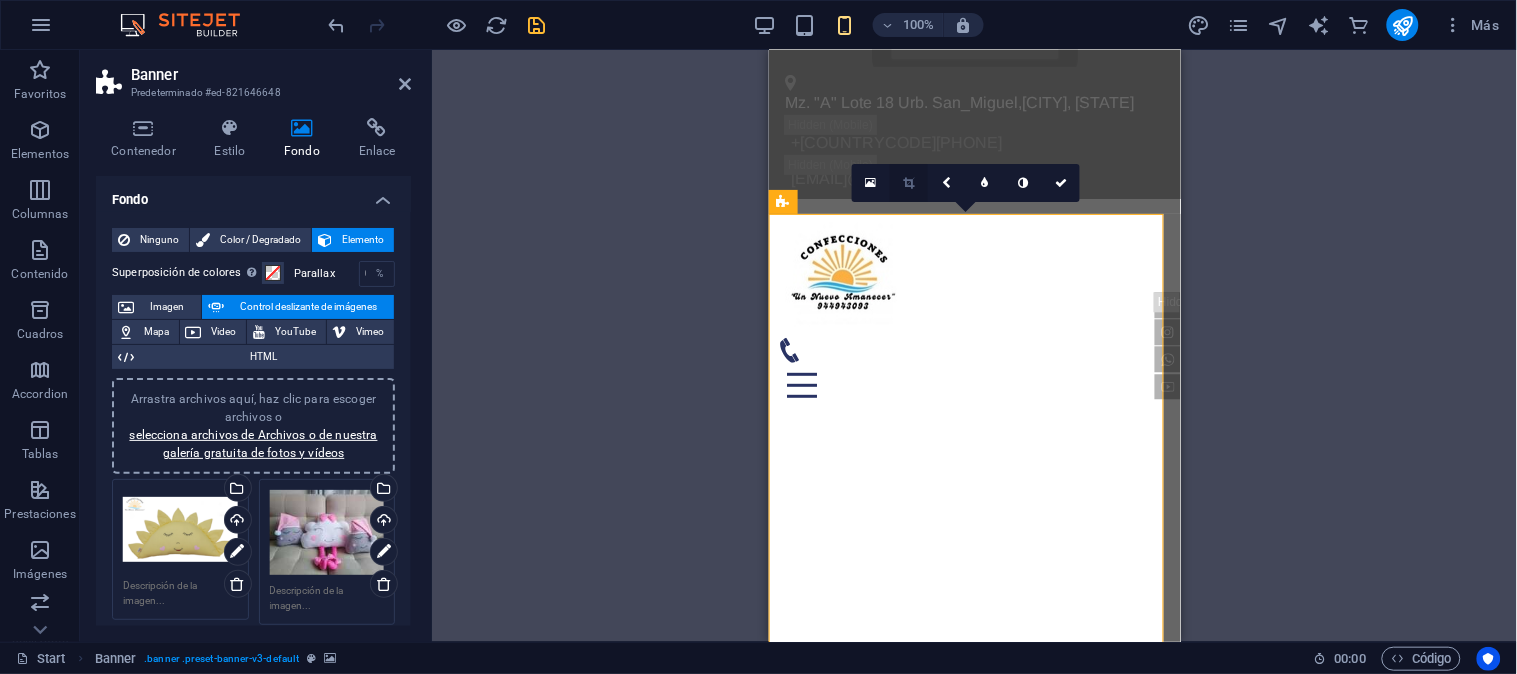 click at bounding box center [909, 183] 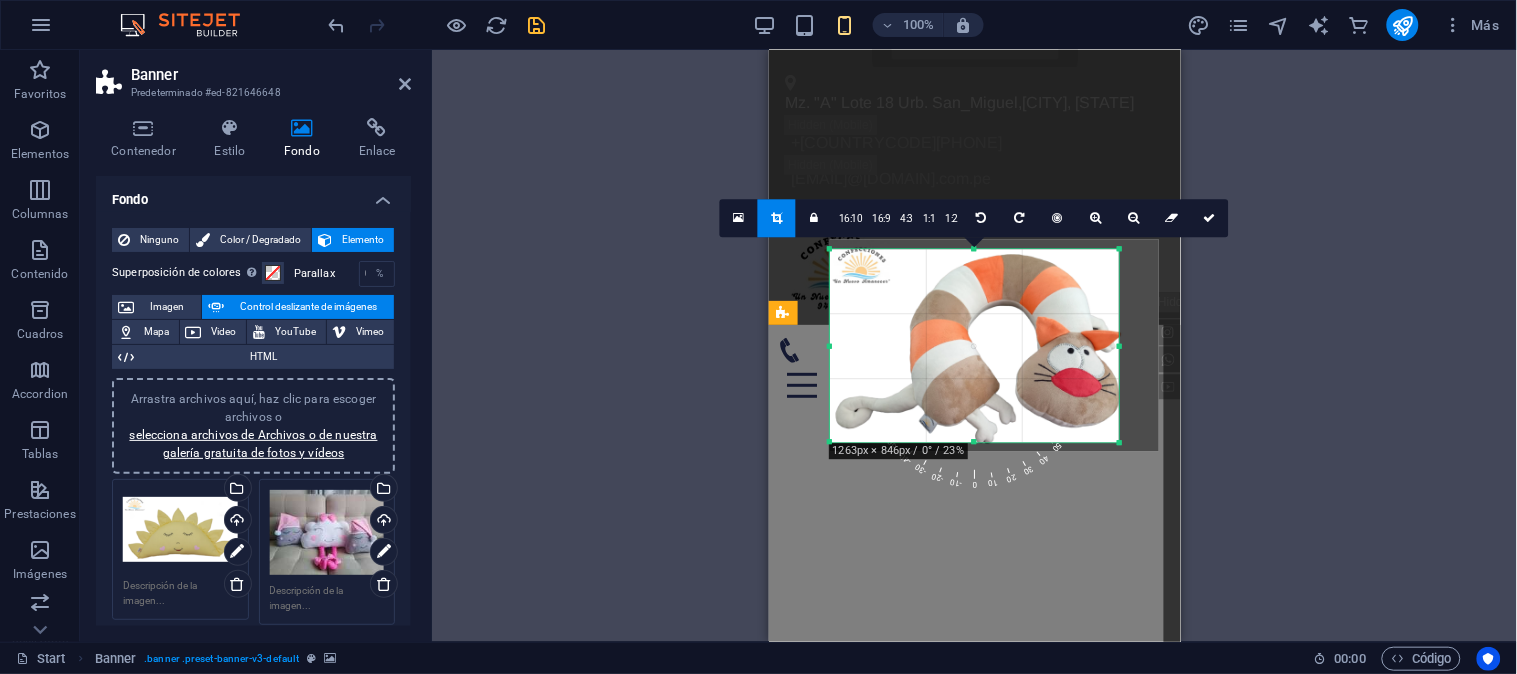 click on "Arrastra aquí para reemplazar el contenido existente. Si quieres crear un elemento nuevo, pulsa “Ctrl”.
H3   Banner   Contenedor   Contenedor   Contenedor   Barra de menús   Menú   Contenedor   Separador   Barra de menús   Logo   Texto   Botón   Separador   Contenedor   H2   Galería   Galería   Galería   Contenedor   Texto   Barra de información   Contenedor   Contenedor   Icono   Iconos de redes sociales   HTML   Contenedor   Texto   Contenedor   Icono   Contenedor   Texto   Contenedor   Icono   Iconos de redes sociales   Icono   Icono 180 170 160 150 140 130 120 110 100 90 80 70 60 50 40 30 20 10 0 -10 -20 -30 -40 -50 -60 -70 -80 -90 -100 -110 -120 -130 -140 -150 -160 -170 1320px × 1777px / 0° / 30% 16:10 16:9 4:3 1:1 1:2 0 180 170 160 150 140 130 120 110 100 90 80 70 60 50 40 30 20 10 0 -10 -20 -30 -40 -50 -60 -70 -80 -90 -100 -110 -120 -130 -140 -150 -160 -170 1752px × 2359px / 0° / 23% 16:10 16:9 4:3 1:1 1:2 0 180 170 160 150 140 130 120 110 100 90 80 70 60 50 40 30 0" at bounding box center (974, 346) 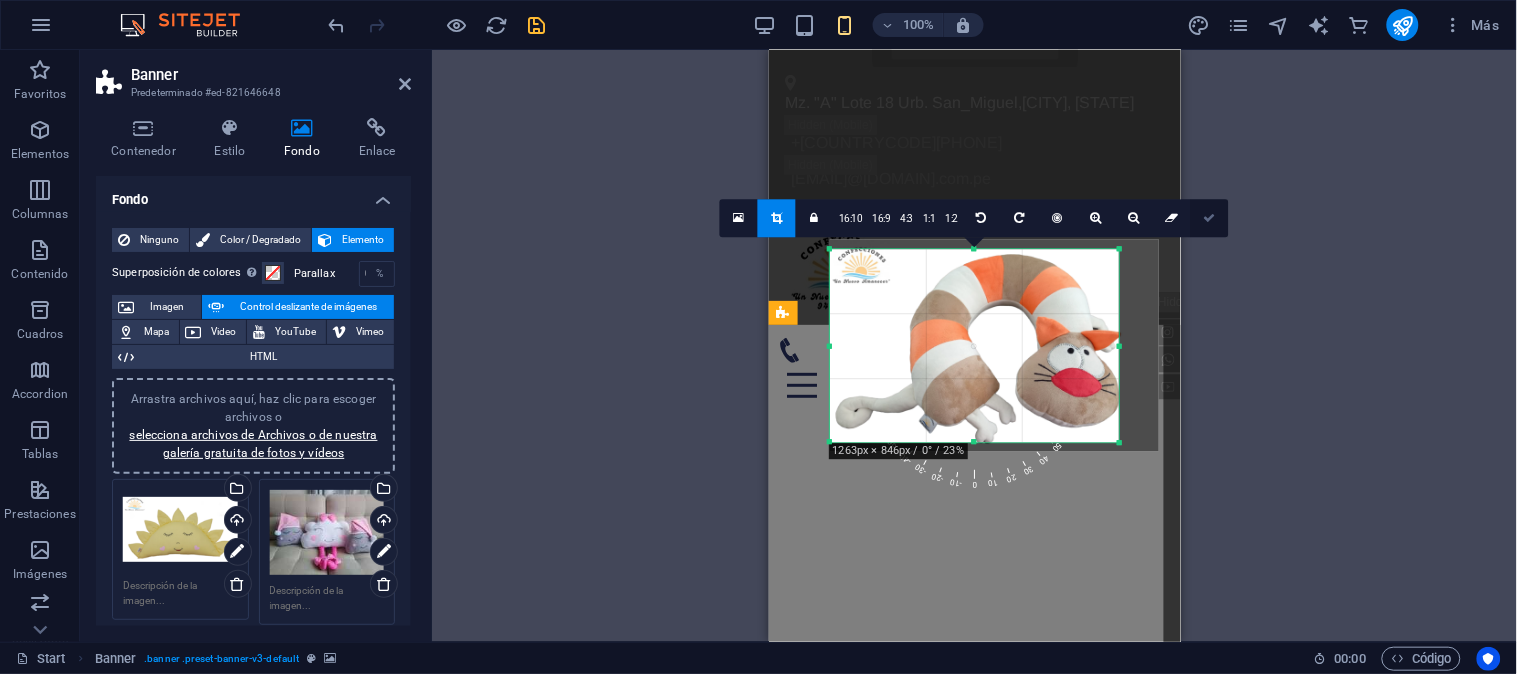 click at bounding box center [1210, 218] 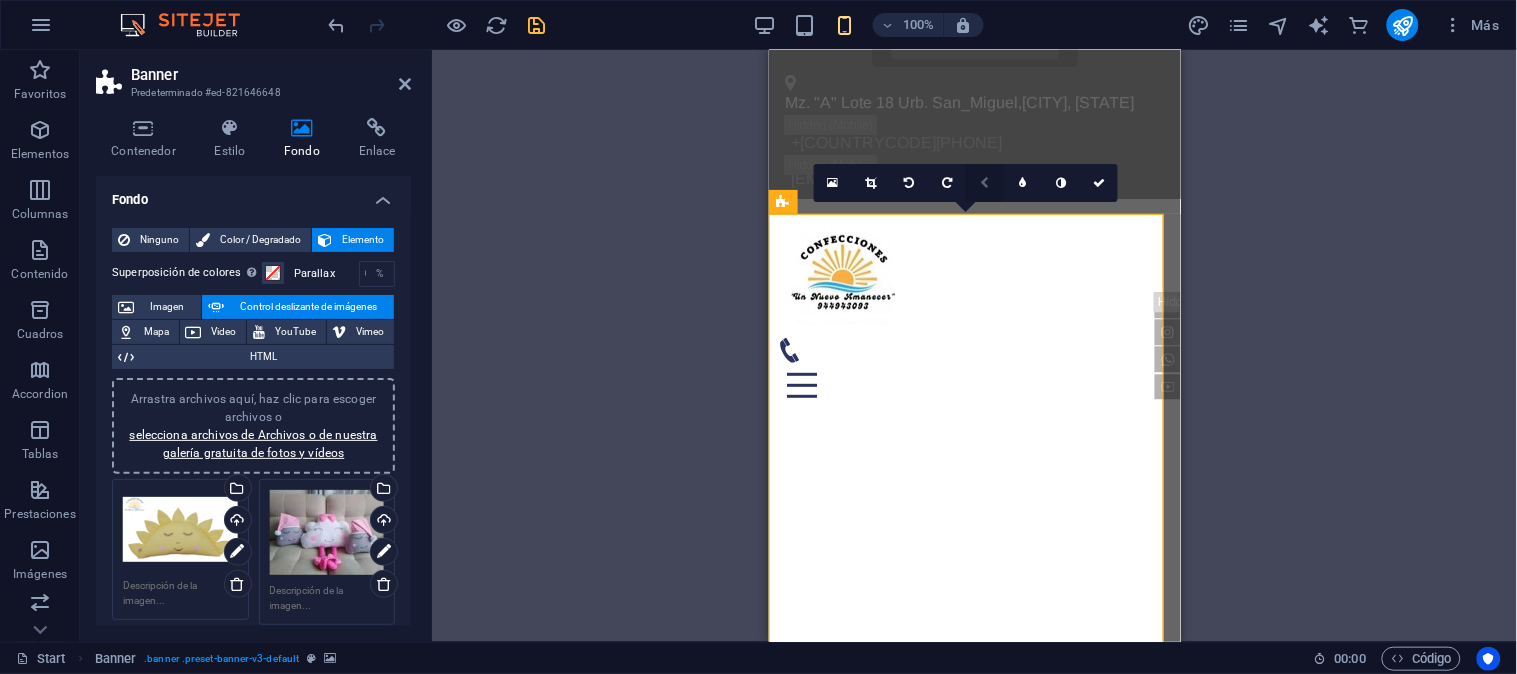 click at bounding box center [985, 183] 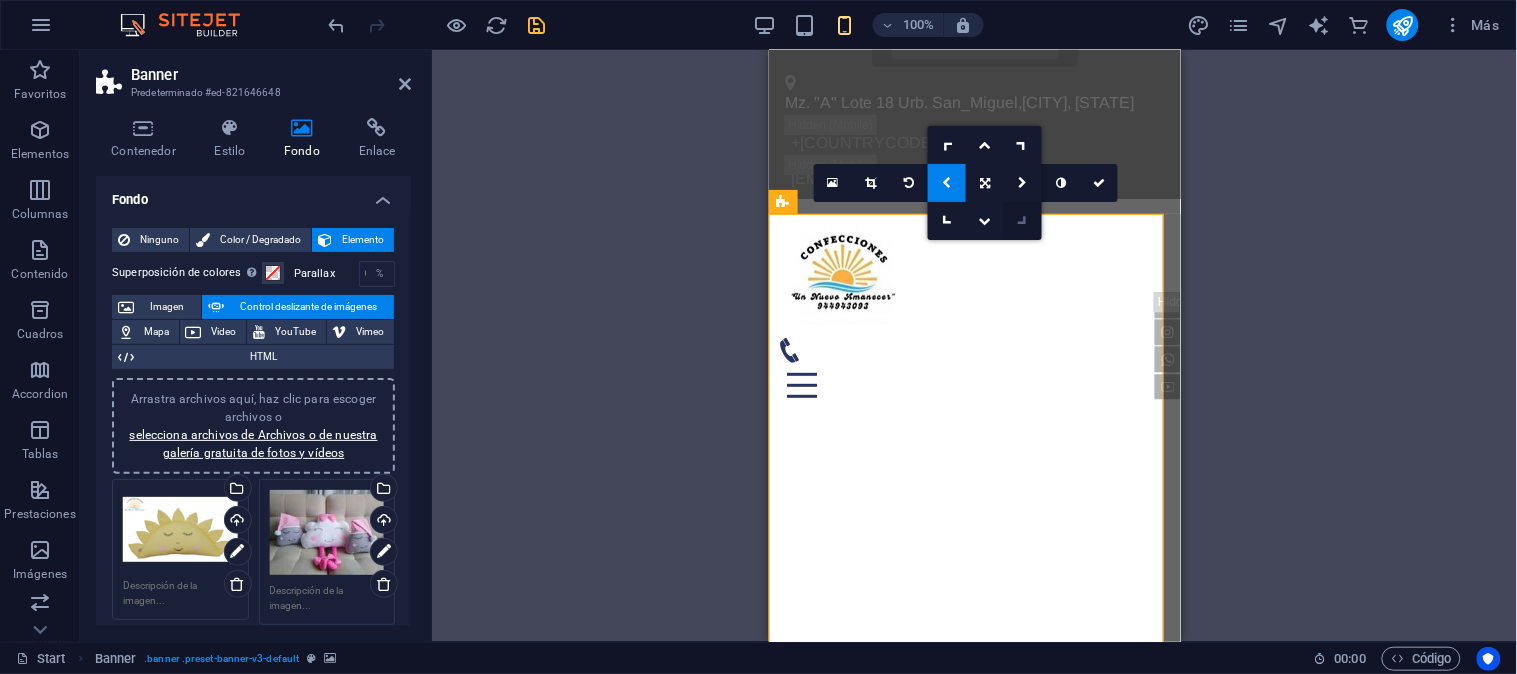 click at bounding box center (1023, 221) 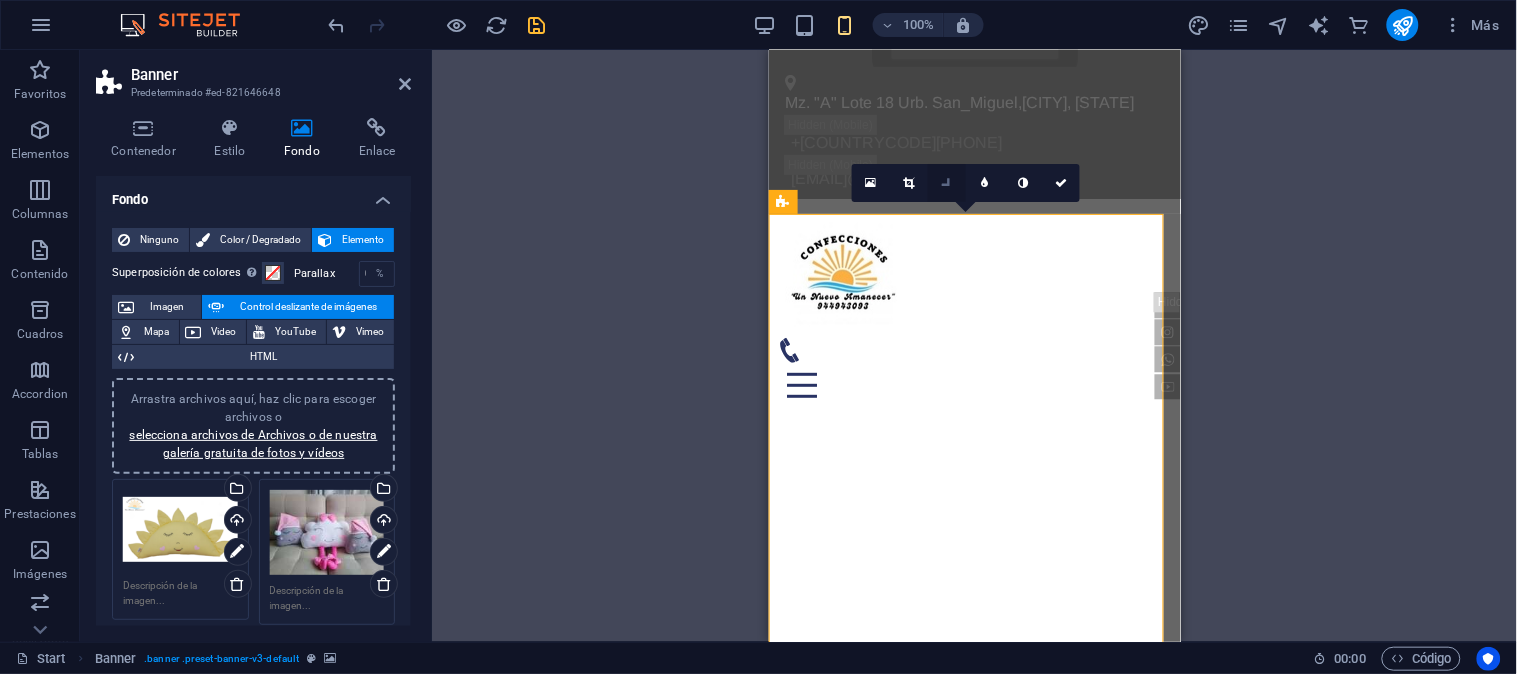 click at bounding box center (947, 182) 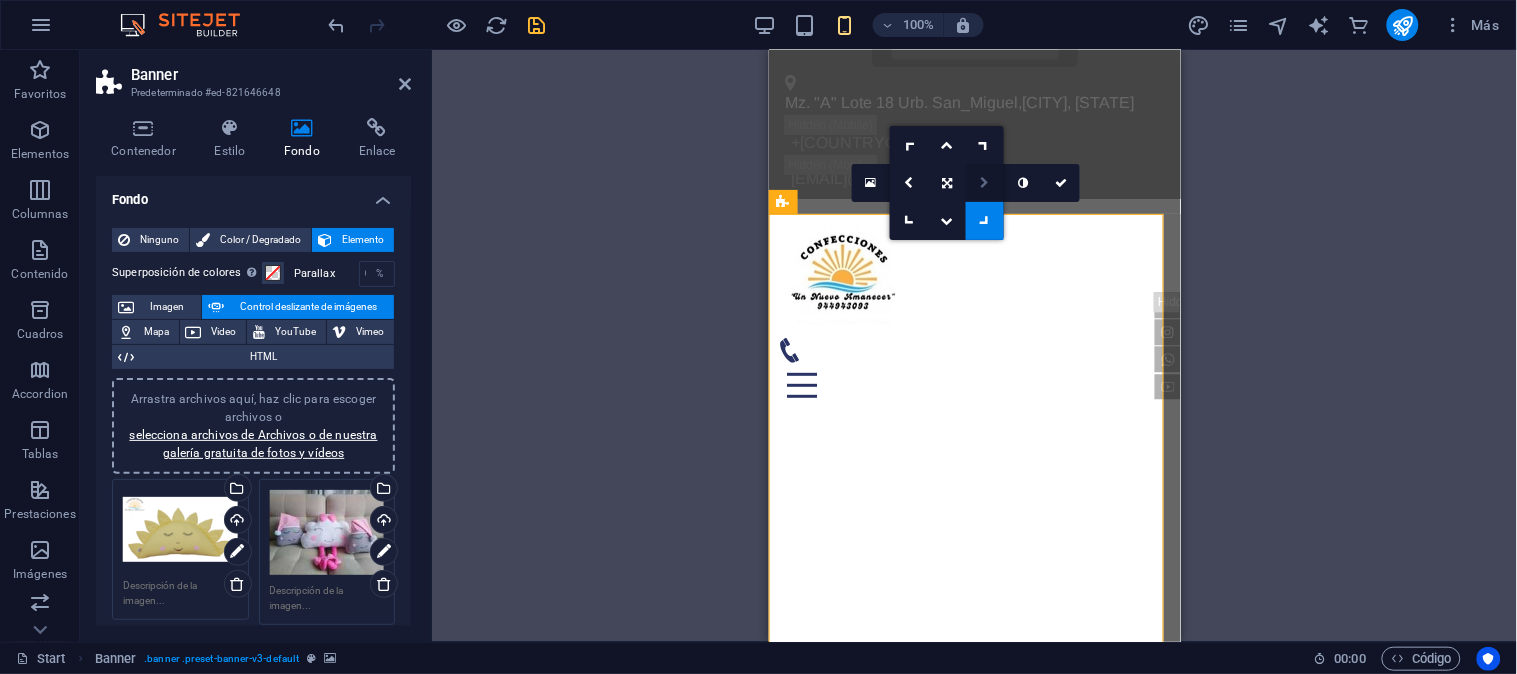 click at bounding box center (985, 183) 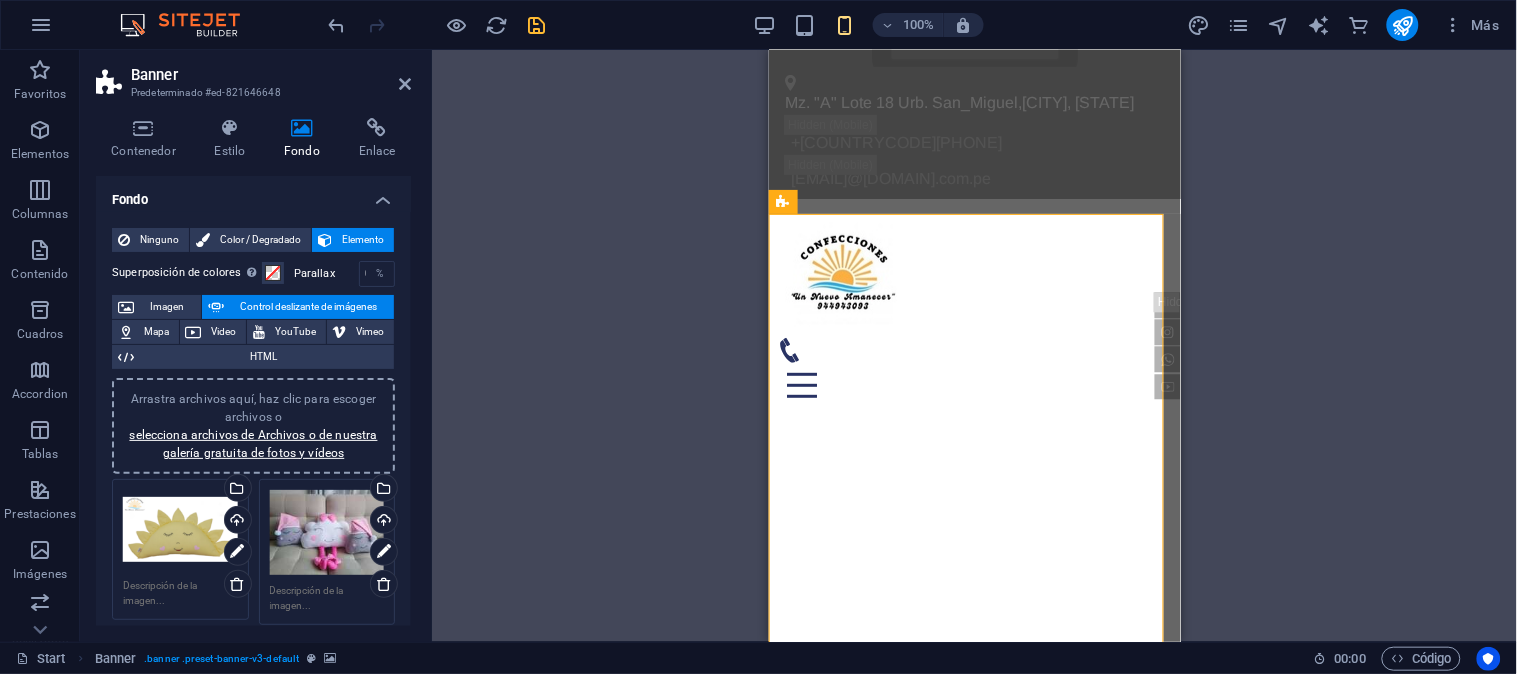 click on "Arrastra aquí para reemplazar el contenido existente. Si quieres crear un elemento nuevo, pulsa “Ctrl”.
H3   Banner   Contenedor   Contenedor   Contenedor   Barra de menús   Menú   Contenedor   Separador   Logo   Texto   Botón   Separador   Contenedor   H2   Galería   Galería   Galería   Contenedor   Texto   Barra de información   Contenedor   Contenedor   Icono   Iconos de redes sociales   HTML   Contenedor   Texto   Contenedor   Icono   Contenedor   Texto   Contenedor   Icono   Iconos de redes sociales   Icono   Icono 180 170 160 150 140 130 120 110 100 90 80 70 60 50 40 30 20 10 0 -10 -20 -30 -40 -50 -60 -70 -80 -90 -100 -110 -120 -130 -140 -150 -160 -170 1320px × 1777px / 0° / 30% 16:10 16:9 4:3 1:1 1:2 0 180 170 160 150 140 130 120 110 100 90 80 70 60 50 40 30 20 10 0 -10 -20 -30 -40 -50 -60 -70 -80 -90 -100 -110 -120 -130 -140 -150 -160 -170 1752px × 2359px / 0° / 23% 16:10 16:9 4:3 1:1 1:2 0 180 170 160 150 140 130 120 110 100 90 80 70 60 50 40 30 20 10 0 -10 -20 -30" at bounding box center [974, 346] 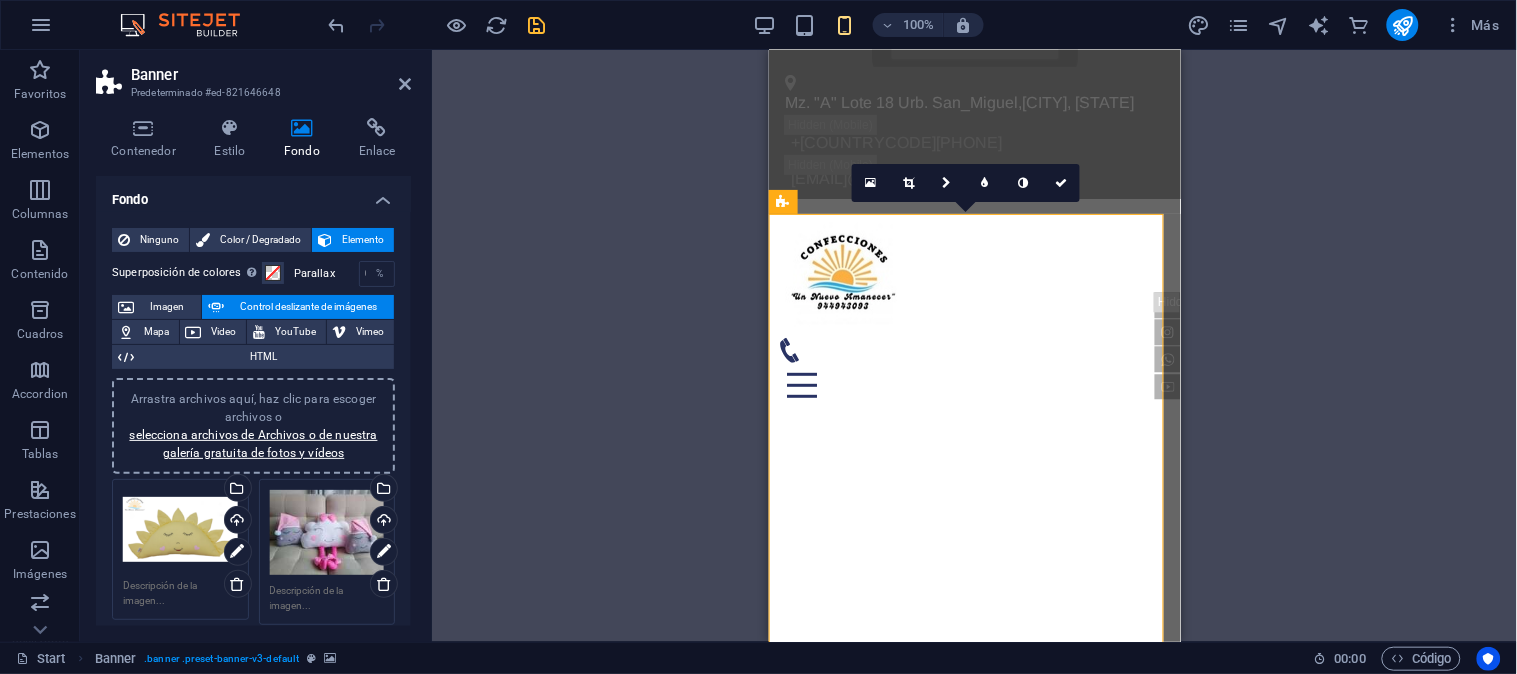 click at bounding box center [768, 456] 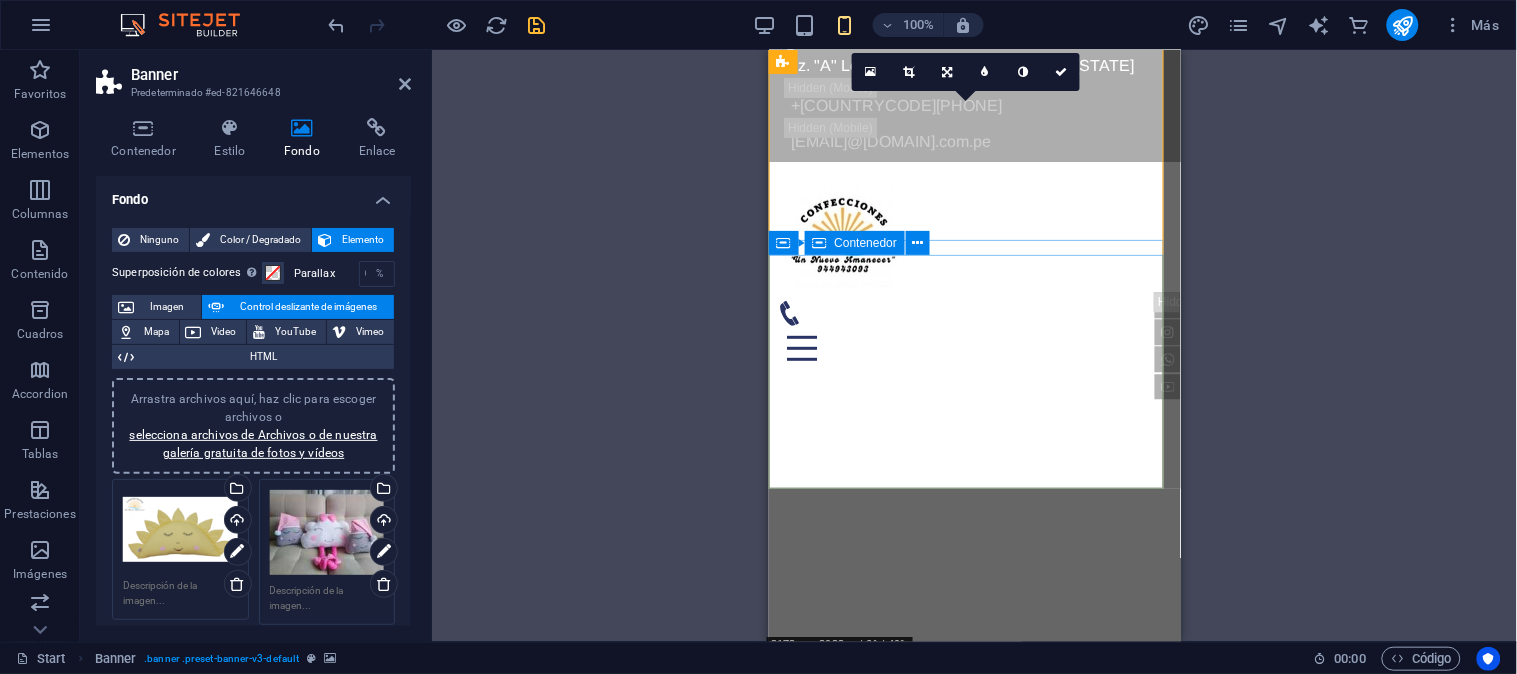 scroll, scrollTop: 111, scrollLeft: 0, axis: vertical 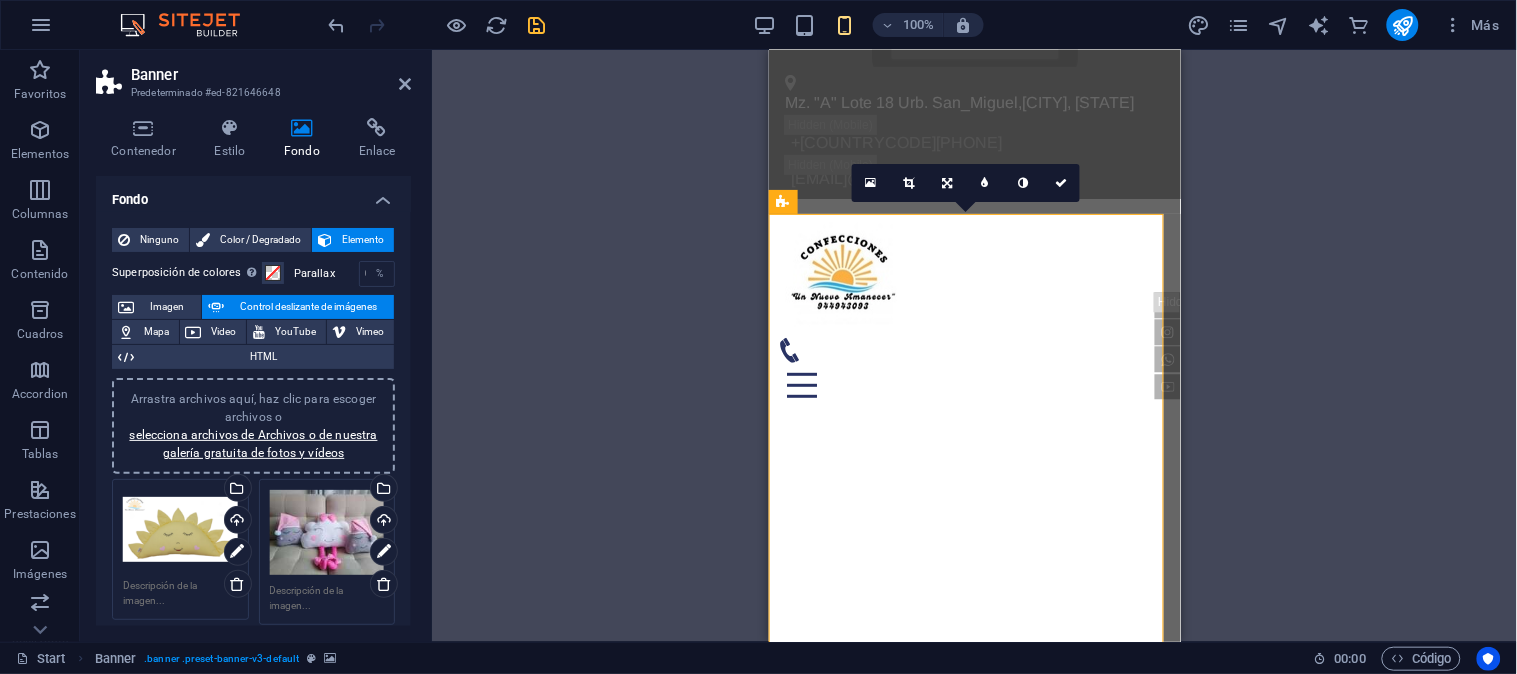 click at bounding box center [-2598, 439] 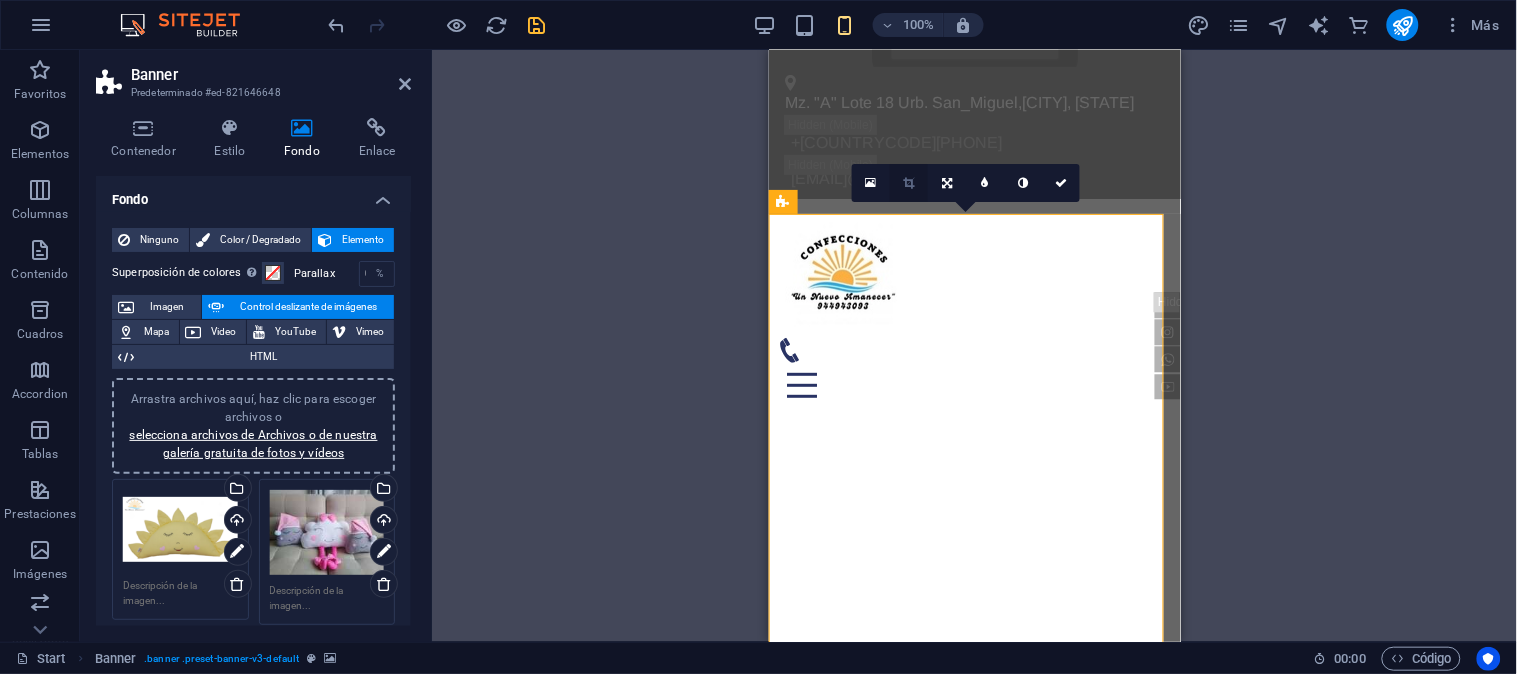 click at bounding box center [909, 183] 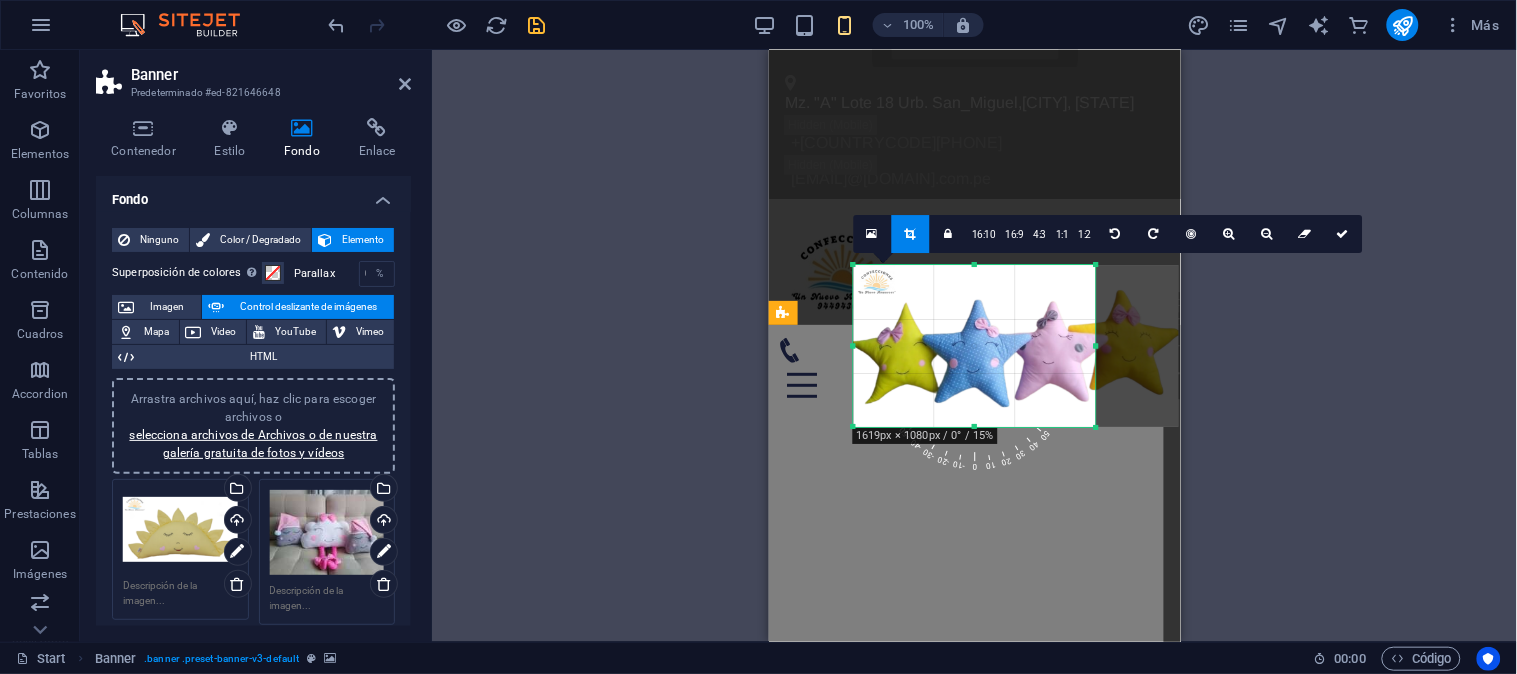 drag, startPoint x: 1142, startPoint y: 345, endPoint x: 1055, endPoint y: 337, distance: 87.36704 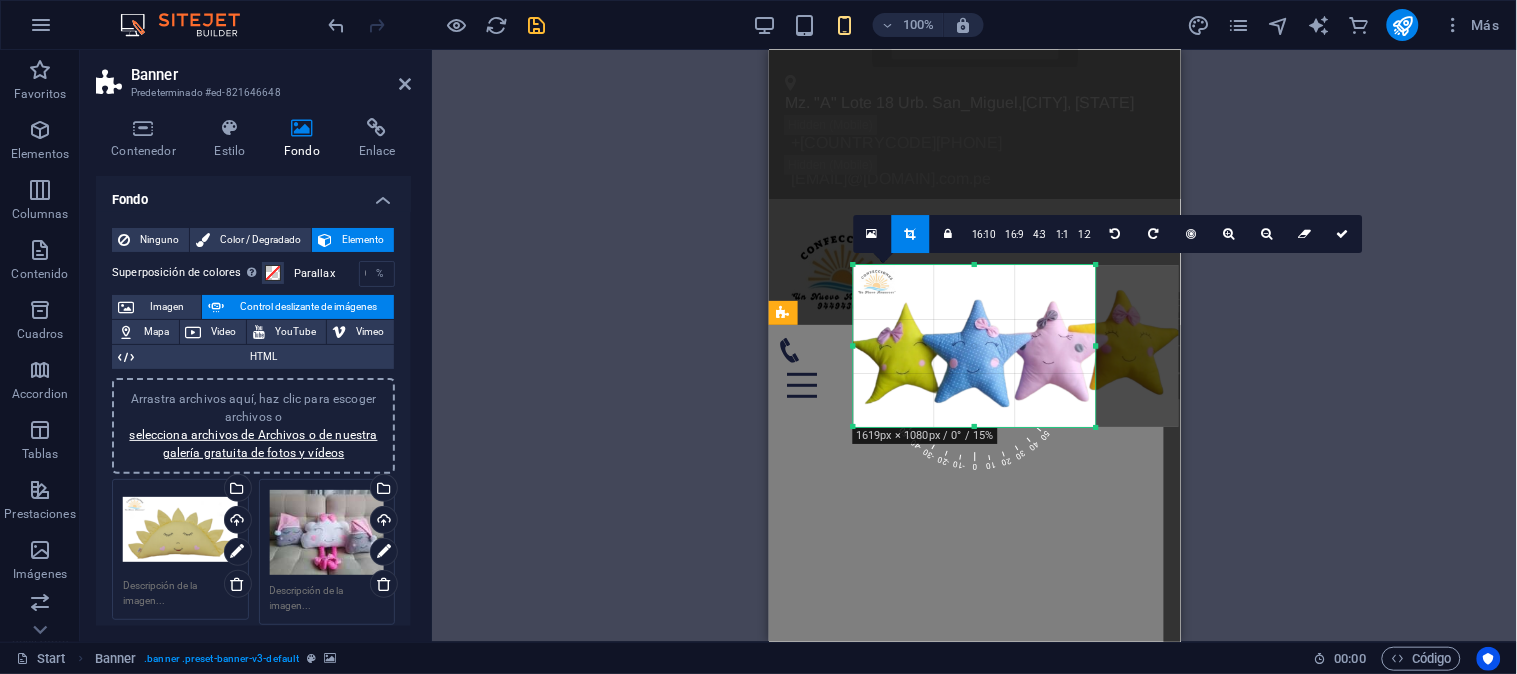 click on "180 170 160 150 140 130 120 110 100 90 80 70 60 50 40 30 20 10 0 -10 -20 -30 -40 -50 -60 -70 -80 -90 -100 -110 -120 -130 -140 -150 -160 -170 1619px × 1080px / 0° / 15% 16:10 16:9 4:3 1:1 1:2 0" at bounding box center [974, 346] 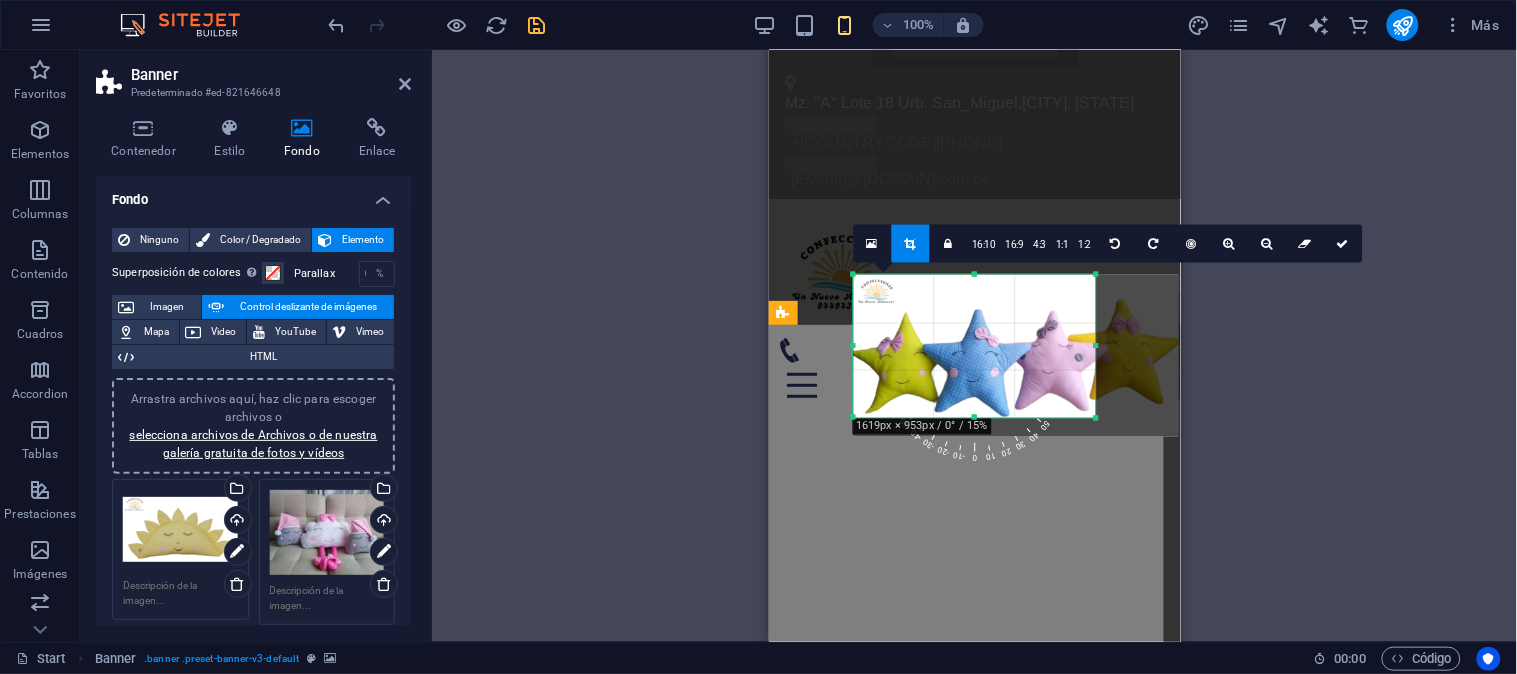 drag, startPoint x: 976, startPoint y: 424, endPoint x: 986, endPoint y: 405, distance: 21.470911 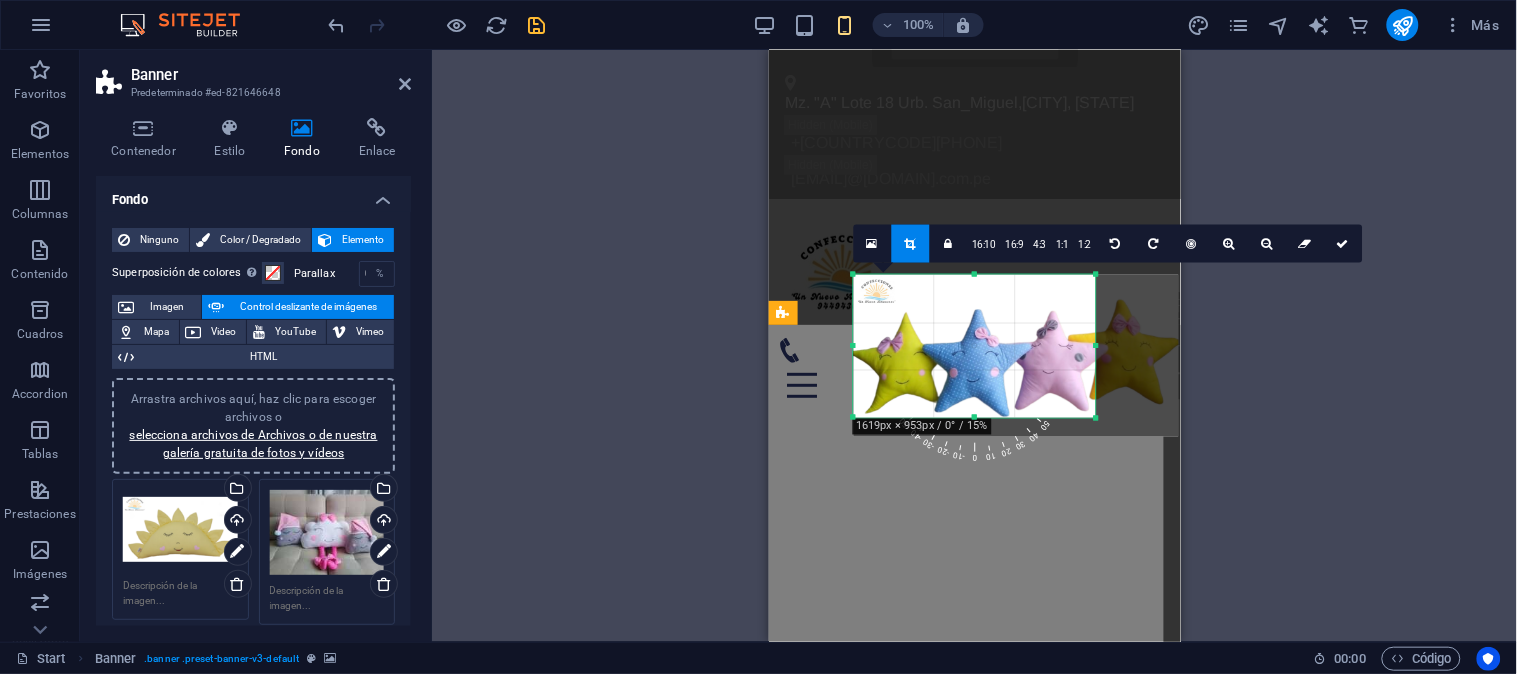 click on "180 170 160 150 140 130 120 110 100 90 80 70 60 50 40 30 20 10 0 -10 -20 -30 -40 -50 -60 -70 -80 -90 -100 -110 -120 -130 -140 -150 -160 -170 1619px × 953px / 0° / 15% 16:10 16:9 4:3 1:1 1:2 0" at bounding box center [974, 346] 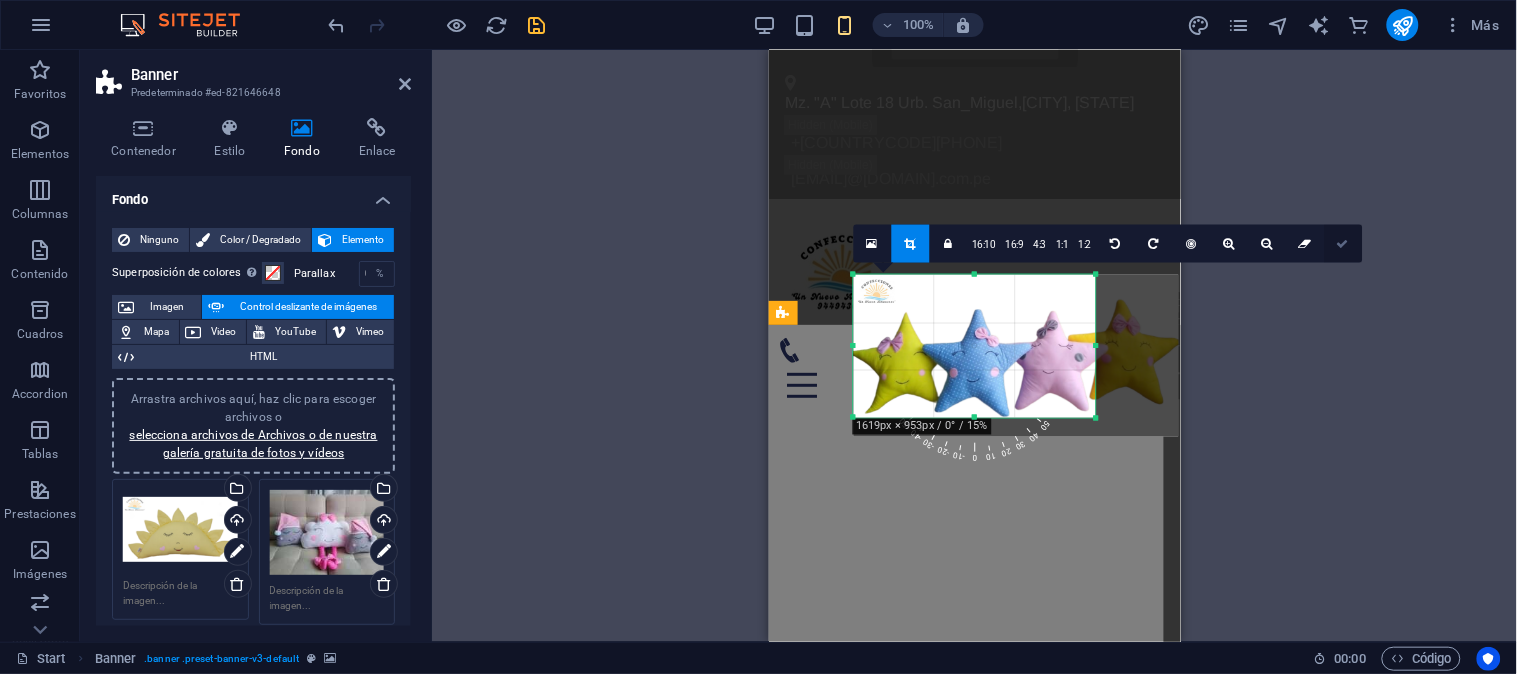 click at bounding box center [1343, 244] 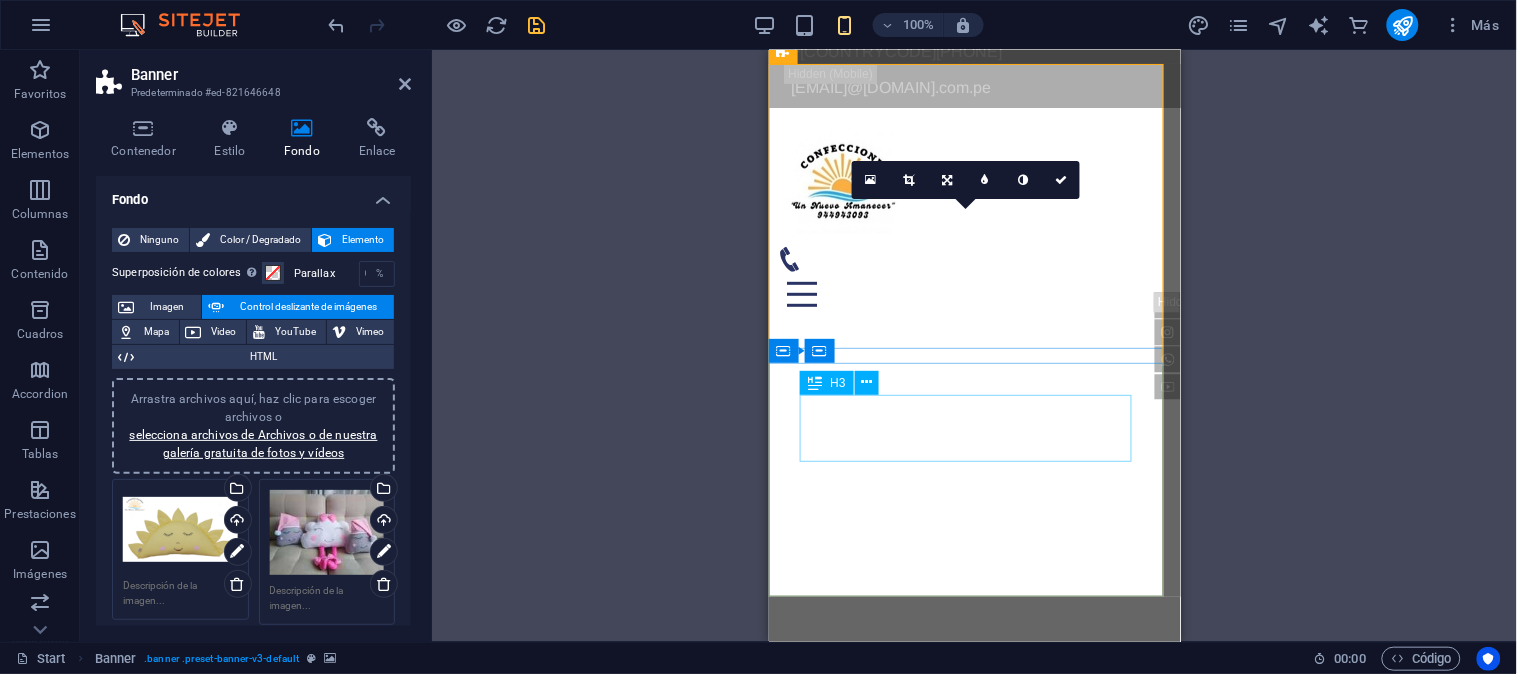 scroll, scrollTop: 111, scrollLeft: 0, axis: vertical 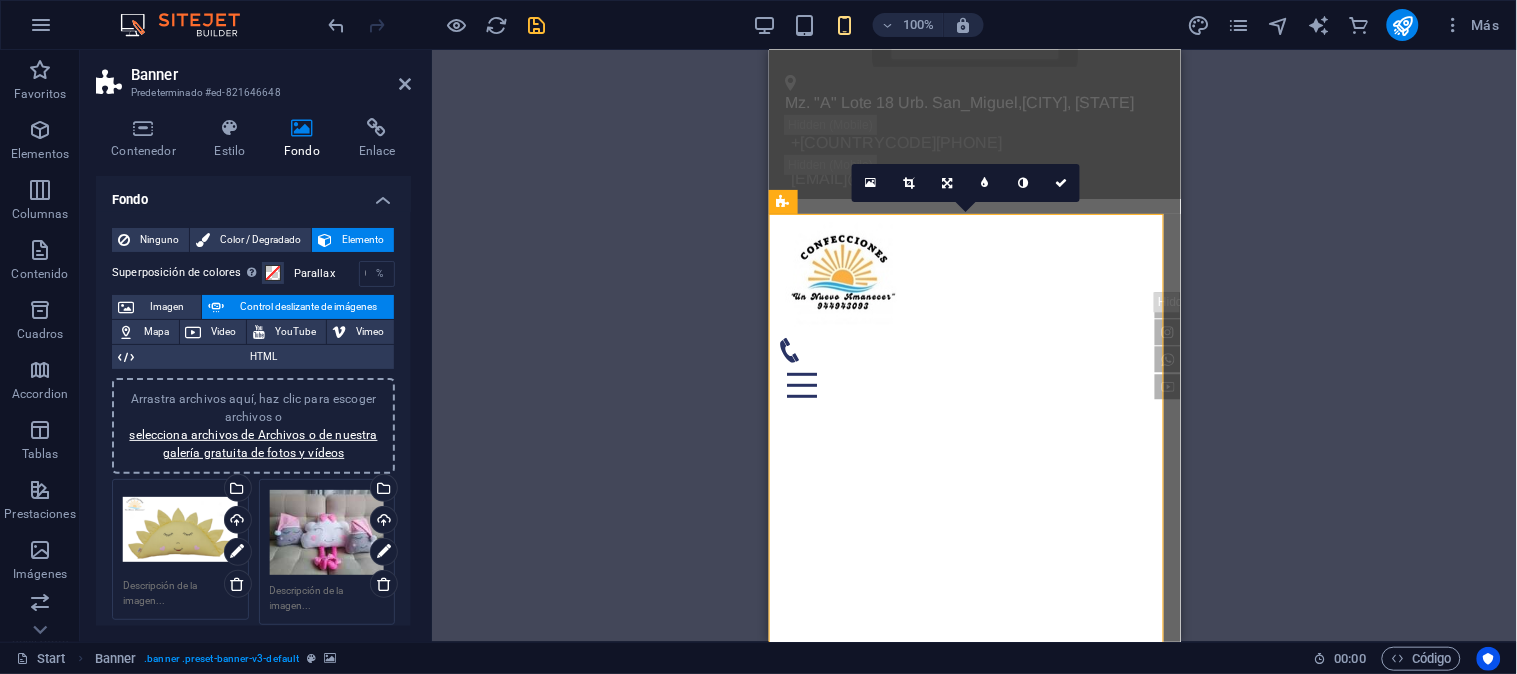click at bounding box center (768, 456) 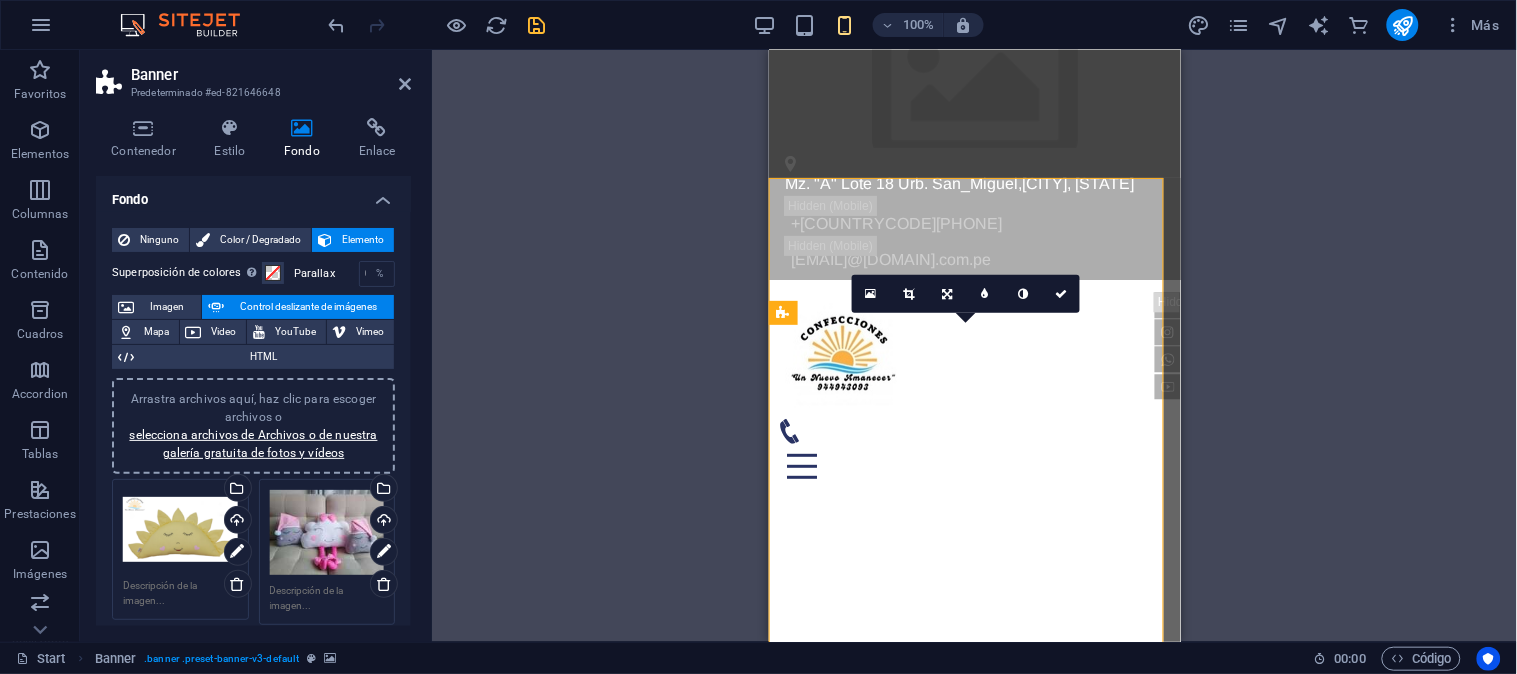 scroll, scrollTop: 0, scrollLeft: 0, axis: both 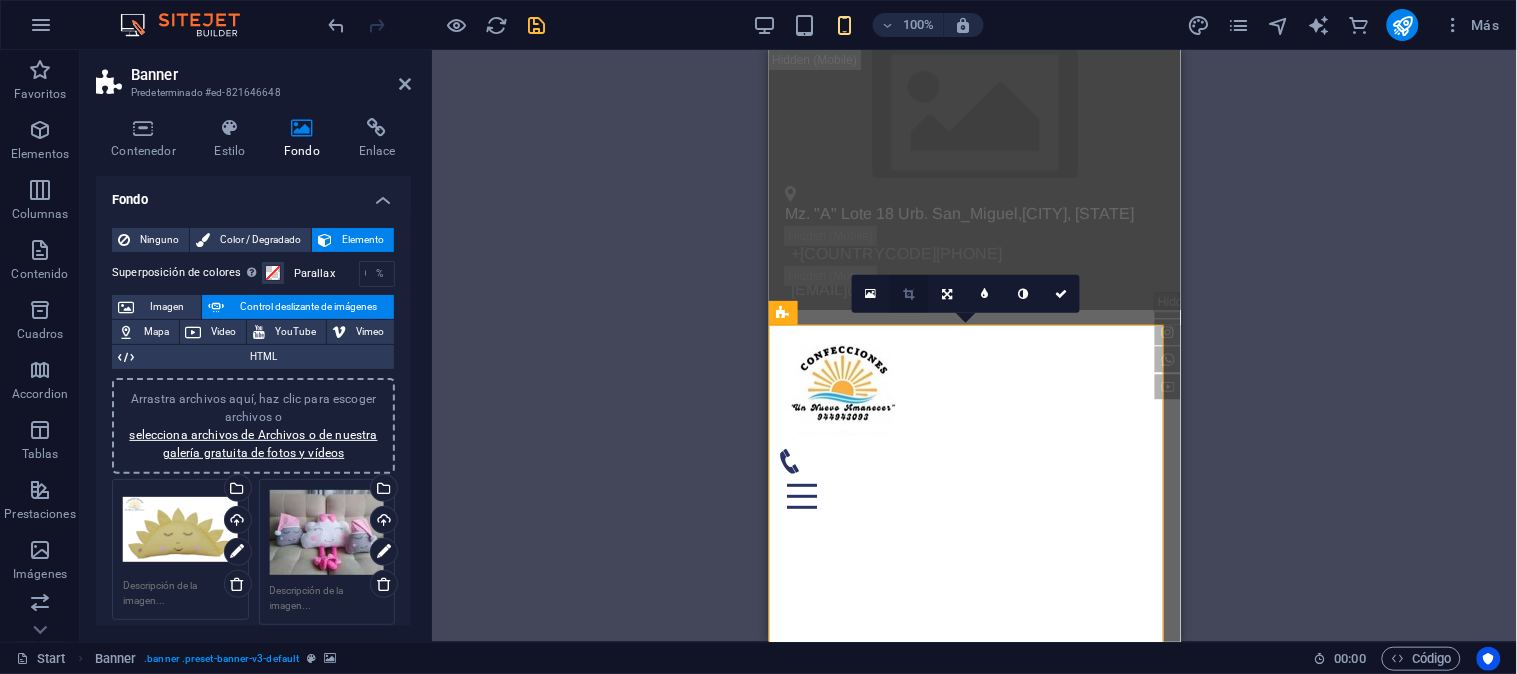 click at bounding box center [909, 294] 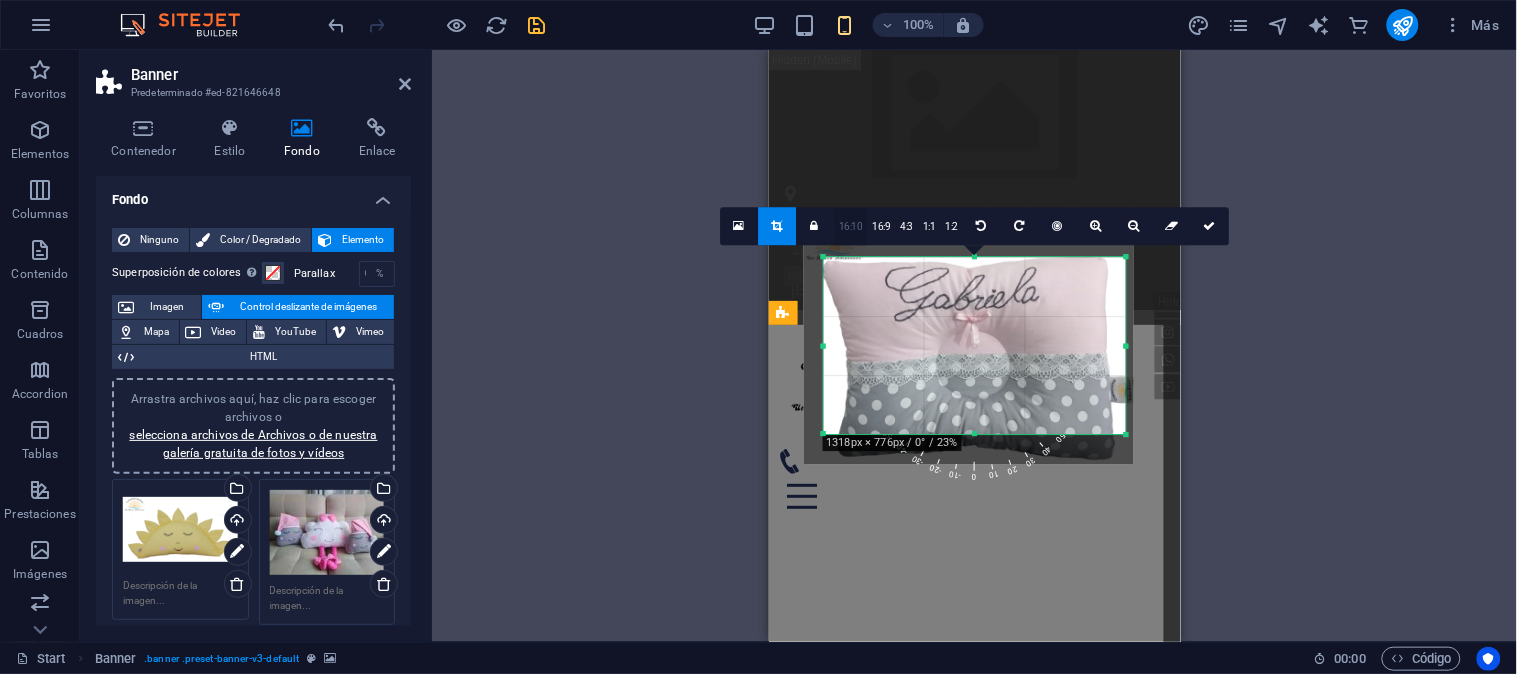 click on "16:10" at bounding box center (851, 227) 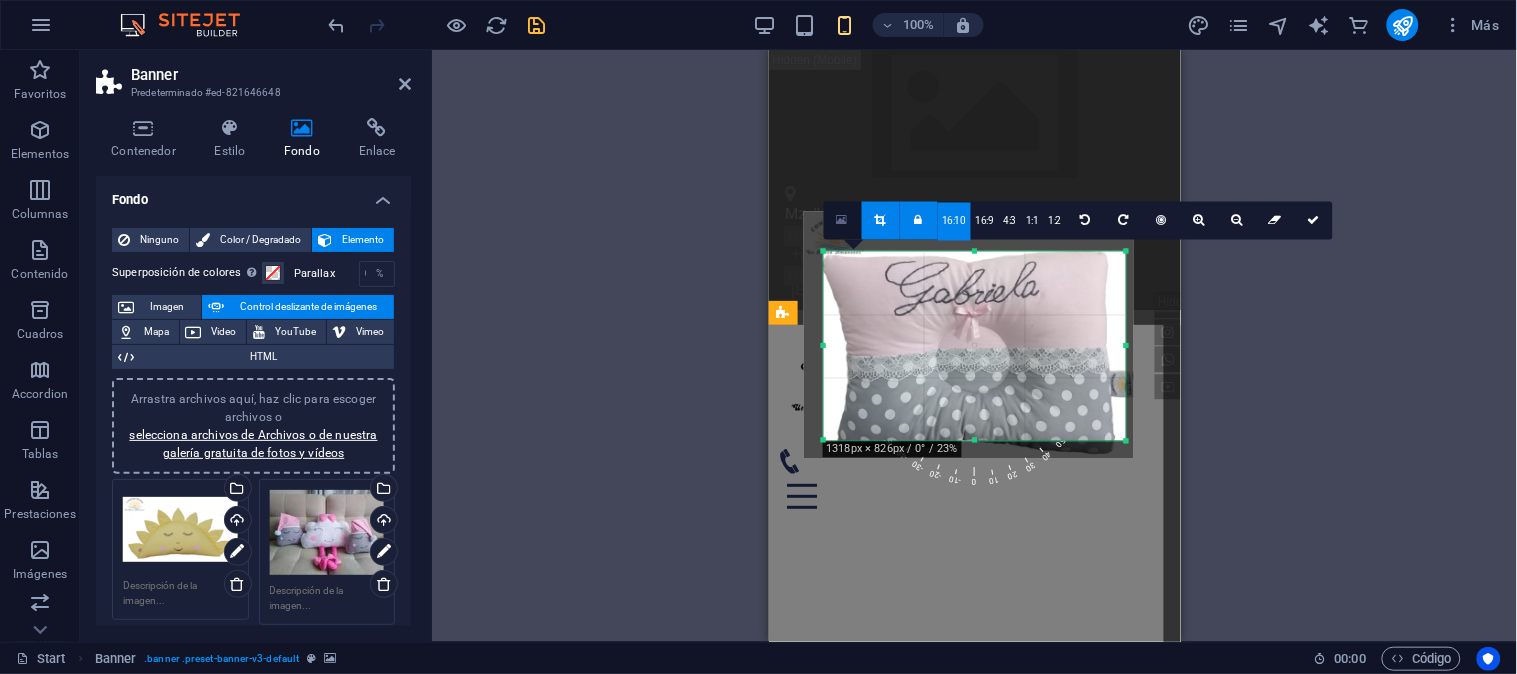 click at bounding box center [842, 221] 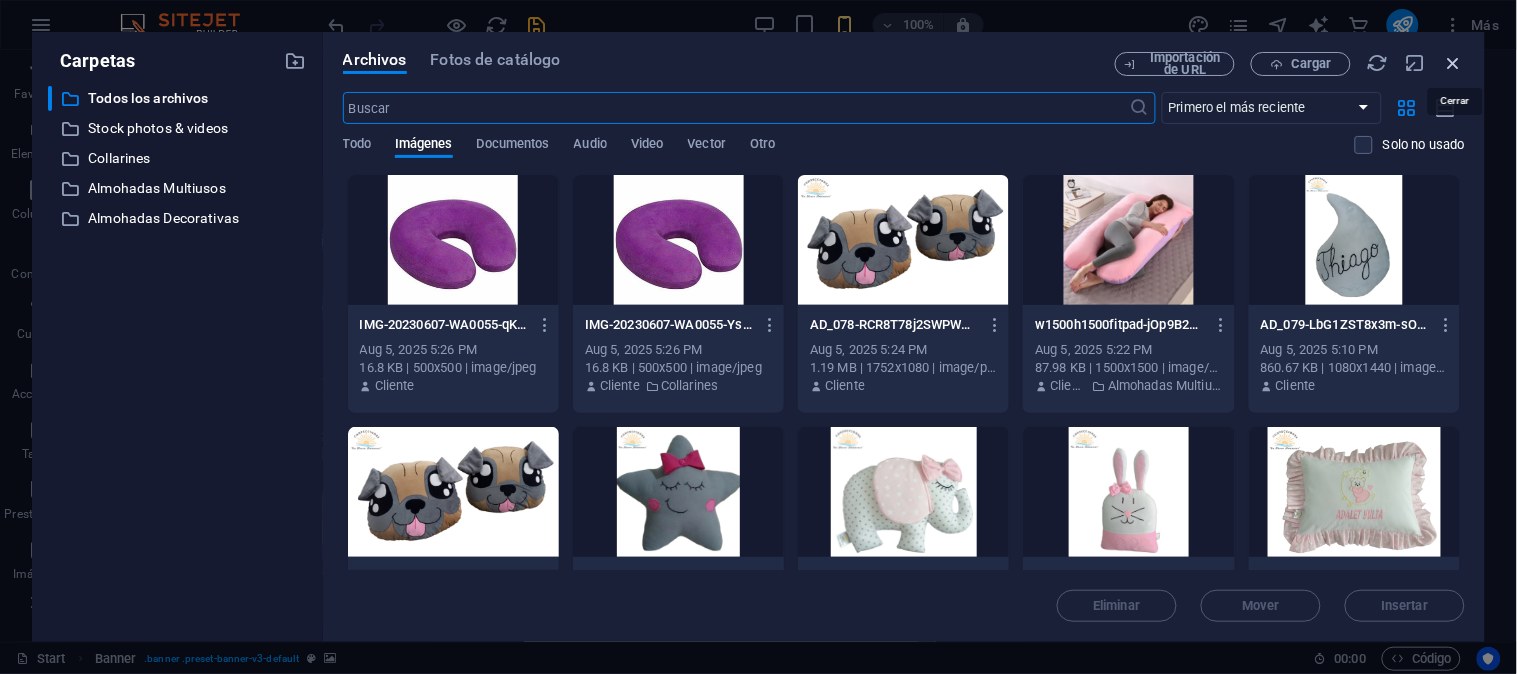 click at bounding box center [1454, 63] 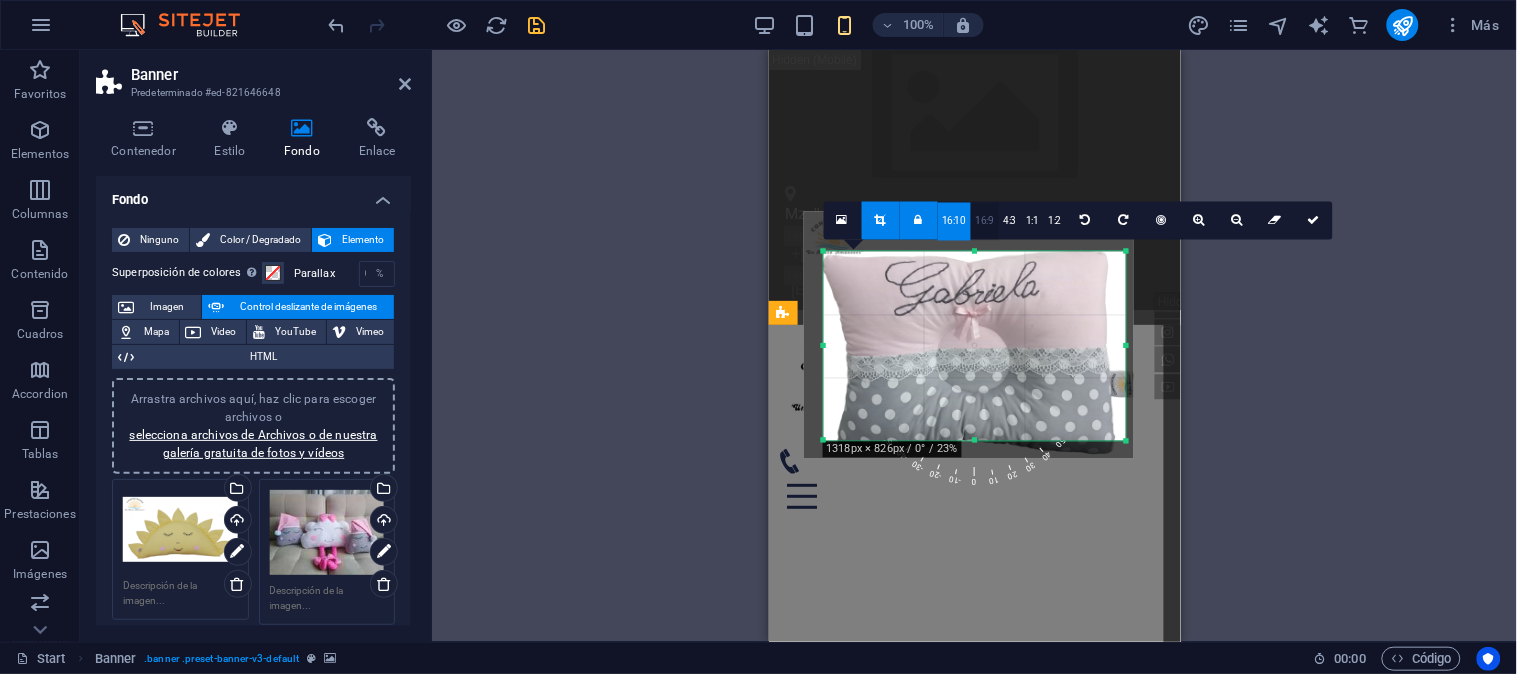 click on "16:9" at bounding box center (985, 222) 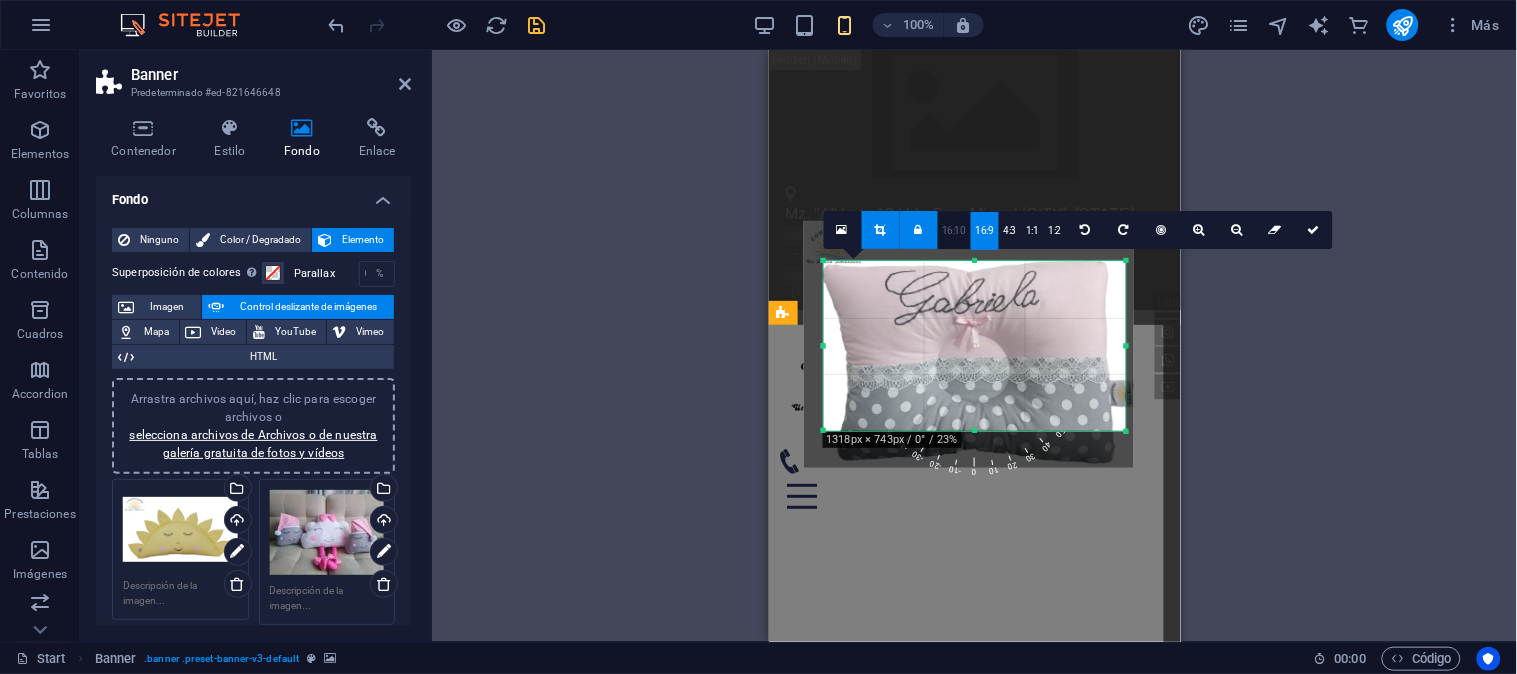 click on "16:10" at bounding box center (954, 231) 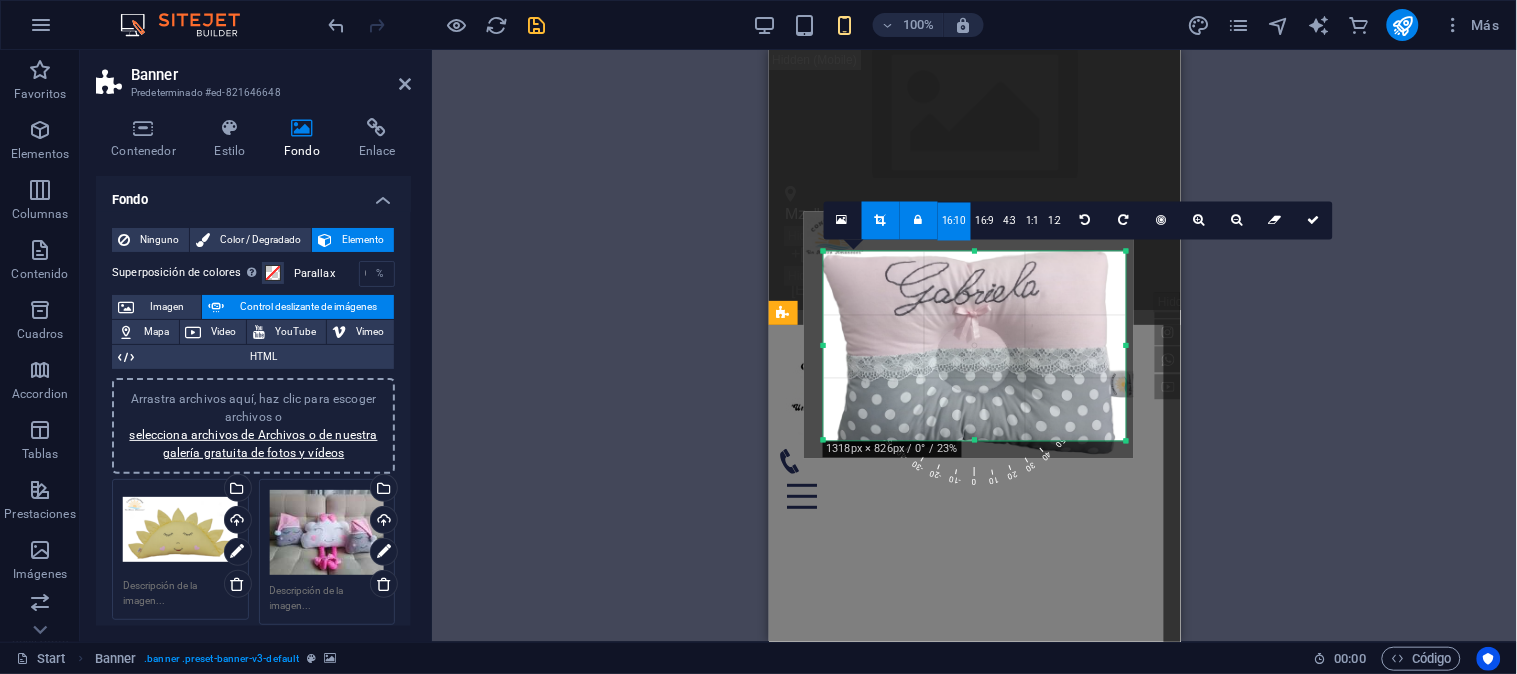 drag, startPoint x: 891, startPoint y: 215, endPoint x: 122, endPoint y: 164, distance: 770.68933 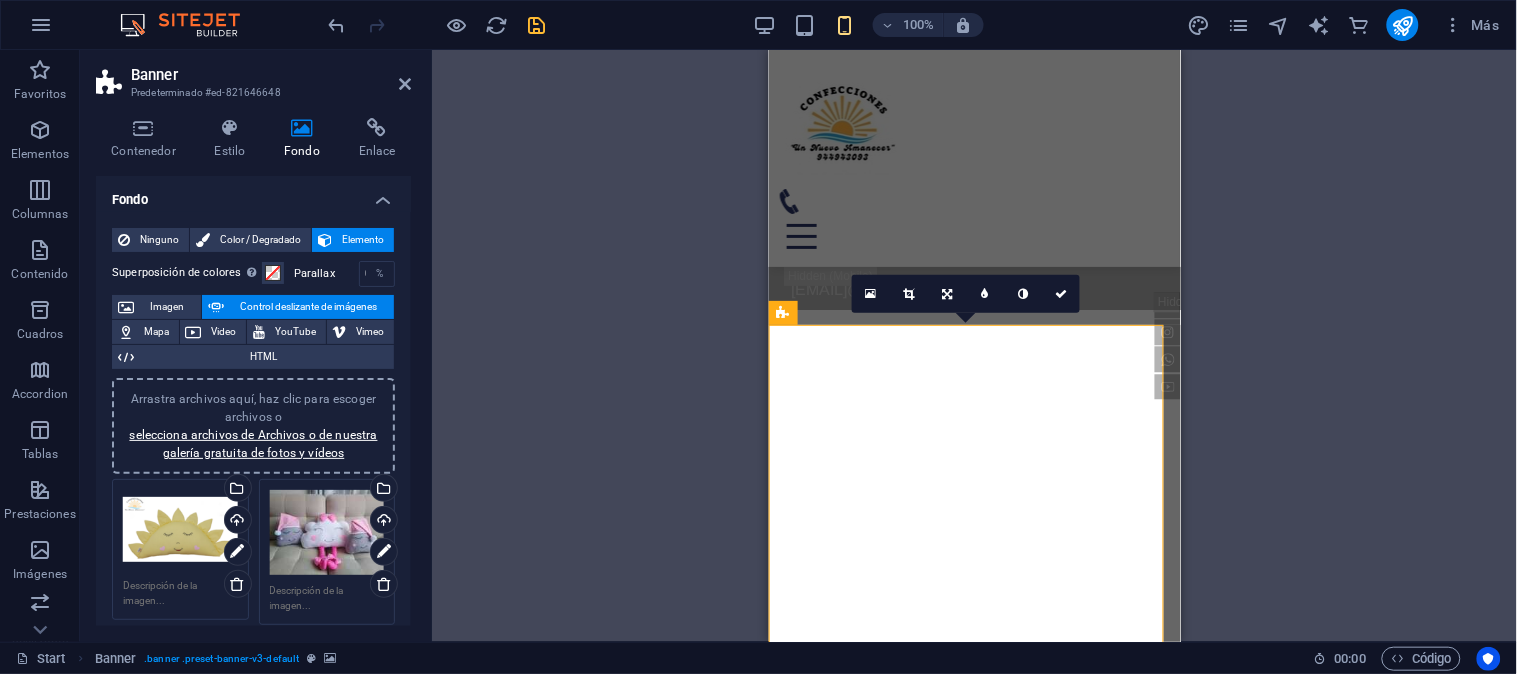scroll, scrollTop: 222, scrollLeft: 0, axis: vertical 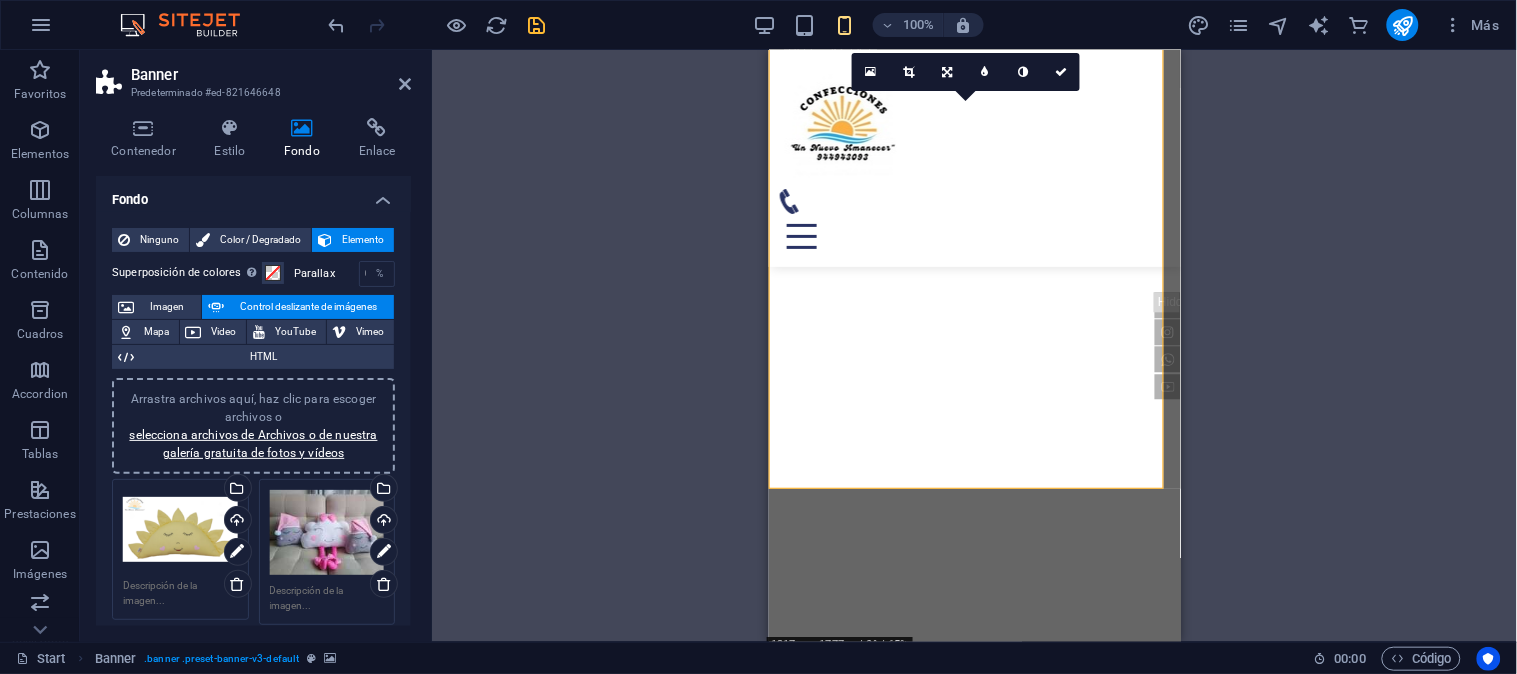 click at bounding box center [768, 275] 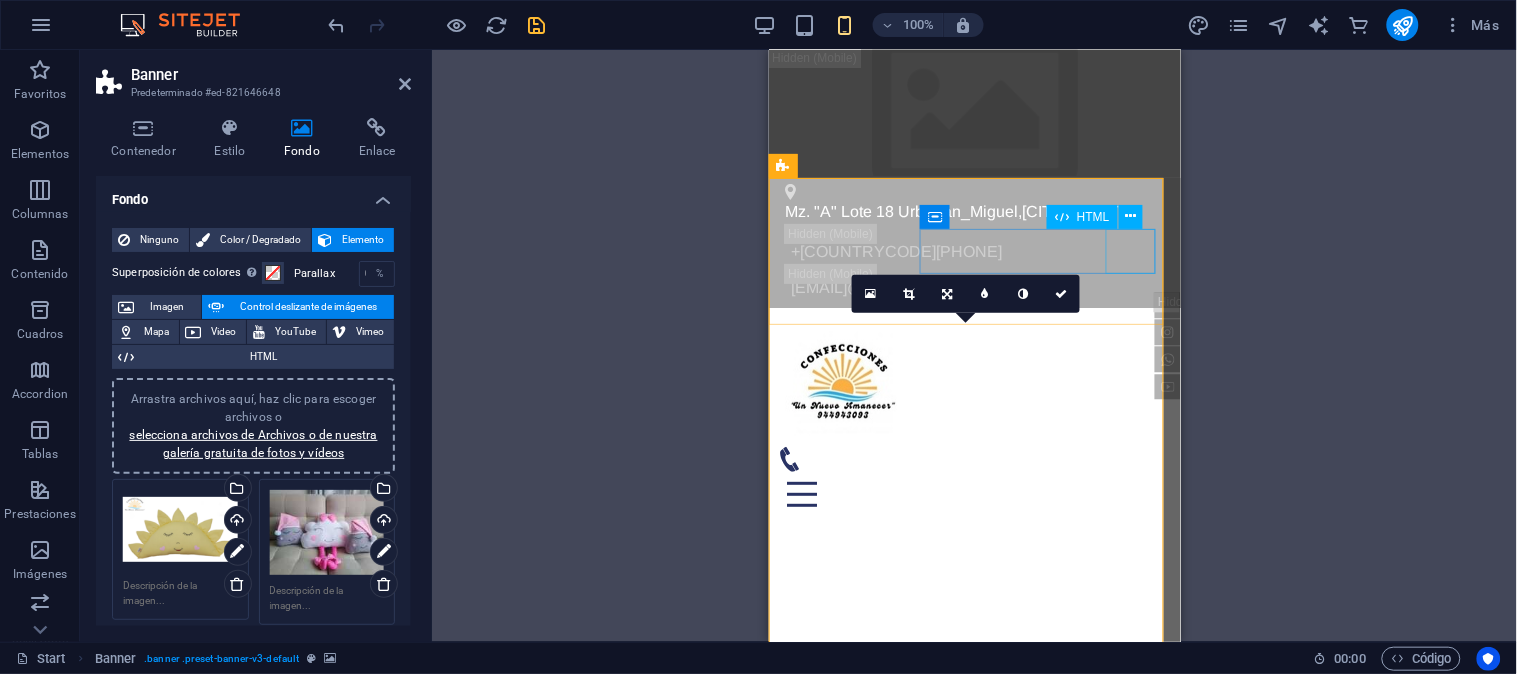 scroll, scrollTop: 0, scrollLeft: 0, axis: both 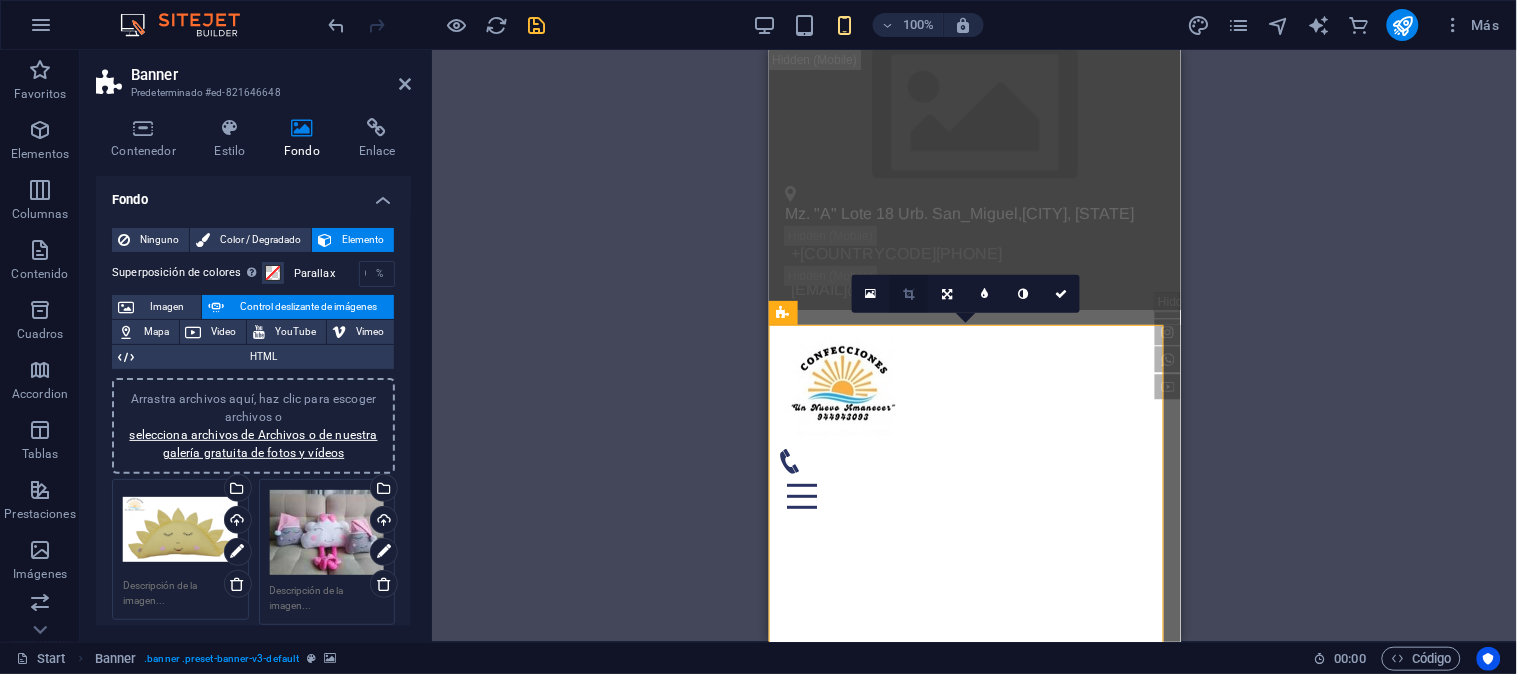 click at bounding box center (909, 294) 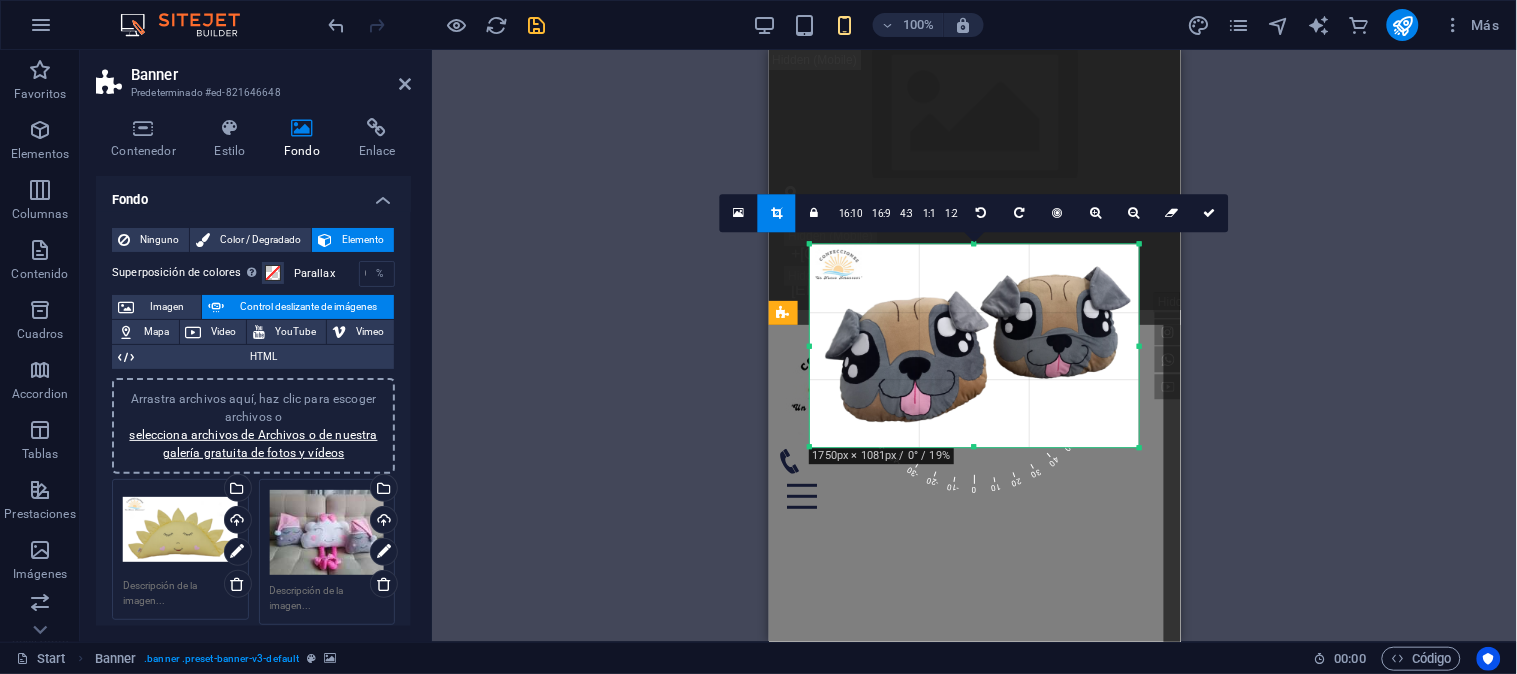 click at bounding box center (1140, 449) 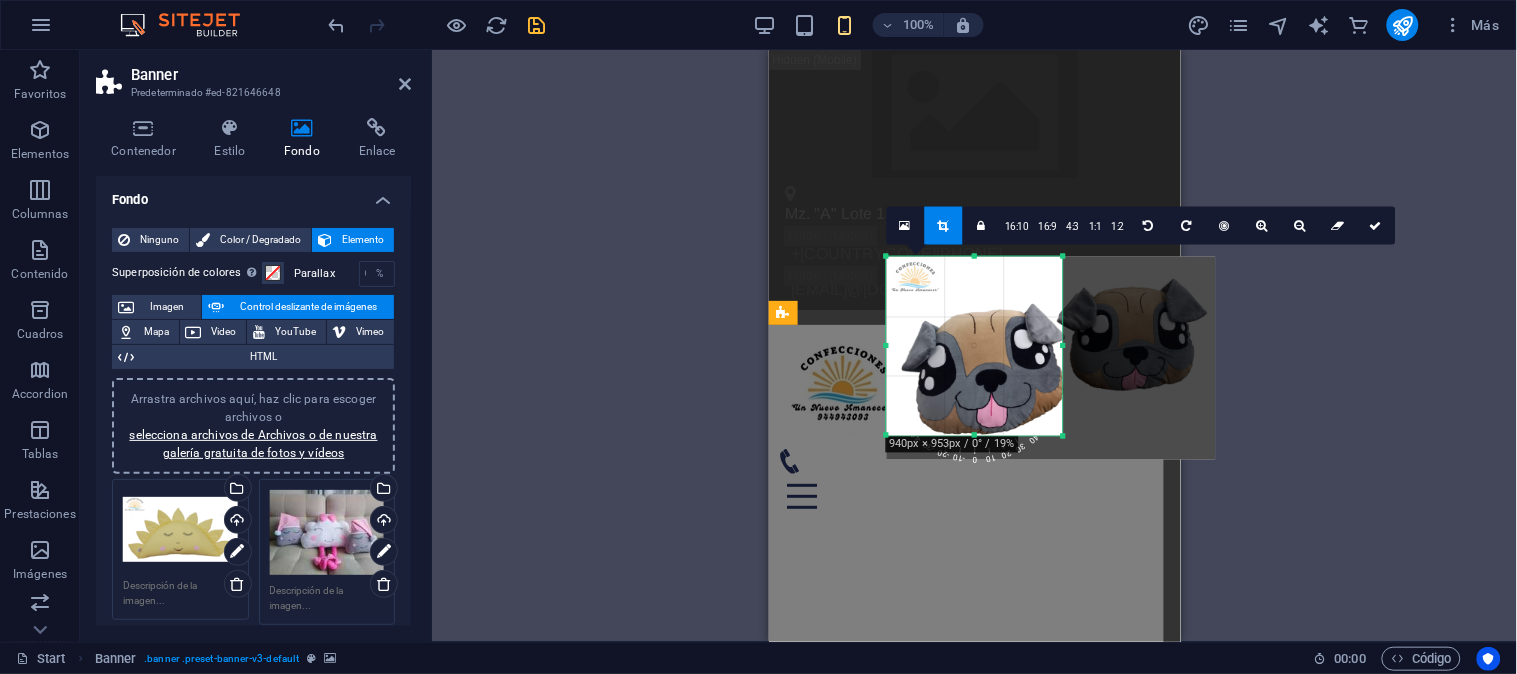 drag, startPoint x: 1014, startPoint y: 412, endPoint x: 985, endPoint y: 421, distance: 30.364452 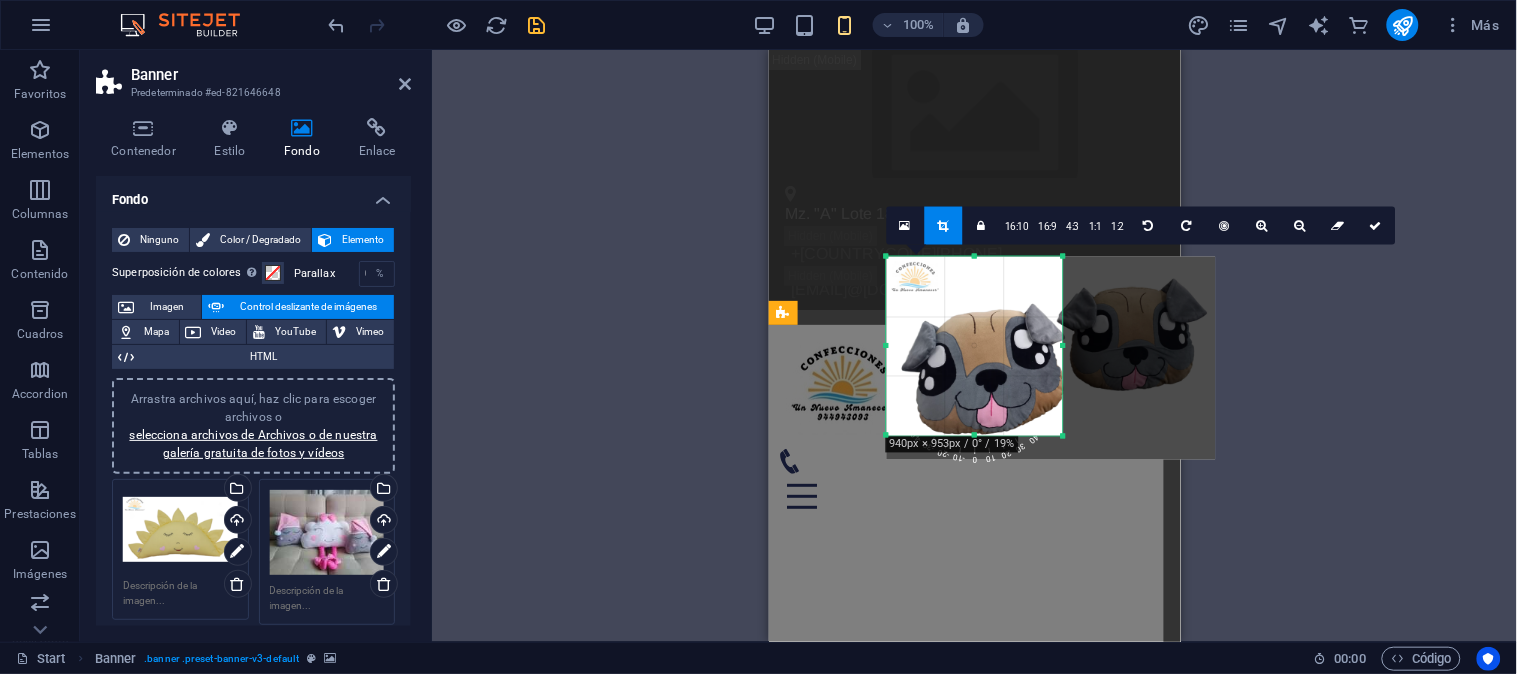 click on "180 170 160 150 140 130 120 110 100 90 80 70 60 50 40 30 20 10 0 -10 -20 -30 -40 -50 -60 -70 -80 -90 -100 -110 -120 -130 -140 -150 -160 -170 940px × 953px / 0° / 19% 16:10 16:9 4:3 1:1 1:2 0" at bounding box center [974, 346] 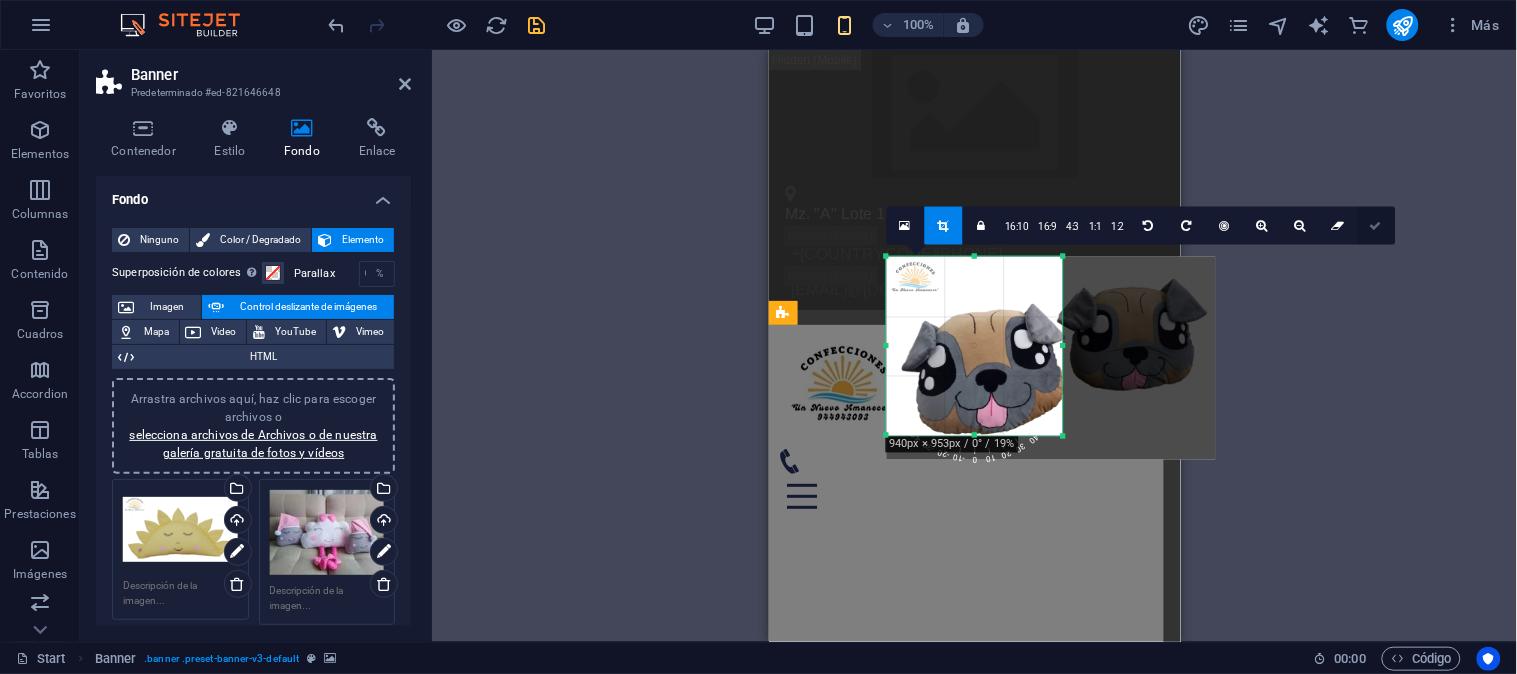 click at bounding box center [1376, 226] 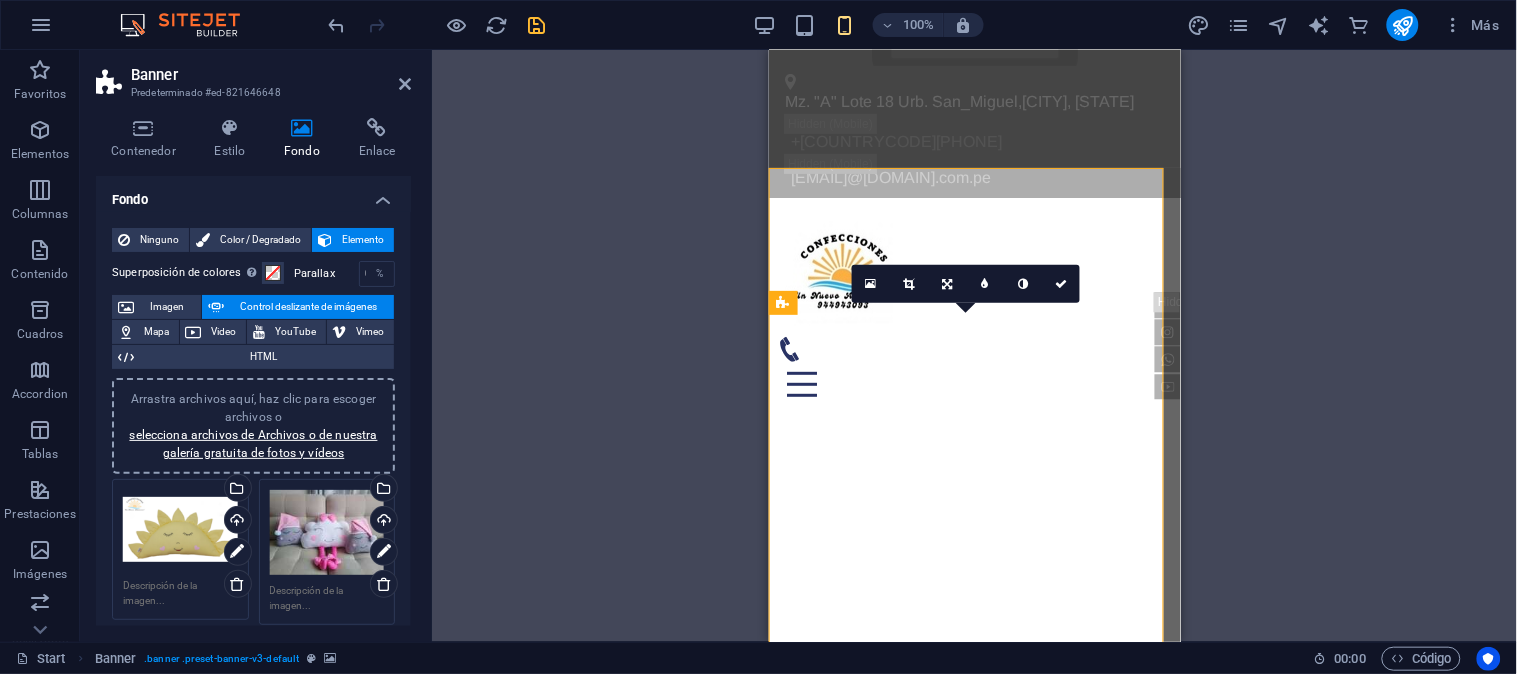 scroll, scrollTop: 0, scrollLeft: 0, axis: both 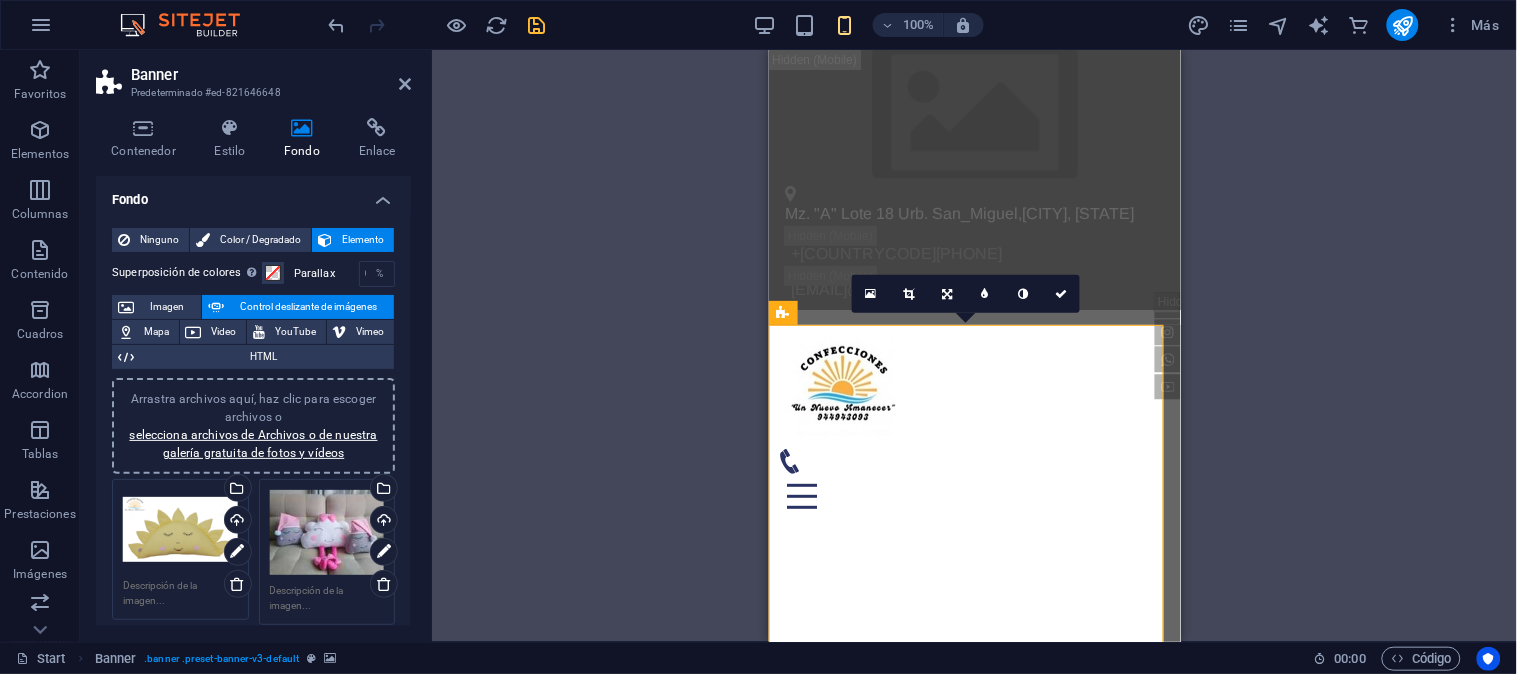 click at bounding box center [768, 567] 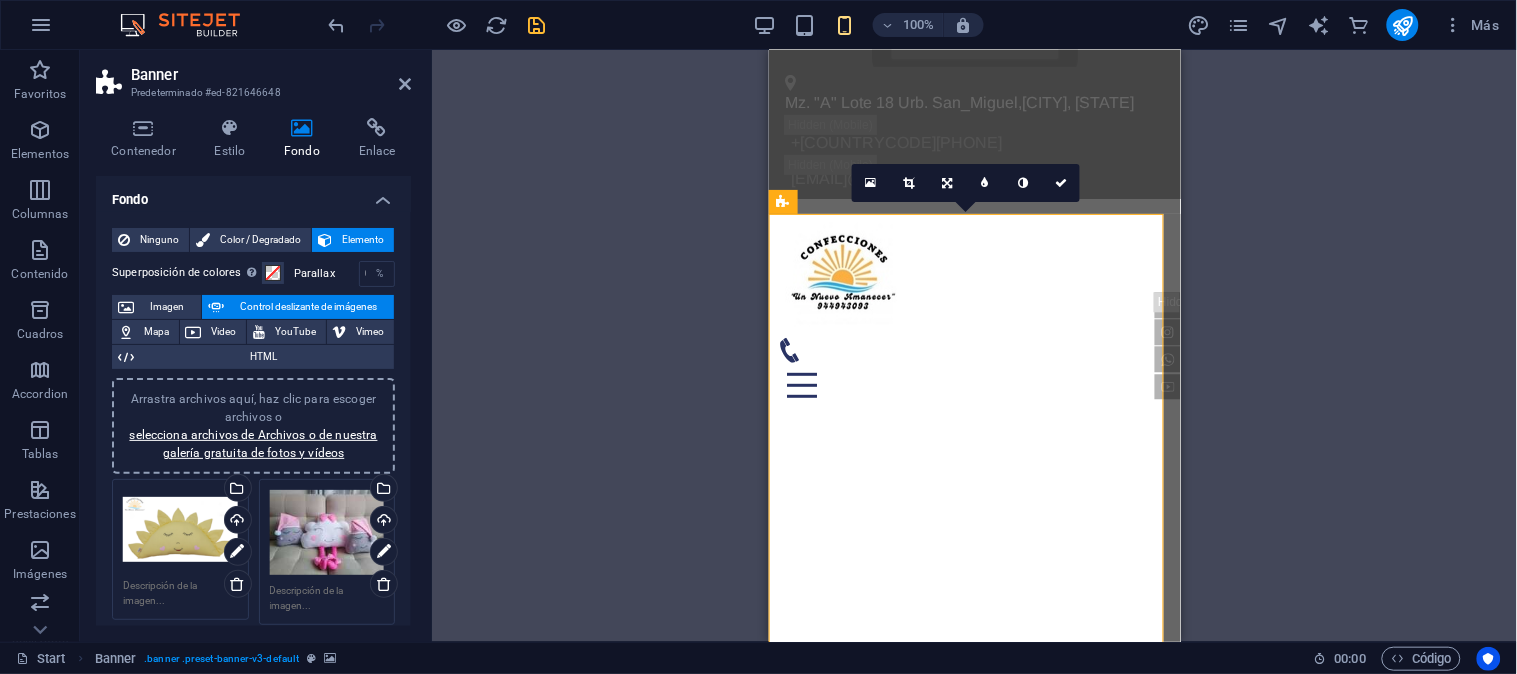scroll, scrollTop: 0, scrollLeft: 0, axis: both 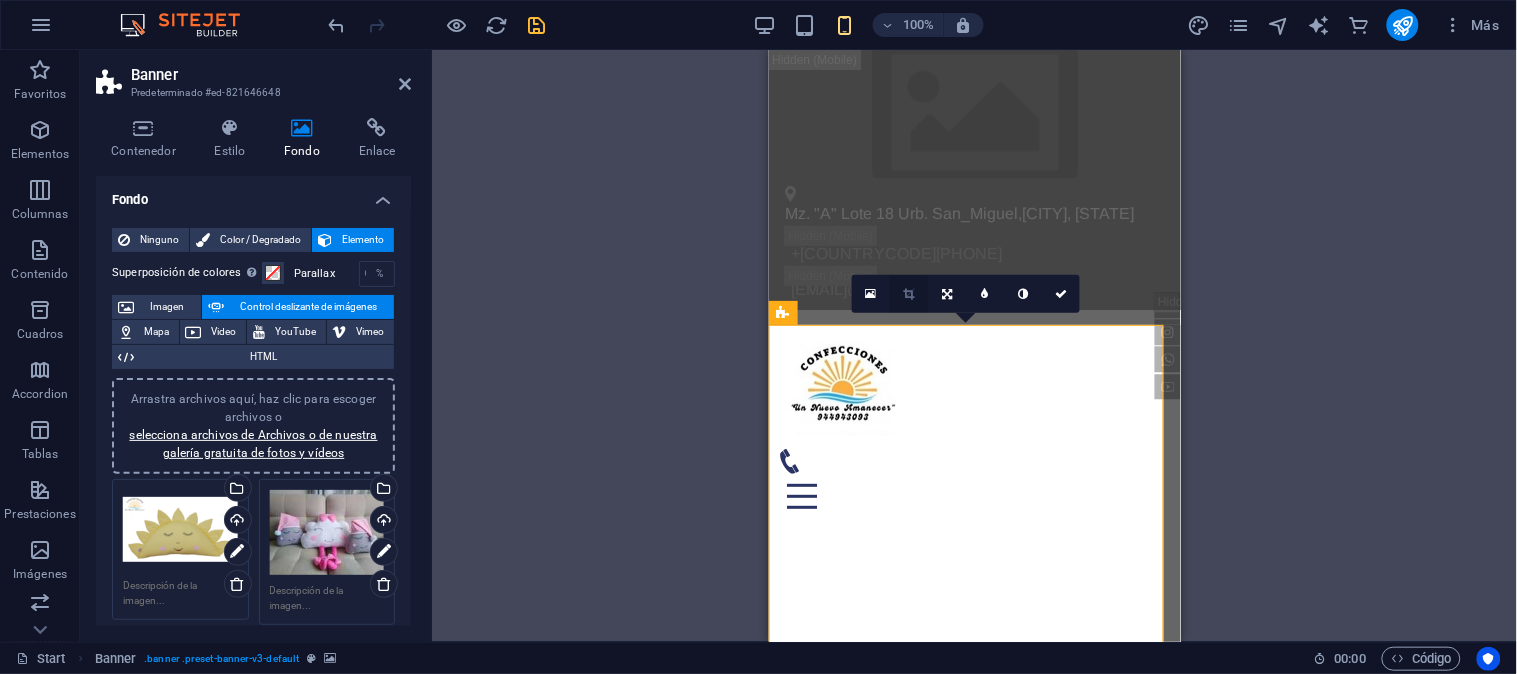 click at bounding box center [909, 294] 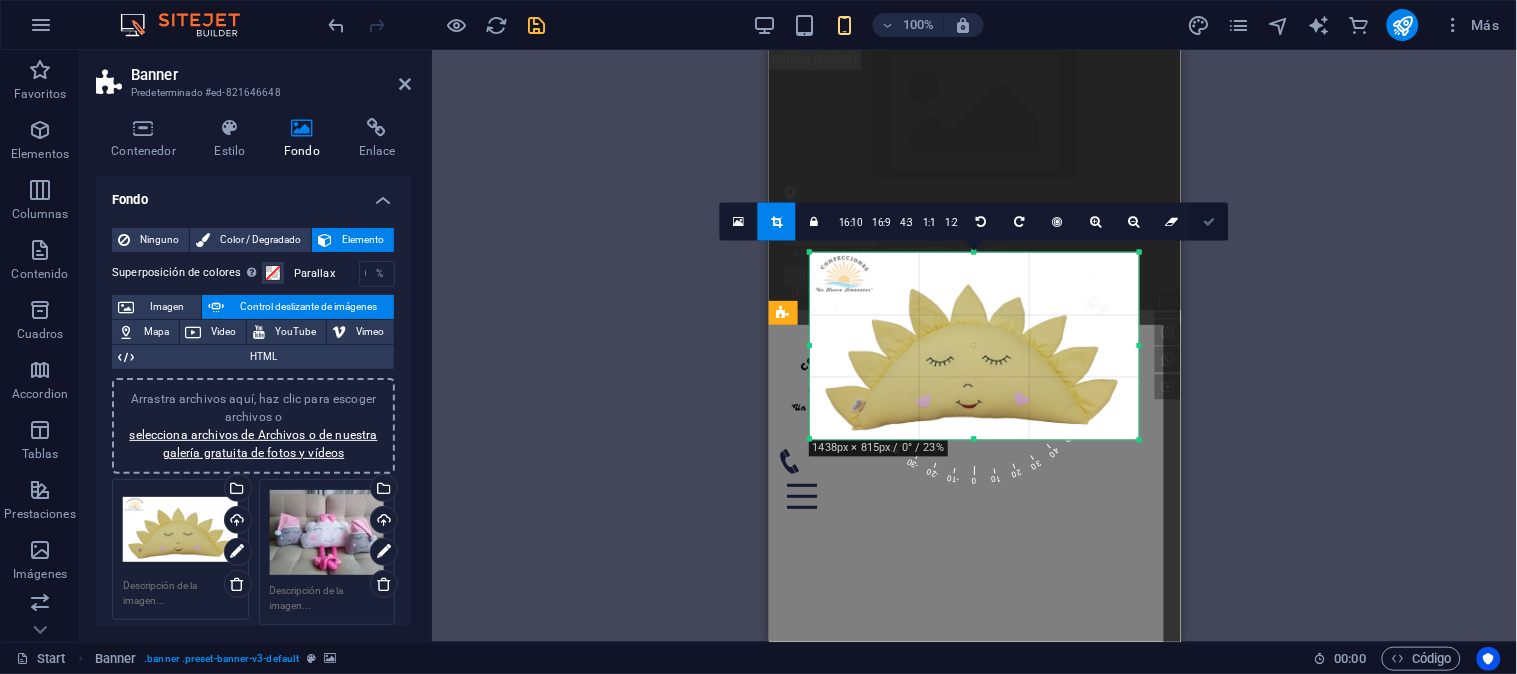 click at bounding box center (1210, 222) 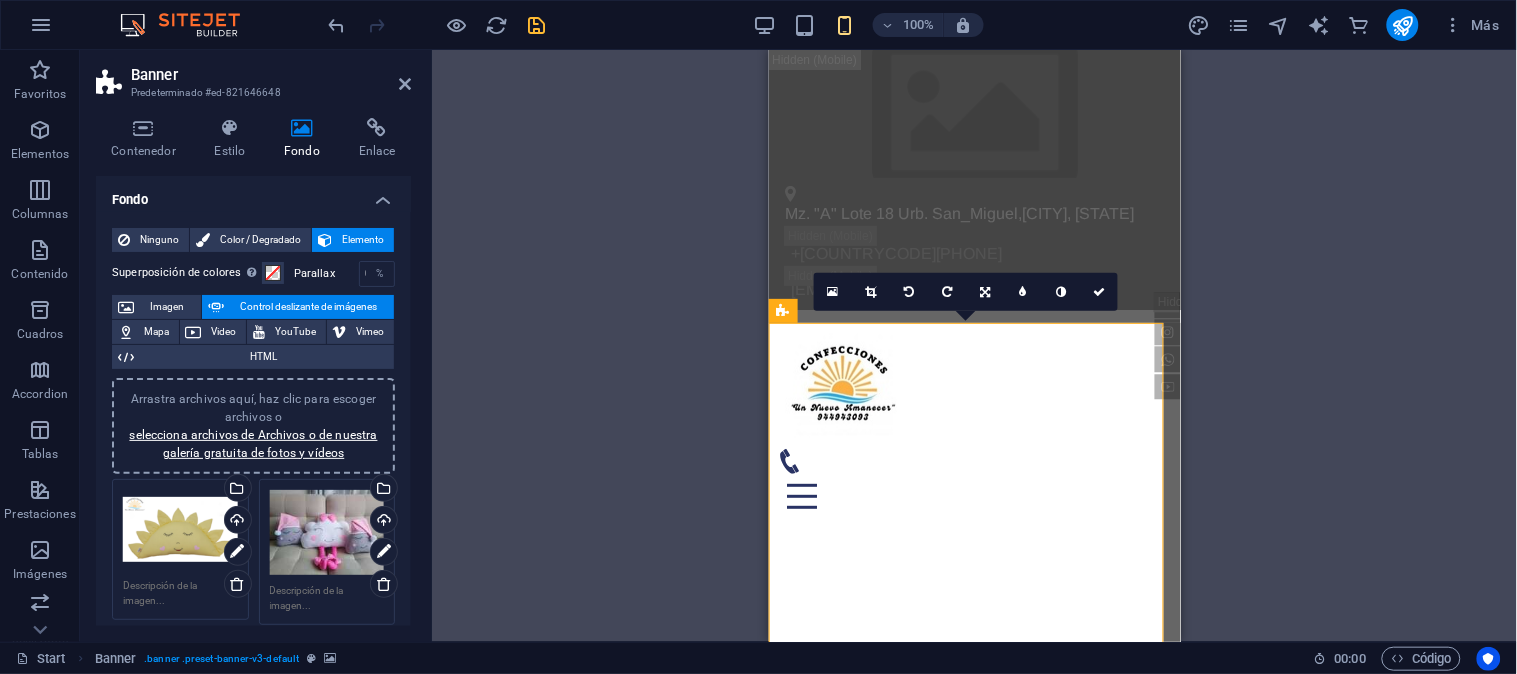 scroll, scrollTop: 111, scrollLeft: 0, axis: vertical 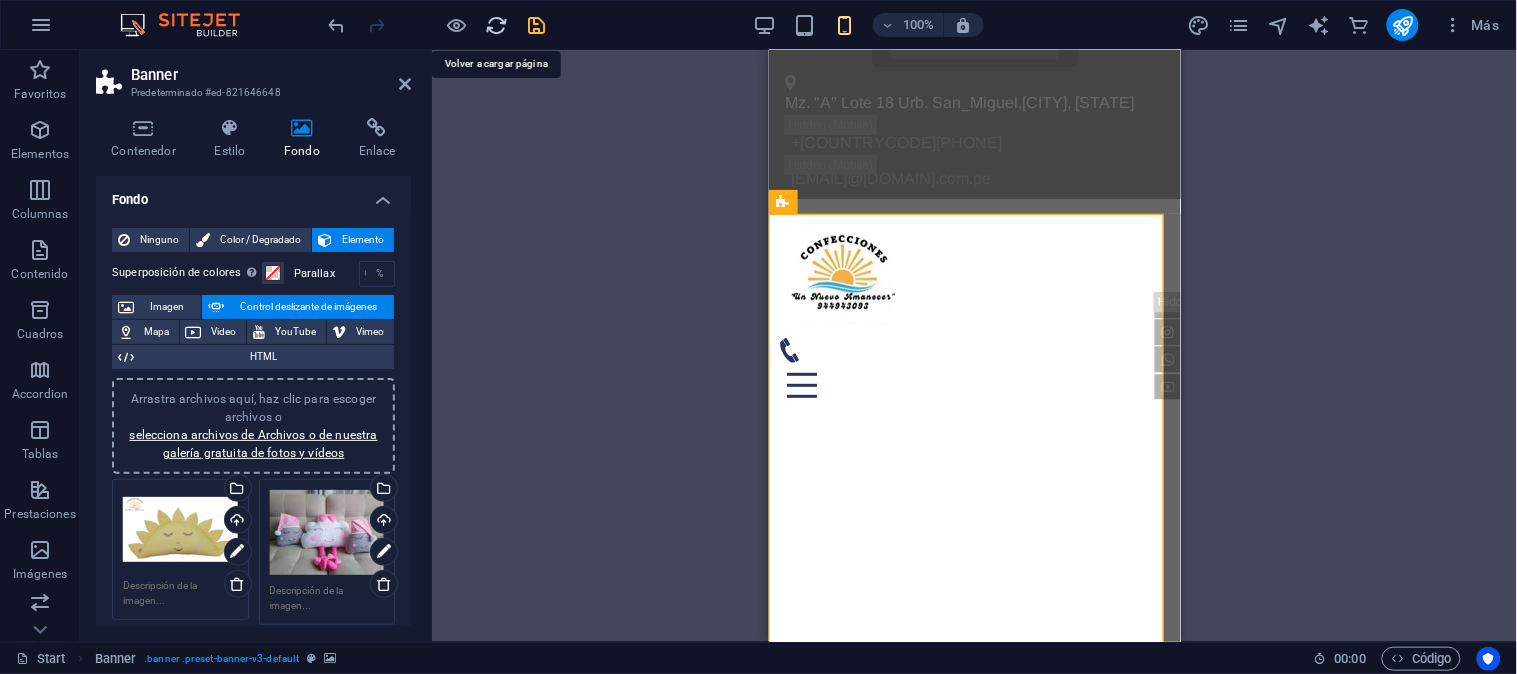 click at bounding box center [497, 25] 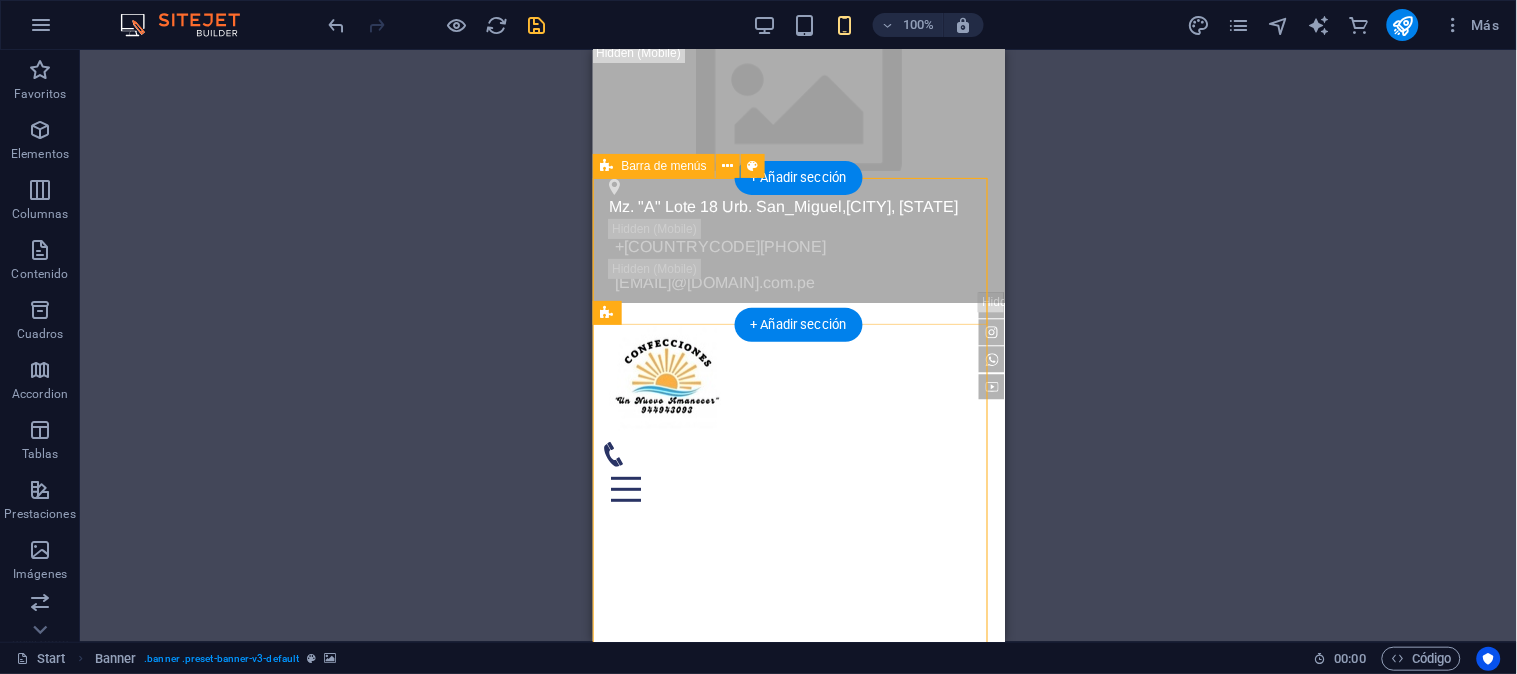 scroll, scrollTop: 0, scrollLeft: 0, axis: both 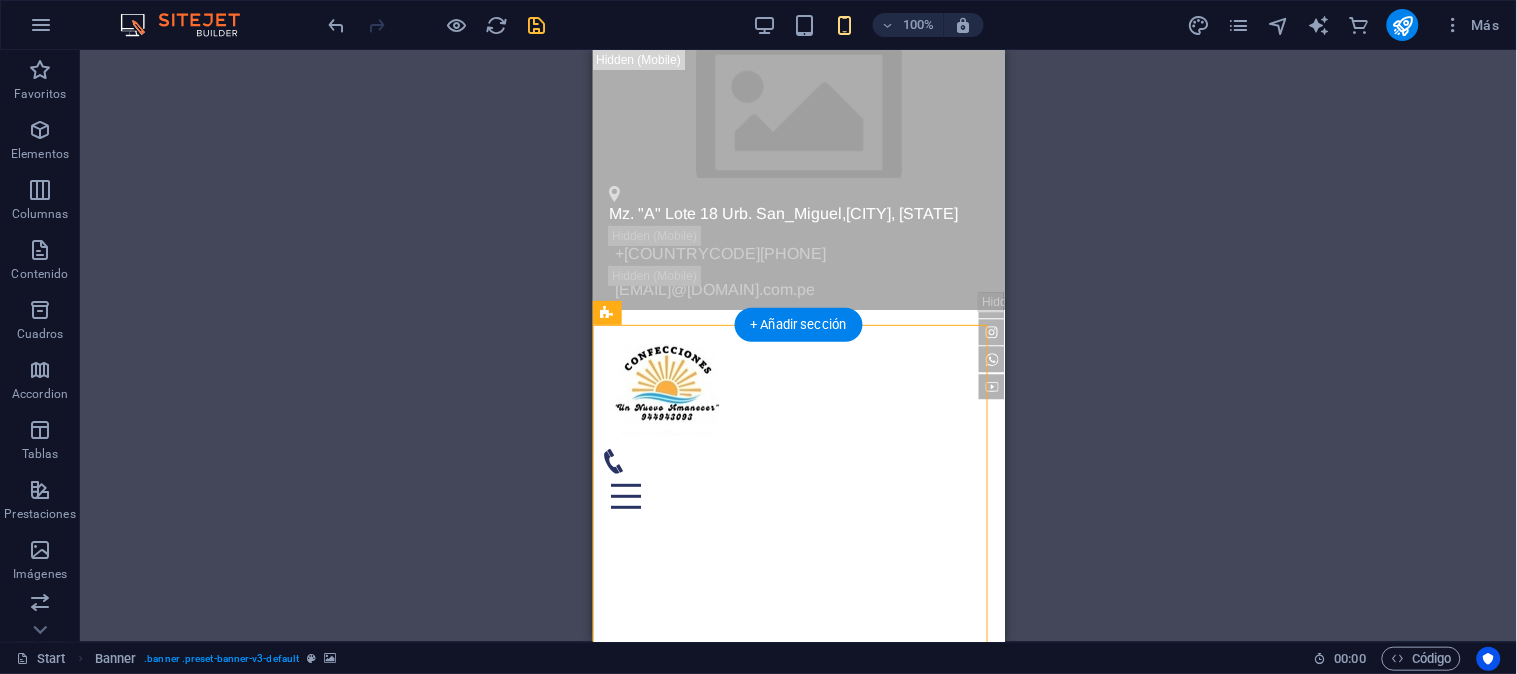click at bounding box center (-2, 550) 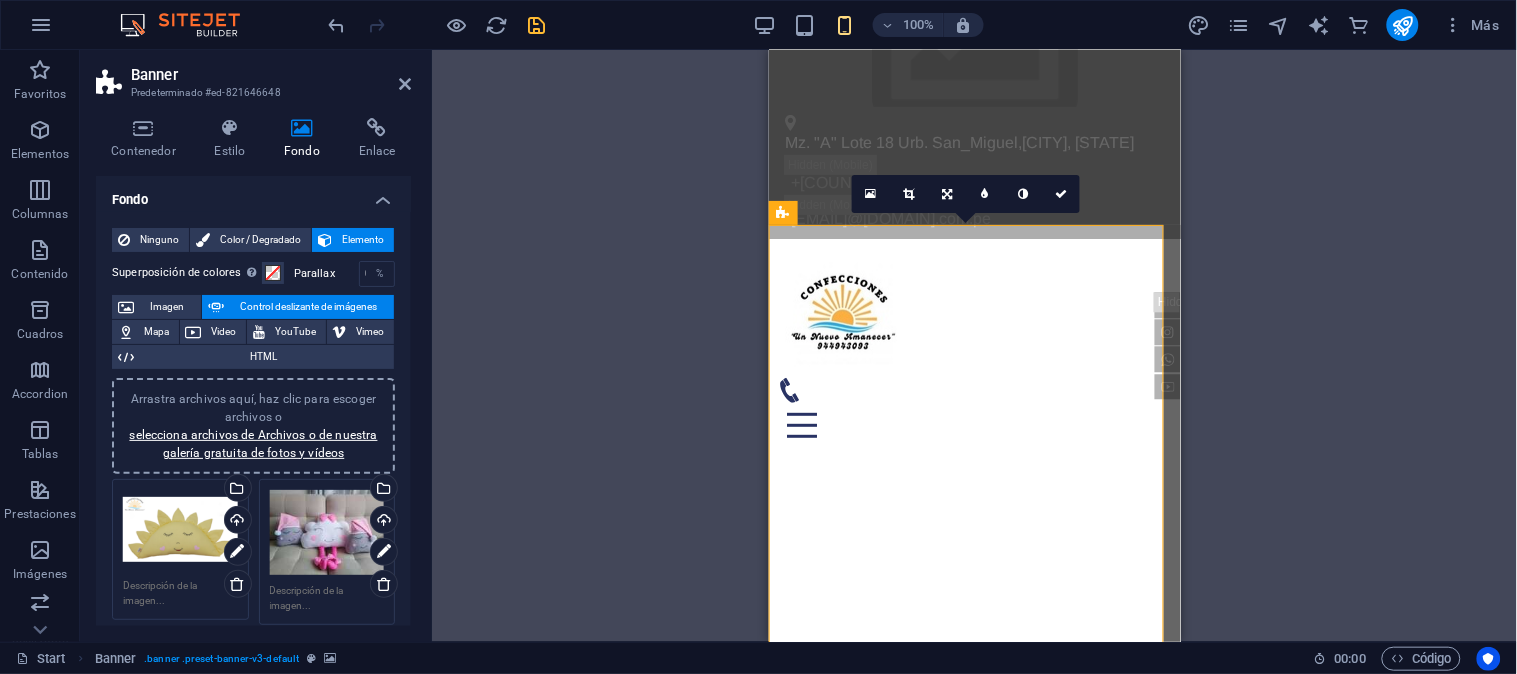 scroll, scrollTop: 111, scrollLeft: 0, axis: vertical 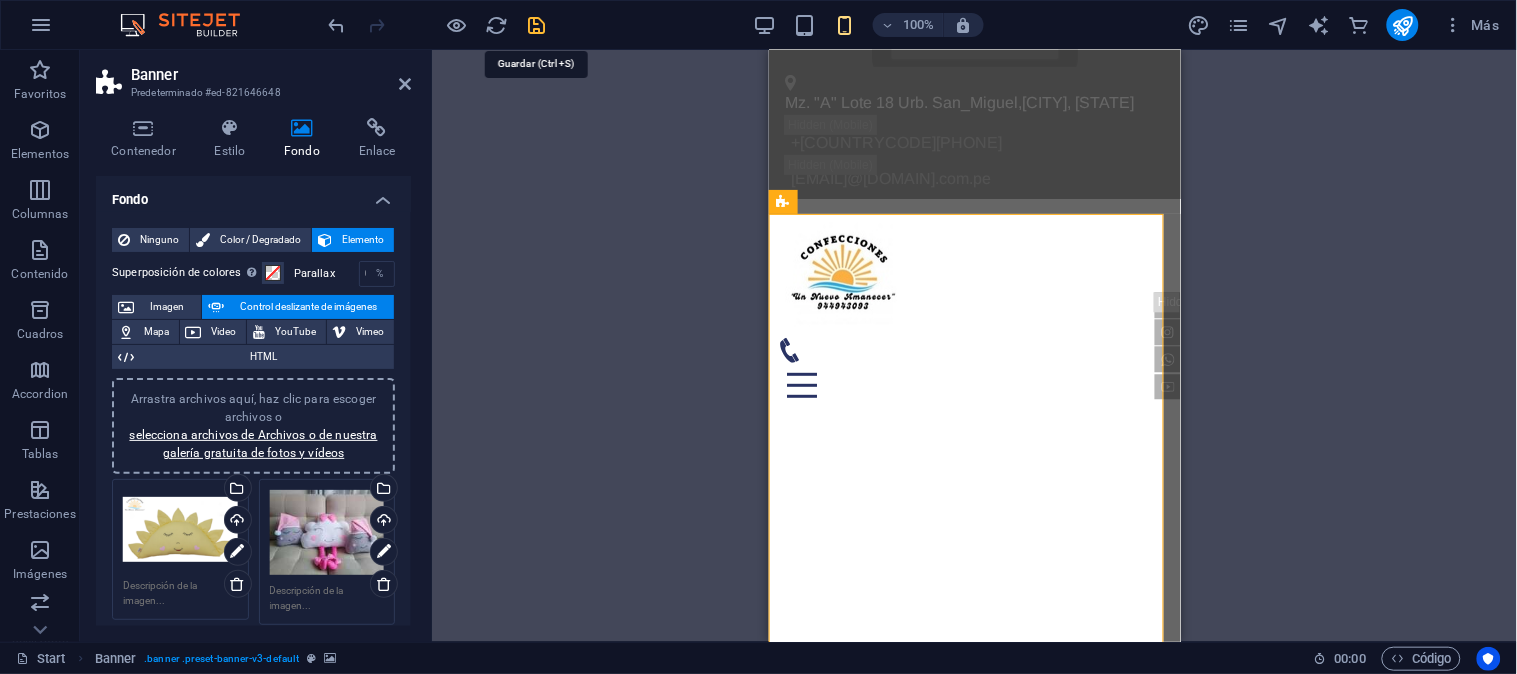 click at bounding box center (537, 25) 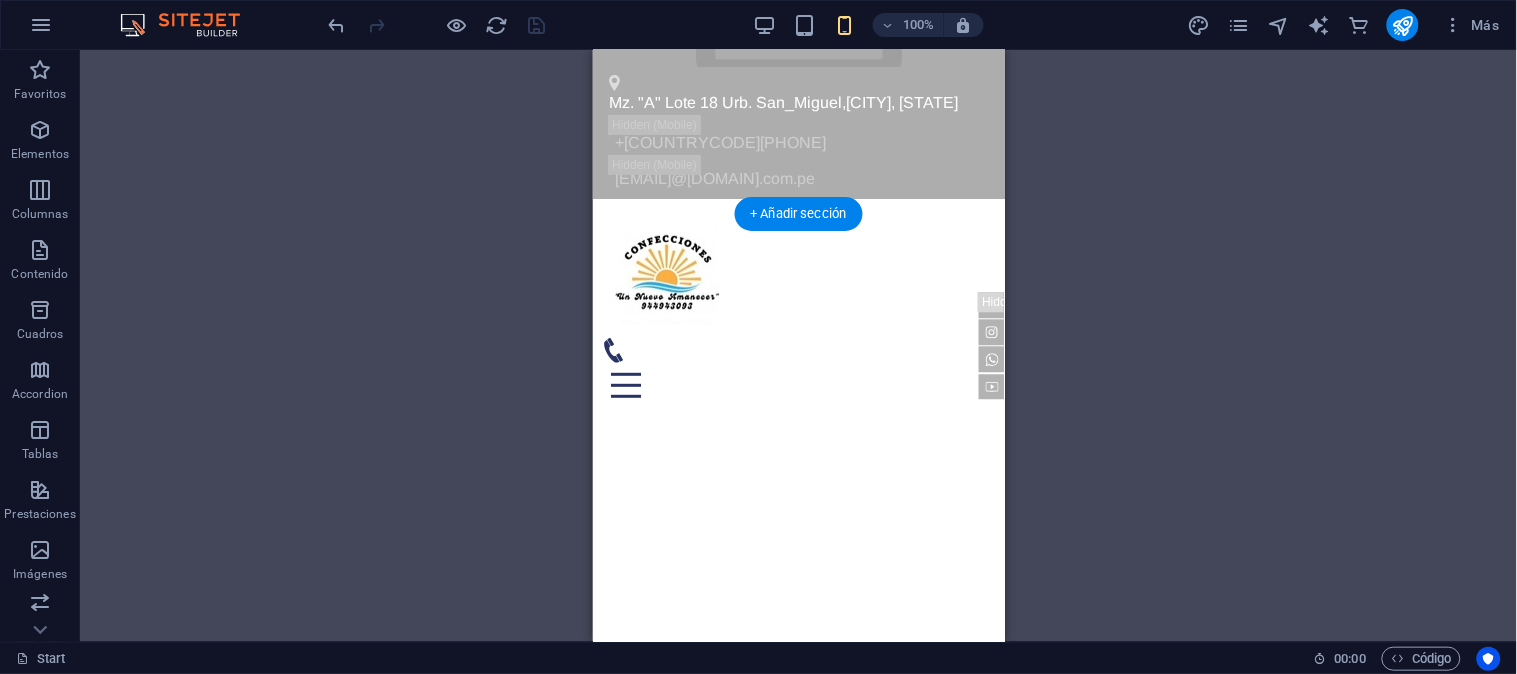 click at bounding box center [592, 456] 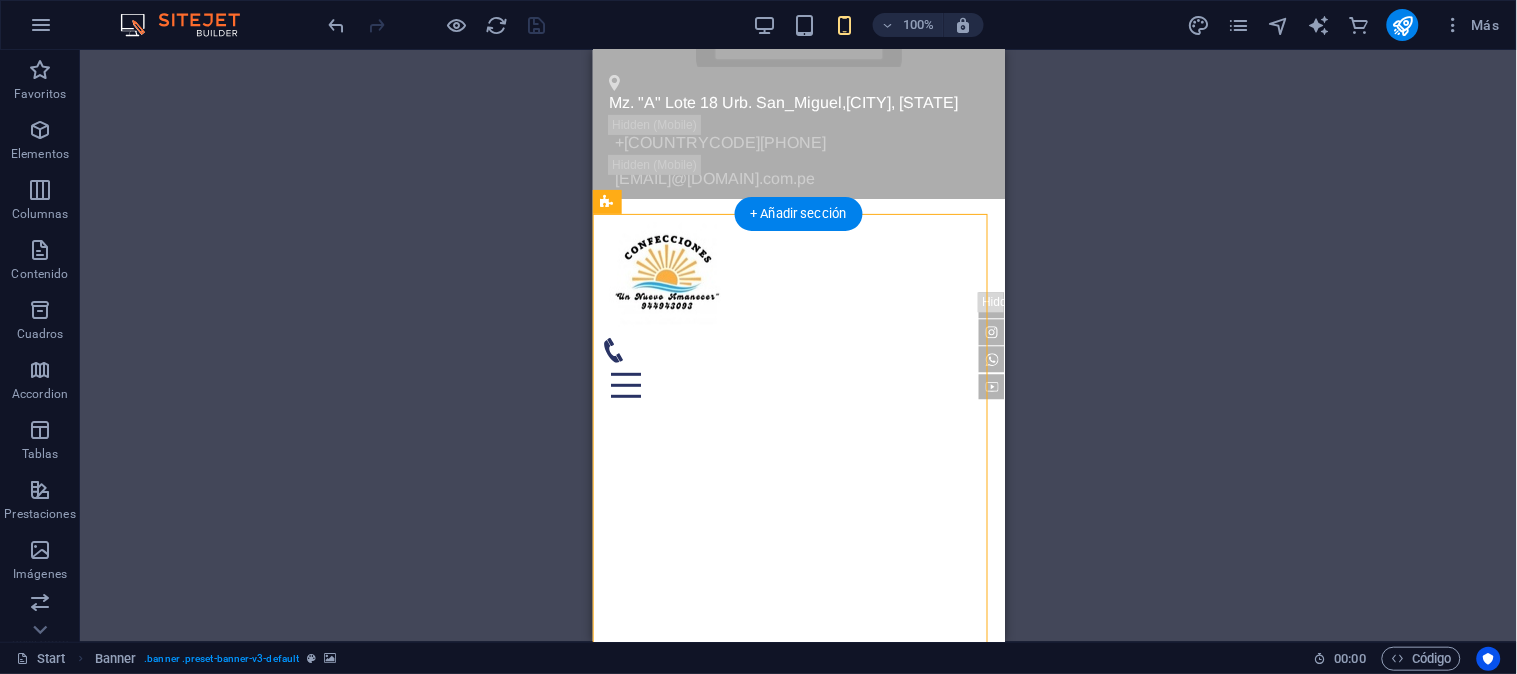 click at bounding box center (592, 456) 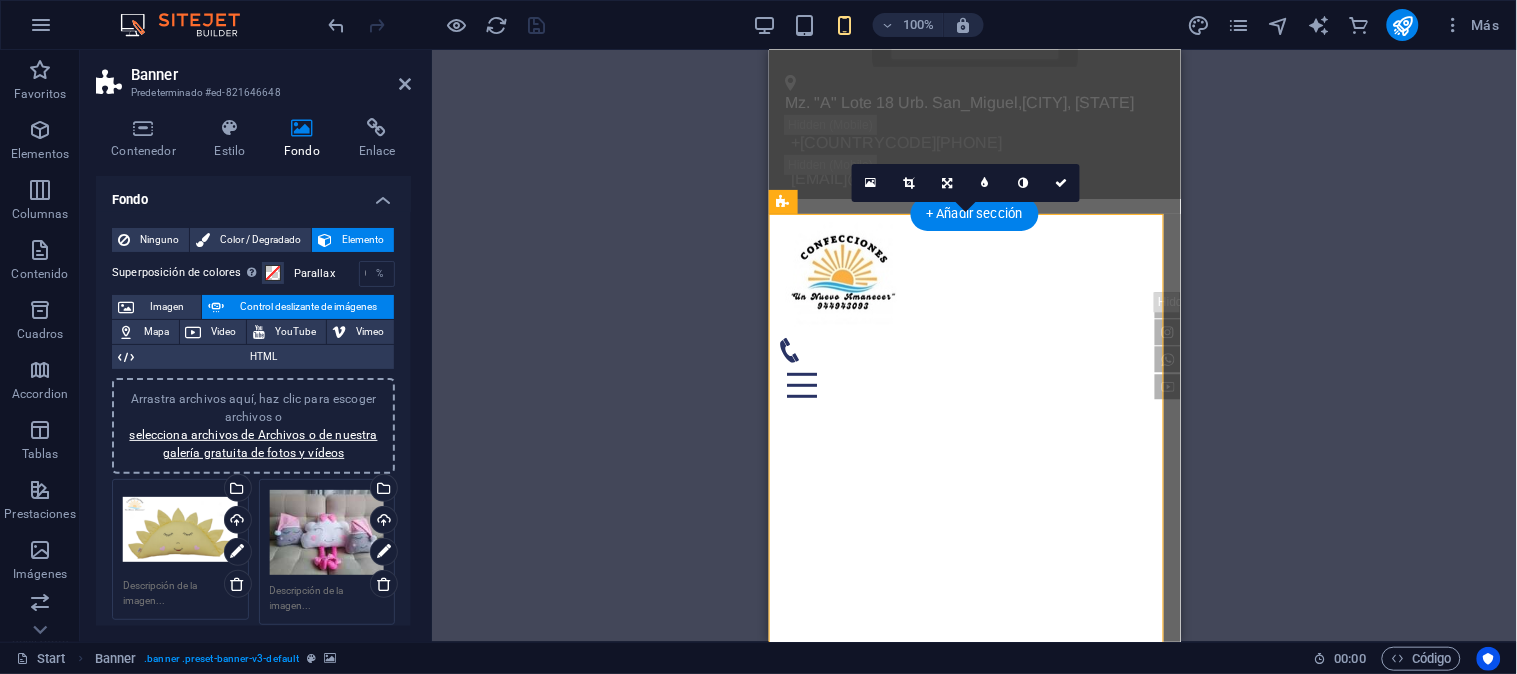click at bounding box center (768, 456) 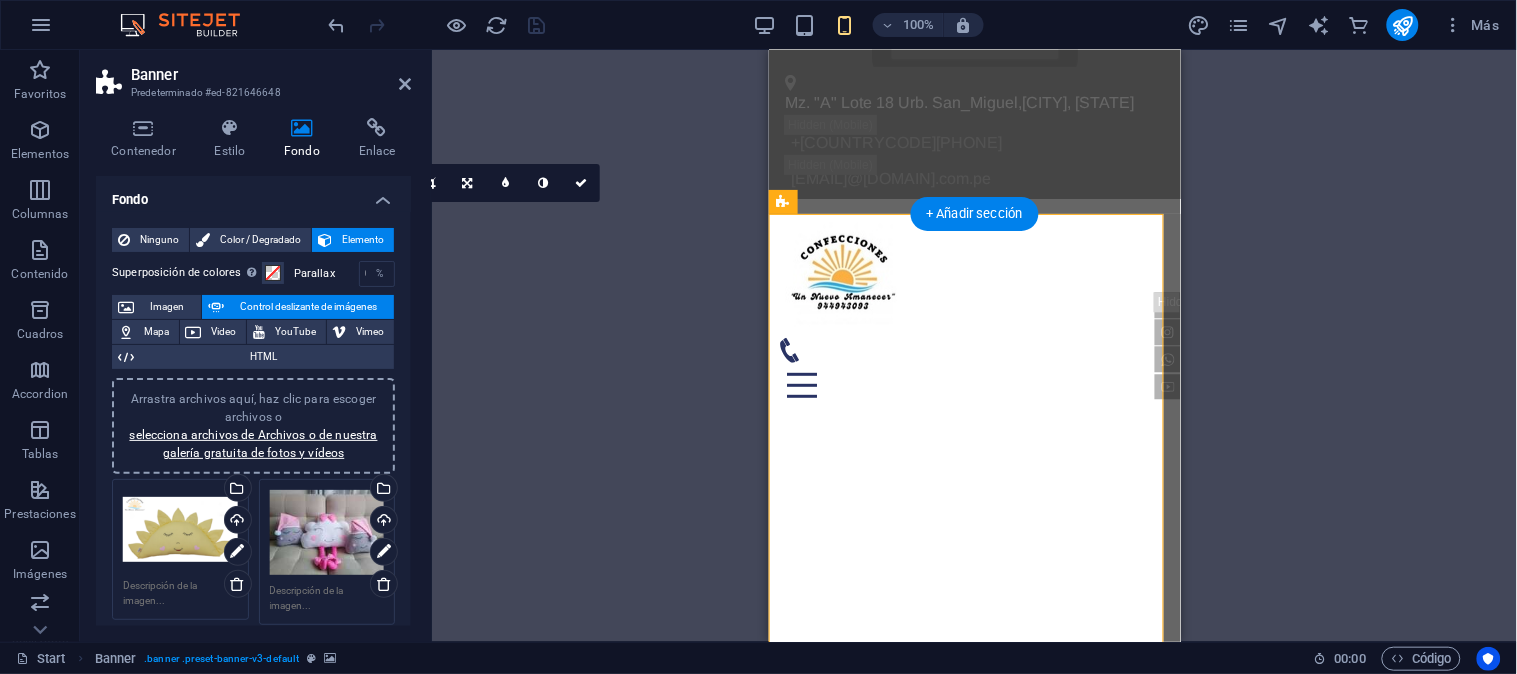 click at bounding box center [768, 456] 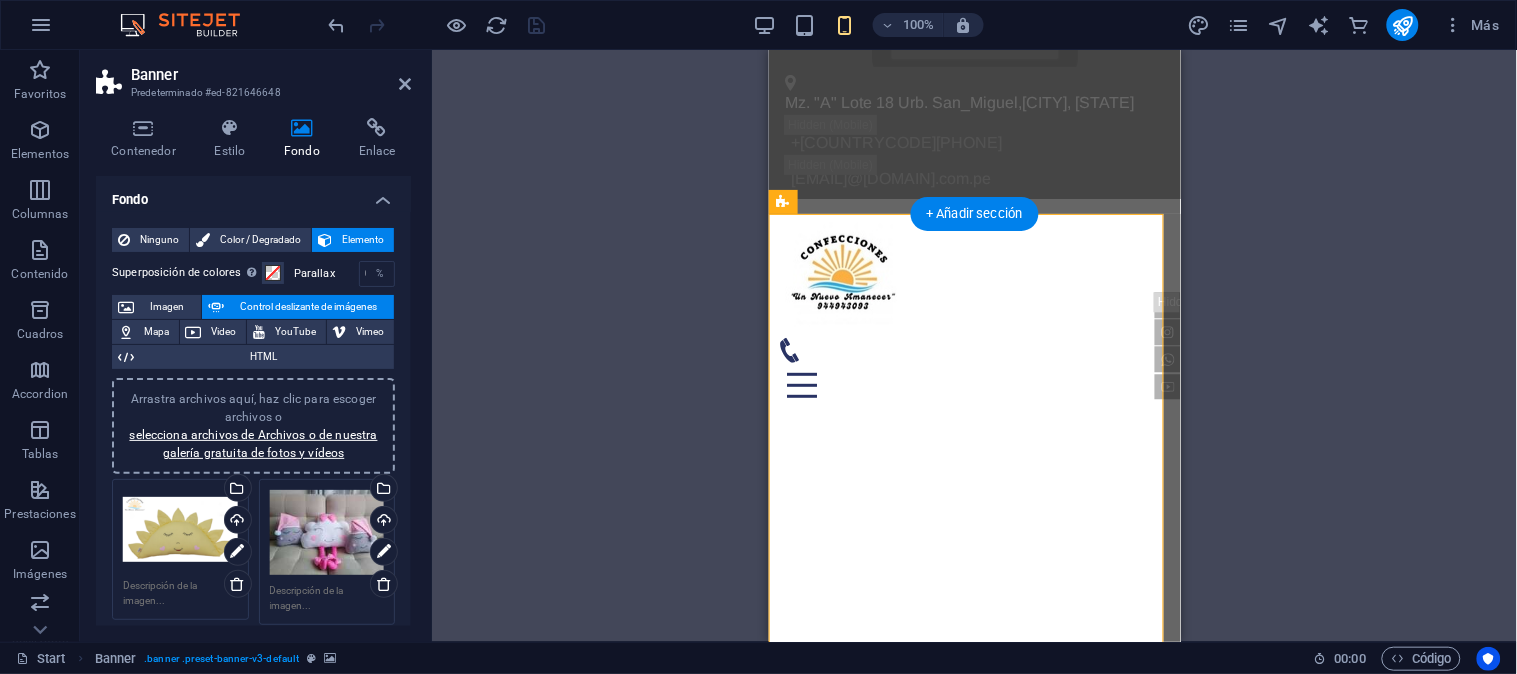 click at bounding box center [768, 456] 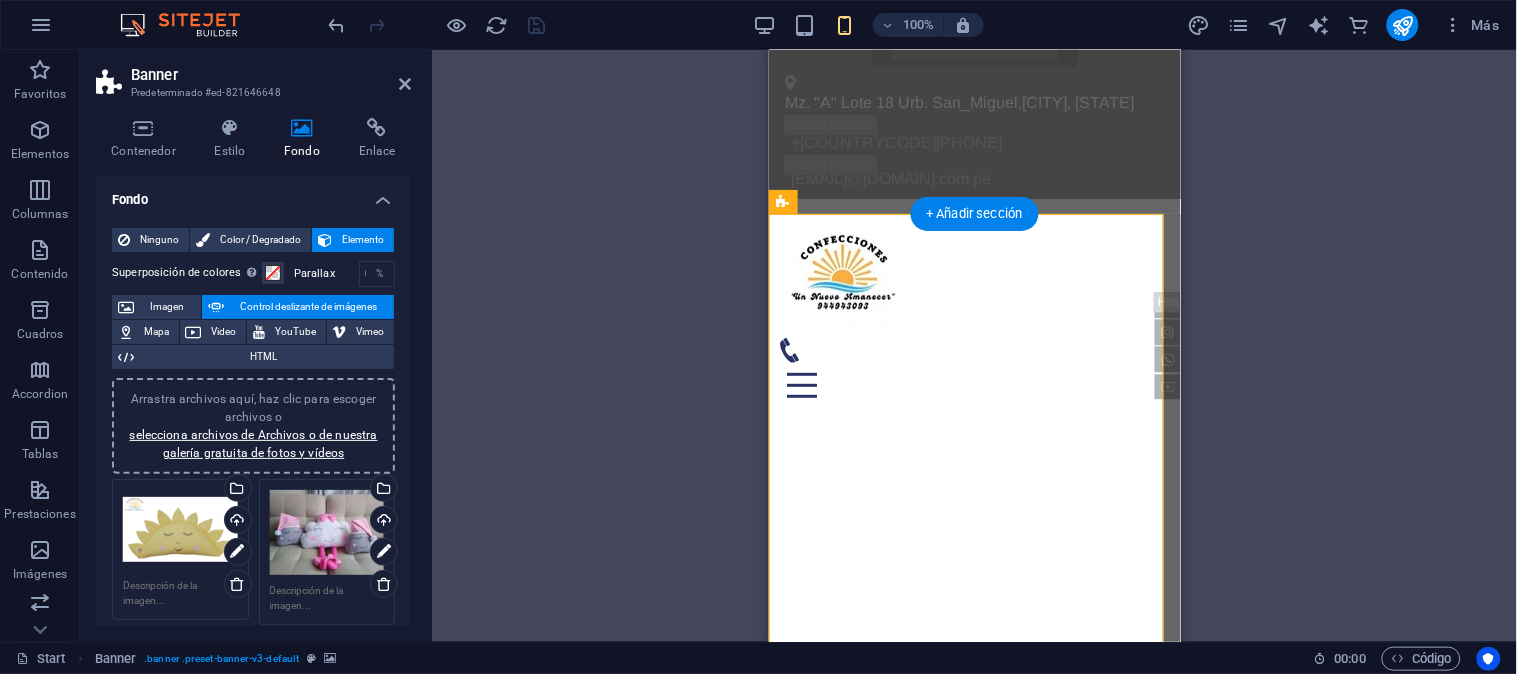 click at bounding box center [768, 456] 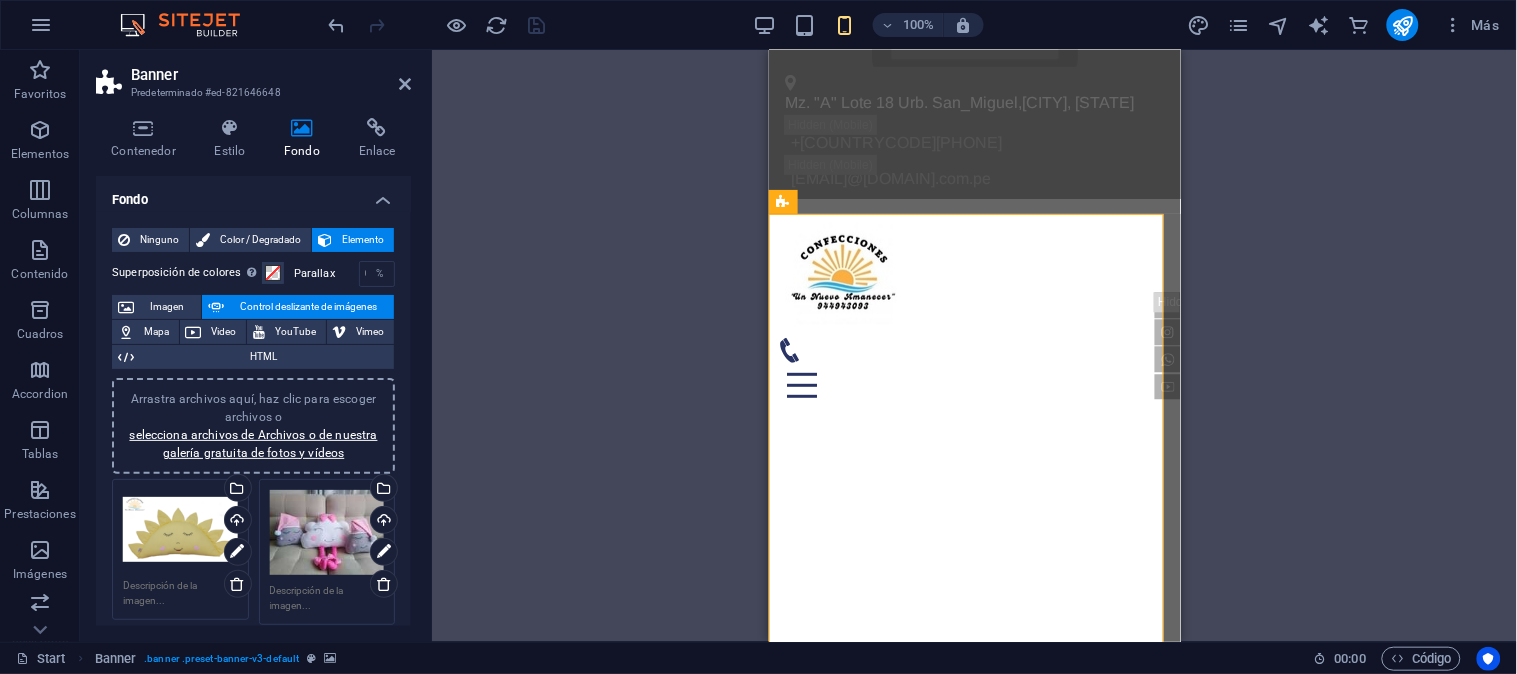 click on "Arrastra aquí para reemplazar el contenido existente. Si quieres crear un elemento nuevo, pulsa “Ctrl”.
H3   Banner   Contenedor   Contenedor   Contenedor   Barra de menús   Menú   Contenedor   Separador   Barra de menús   Logo   Texto   Botón   Separador   Contenedor   H2   Galería   Galería   Galería   Contenedor   Texto   Barra de información   Contenedor   Contenedor   Iconos de redes sociales   Icono   Iconos de redes sociales   HTML   Contenedor   Texto   Contenedor   Icono   Contenedor   Texto   Contenedor   Icono   Iconos de redes sociales   Icono   Icono   Icono 180 170 160 150 140 130 120 110 100 90 80 70 60 50 40 30 20 10 0 -10 -20 -30 -40 -50 -60 -70 -80 -90 -100 -110 -120 -130 -140 -150 -160 -170 1317px × 1777px / 0° / 65% 16:10 16:9 4:3 1:1 1:2 0 180 170 160 150 140 130 120 110 100 90 80 70 60 50 40 30 20 10 0 -10 -20 -30 -40 -50 -60 -70 -80 -90 -100 -110 -120 -130 -140 -150 -160 -170 939px × 1265px / 0° / 56% 16:10 16:9 4:3 1:1 1:2 0 180 170 160 150 140 130" at bounding box center (974, 346) 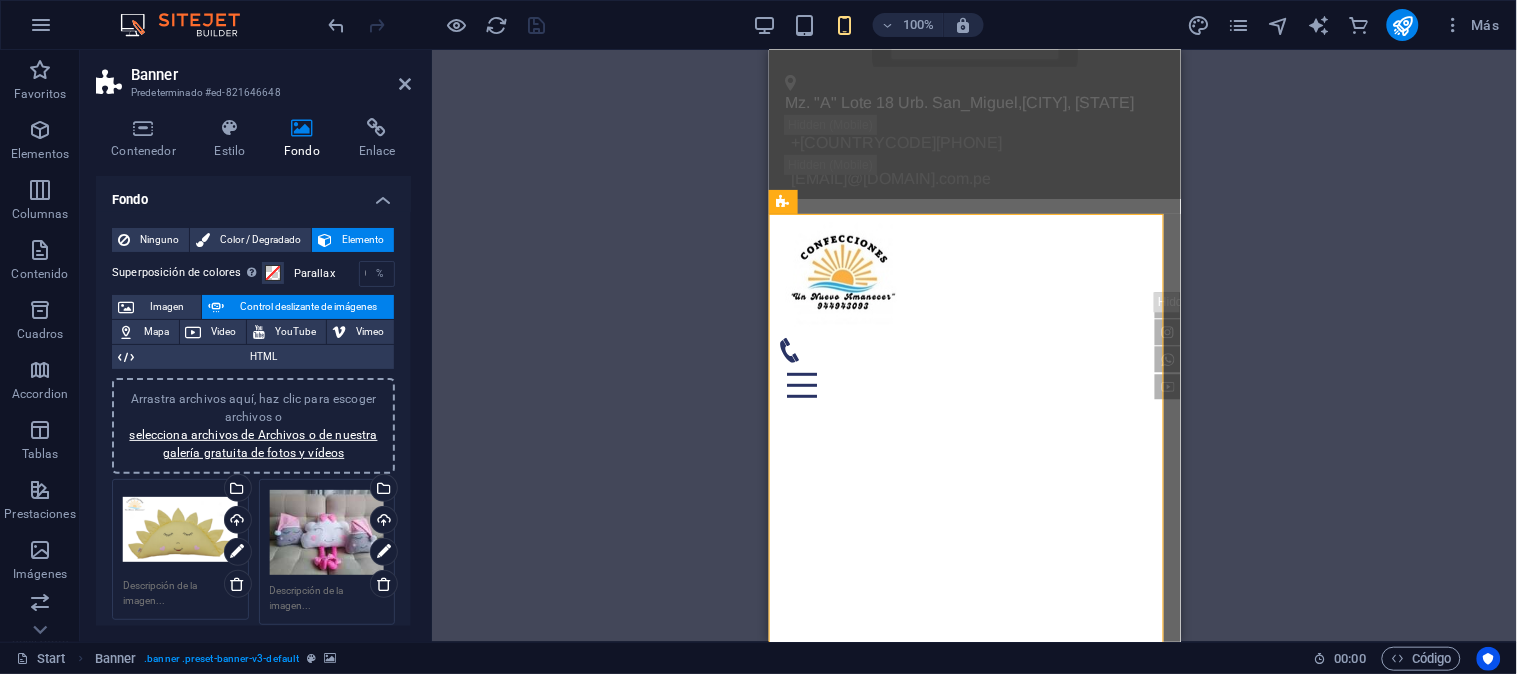 click on "Arrastra aquí para reemplazar el contenido existente. Si quieres crear un elemento nuevo, pulsa “Ctrl”.
H3   Banner   Contenedor   Contenedor   Contenedor   Barra de menús   Menú   Contenedor   Separador   Barra de menús   Logo   Texto   Botón   Separador   Contenedor   H2   Galería   Galería   Galería   Contenedor   Texto   Barra de información   Contenedor   Contenedor   Iconos de redes sociales   Icono   Iconos de redes sociales   HTML   Contenedor   Texto   Contenedor   Icono   Contenedor   Texto   Contenedor   Icono   Iconos de redes sociales   Icono   Icono   Icono 180 170 160 150 140 130 120 110 100 90 80 70 60 50 40 30 20 10 0 -10 -20 -30 -40 -50 -60 -70 -80 -90 -100 -110 -120 -130 -140 -150 -160 -170 1317px × 1777px / 0° / 65% 16:10 16:9 4:3 1:1 1:2 0 180 170 160 150 140 130 120 110 100 90 80 70 60 50 40 30 20 10 0 -10 -20 -30 -40 -50 -60 -70 -80 -90 -100 -110 -120 -130 -140 -150 -160 -170 939px × 1265px / 0° / 56% 16:10 16:9 4:3 1:1 1:2 0 180 170 160 150 140 130" at bounding box center (974, 346) 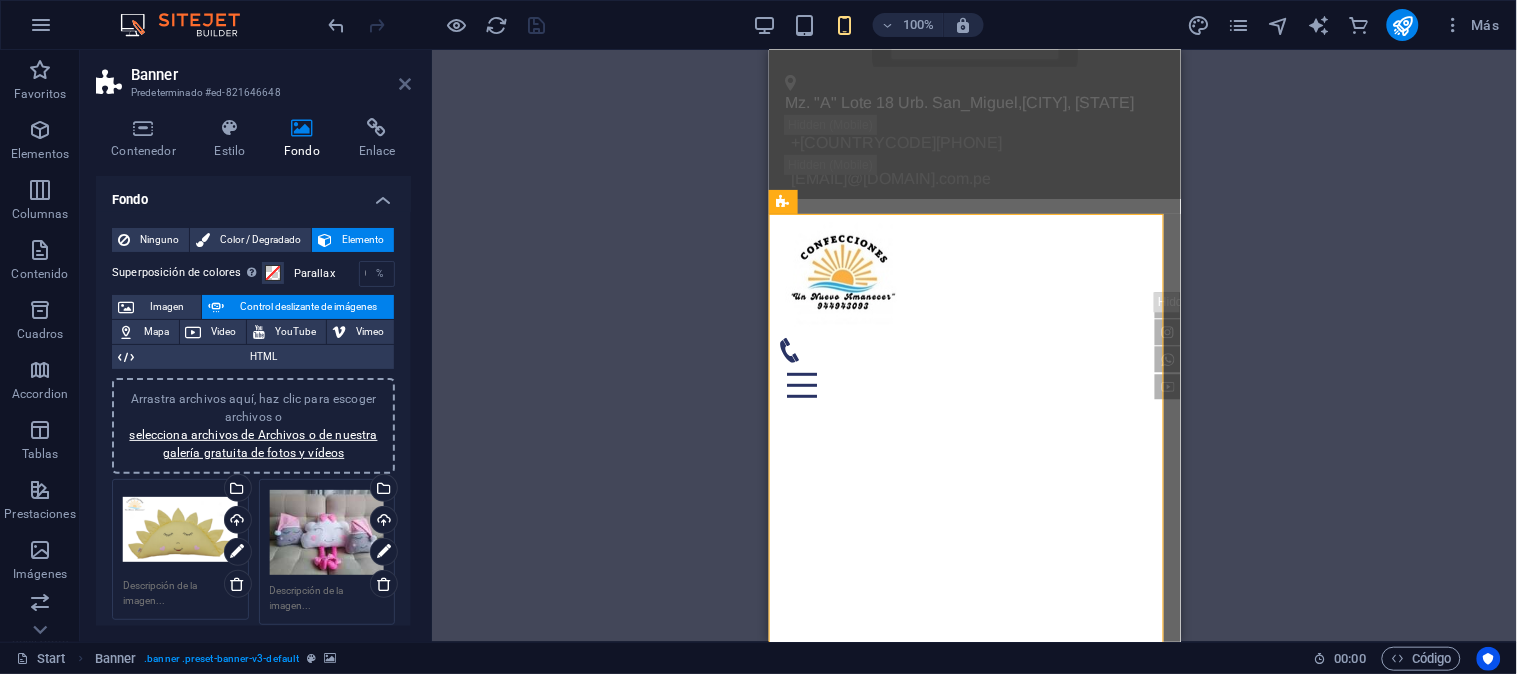 click at bounding box center (405, 84) 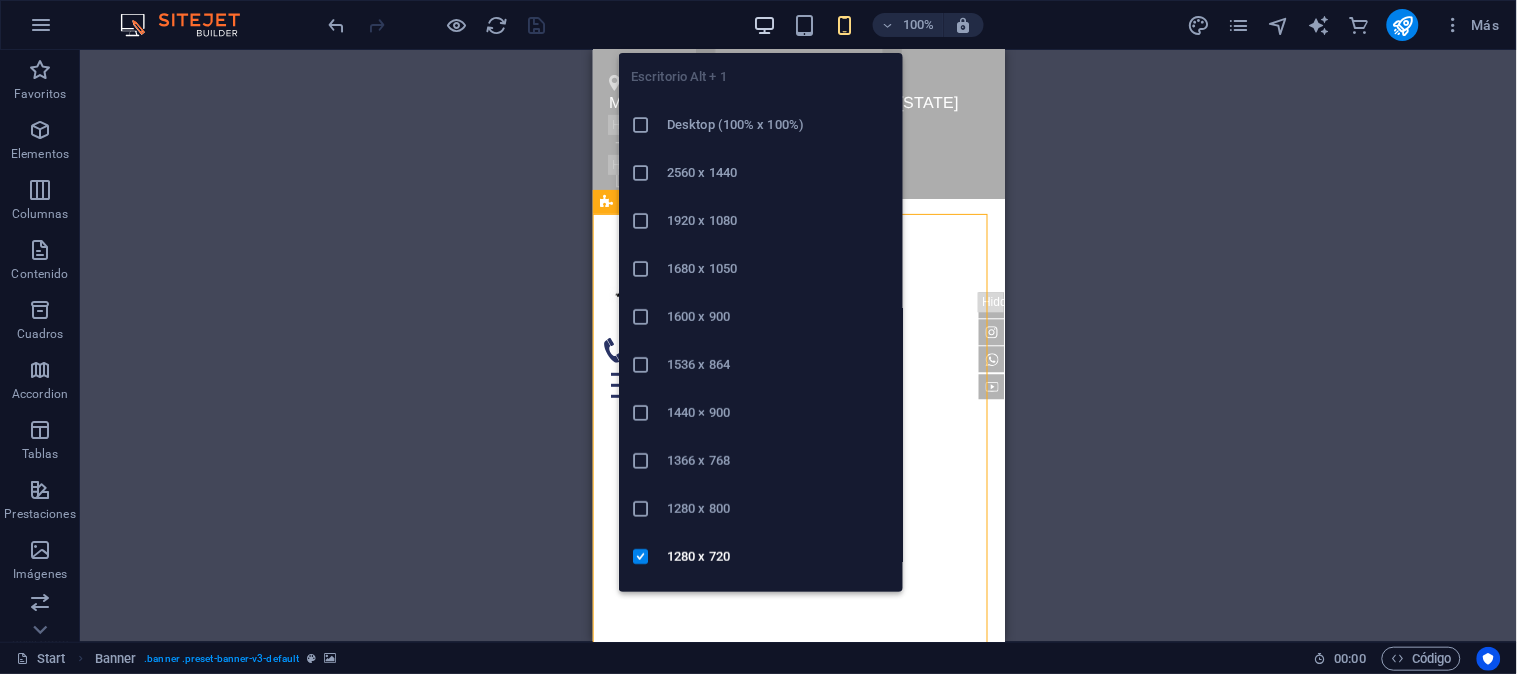 click at bounding box center (764, 25) 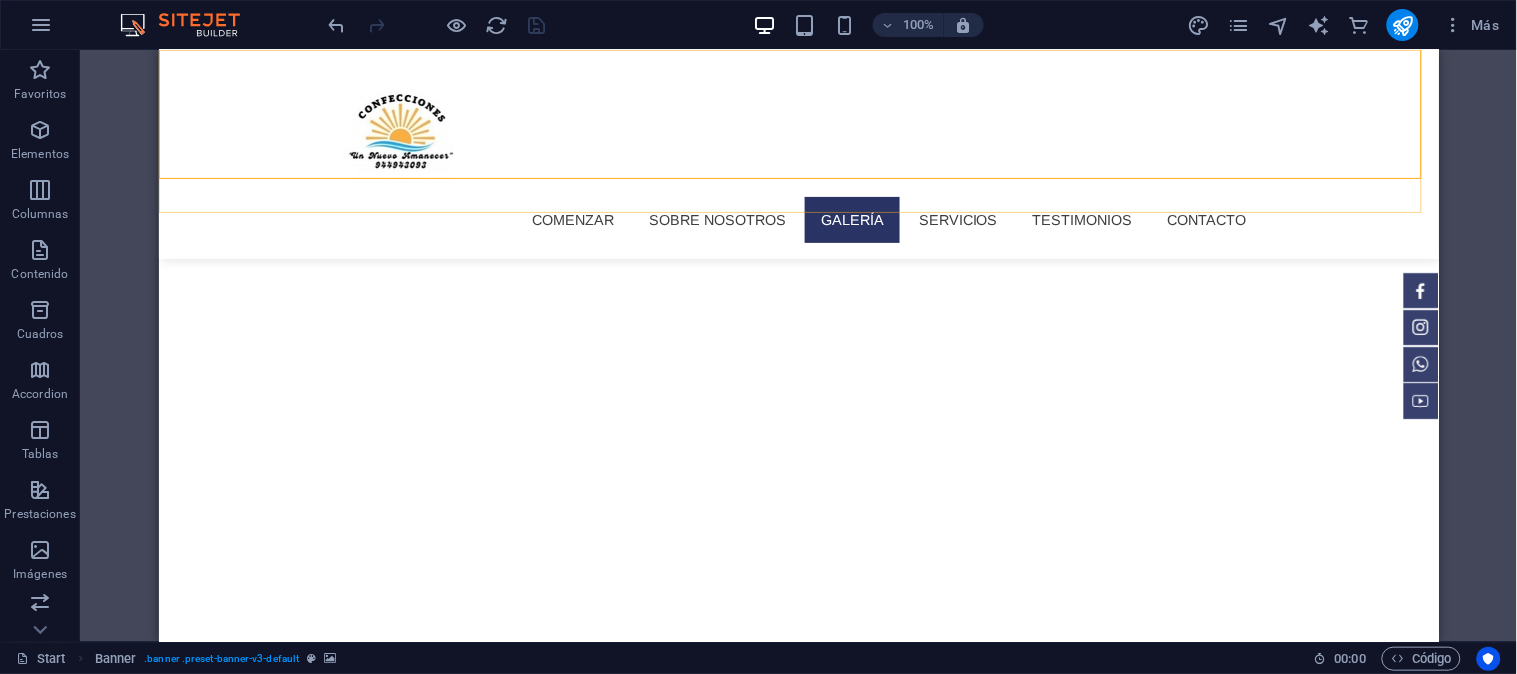 scroll, scrollTop: 333, scrollLeft: 0, axis: vertical 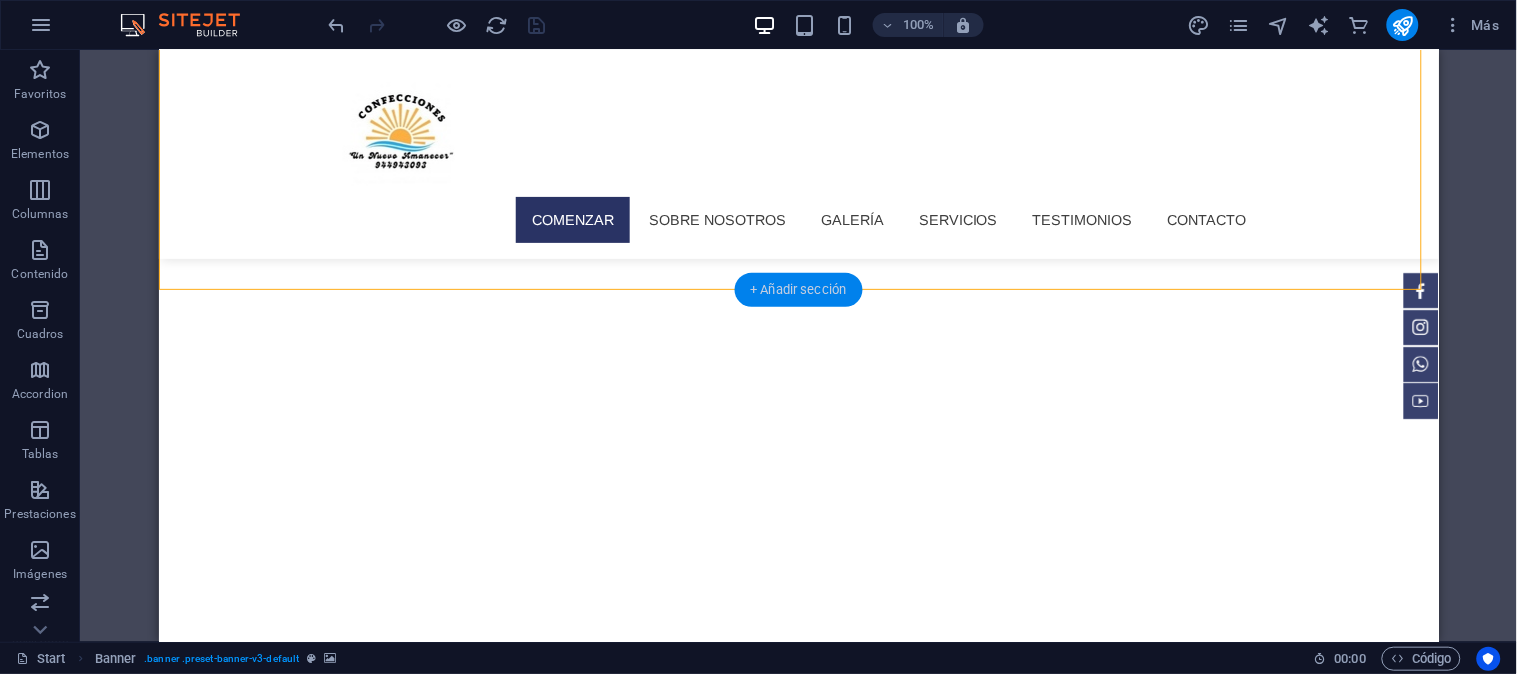 drag, startPoint x: 797, startPoint y: 277, endPoint x: 382, endPoint y: 260, distance: 415.34805 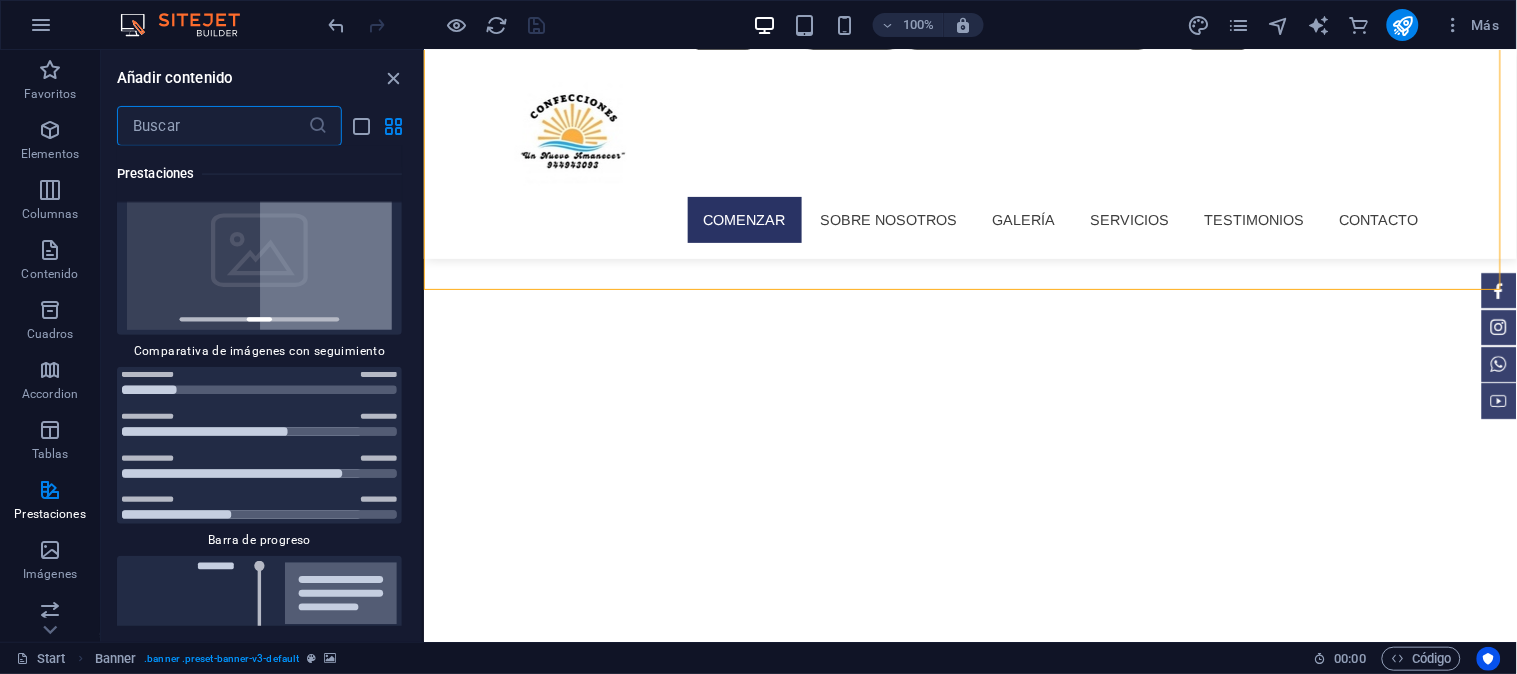 scroll, scrollTop: 16428, scrollLeft: 0, axis: vertical 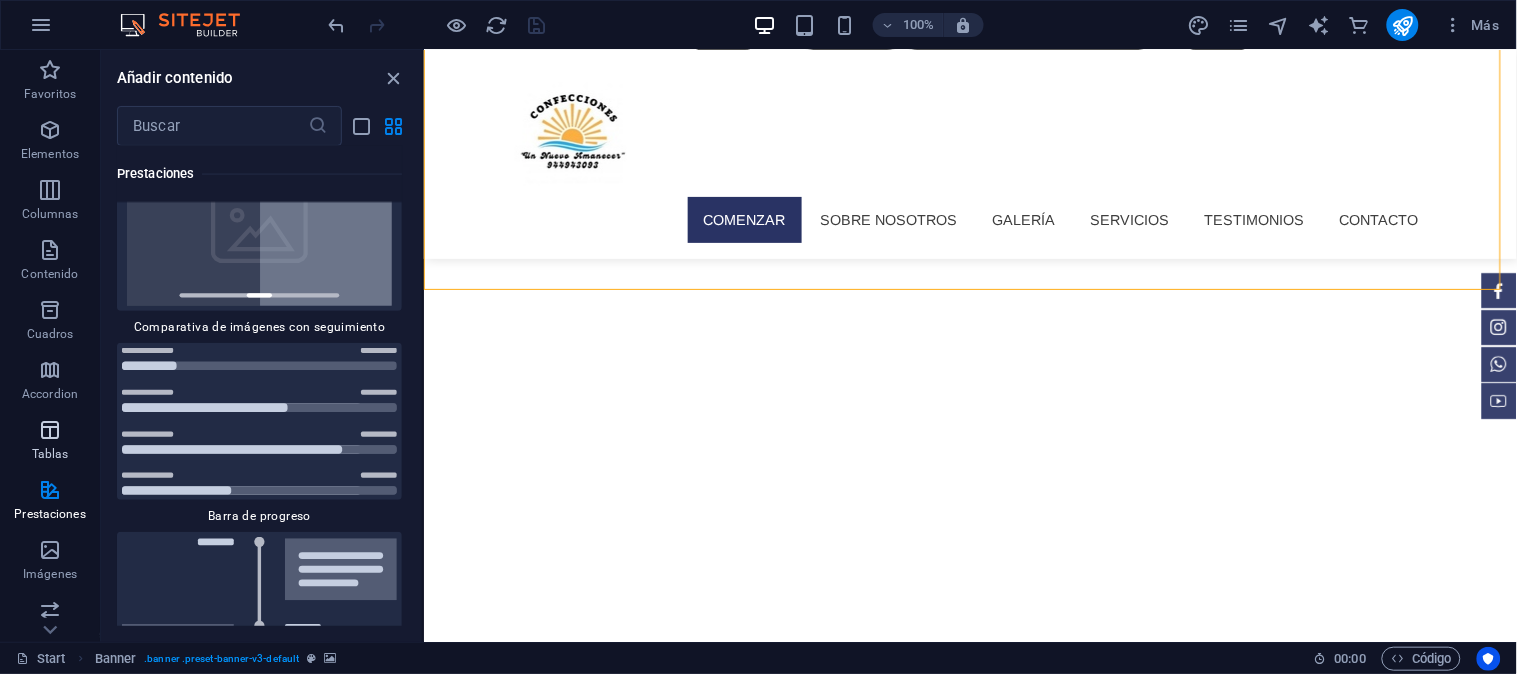 click on "Tablas" at bounding box center [50, 442] 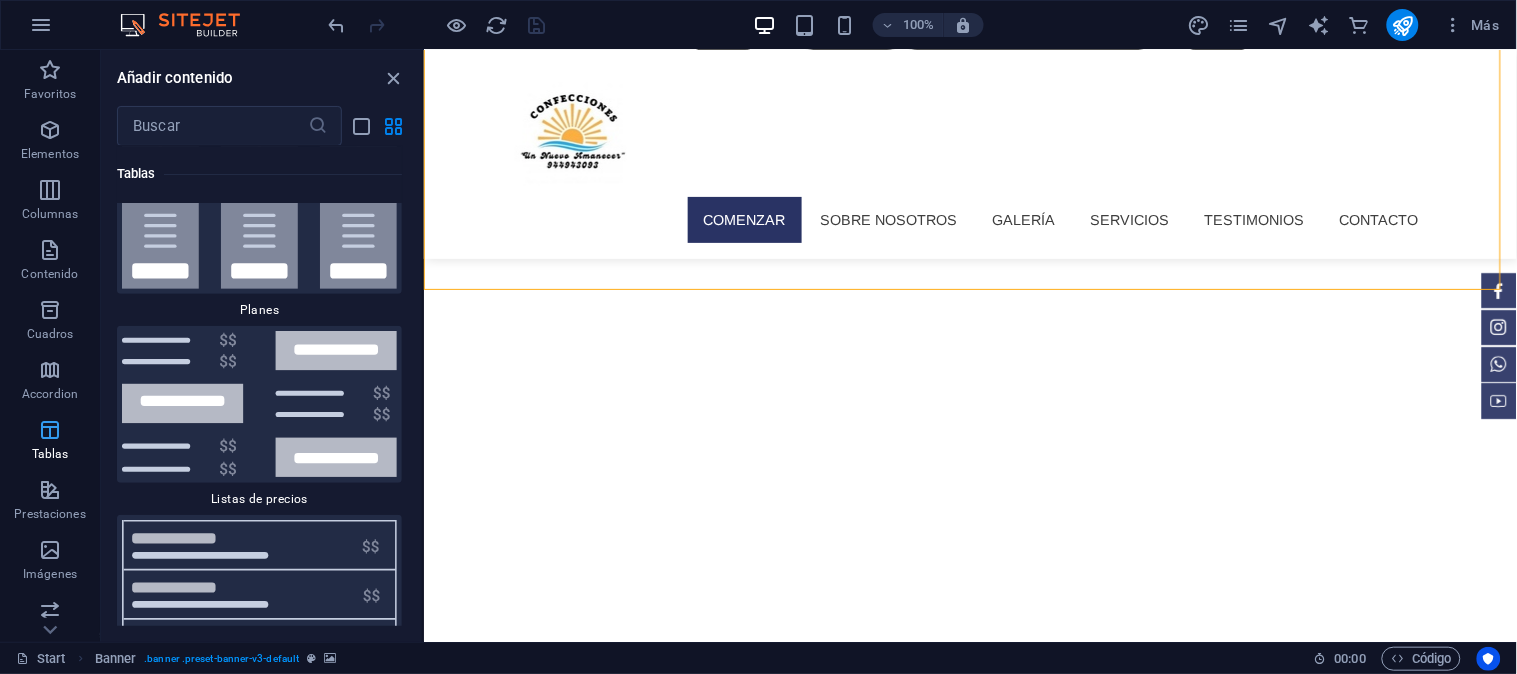 scroll, scrollTop: 13597, scrollLeft: 0, axis: vertical 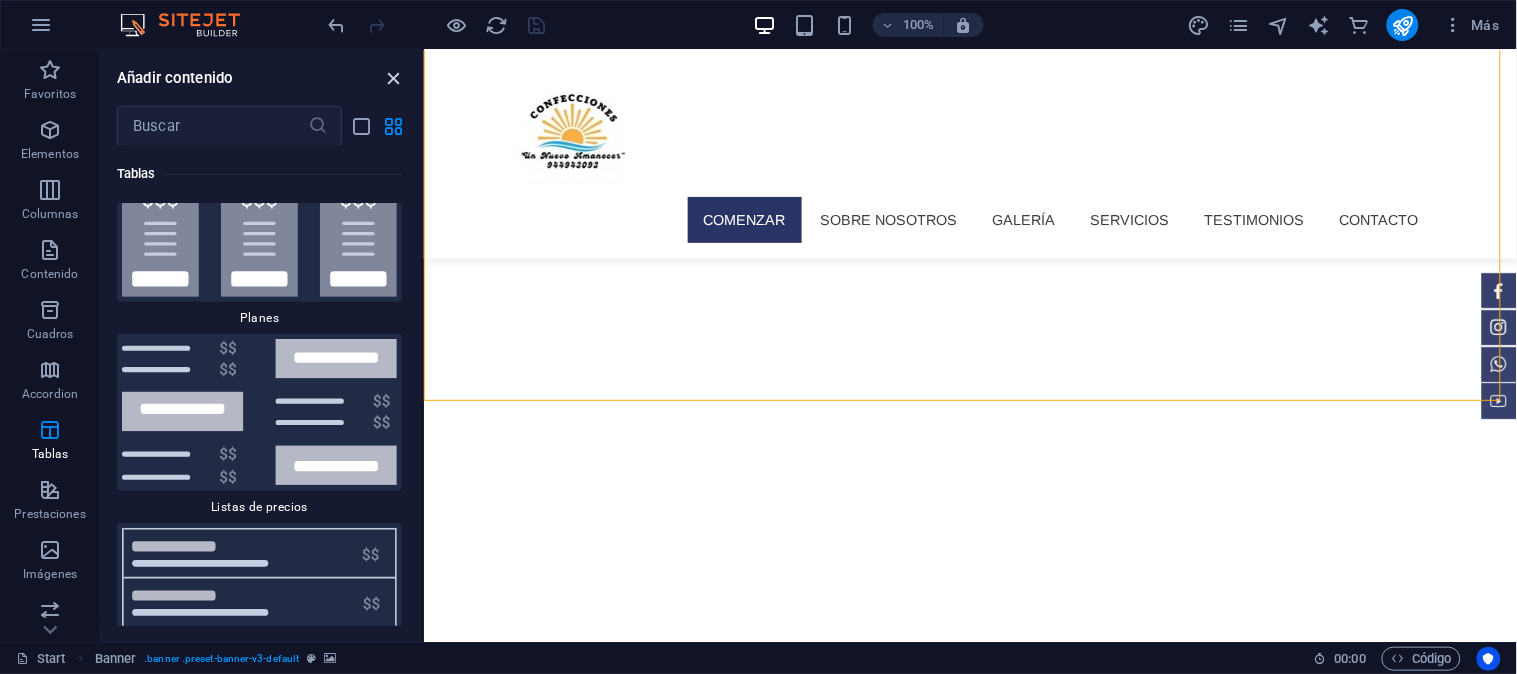 click at bounding box center [394, 78] 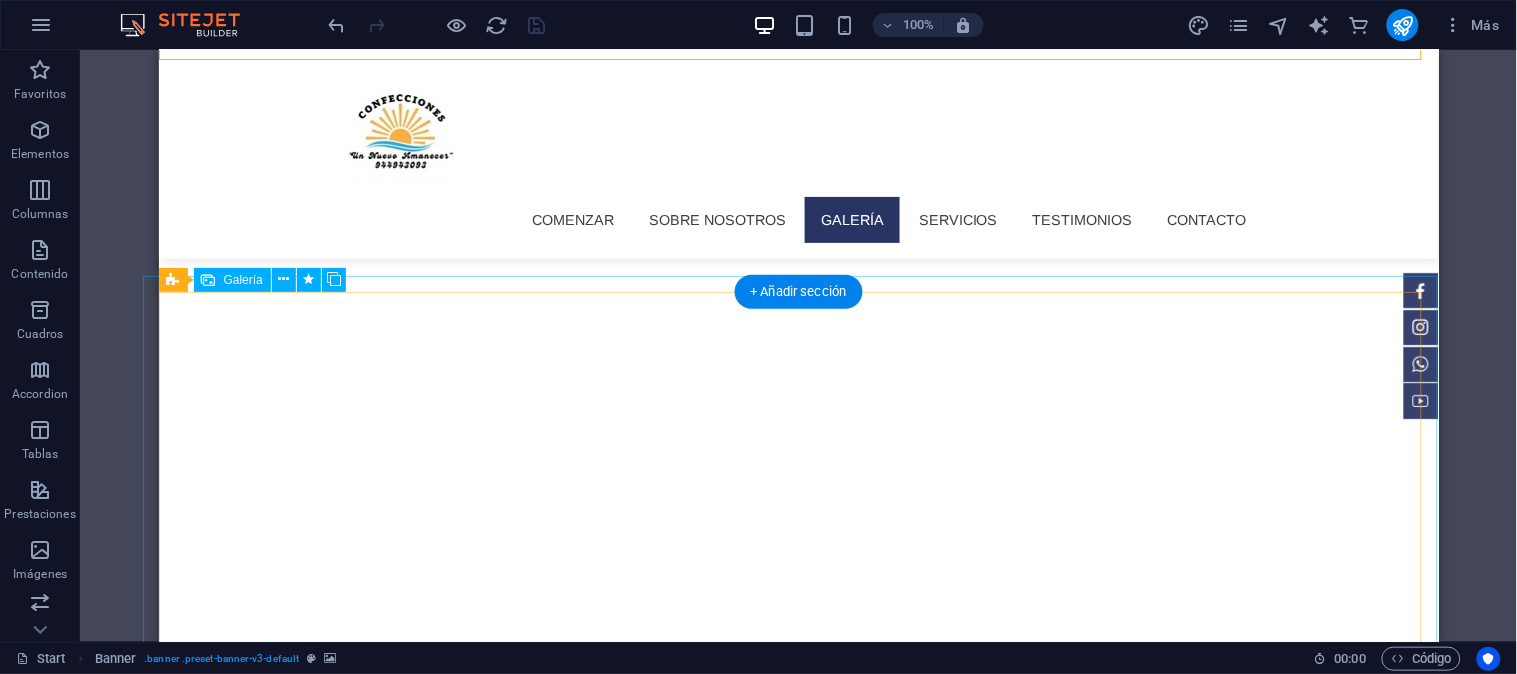 scroll, scrollTop: 666, scrollLeft: 0, axis: vertical 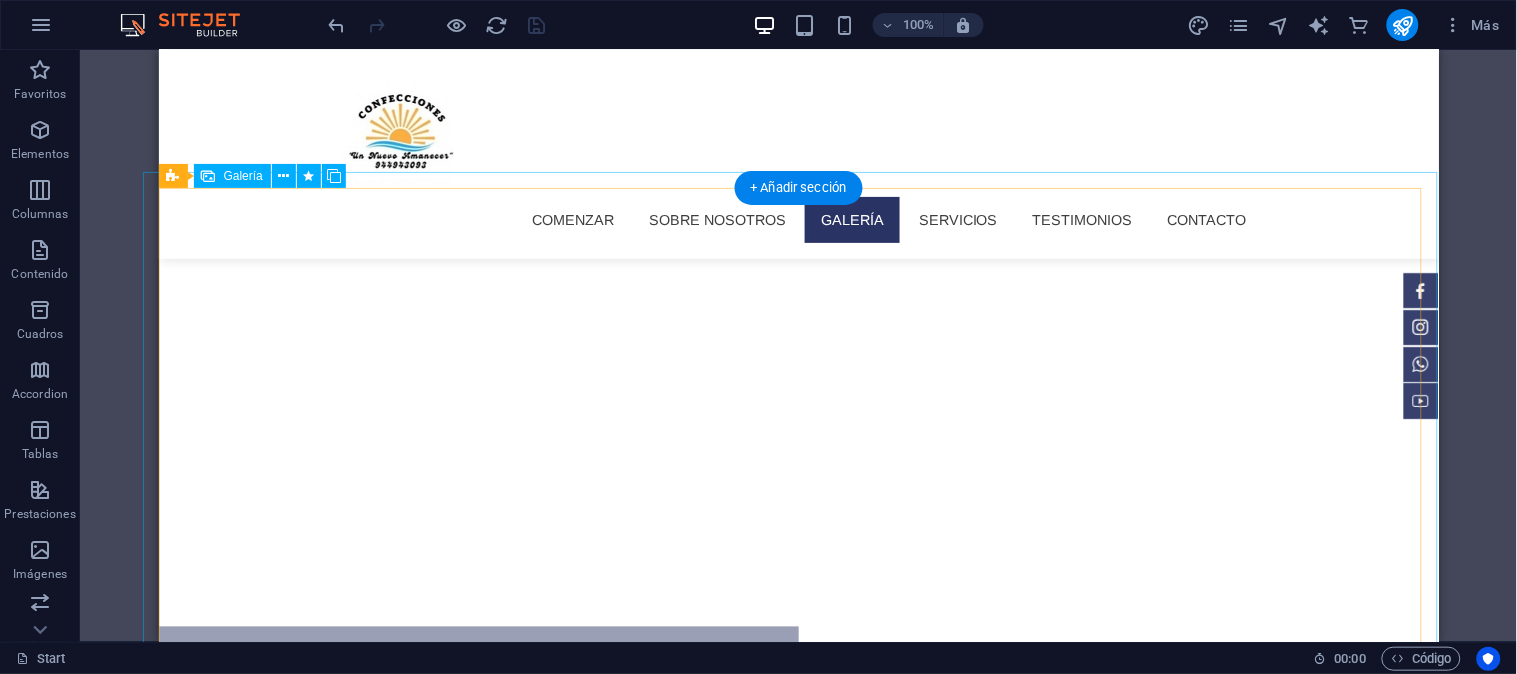 click at bounding box center (1224, 2935) 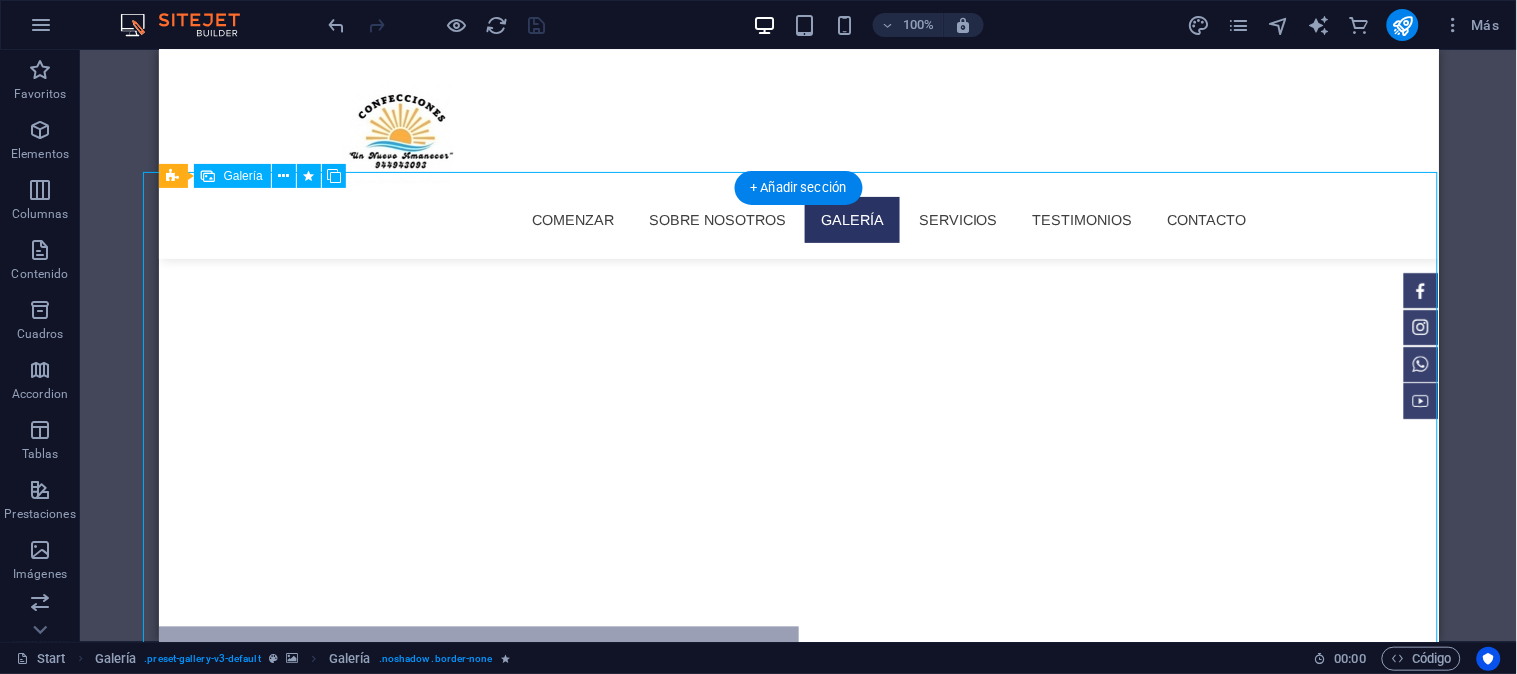 click at bounding box center (1224, 2935) 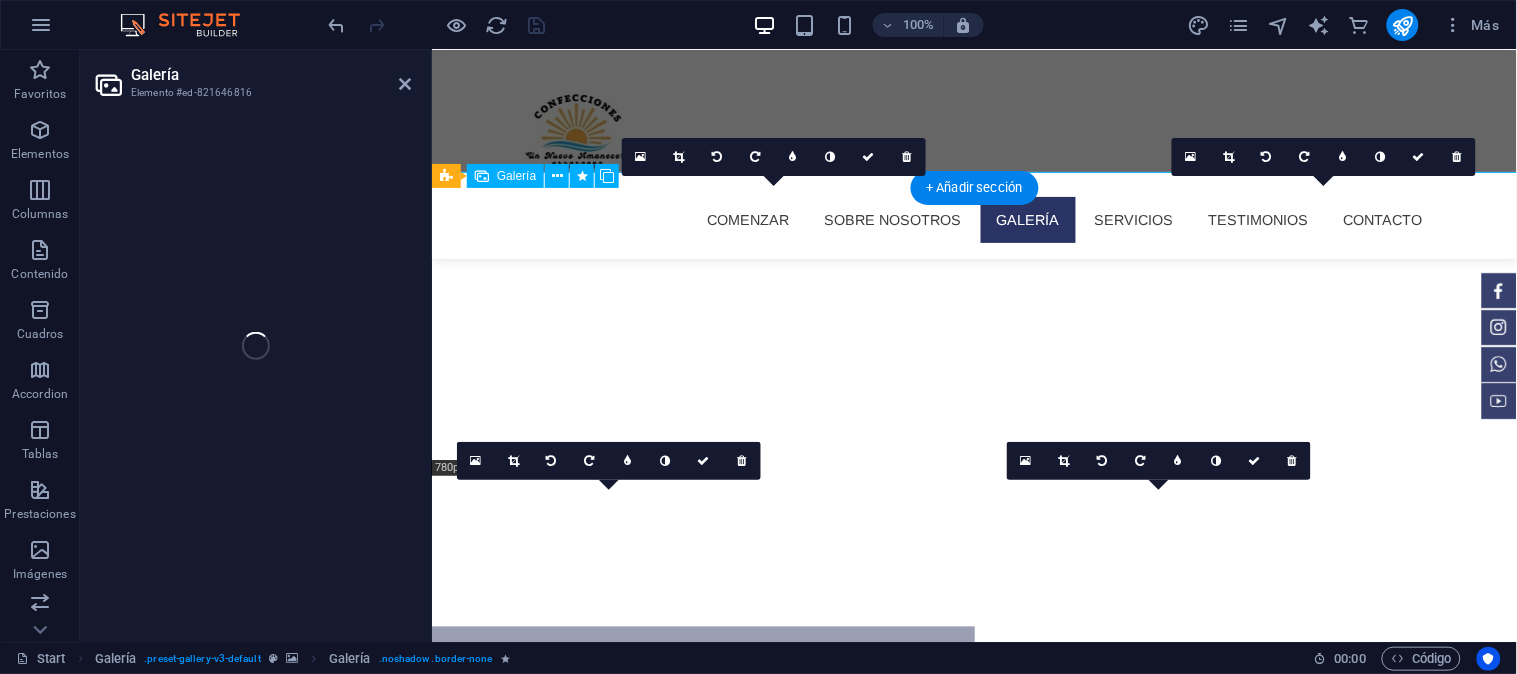 select on "4" 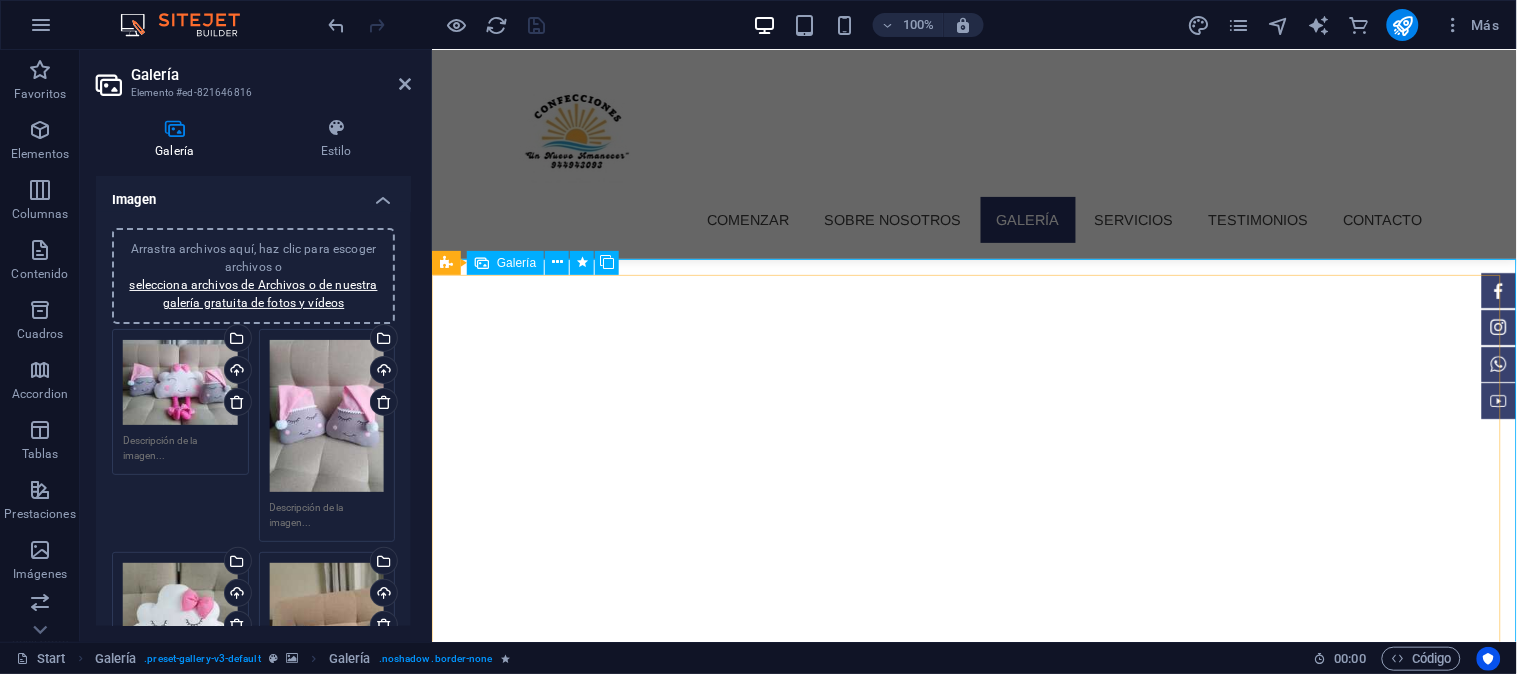 scroll, scrollTop: 444, scrollLeft: 0, axis: vertical 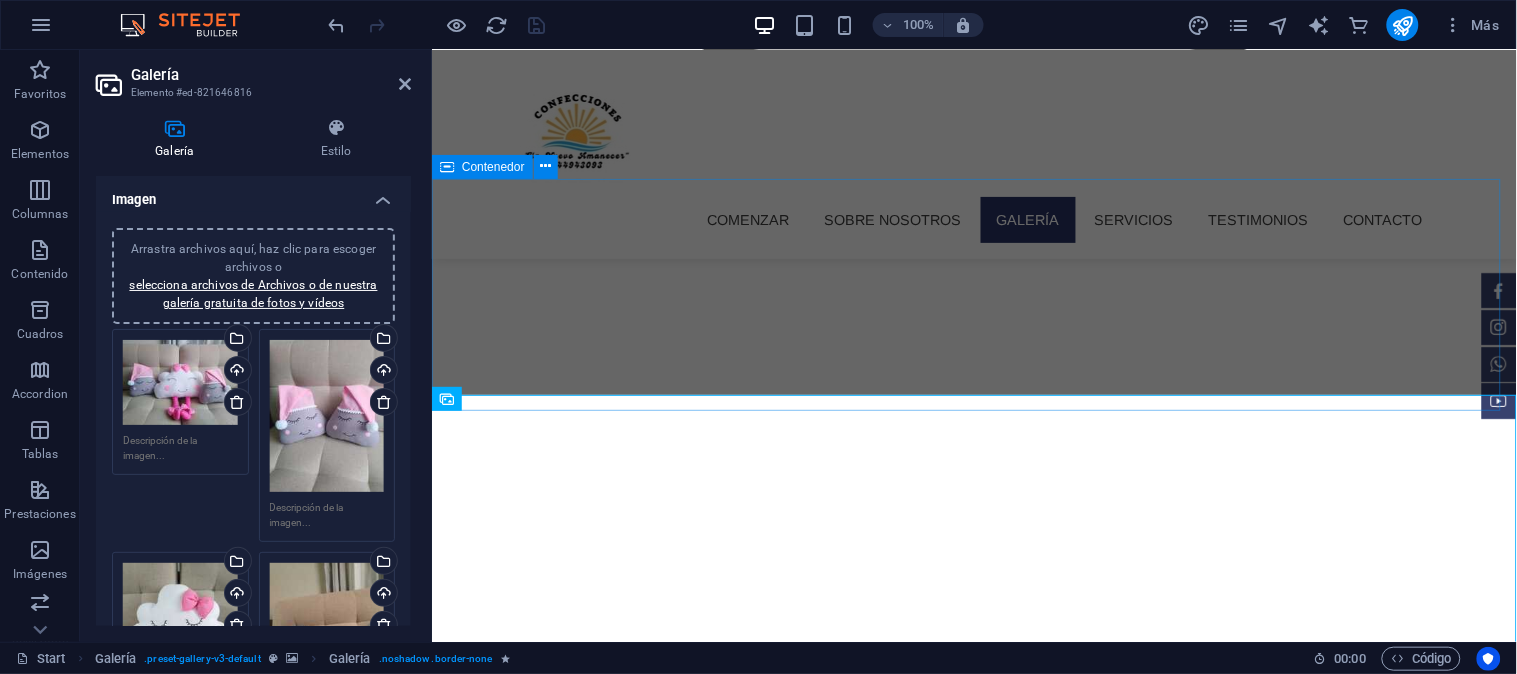 click on "galería  "Almohadas DECORAtIVAS"" at bounding box center (973, 1269) 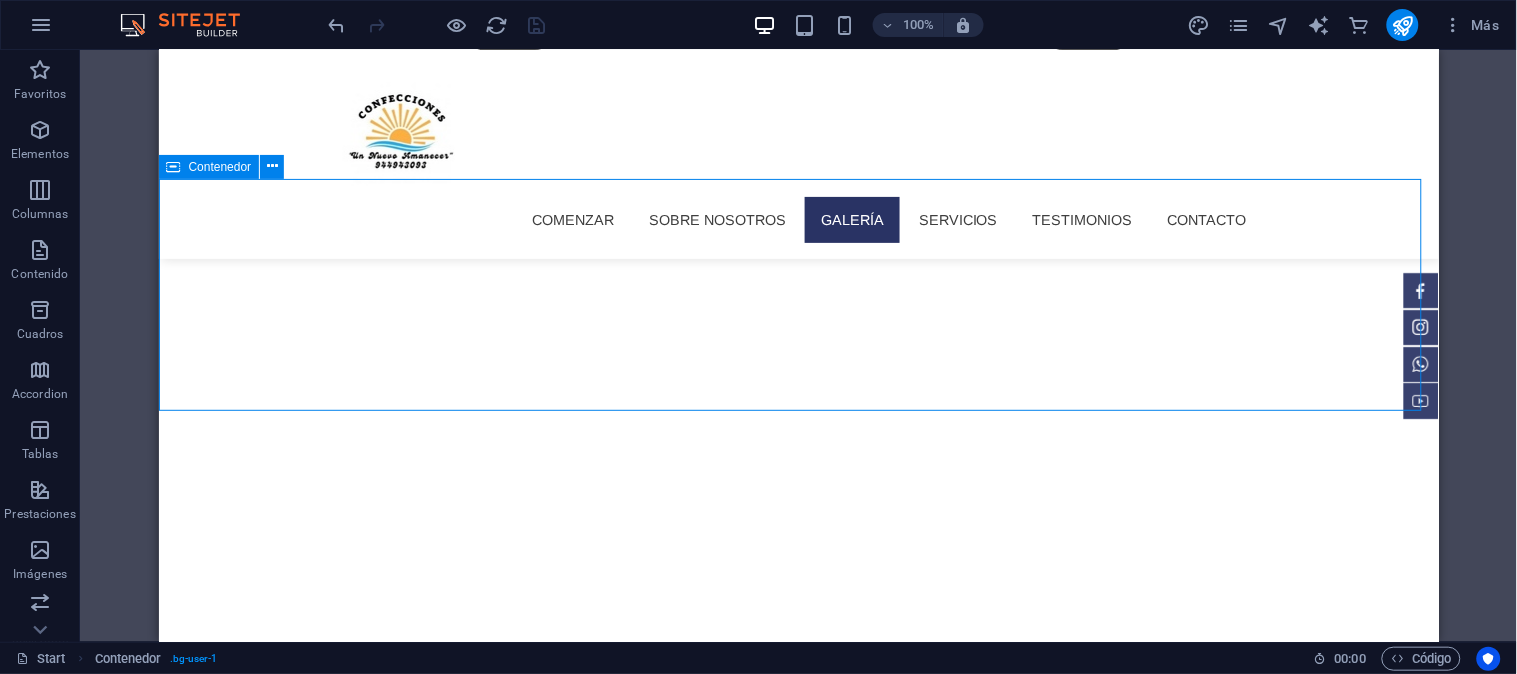 click on "galería  "Almohadas DECORAtIVAS"" at bounding box center [798, 1196] 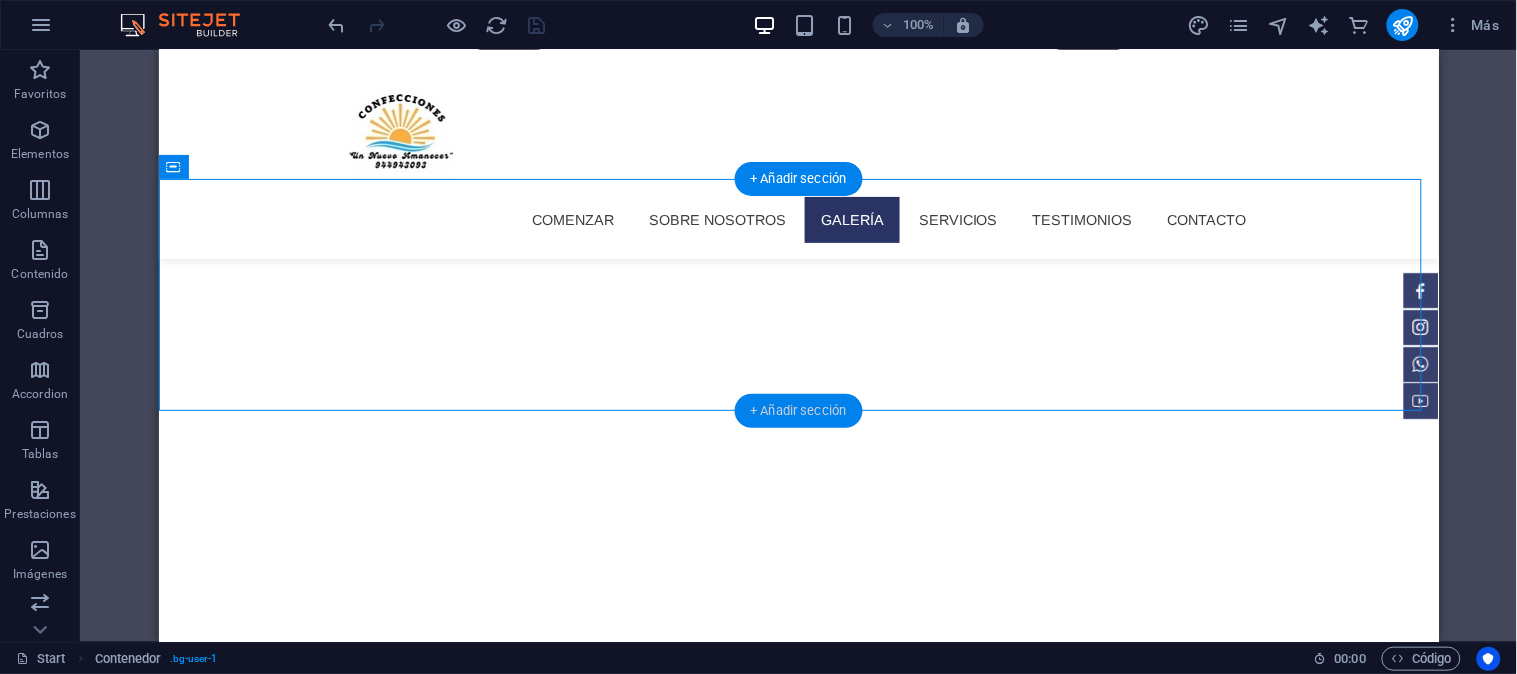 drag, startPoint x: 774, startPoint y: 411, endPoint x: 351, endPoint y: 361, distance: 425.94482 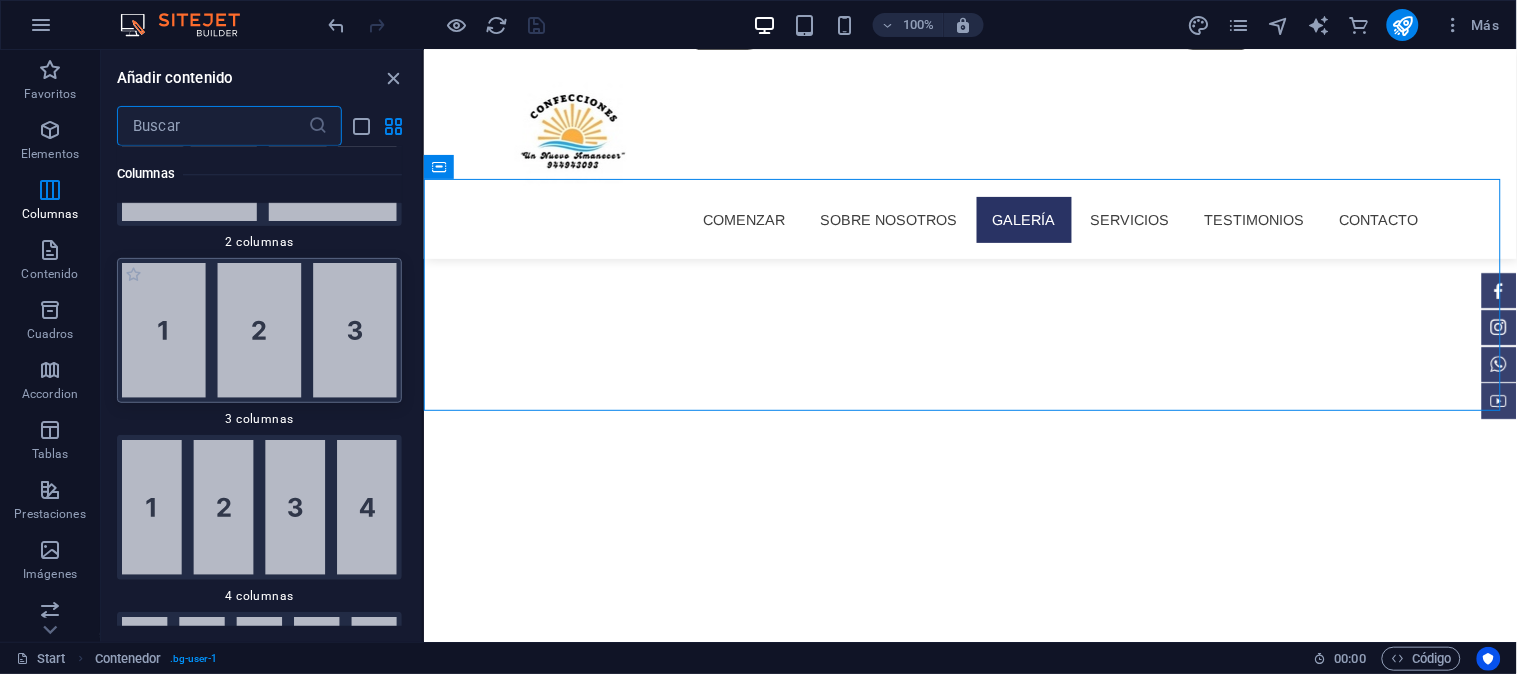 scroll, scrollTop: 1488, scrollLeft: 0, axis: vertical 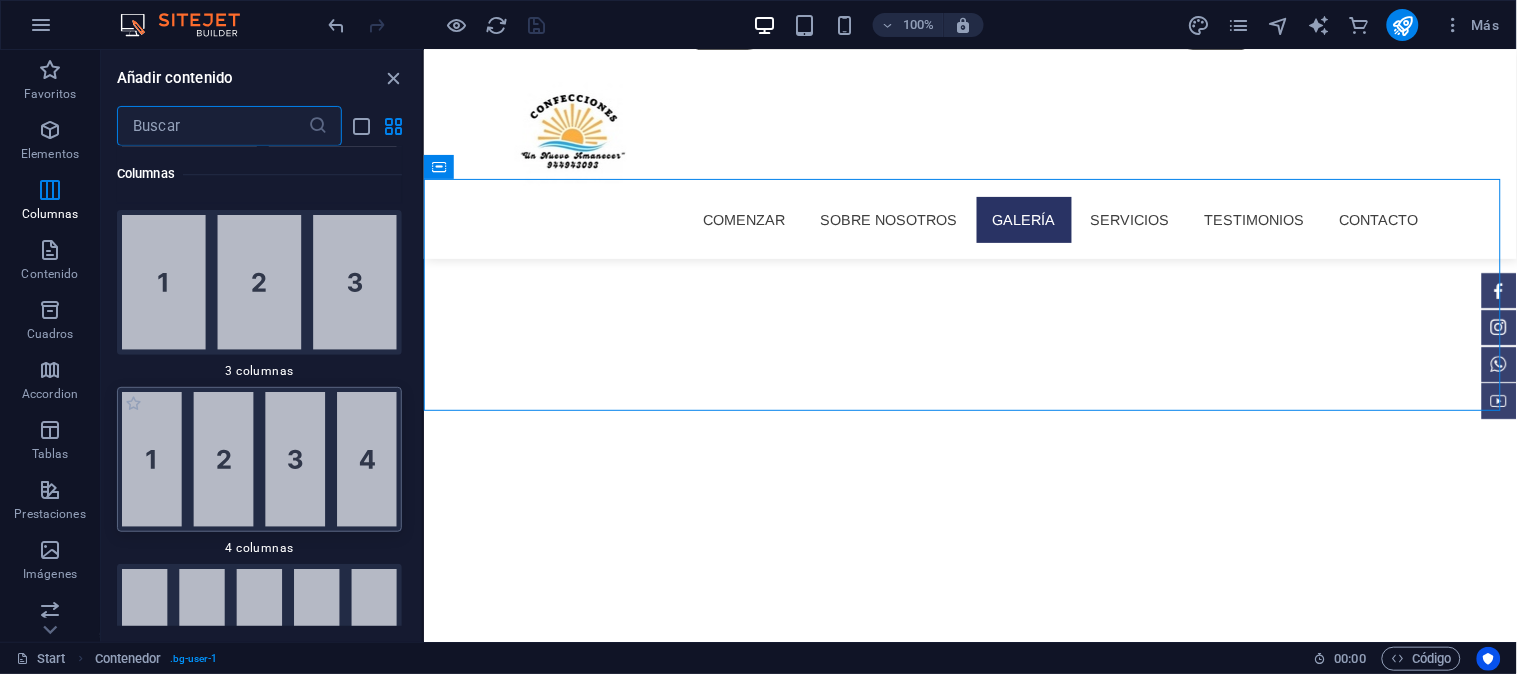 click at bounding box center [259, 459] 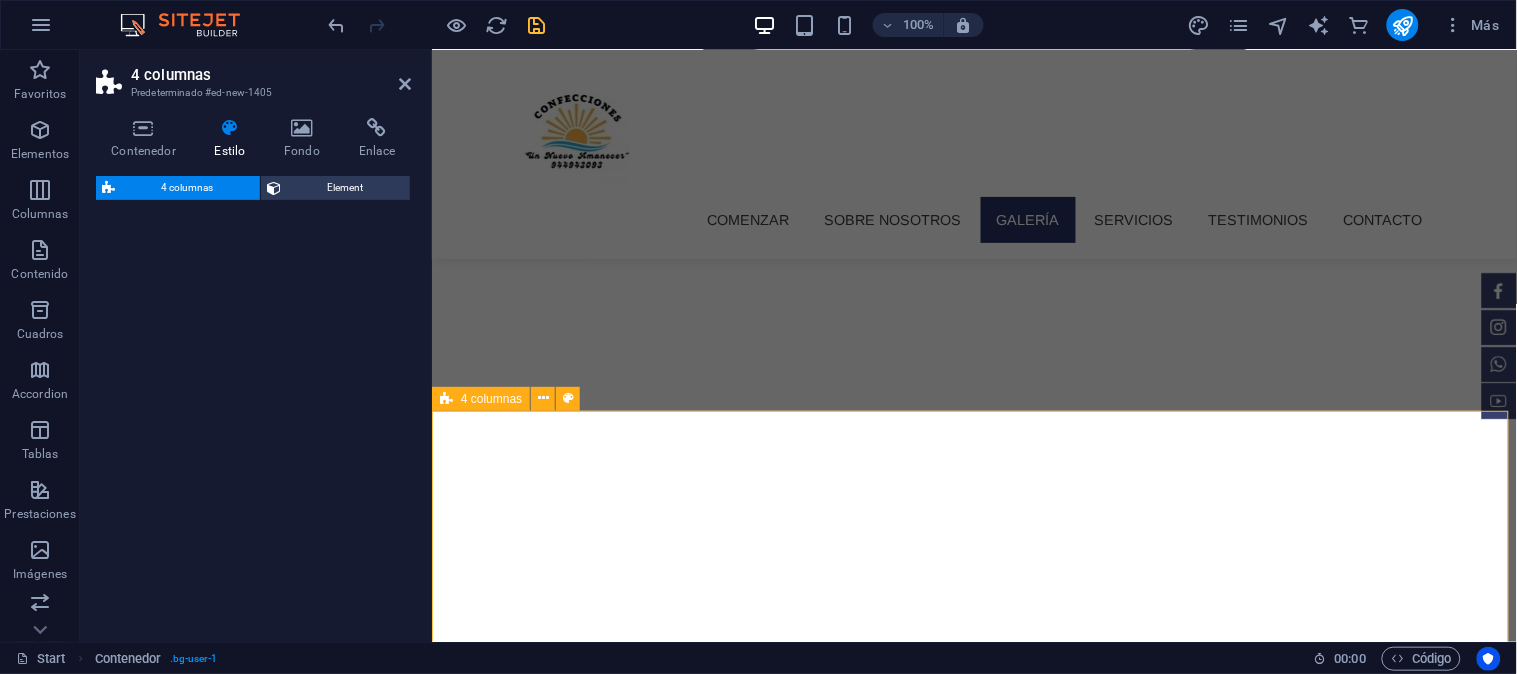 select on "rem" 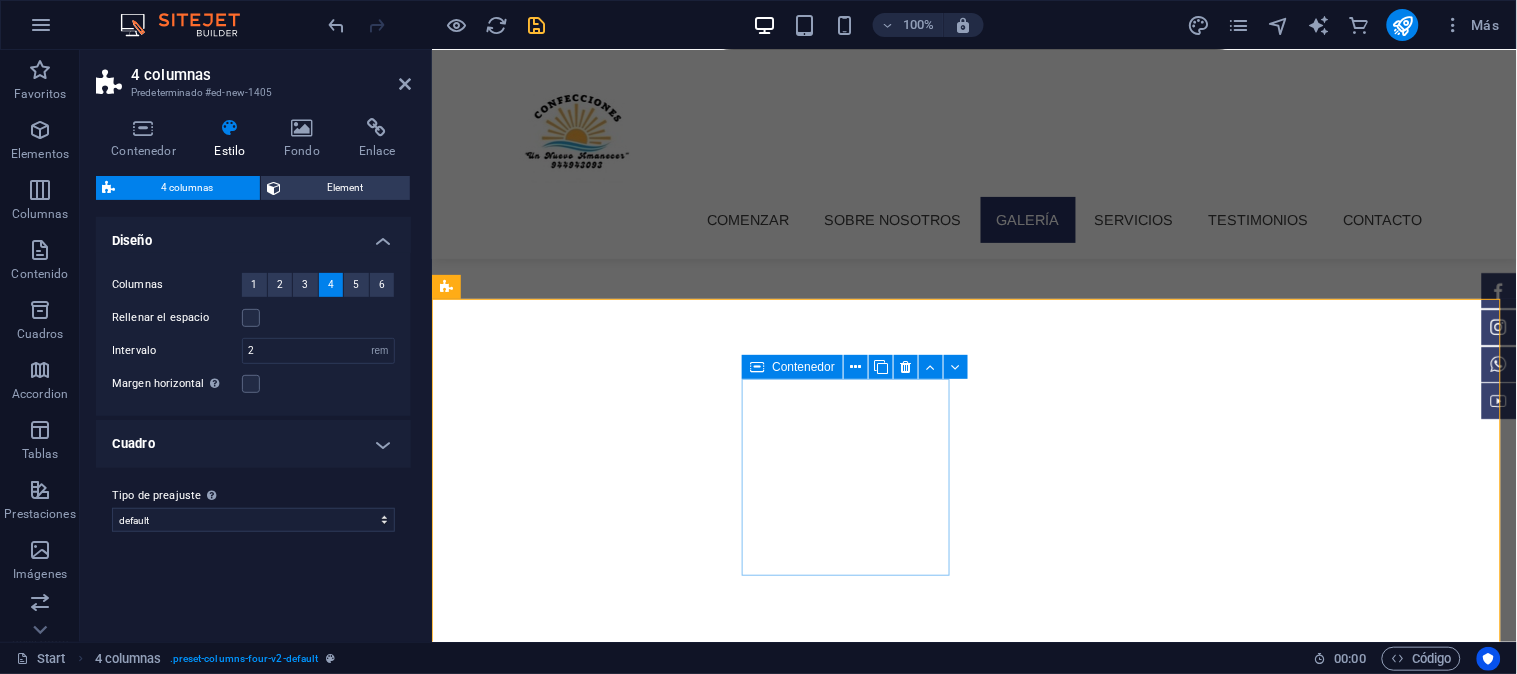 scroll, scrollTop: 555, scrollLeft: 0, axis: vertical 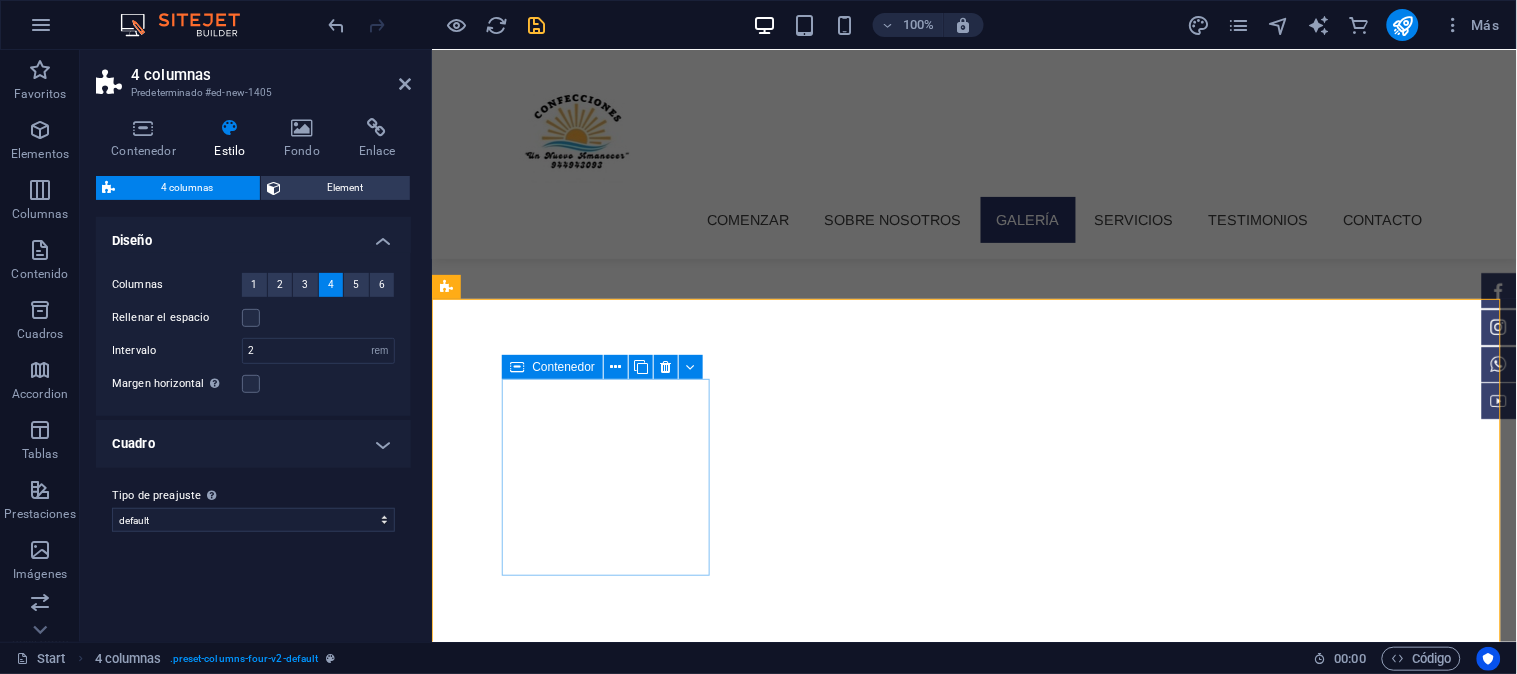 click on "Añadir elementos" at bounding box center [551, 1475] 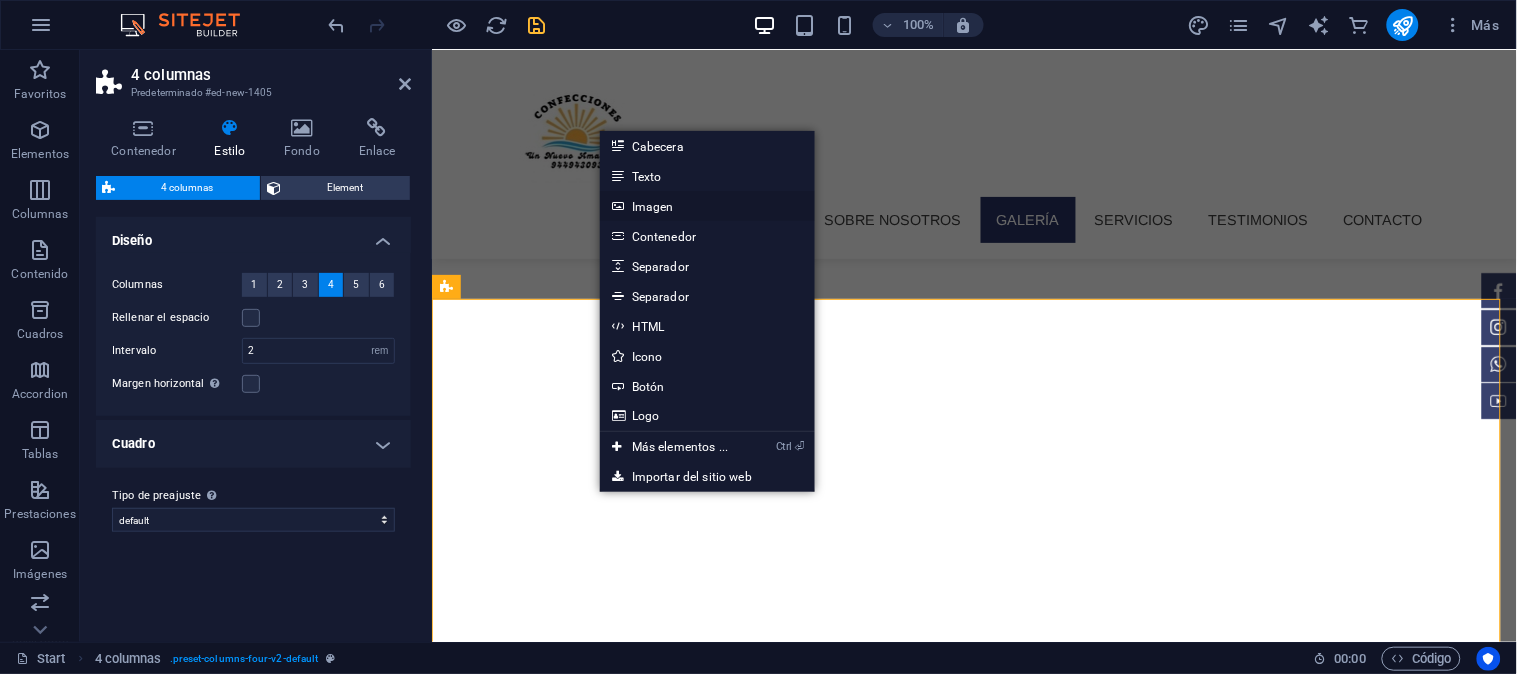 click on "Imagen" at bounding box center (707, 206) 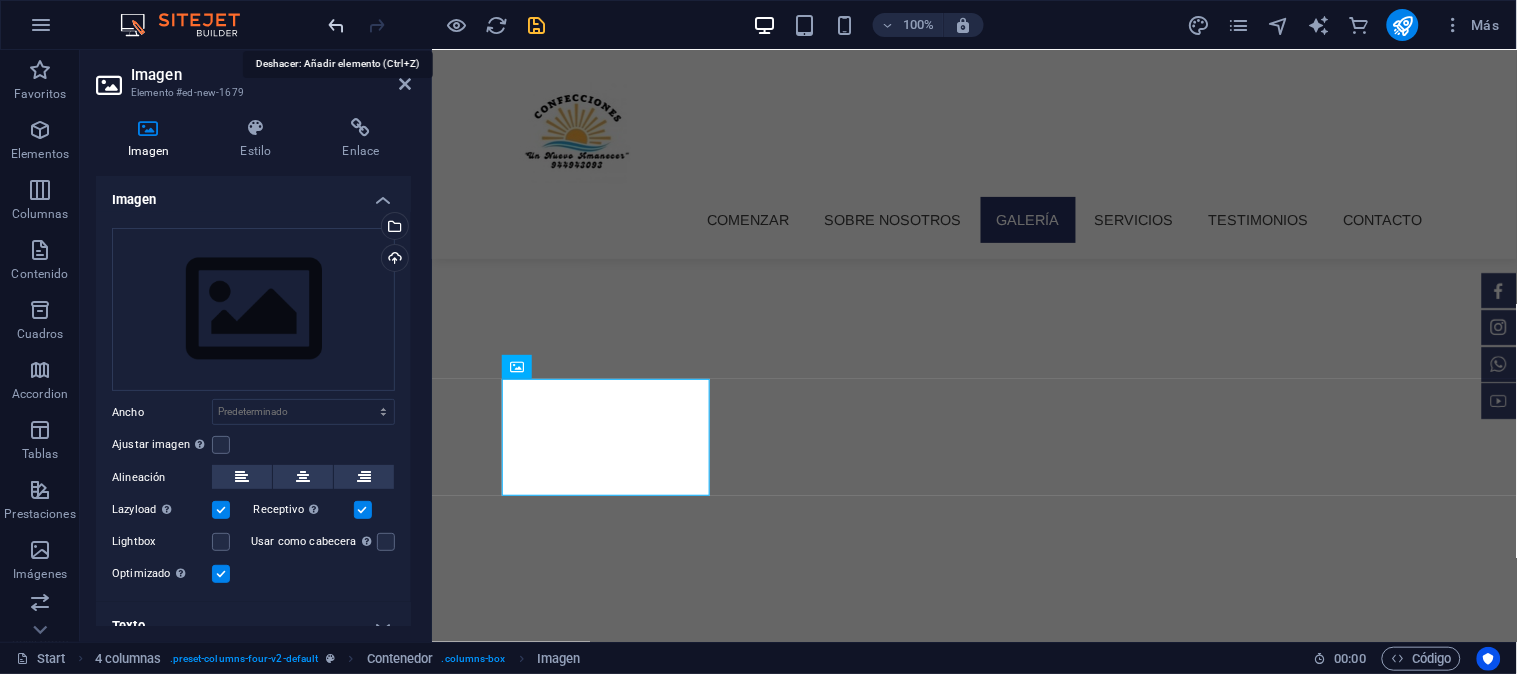 click at bounding box center [337, 25] 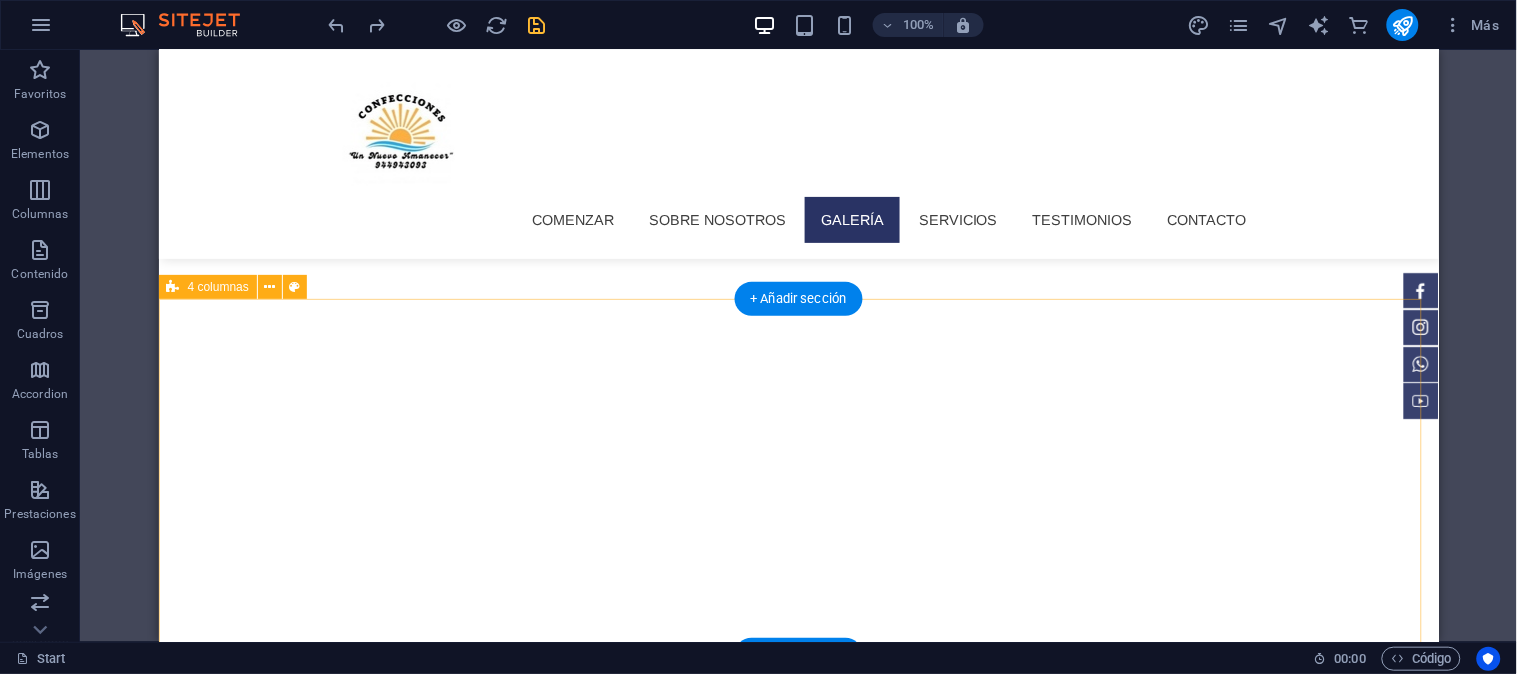 click on "Suelta el contenido aquí o  Añadir elementos  Pegar portapapeles Suelta el contenido aquí o  Añadir elementos  Pegar portapapeles Suelta el contenido aquí o  Añadir elementos  Pegar portapapeles Suelta el contenido aquí o  Añadir elementos  Pegar portapapeles" at bounding box center (798, 1658) 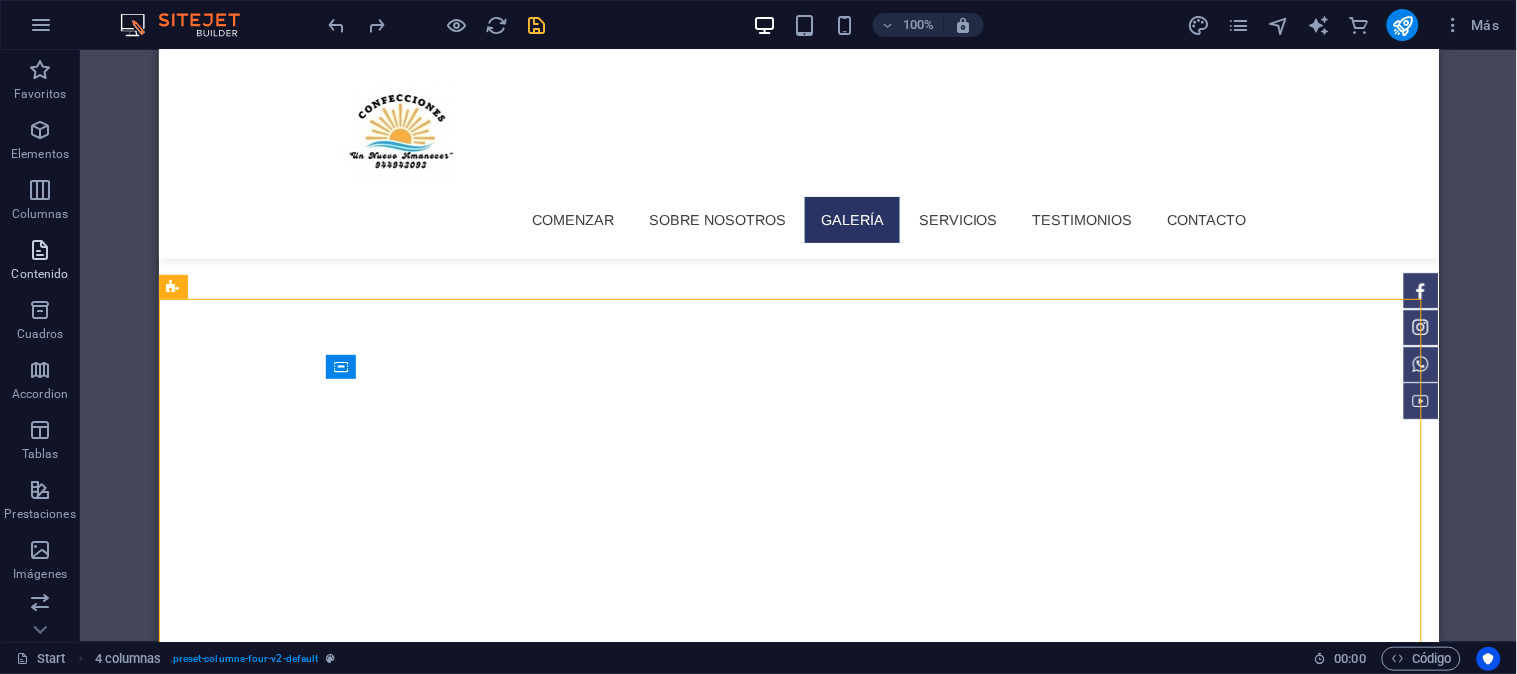 click on "Contenido" at bounding box center [39, 274] 